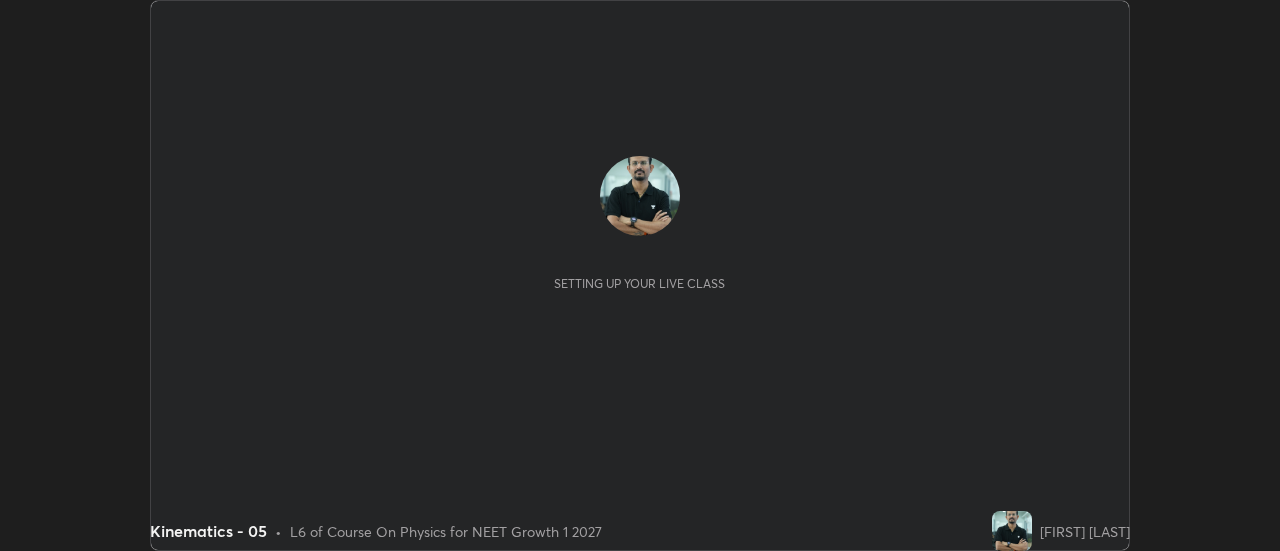 scroll, scrollTop: 0, scrollLeft: 0, axis: both 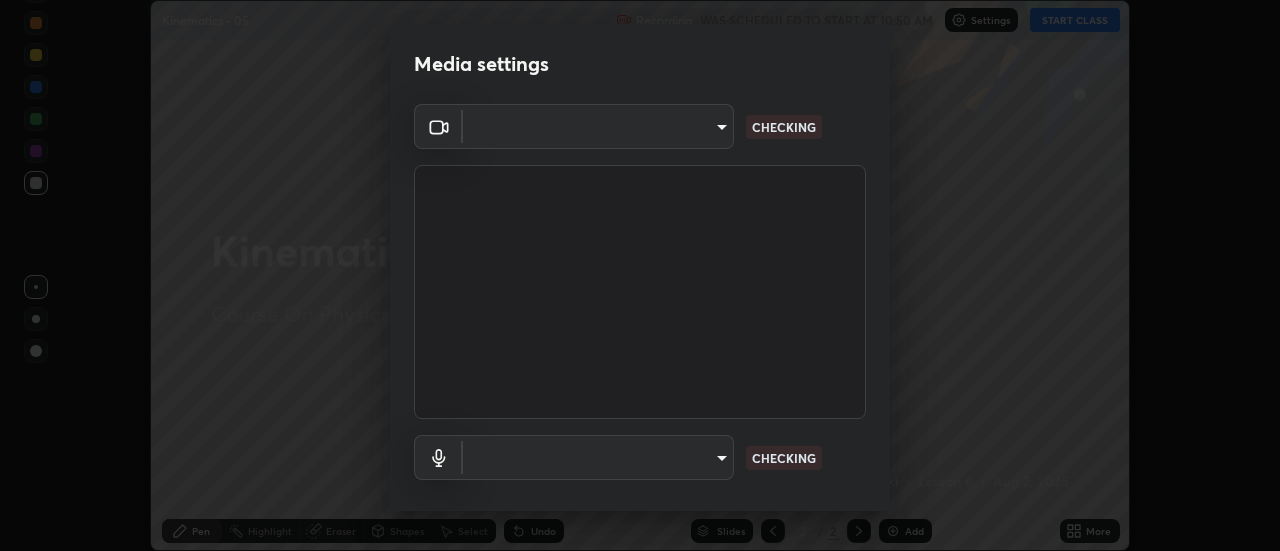 type on "28859c64a8e3d58139daa62c4cbb3a58b4059ef2bfed964700f789928c4fc7db" 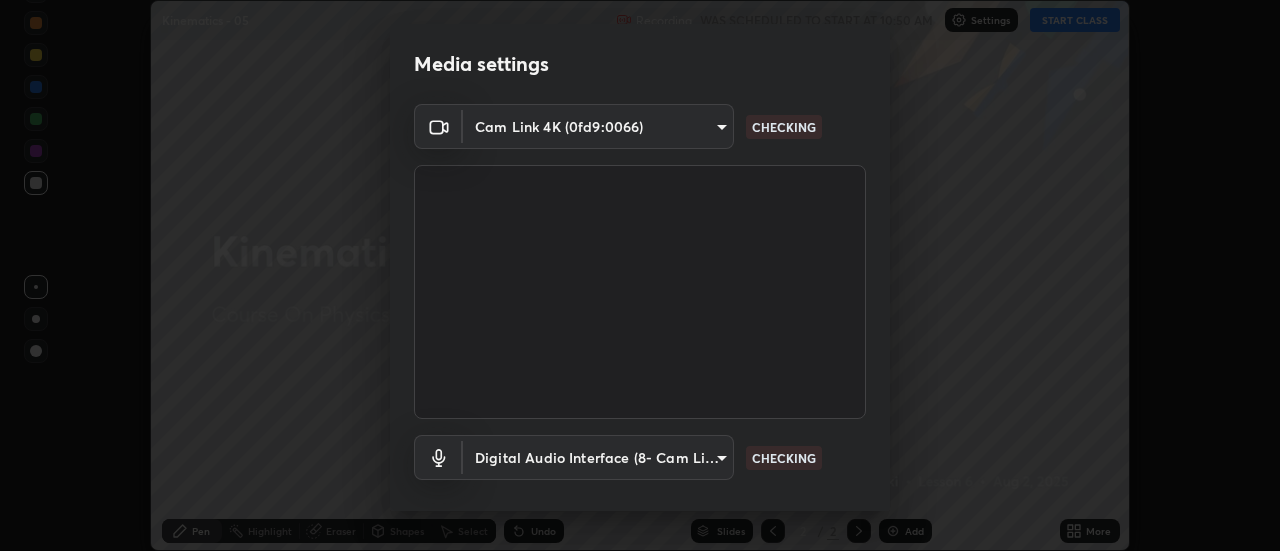 scroll, scrollTop: 105, scrollLeft: 0, axis: vertical 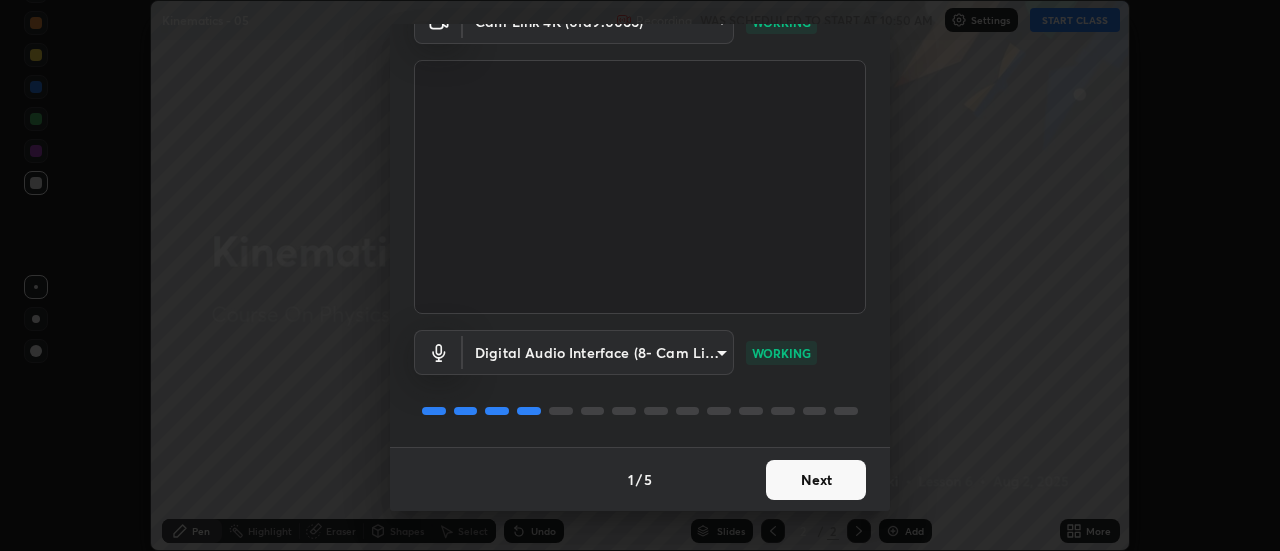 click on "Next" at bounding box center [816, 480] 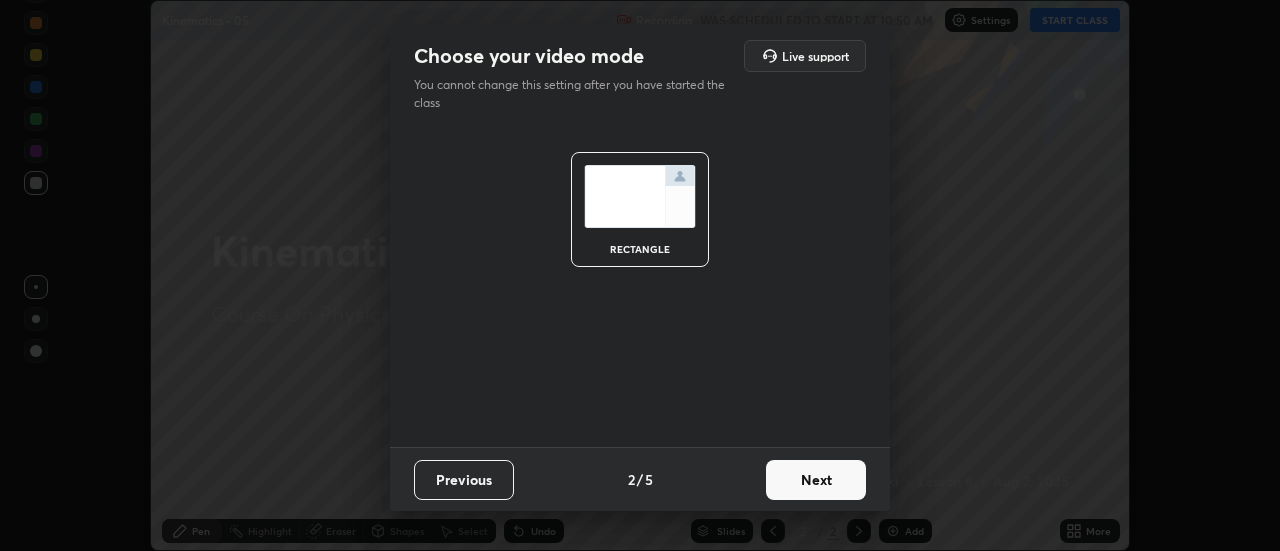 scroll, scrollTop: 0, scrollLeft: 0, axis: both 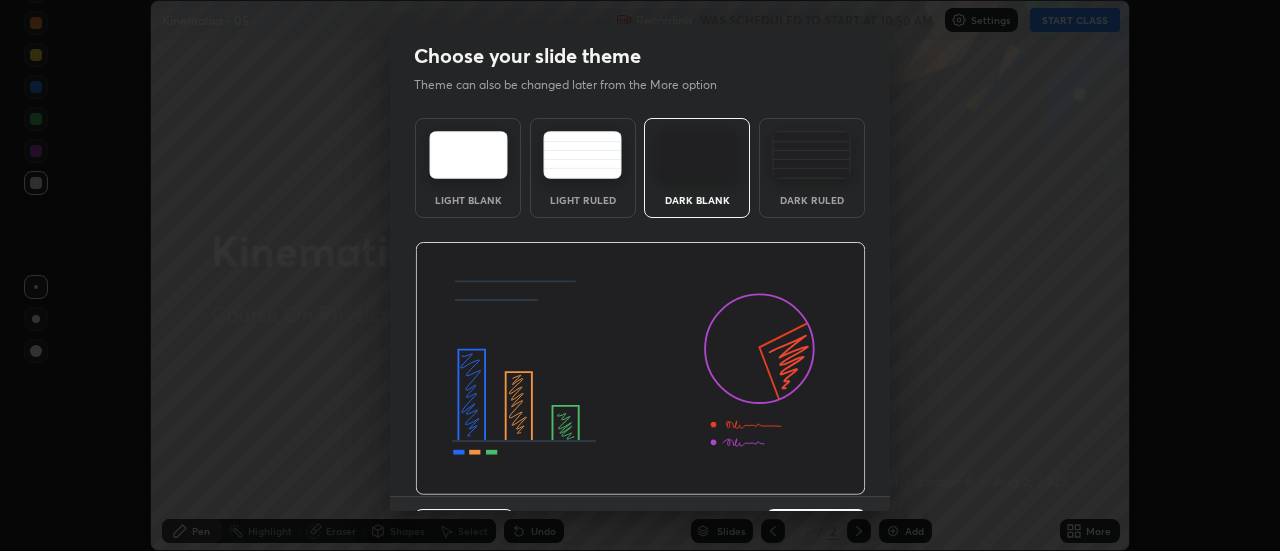 click at bounding box center [640, 369] 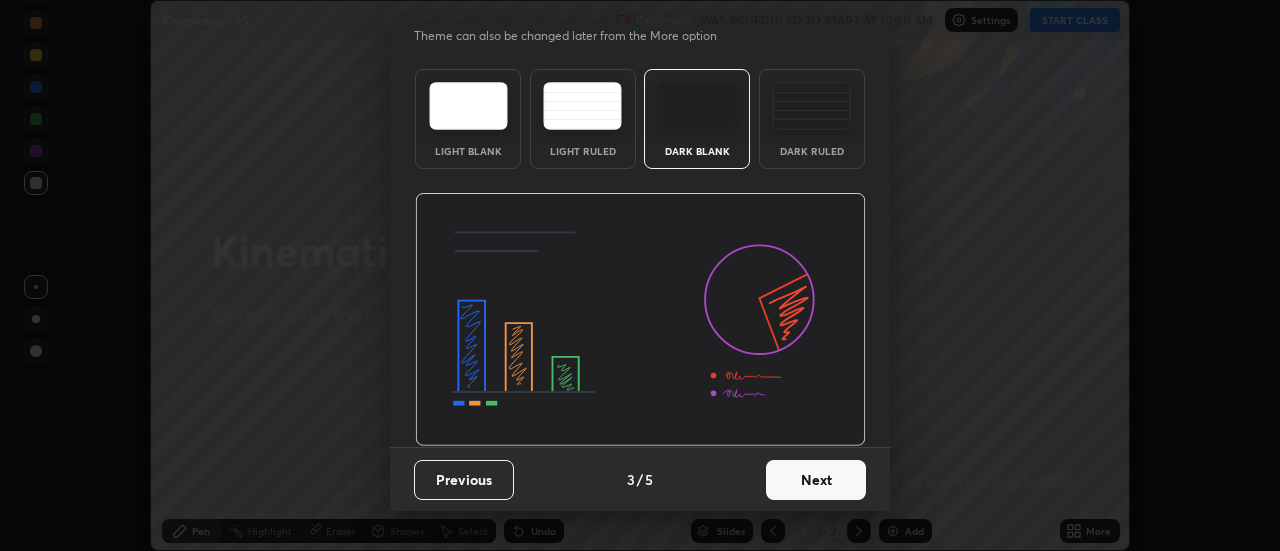 click on "Next" at bounding box center [816, 480] 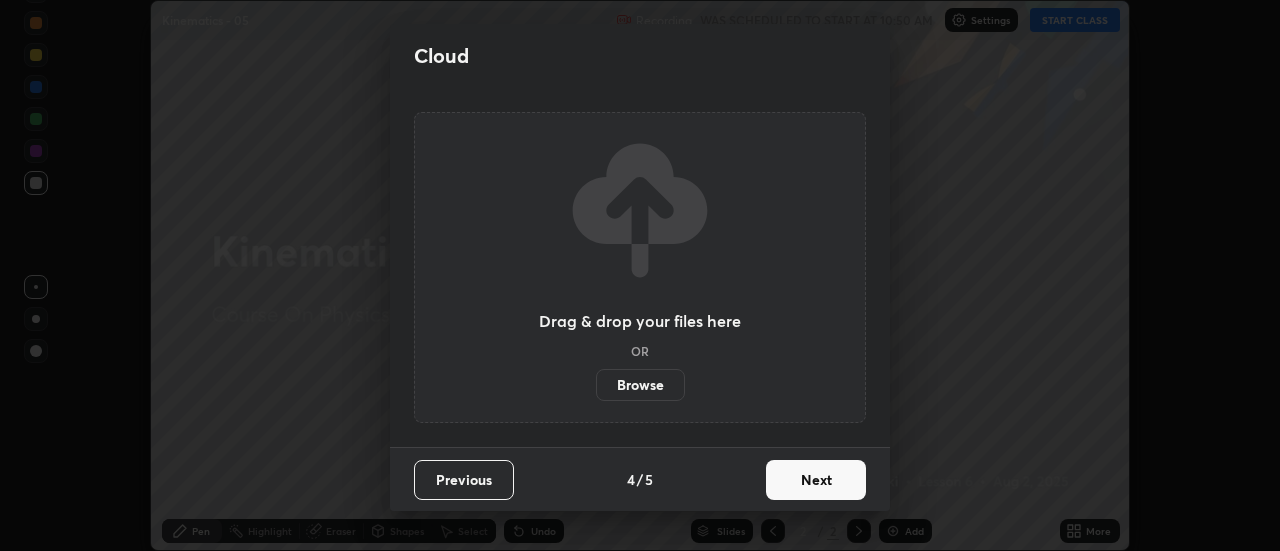 scroll, scrollTop: 0, scrollLeft: 0, axis: both 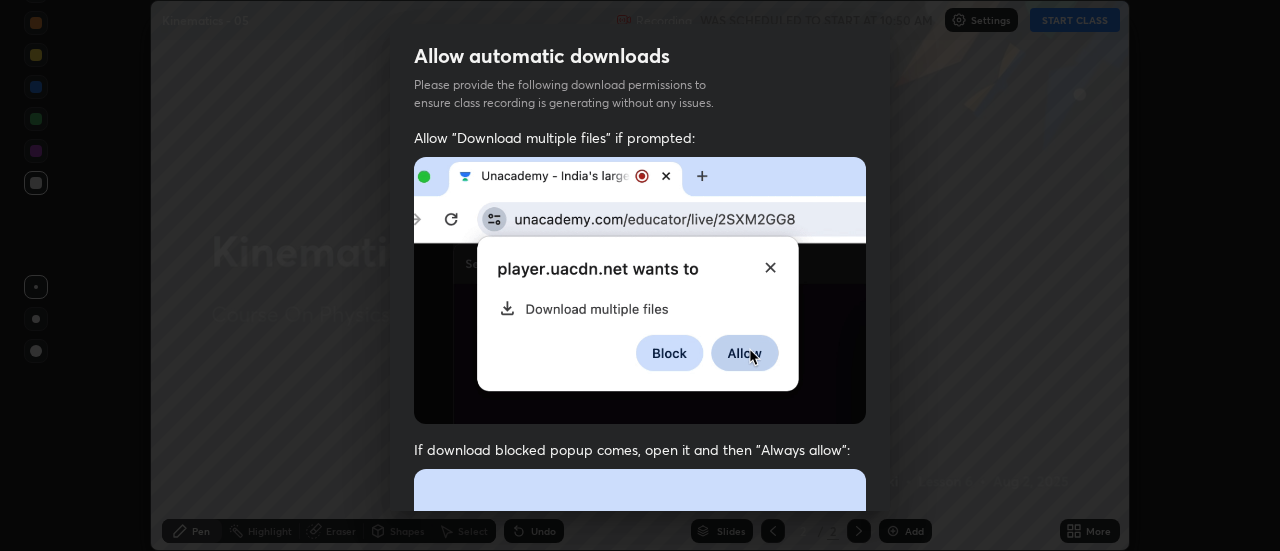 click at bounding box center (640, 687) 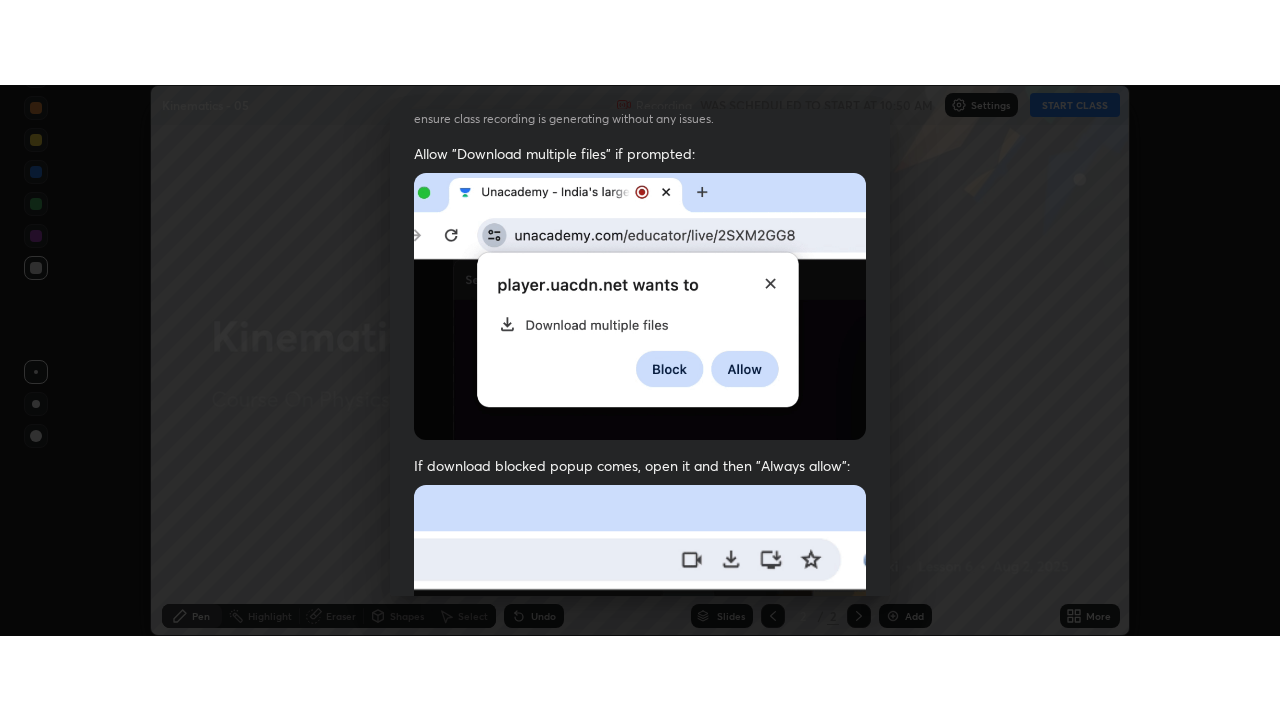 scroll, scrollTop: 513, scrollLeft: 0, axis: vertical 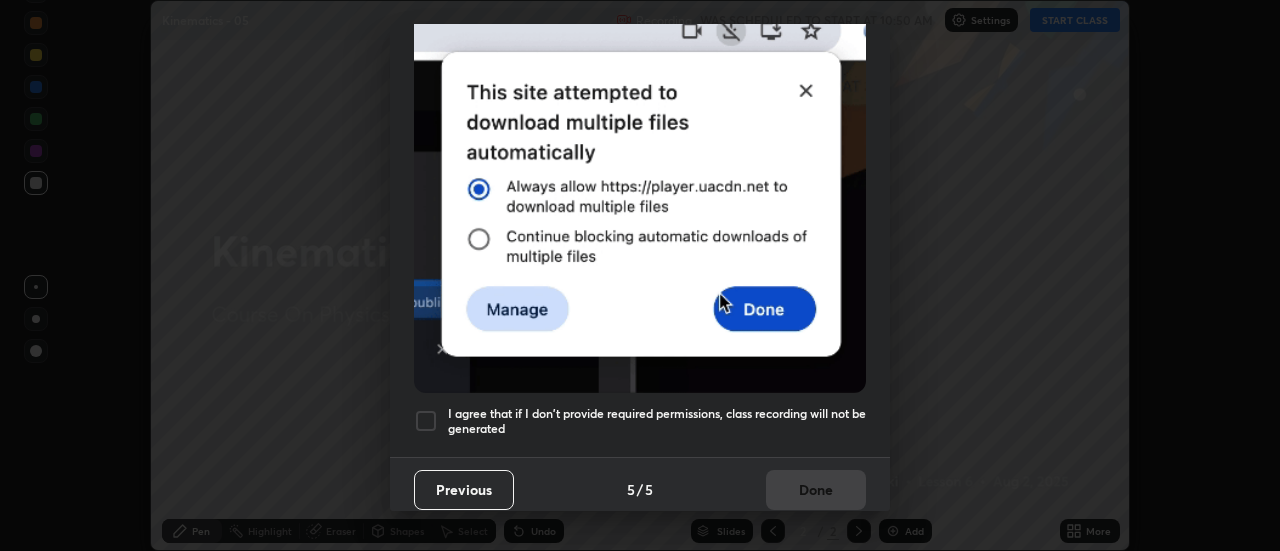 click on "I agree that if I don't provide required permissions, class recording will not be generated" at bounding box center [657, 421] 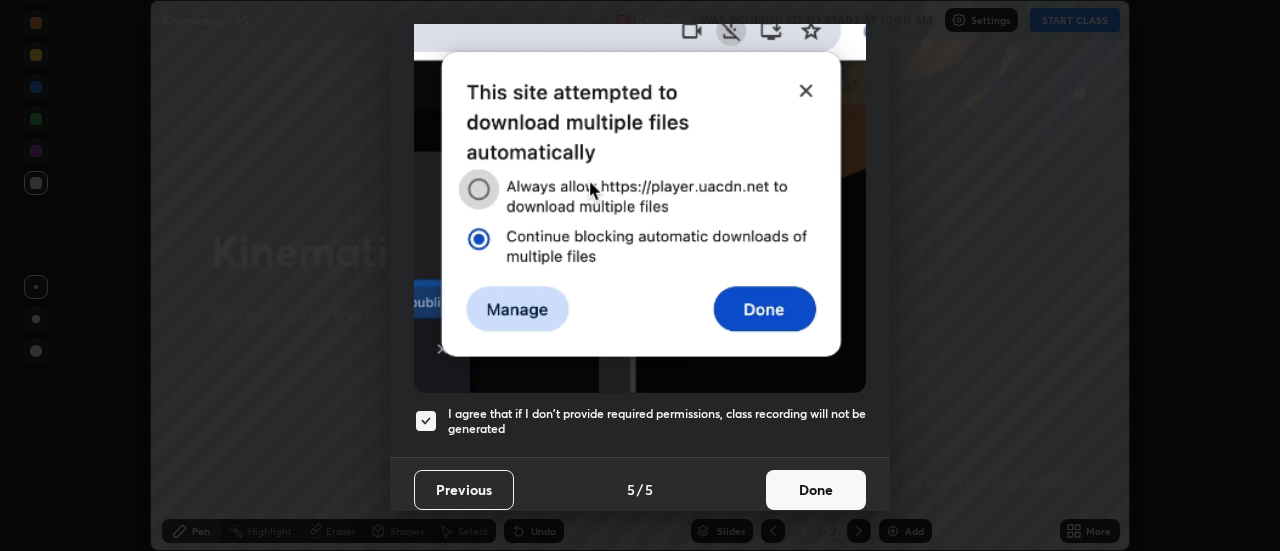 click on "Done" at bounding box center [816, 490] 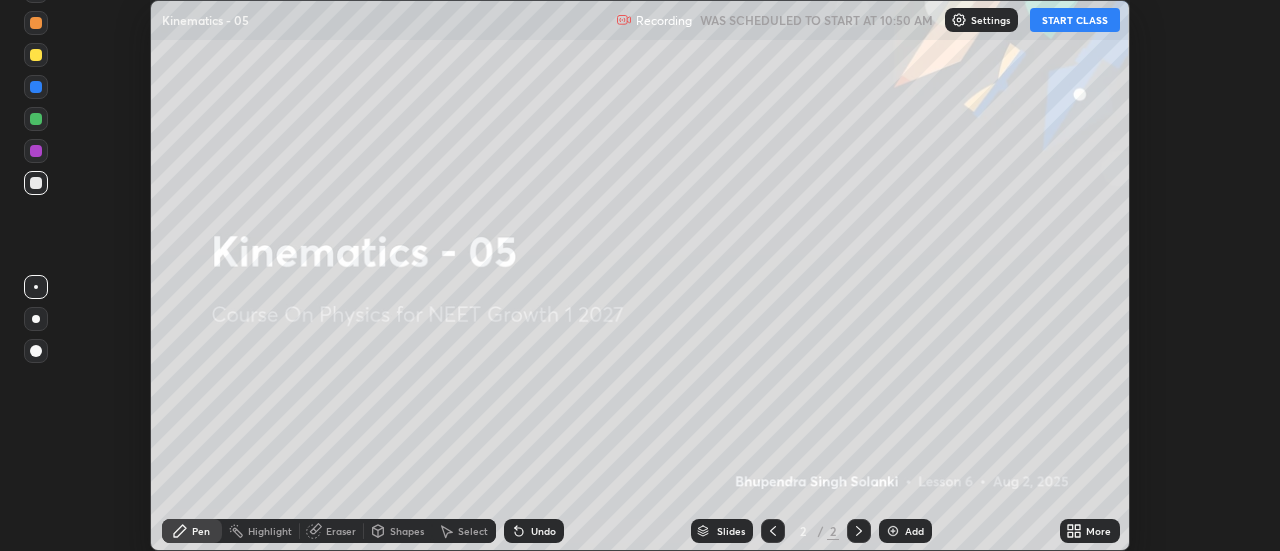 click 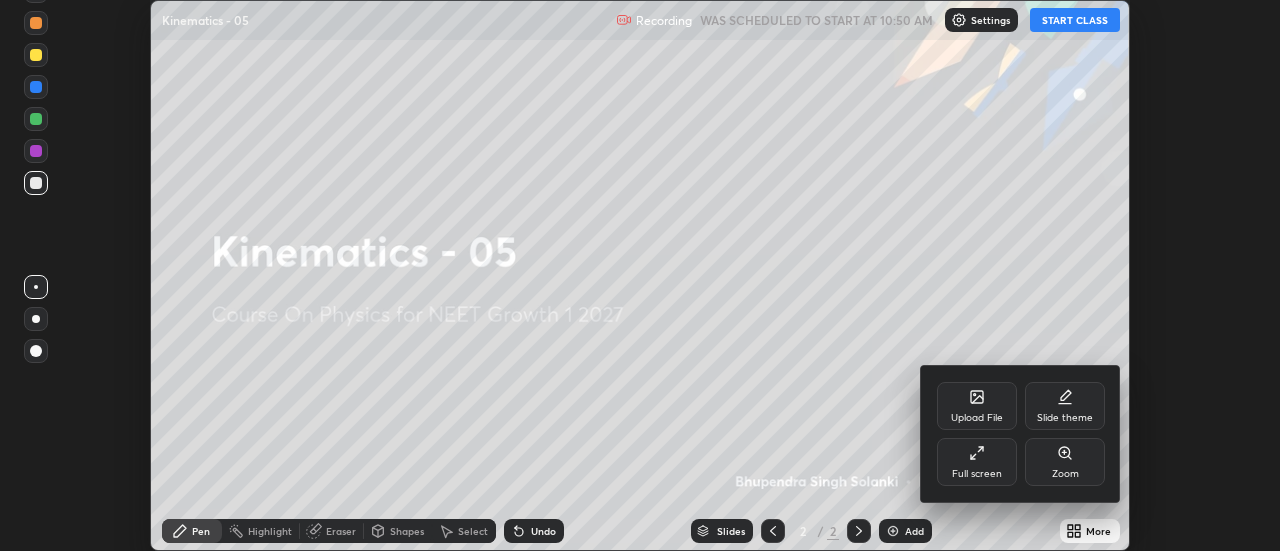 click on "Full screen" at bounding box center [977, 462] 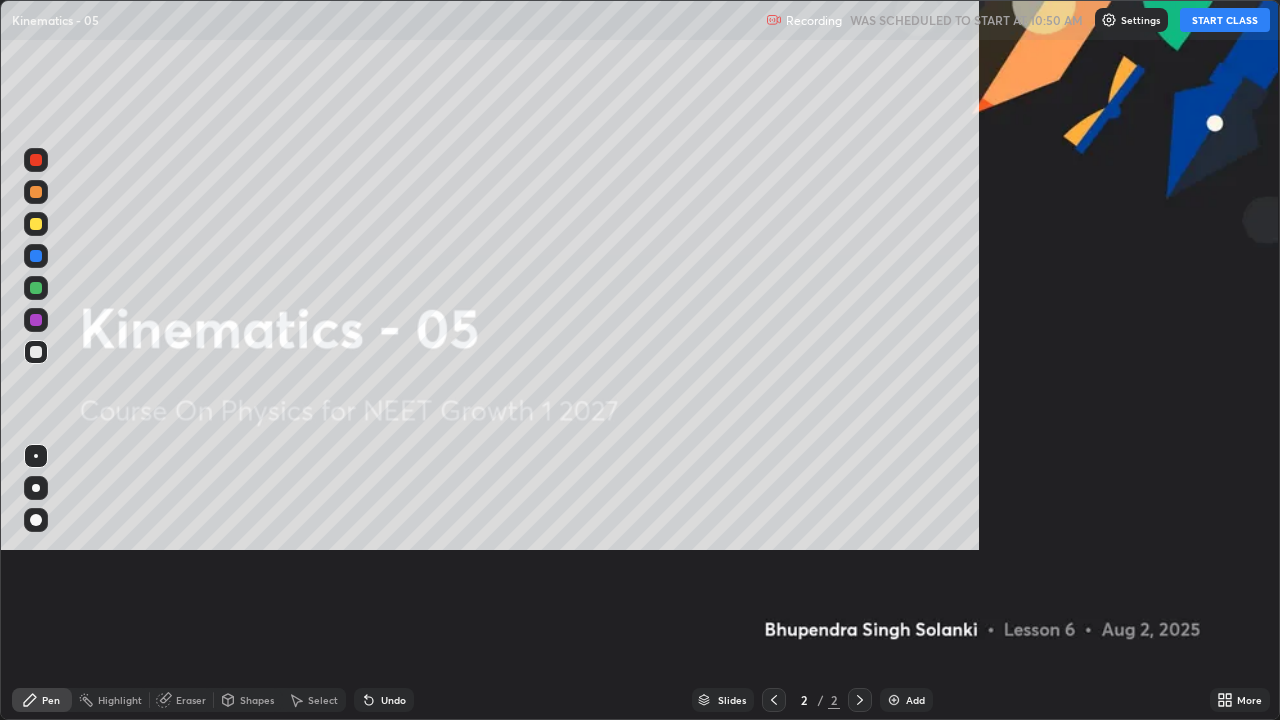 scroll, scrollTop: 99280, scrollLeft: 98720, axis: both 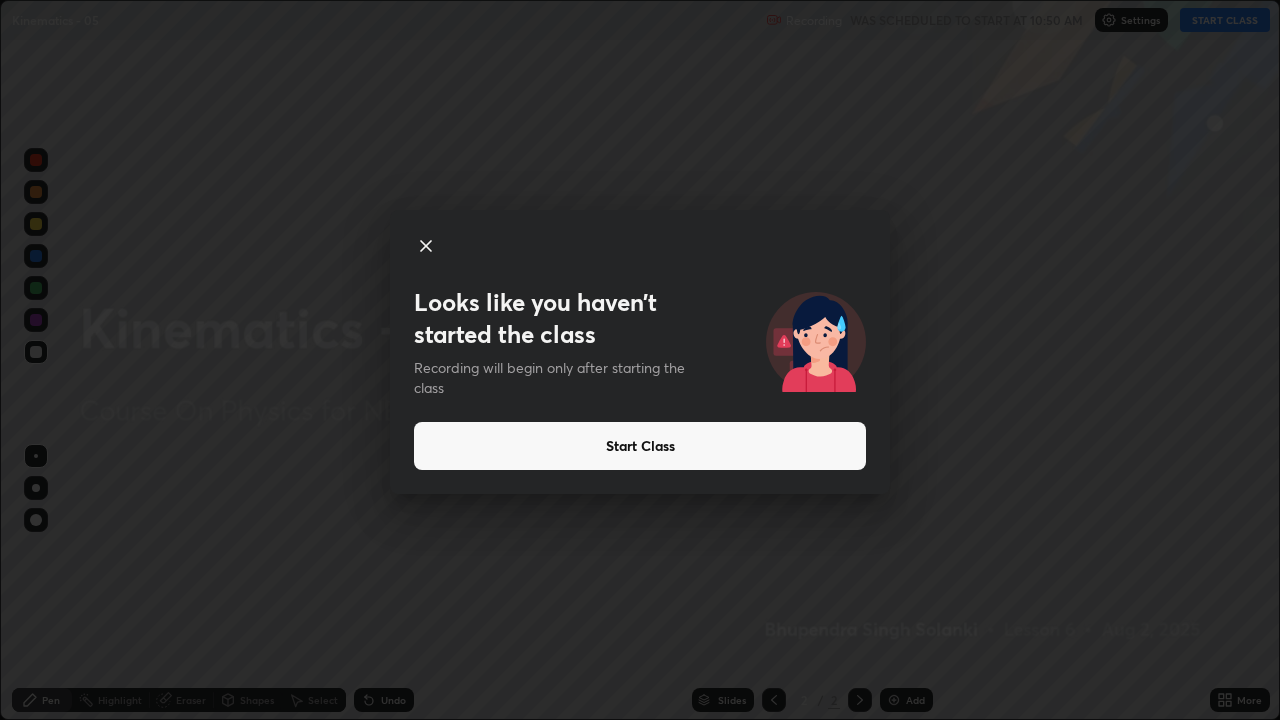 click on "Start Class" at bounding box center [640, 446] 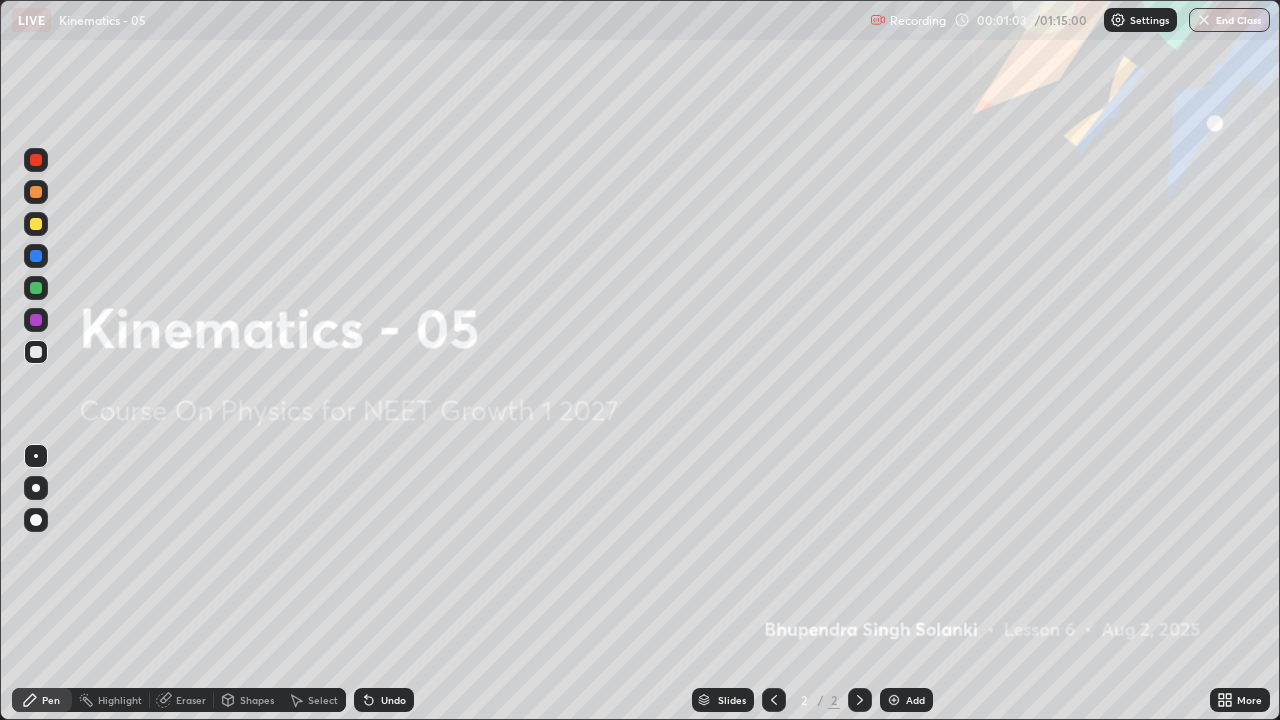 click on "Add" at bounding box center [906, 700] 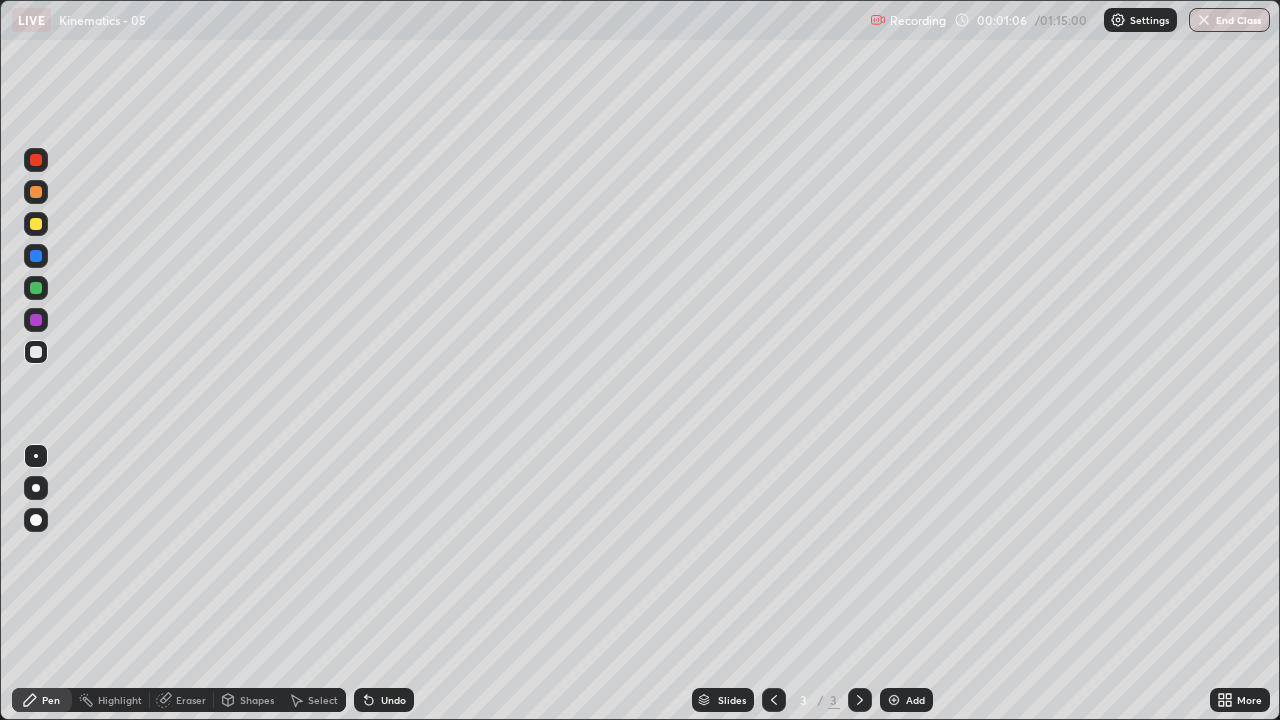click on "Shapes" at bounding box center (248, 700) 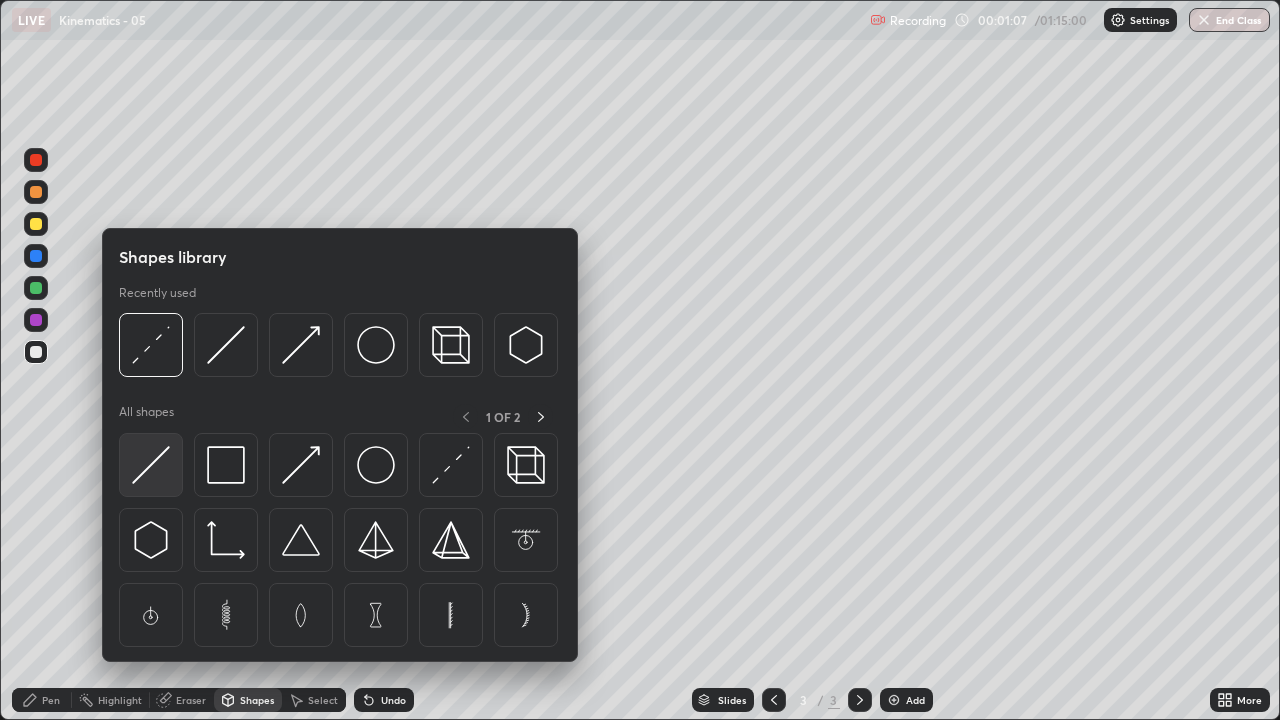 click at bounding box center [151, 465] 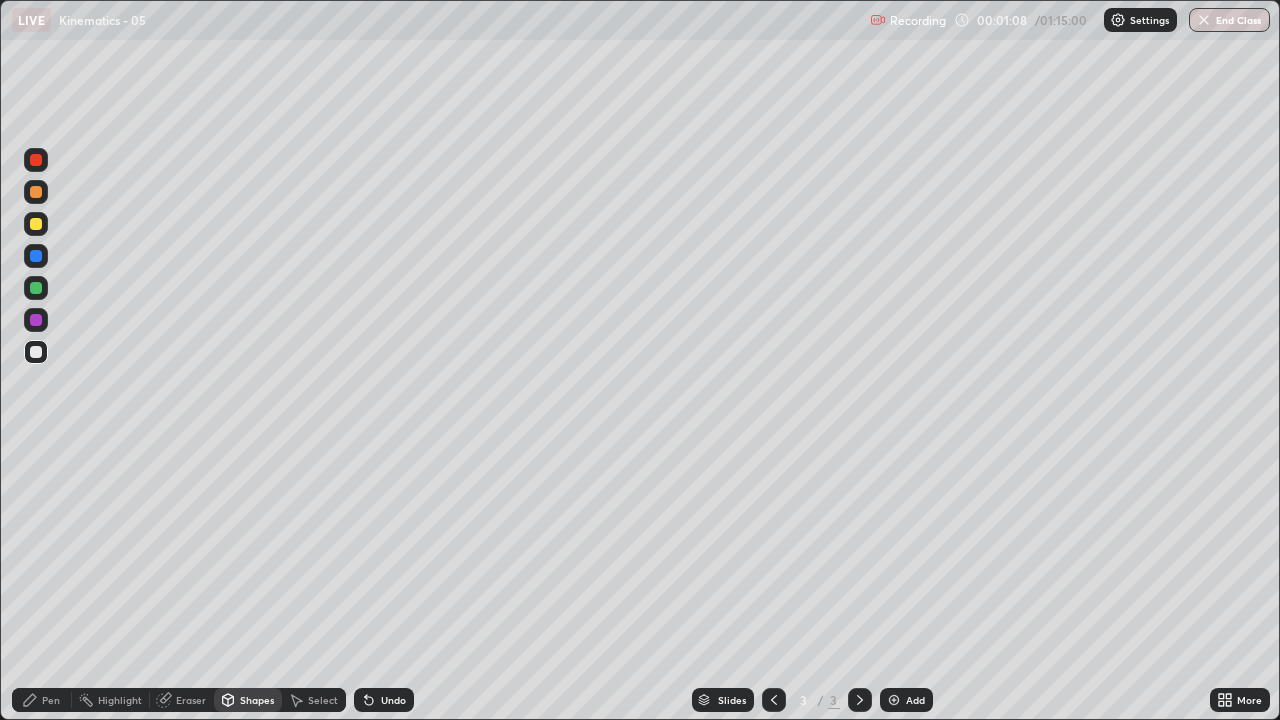 click at bounding box center (36, 352) 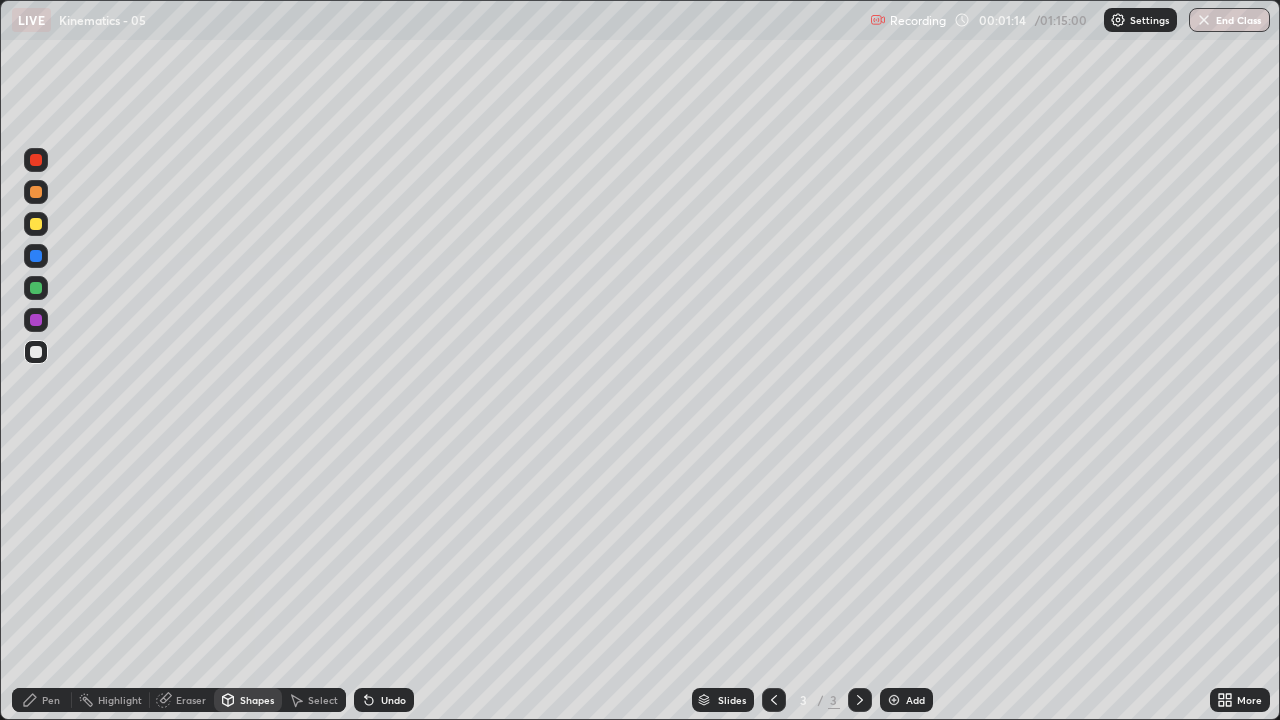 click at bounding box center (36, 320) 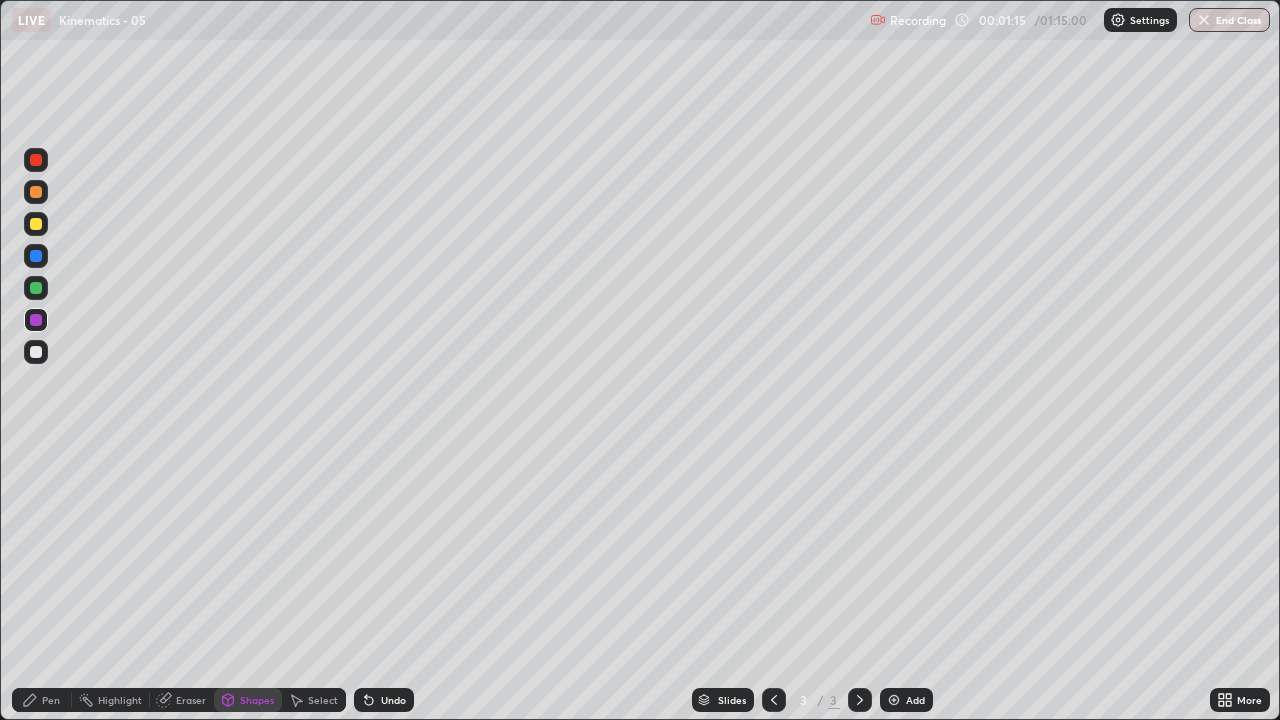 click on "Shapes" at bounding box center [248, 700] 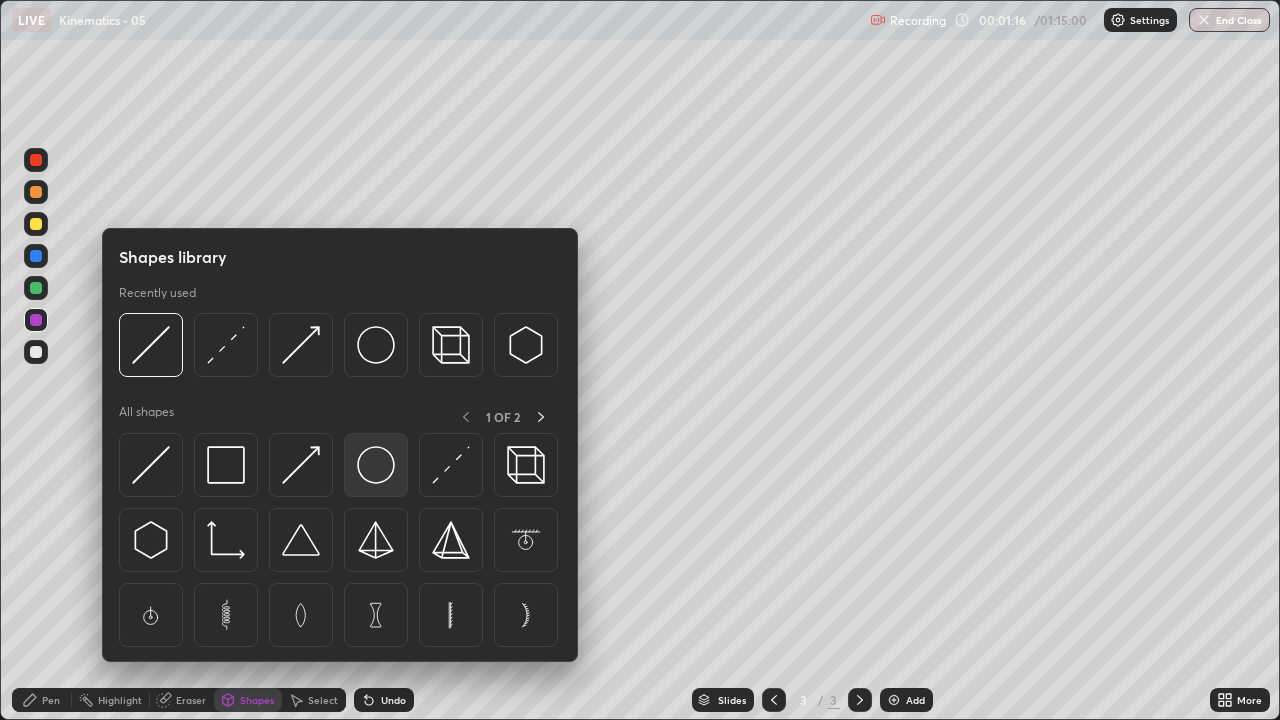 click at bounding box center (376, 465) 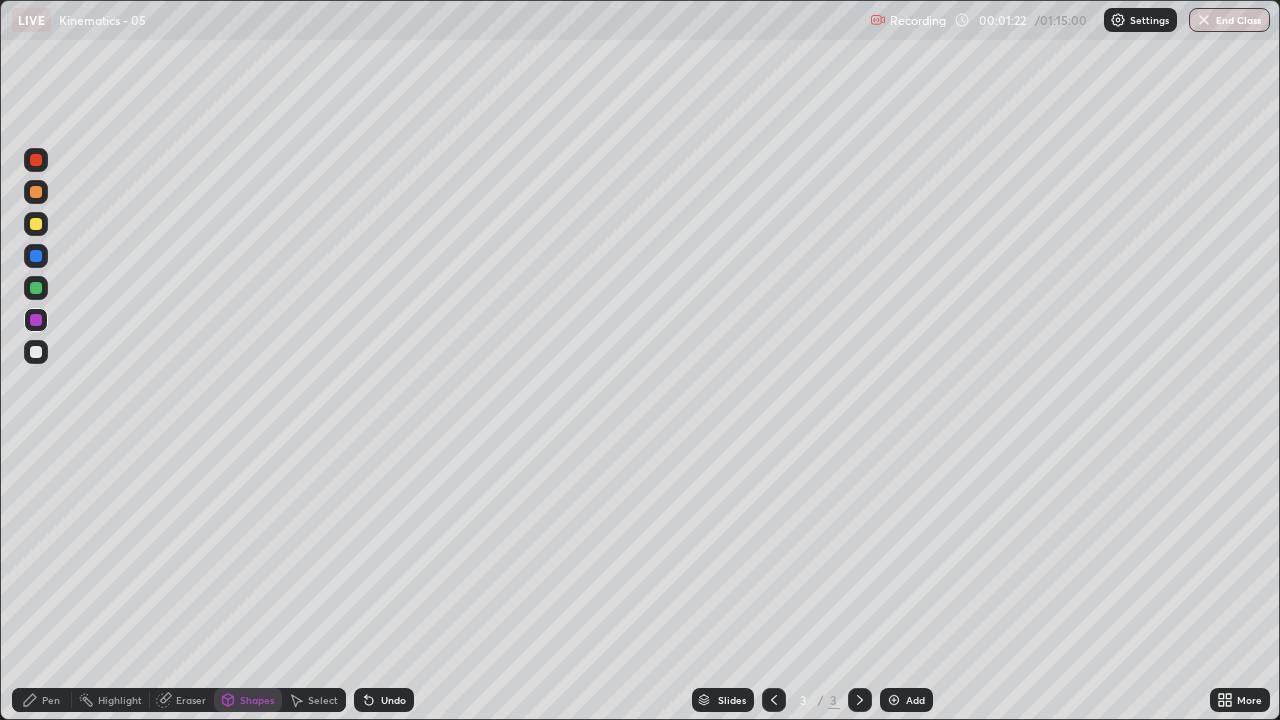 click on "Pen" at bounding box center (51, 700) 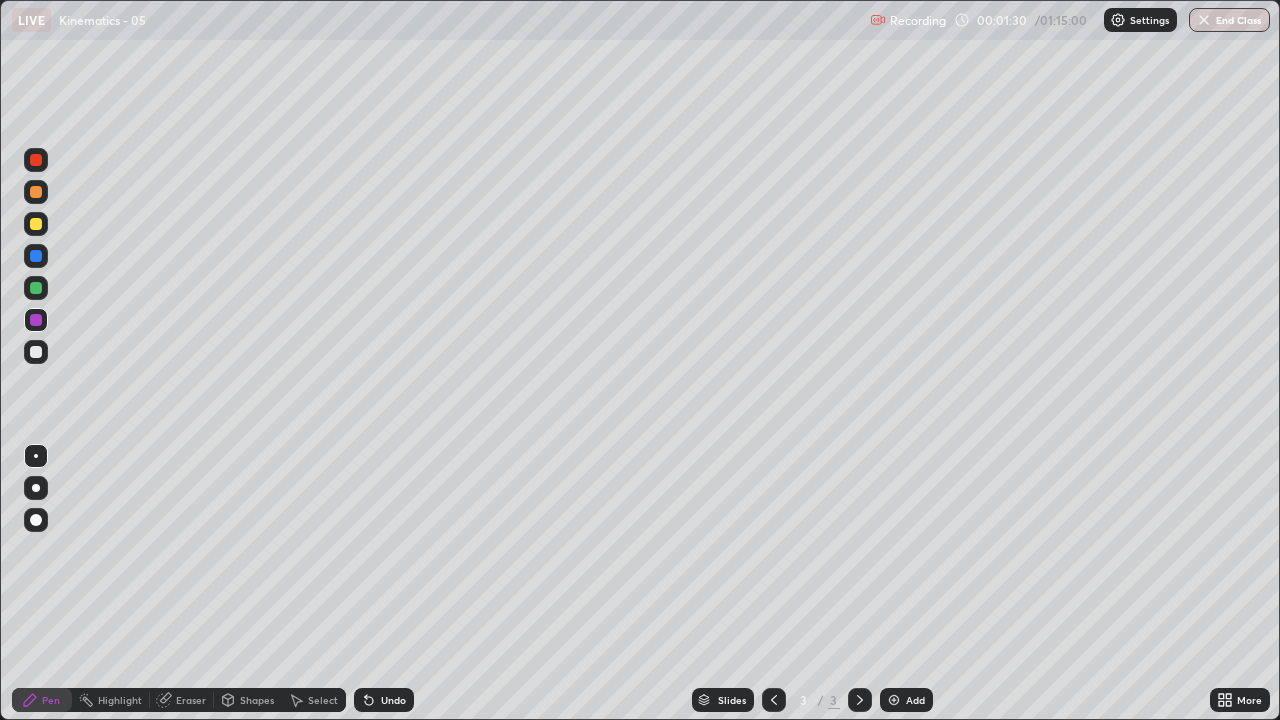 click on "Shapes" at bounding box center [248, 700] 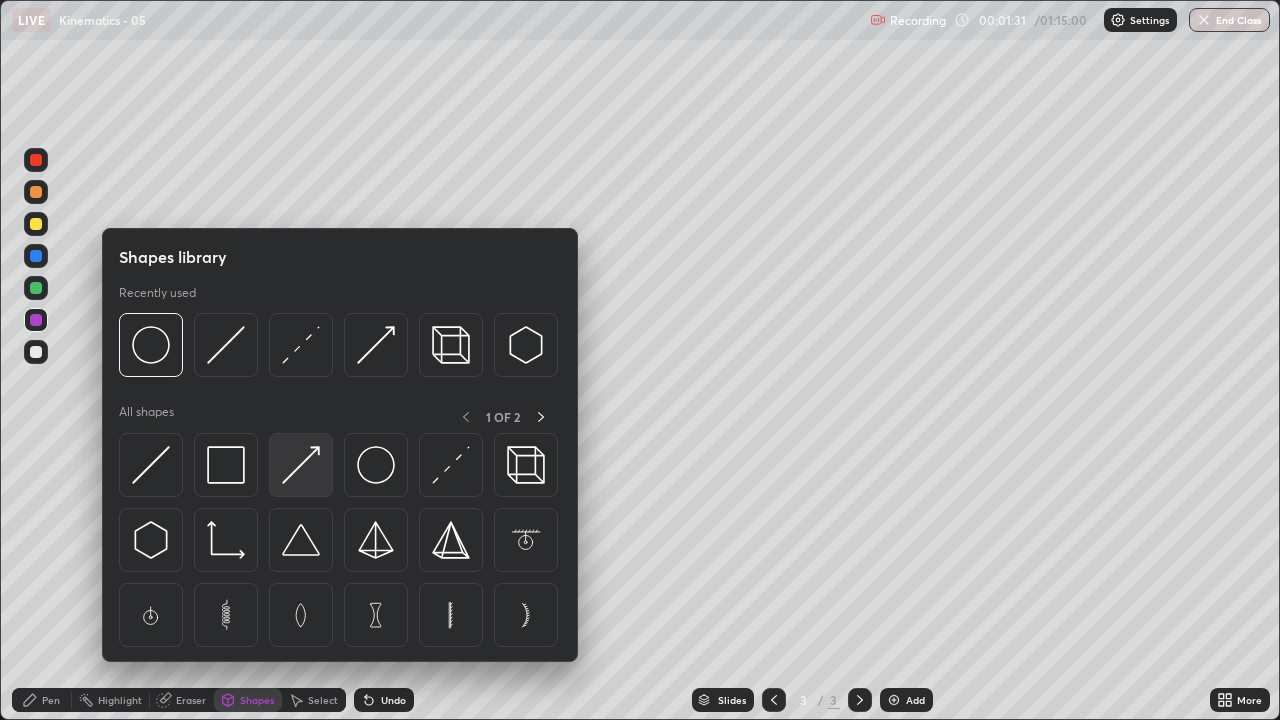 click at bounding box center [301, 465] 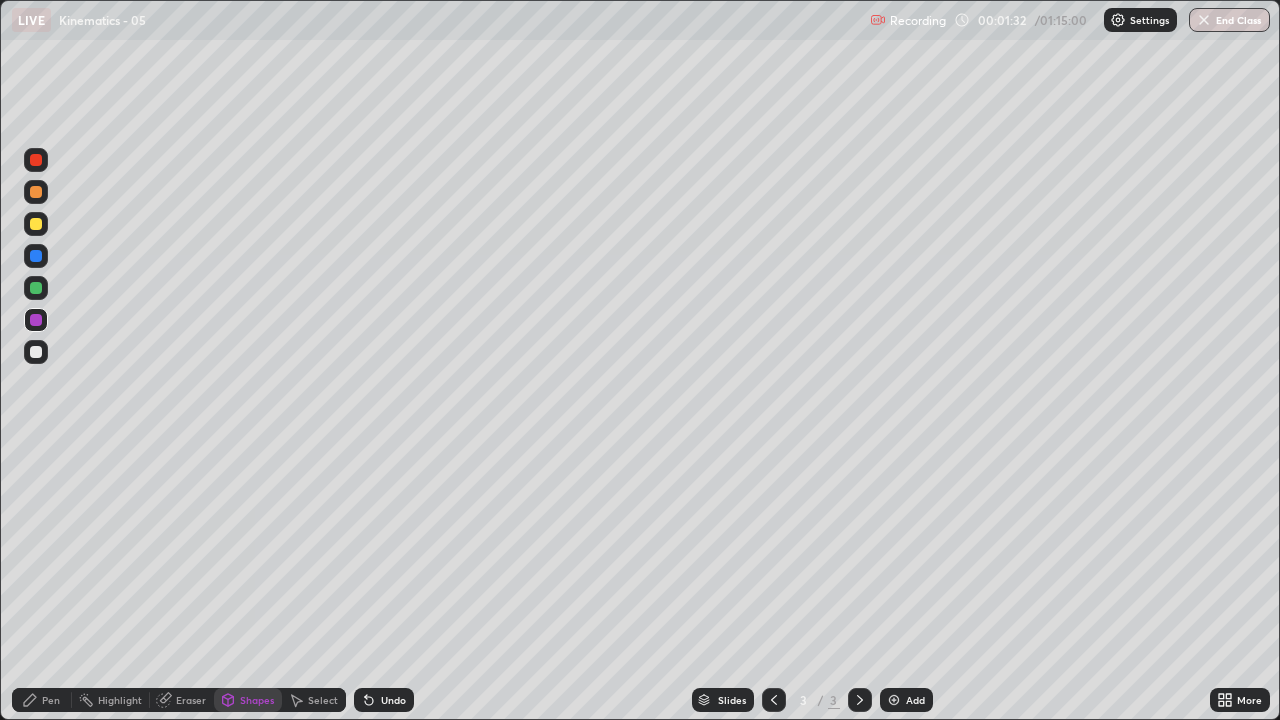 click on "Pen" at bounding box center [51, 700] 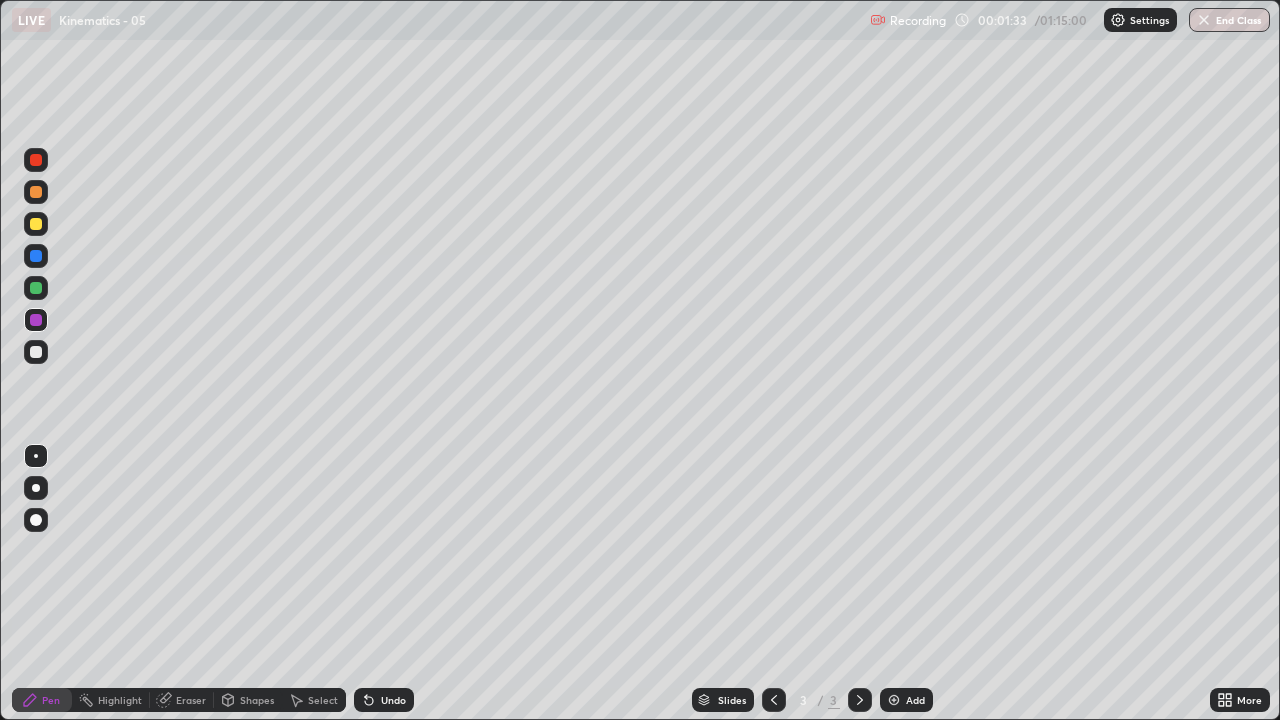 click at bounding box center (36, 488) 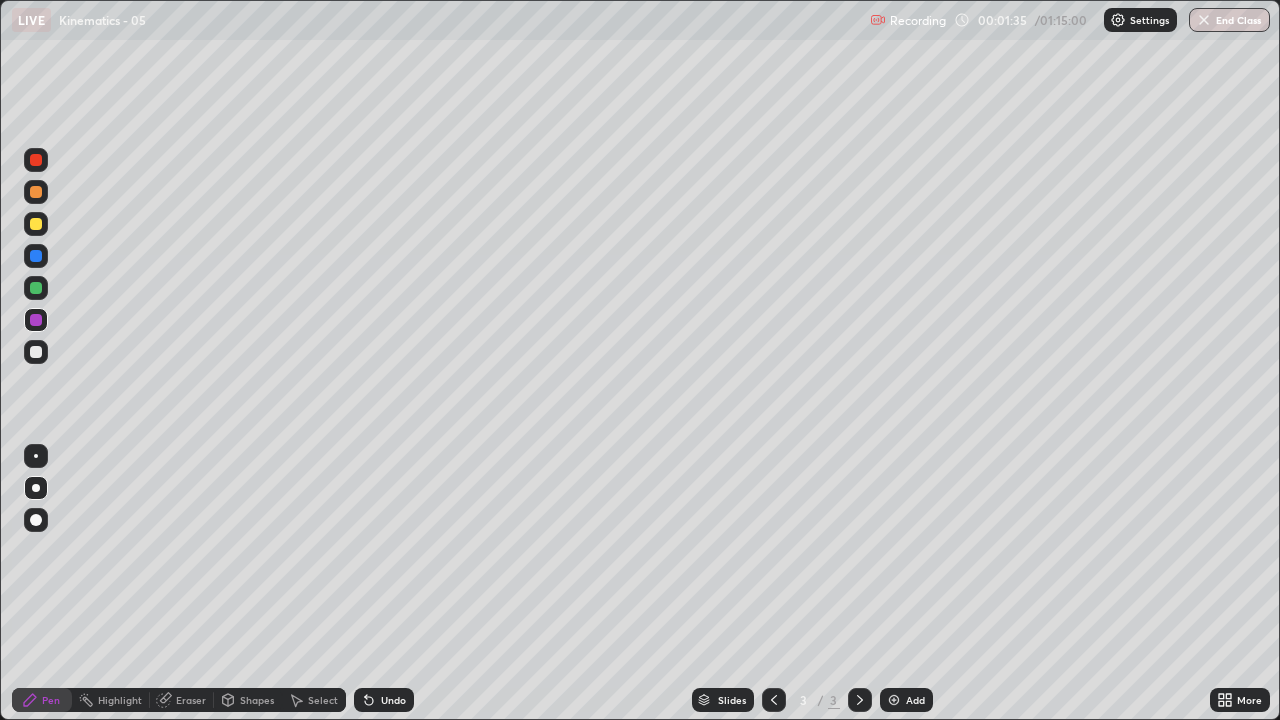 click at bounding box center (36, 256) 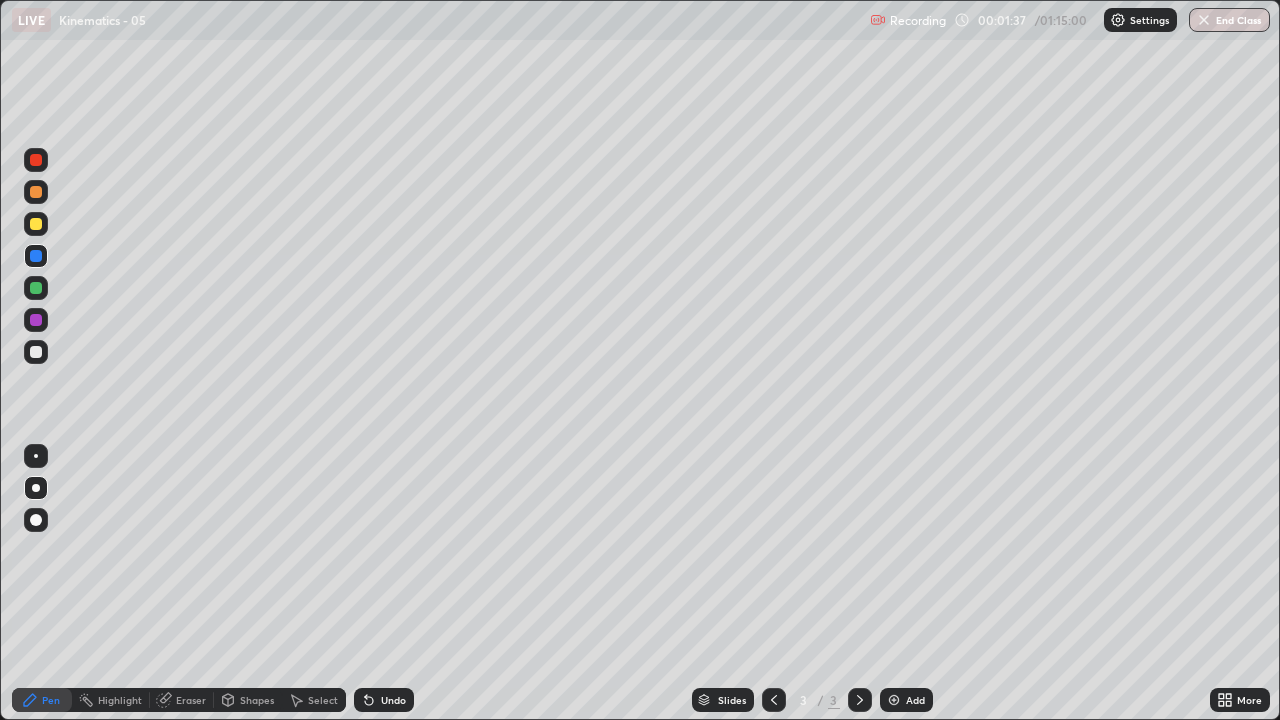 click on "Undo" at bounding box center (384, 700) 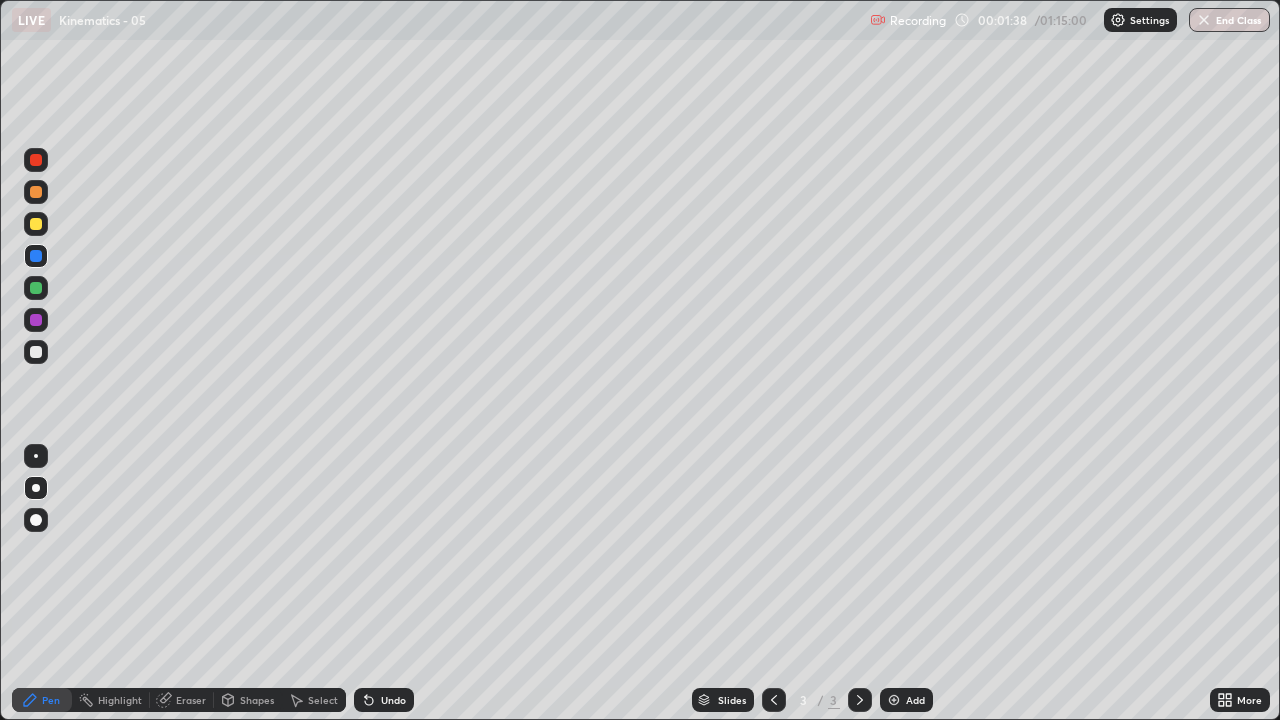 click 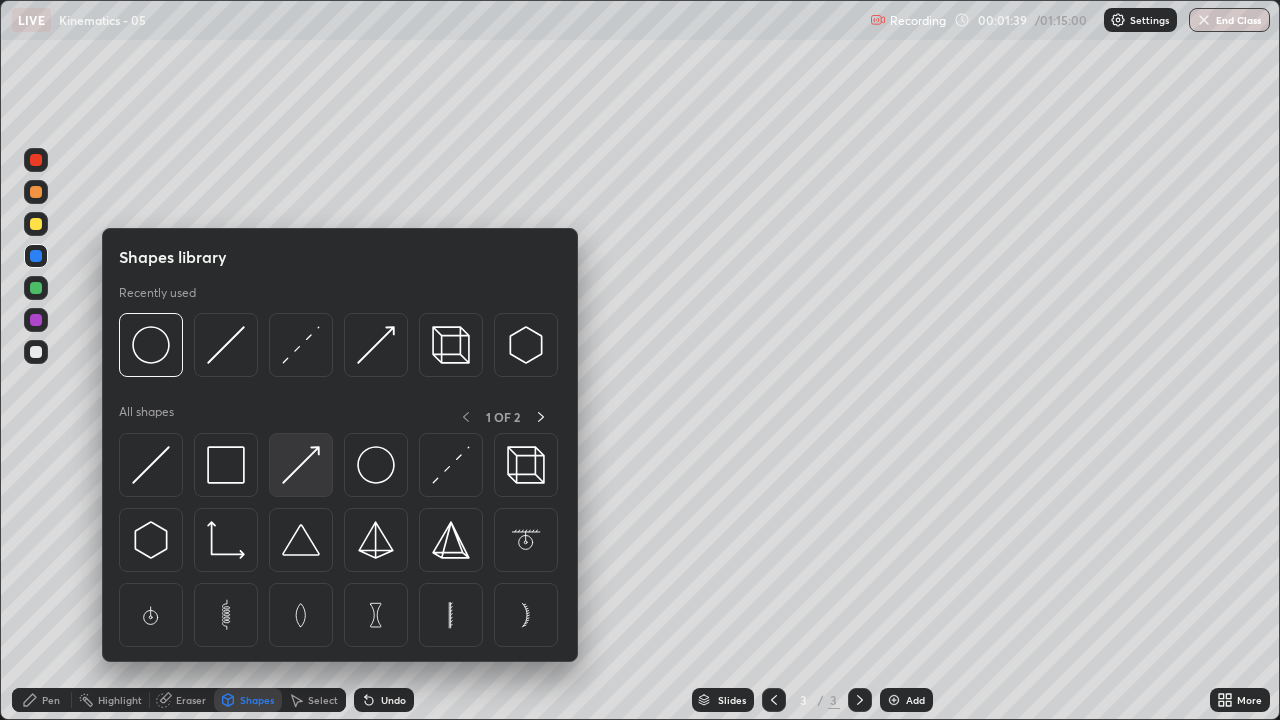 click at bounding box center (301, 465) 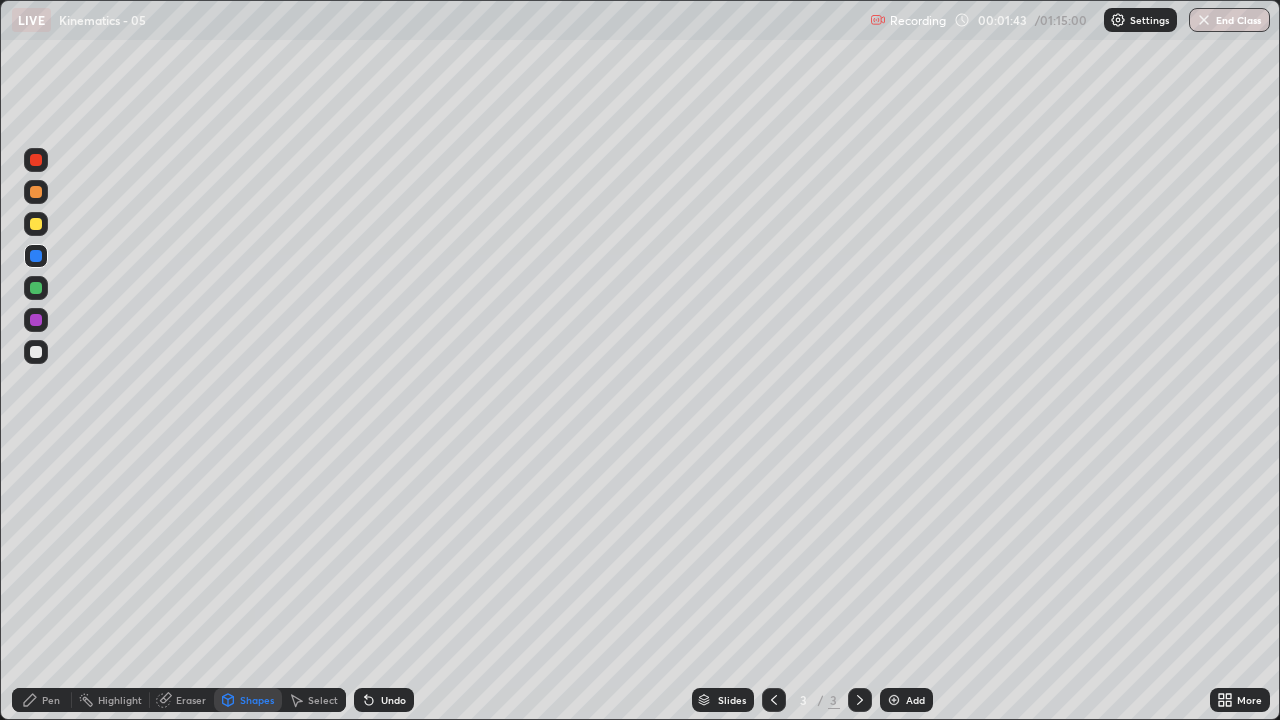 click on "Pen" at bounding box center [42, 700] 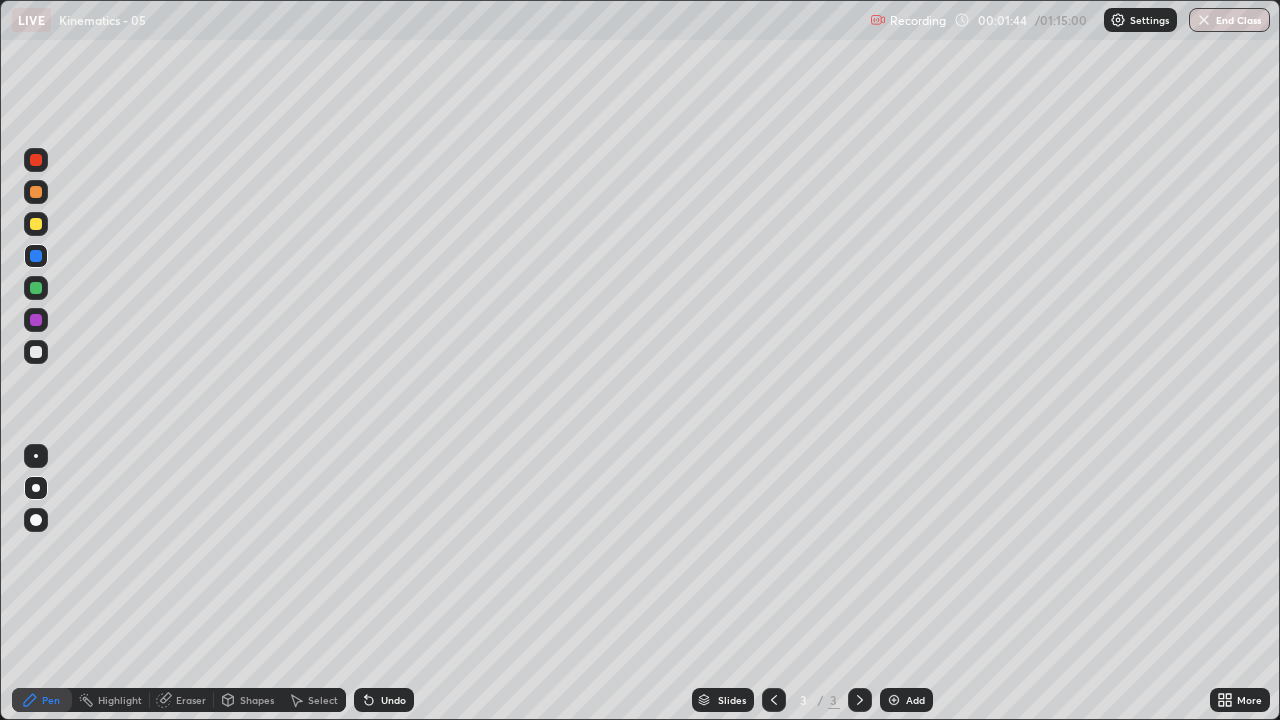click at bounding box center (36, 352) 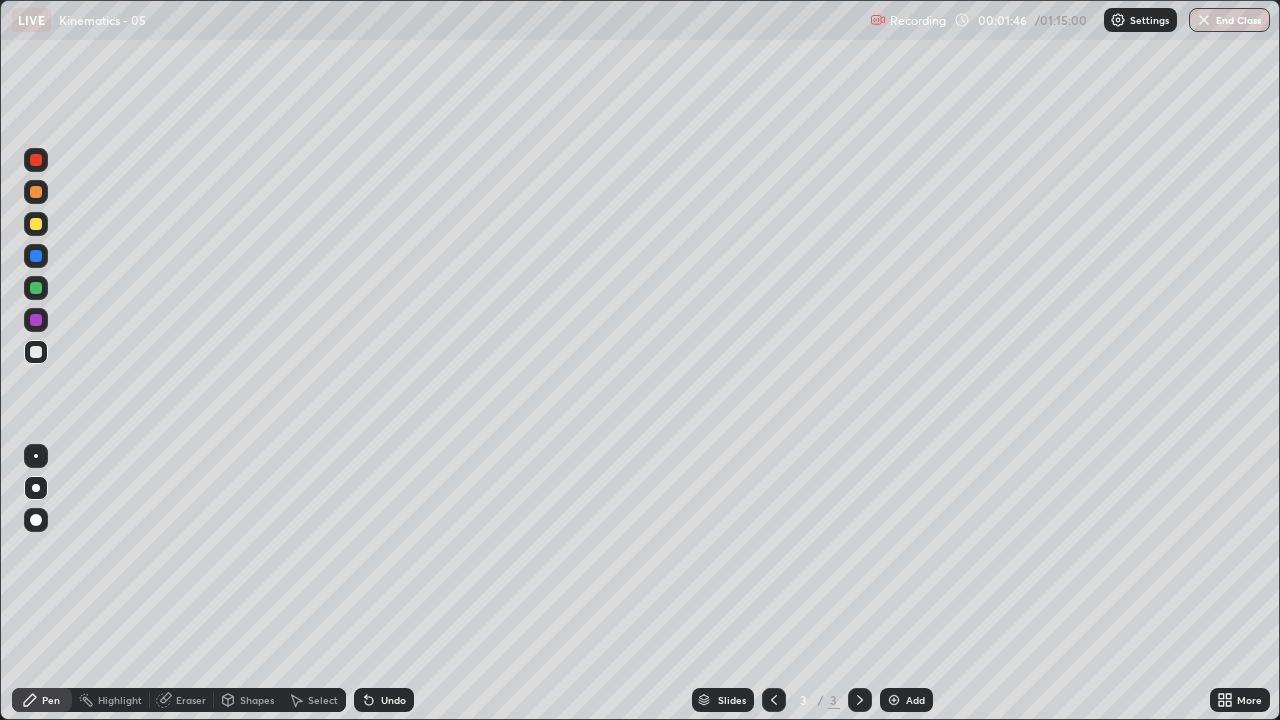 click on "Undo" at bounding box center (384, 700) 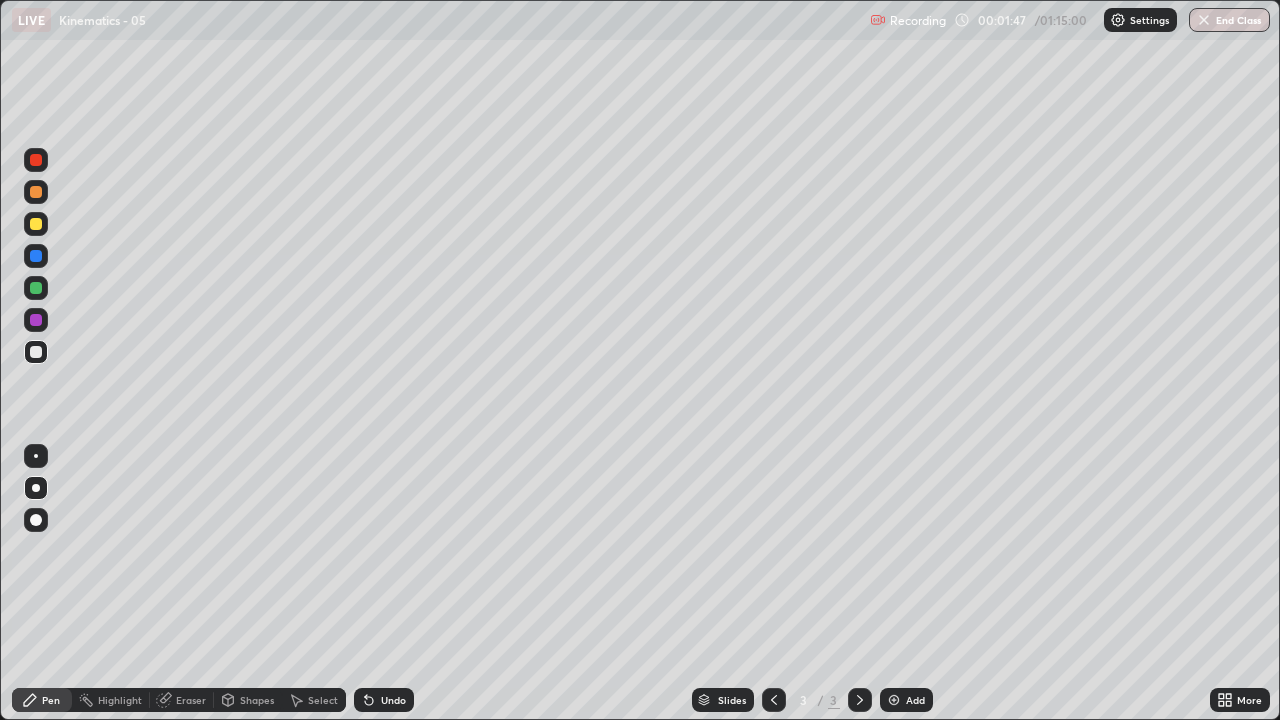 click at bounding box center (36, 456) 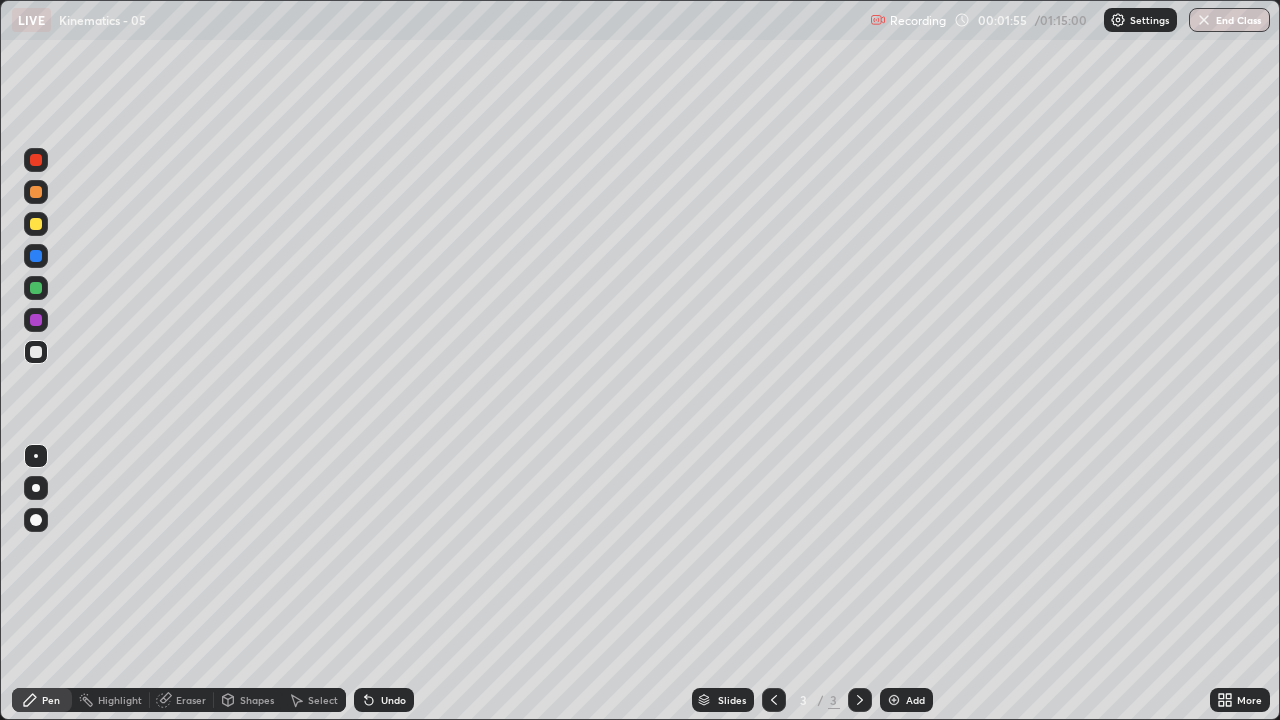 click at bounding box center [36, 352] 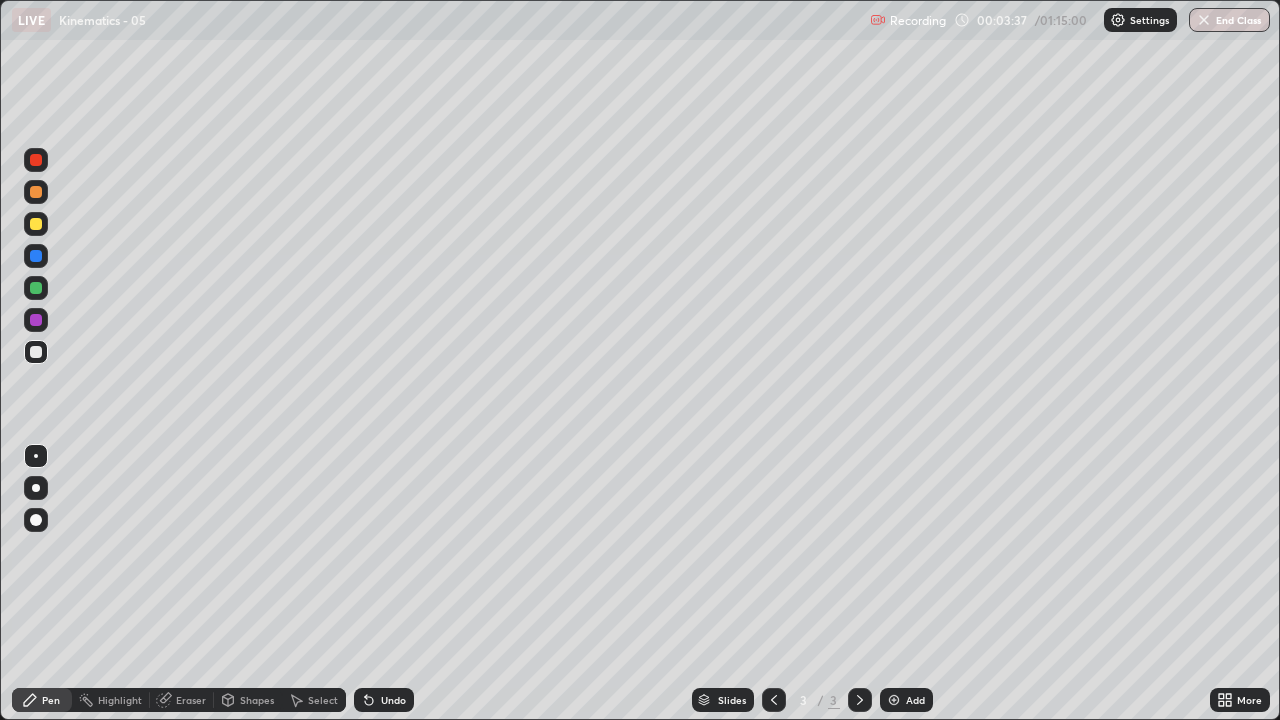 click at bounding box center [36, 256] 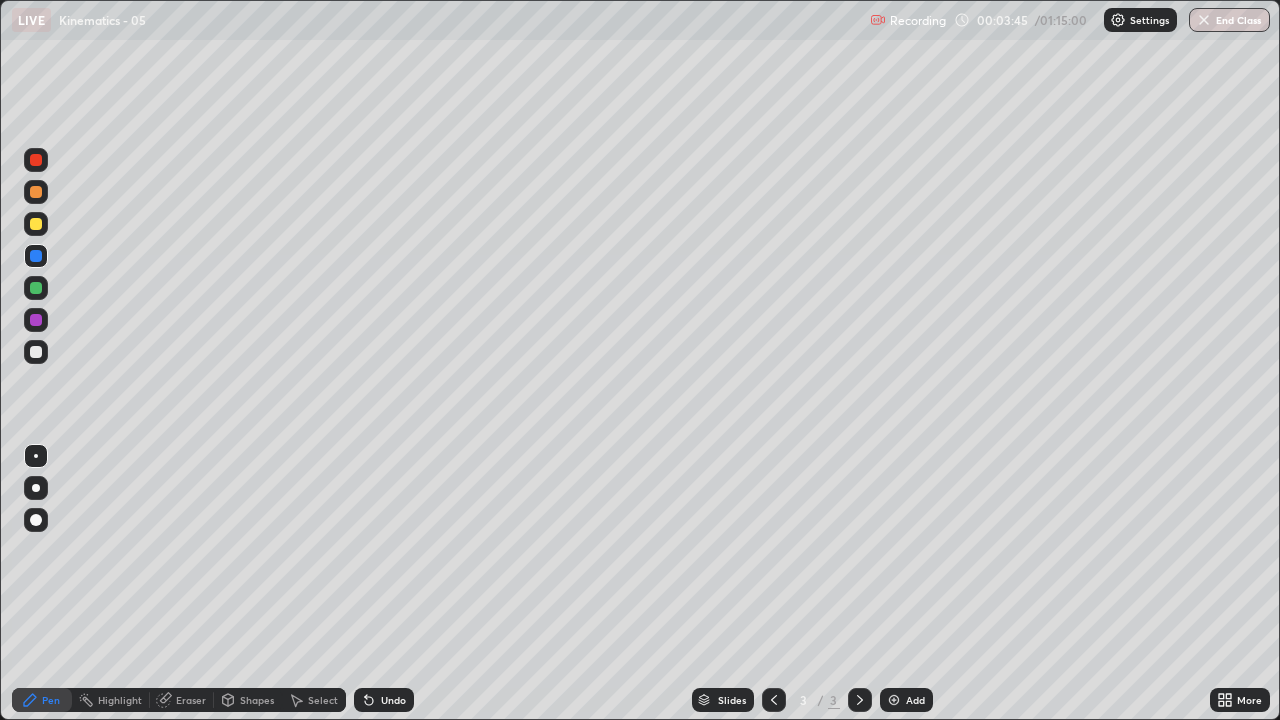 click at bounding box center (36, 320) 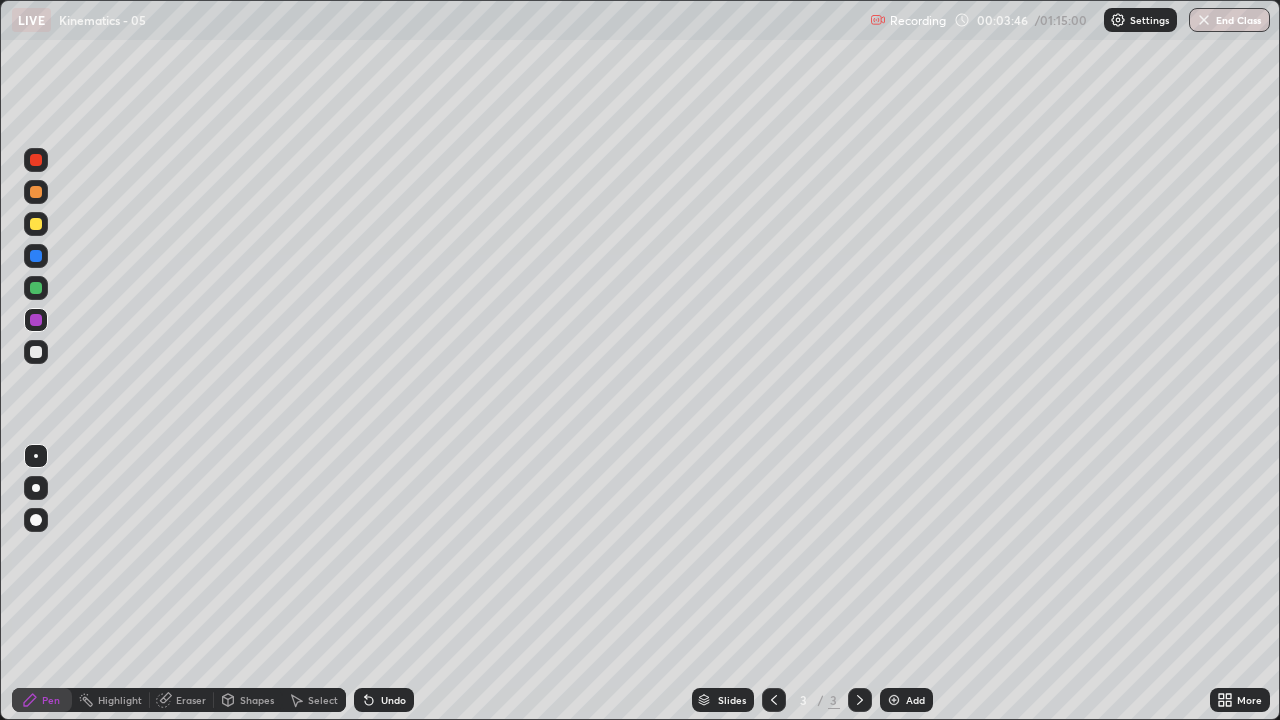 click on "Shapes" at bounding box center (248, 700) 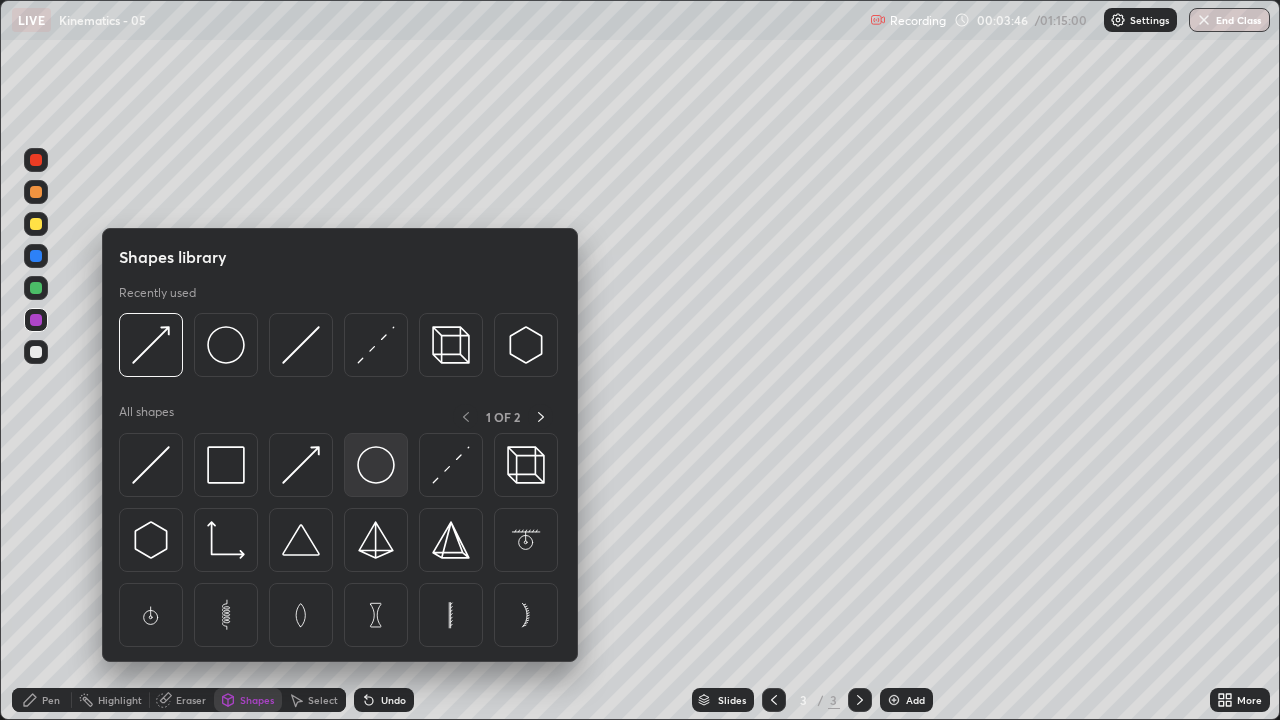 click at bounding box center (376, 465) 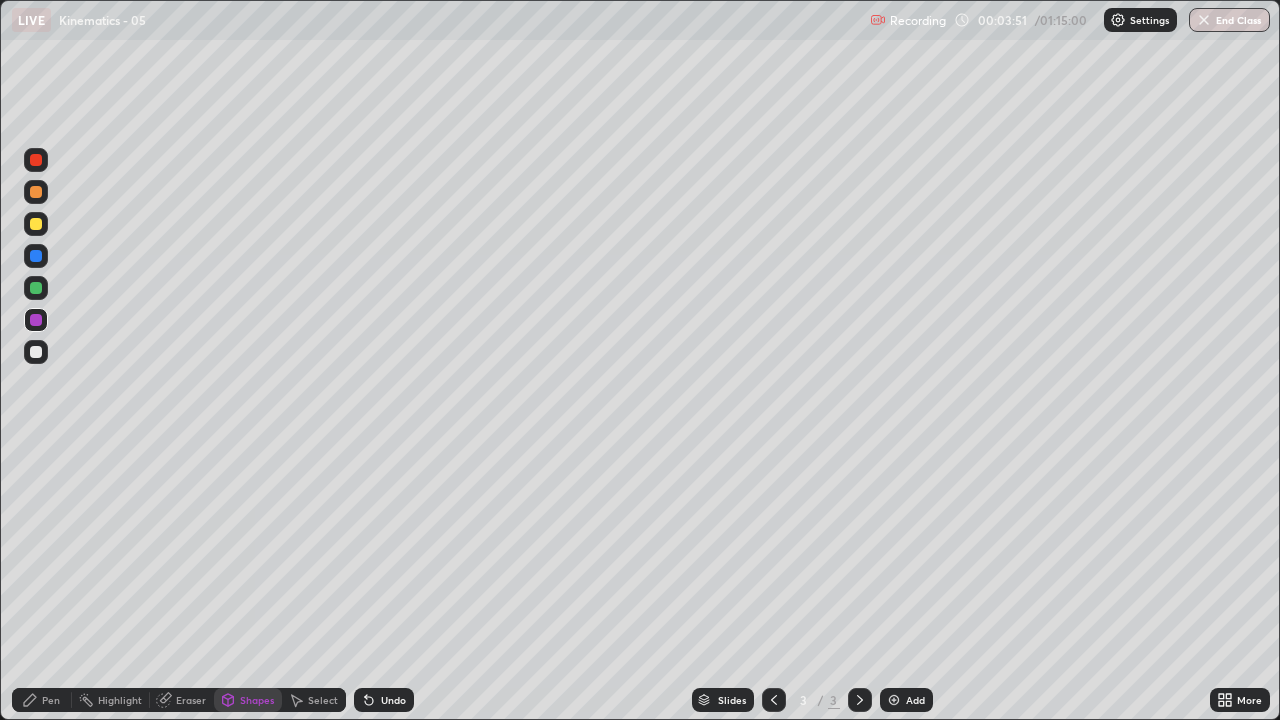 click on "Undo" at bounding box center (393, 700) 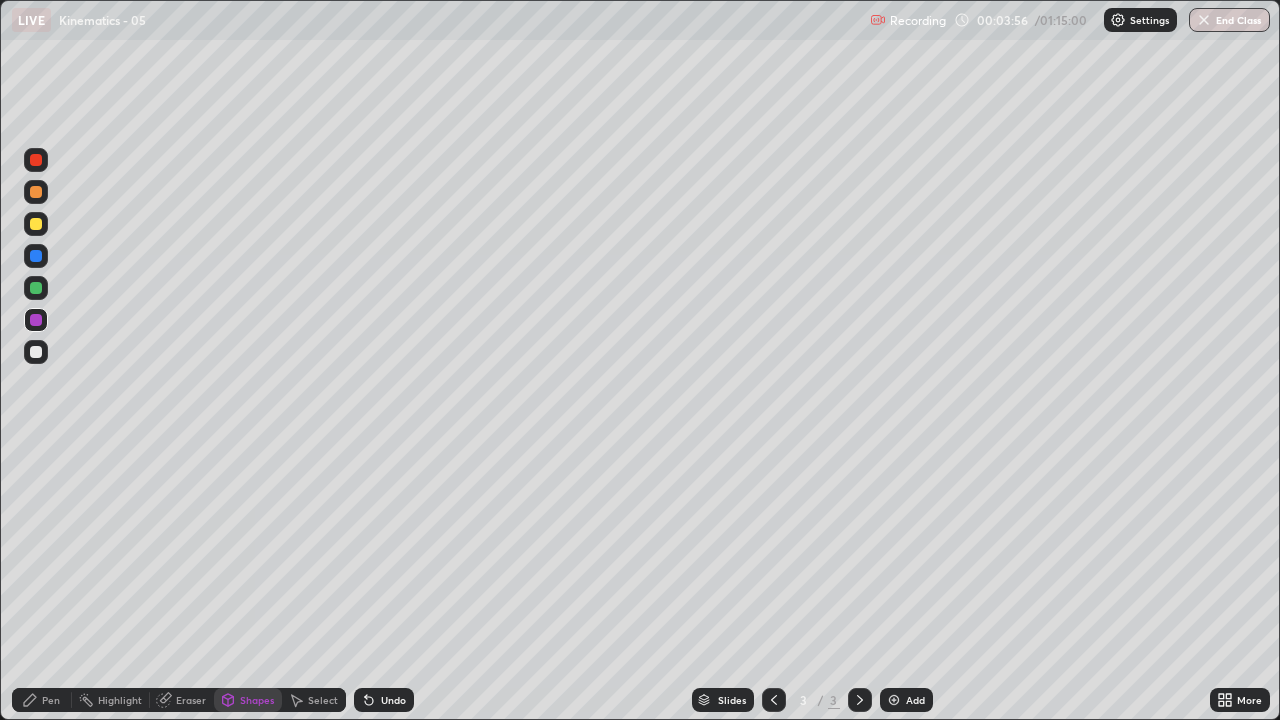 click on "Pen" at bounding box center (51, 700) 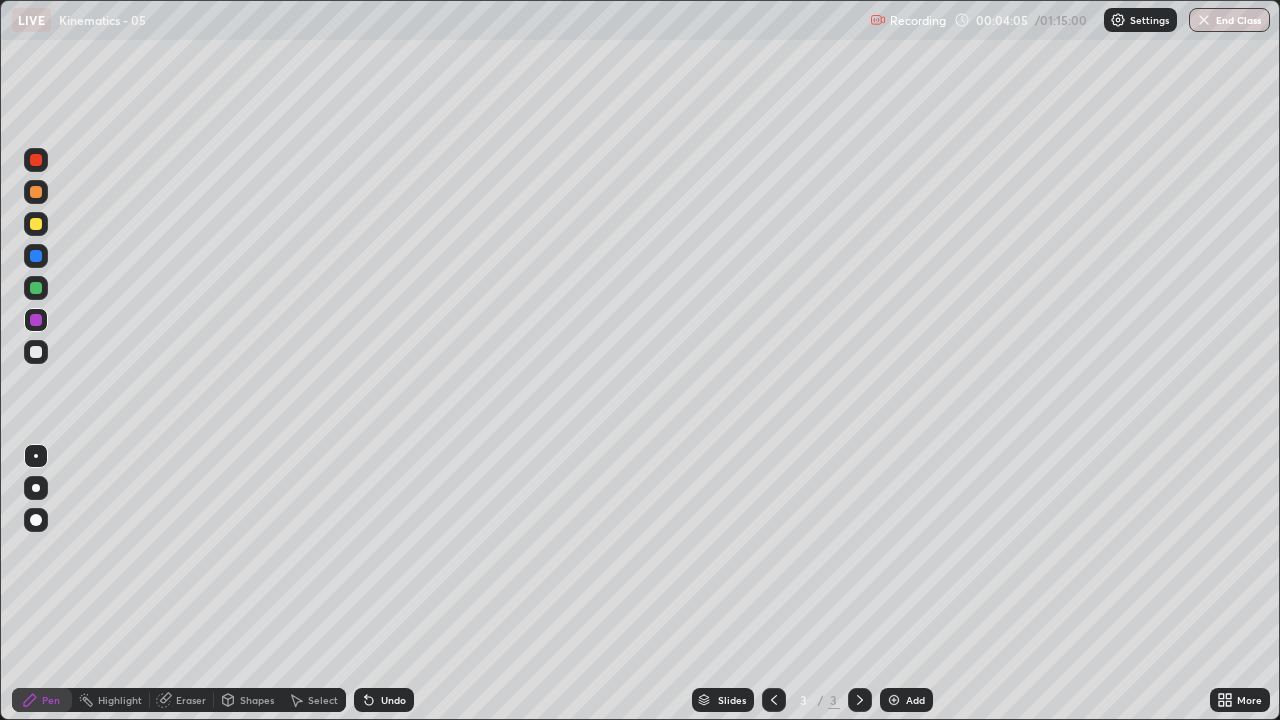 click at bounding box center (36, 352) 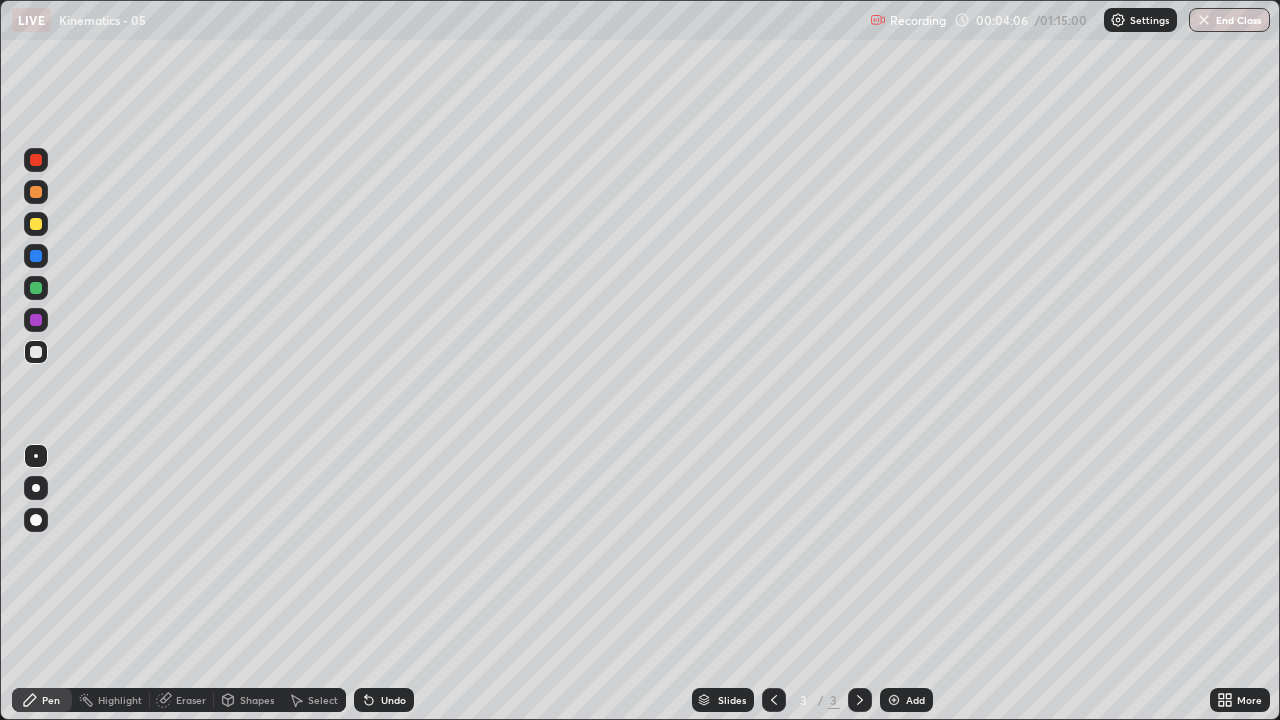 click at bounding box center [36, 288] 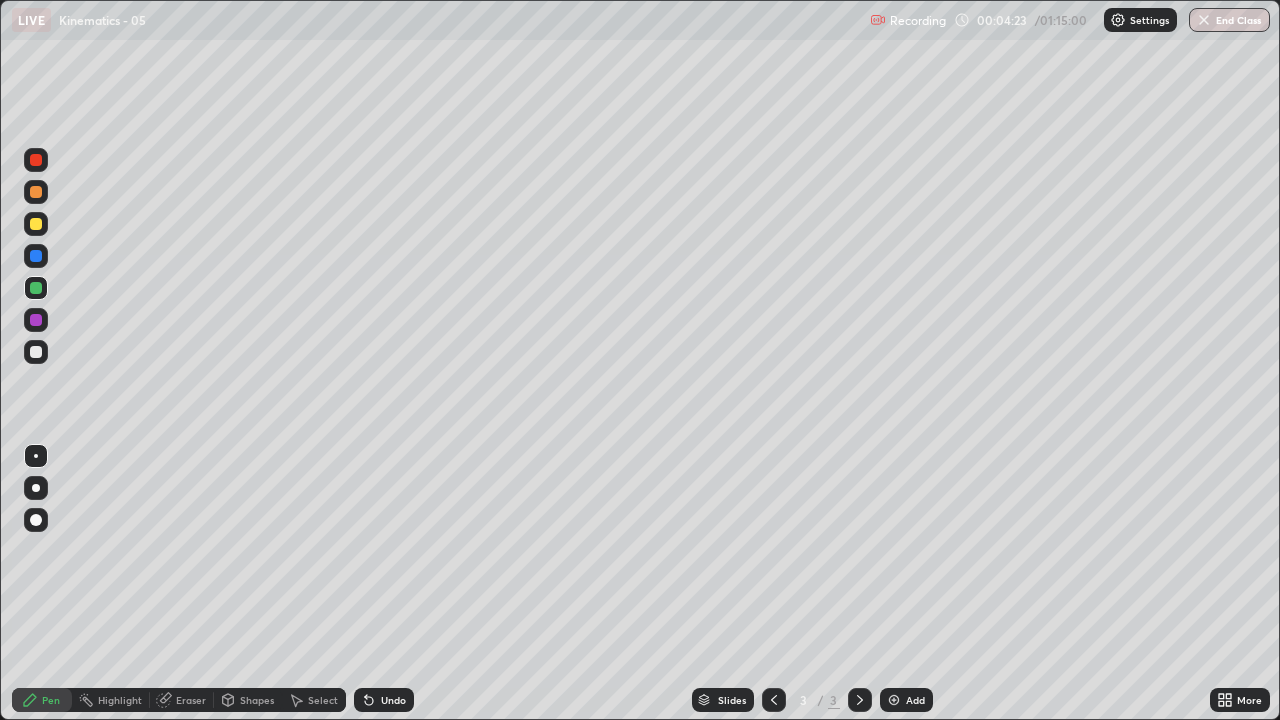 click on "Select" at bounding box center (314, 700) 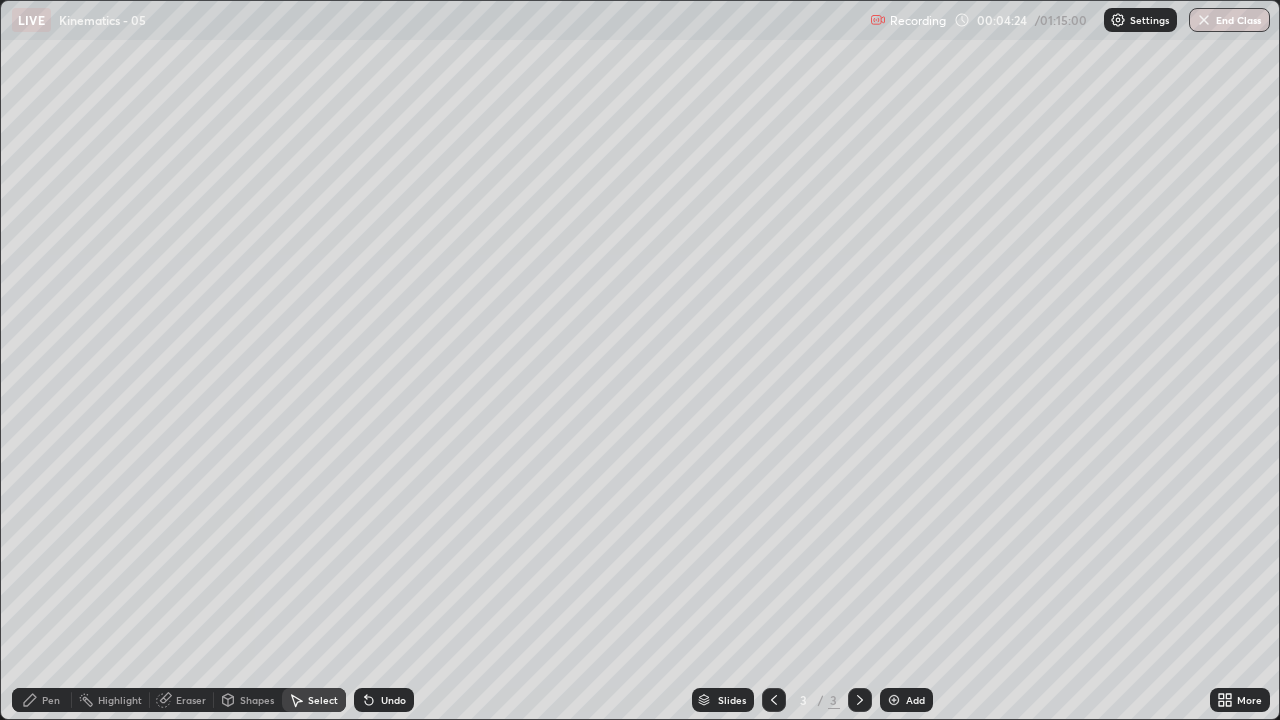 click on "Shapes" at bounding box center [257, 700] 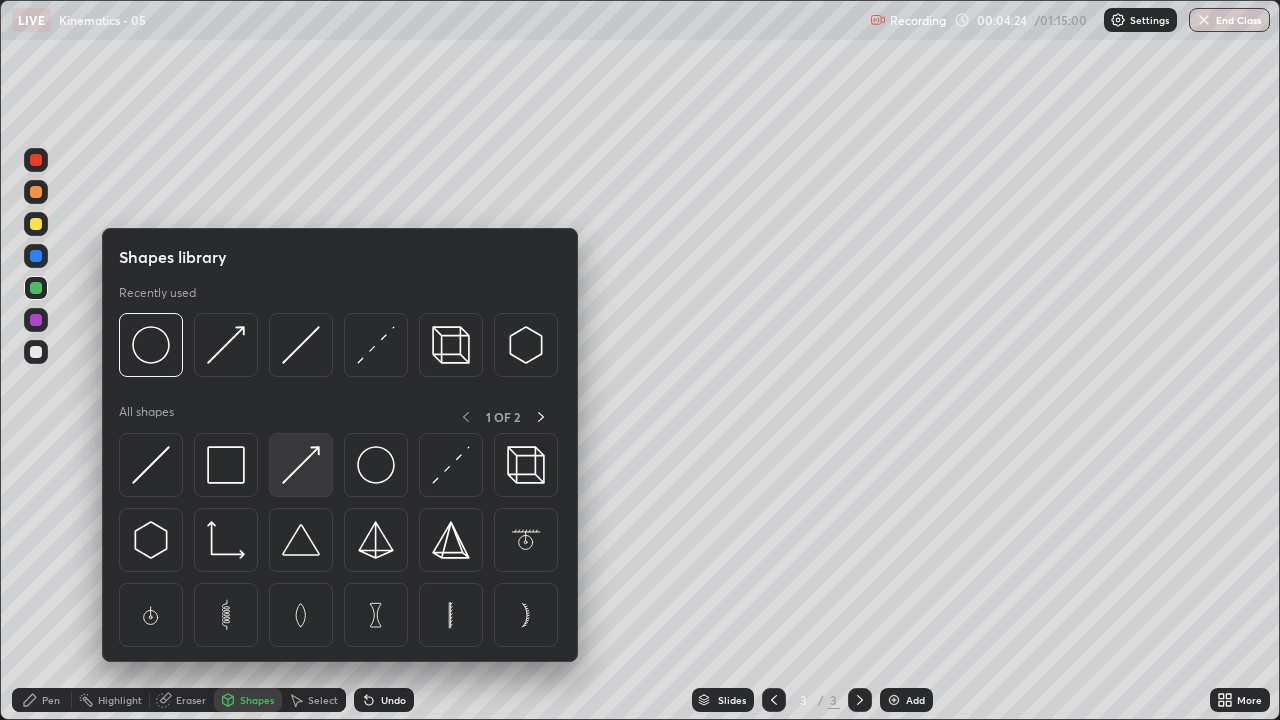 click at bounding box center (301, 465) 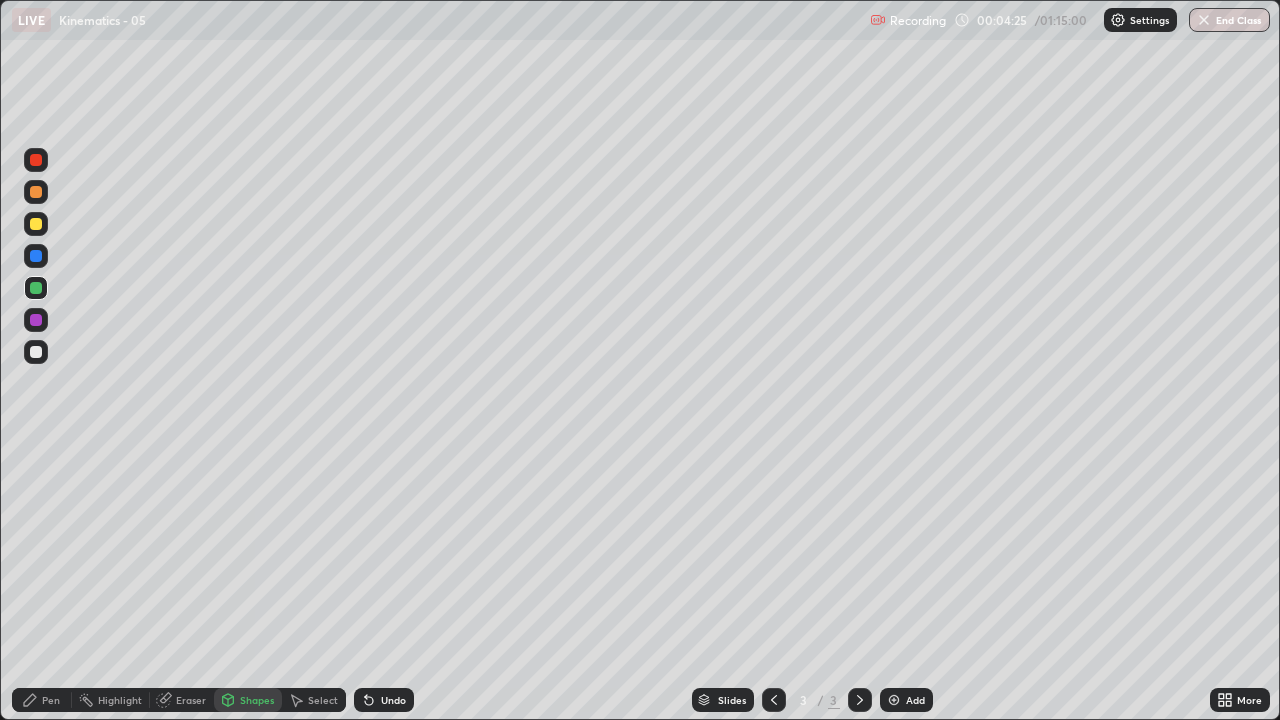 click at bounding box center [36, 352] 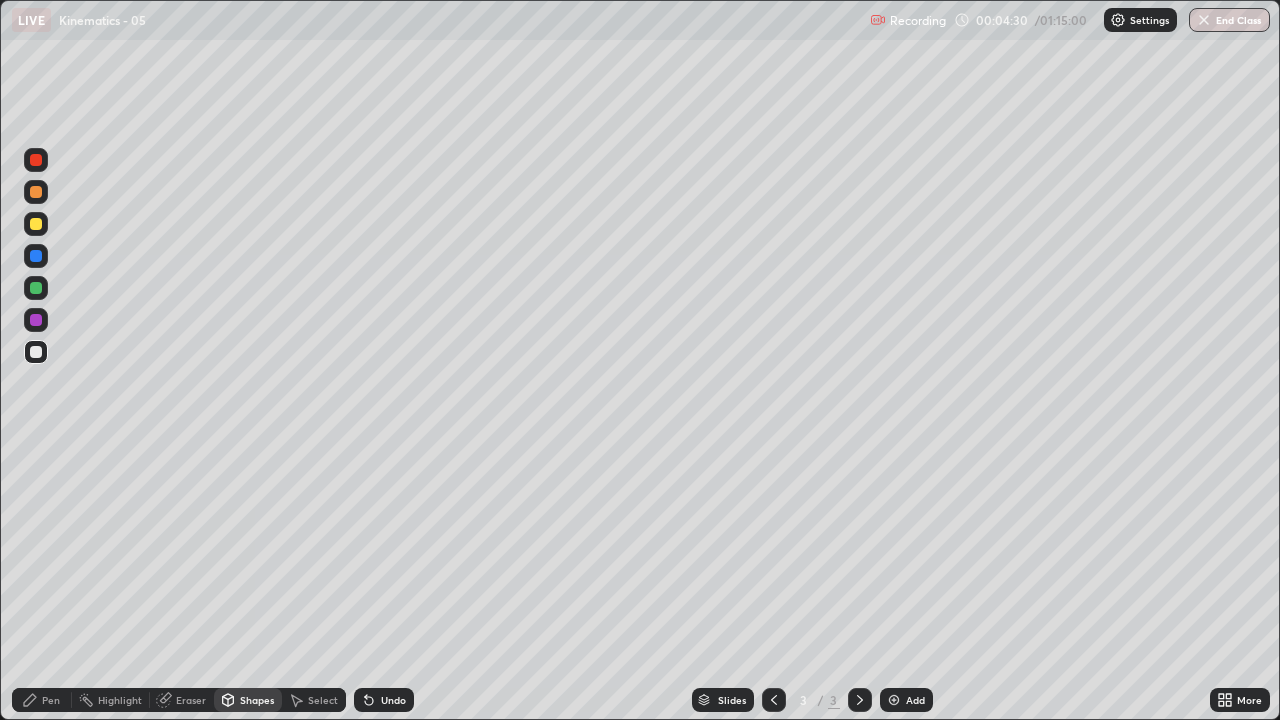 click on "Pen" at bounding box center (51, 700) 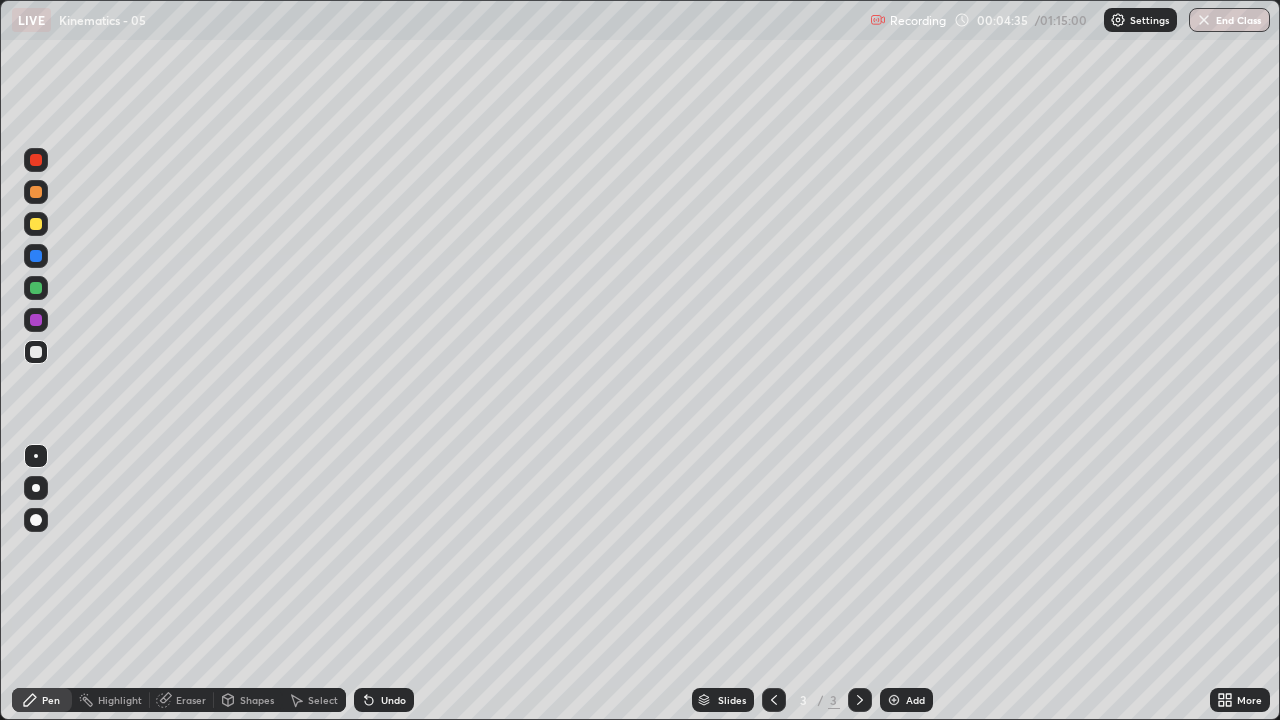 click at bounding box center (36, 288) 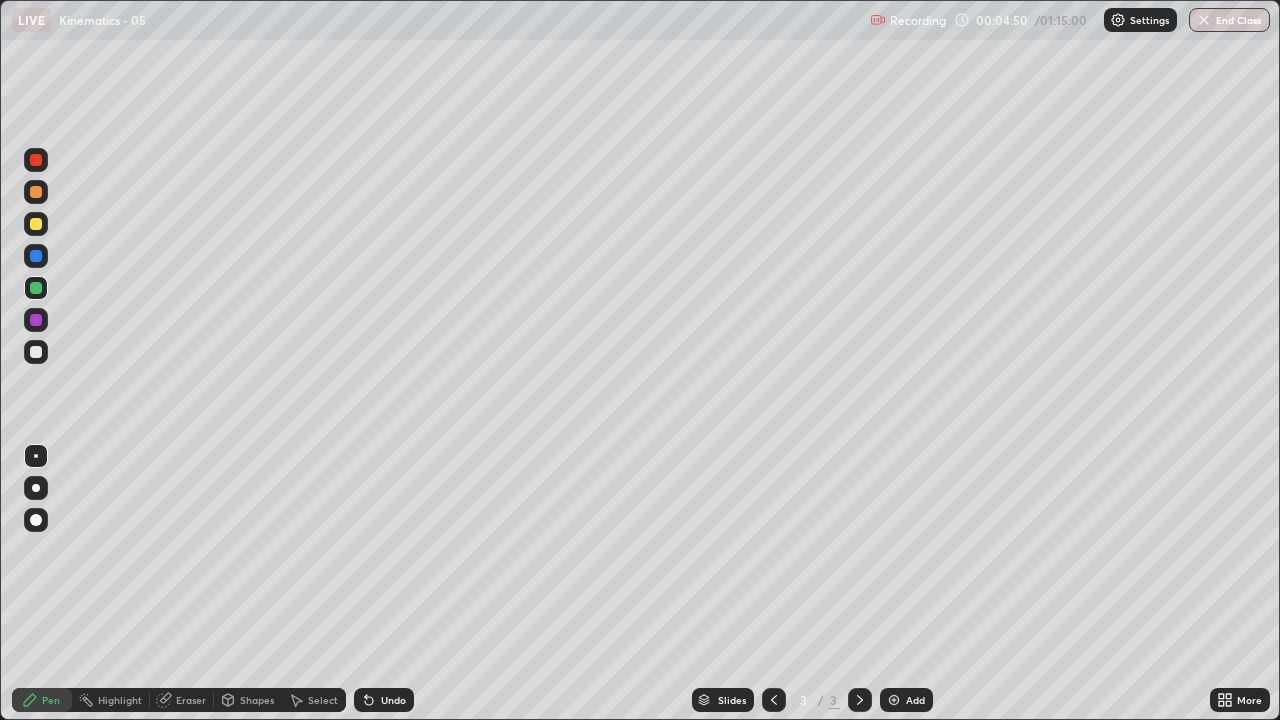 click on "Eraser" at bounding box center [191, 700] 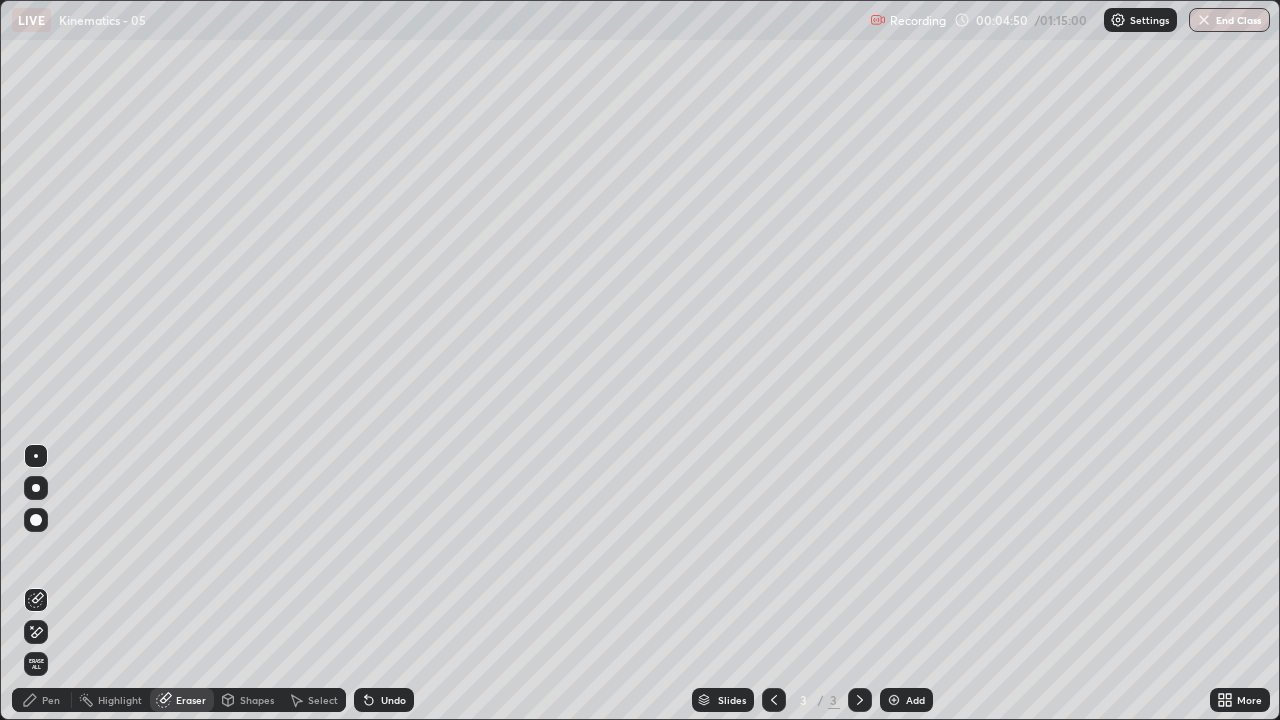 click on "Shapes" at bounding box center [257, 700] 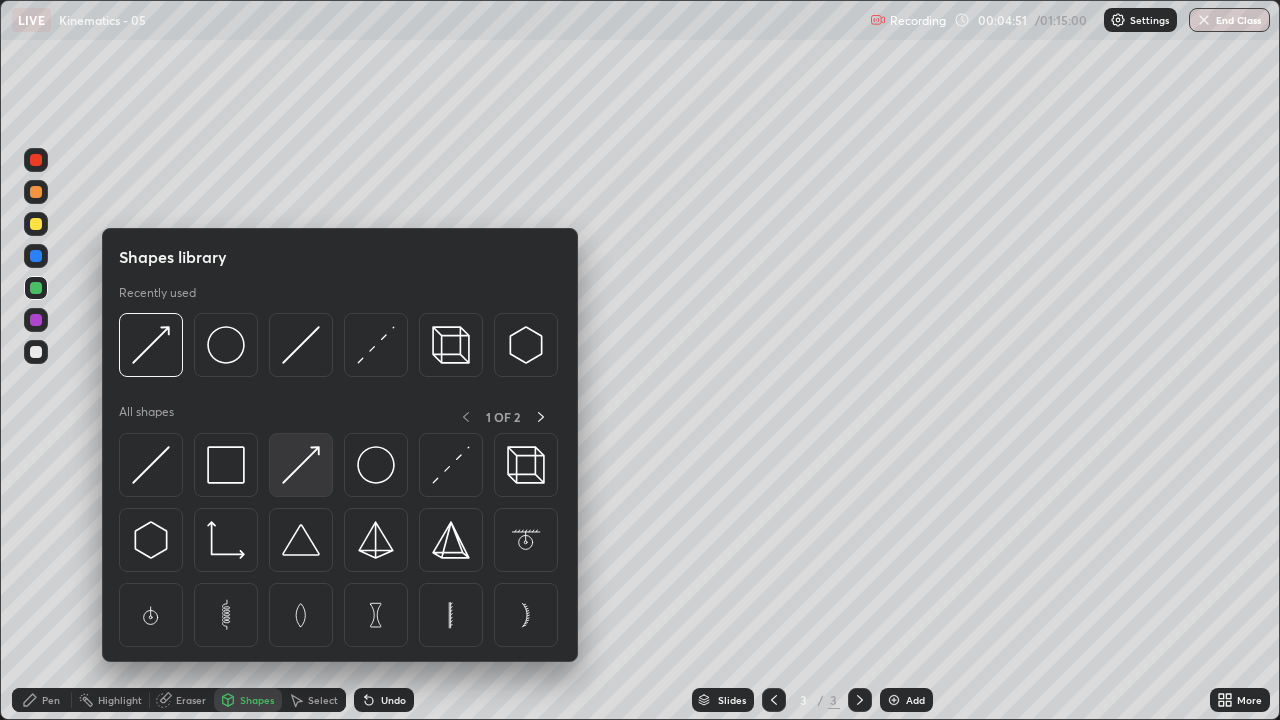 click at bounding box center (301, 465) 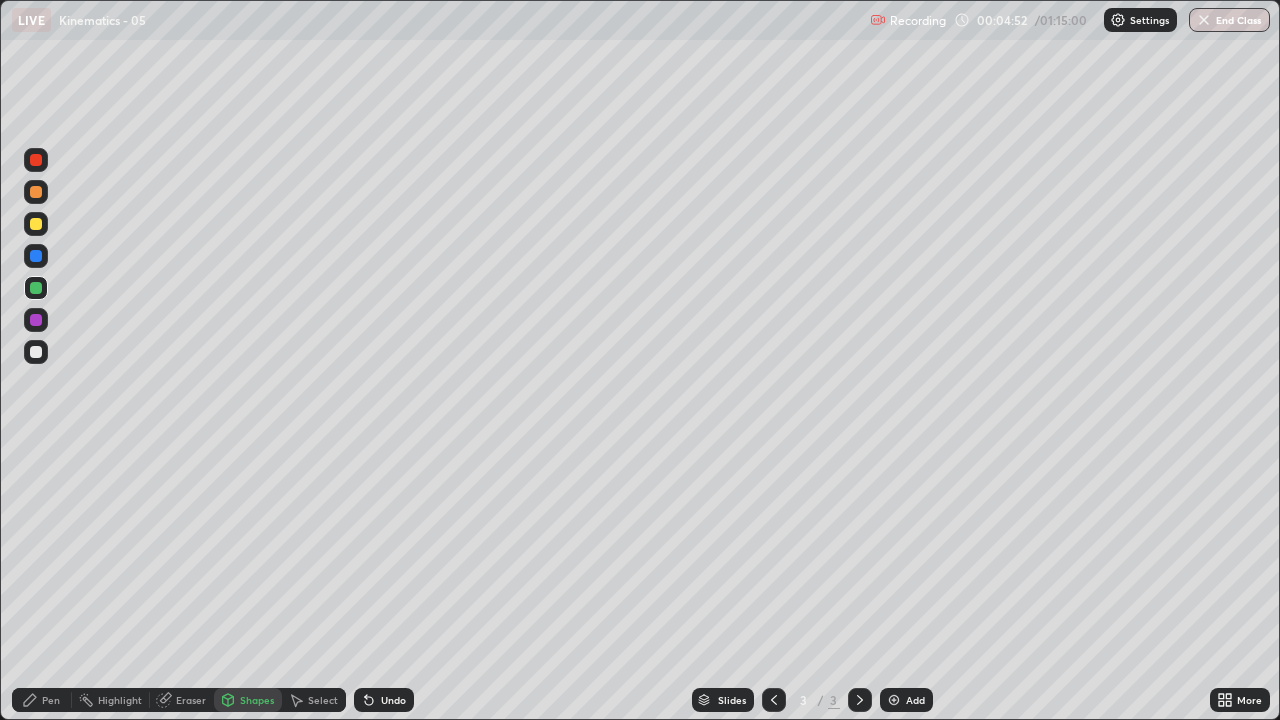 click at bounding box center [36, 192] 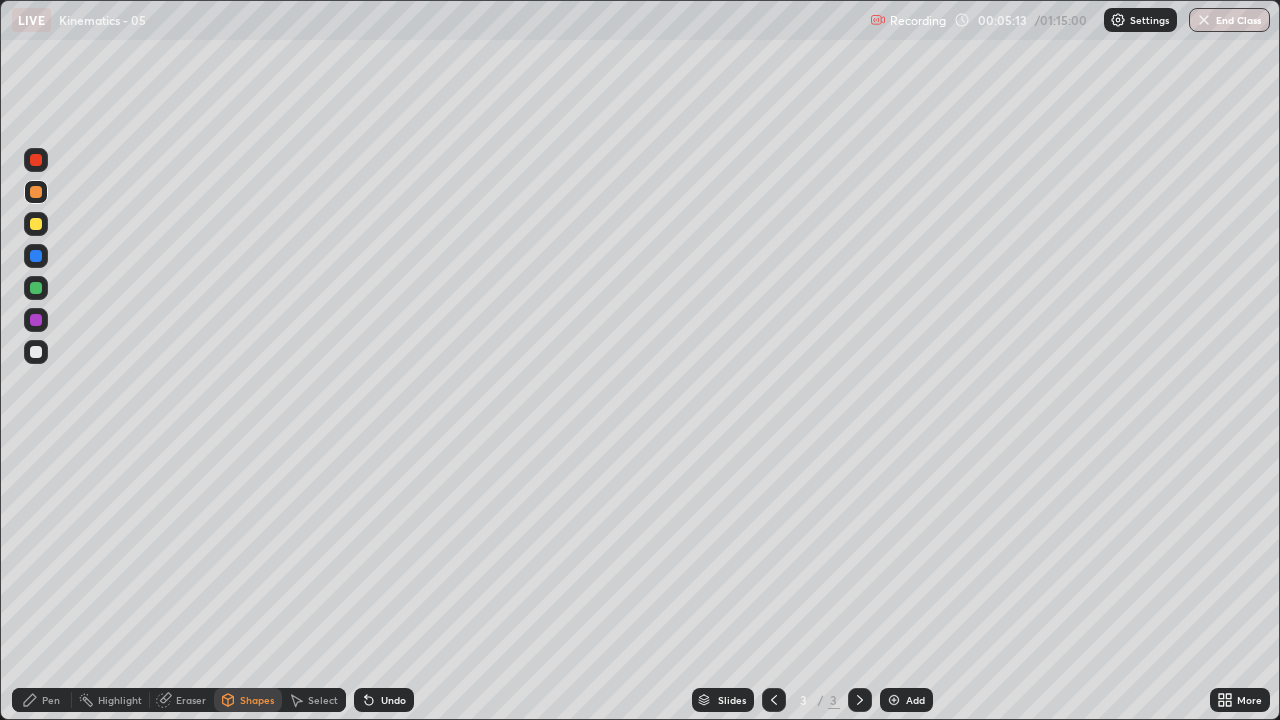 click at bounding box center (36, 224) 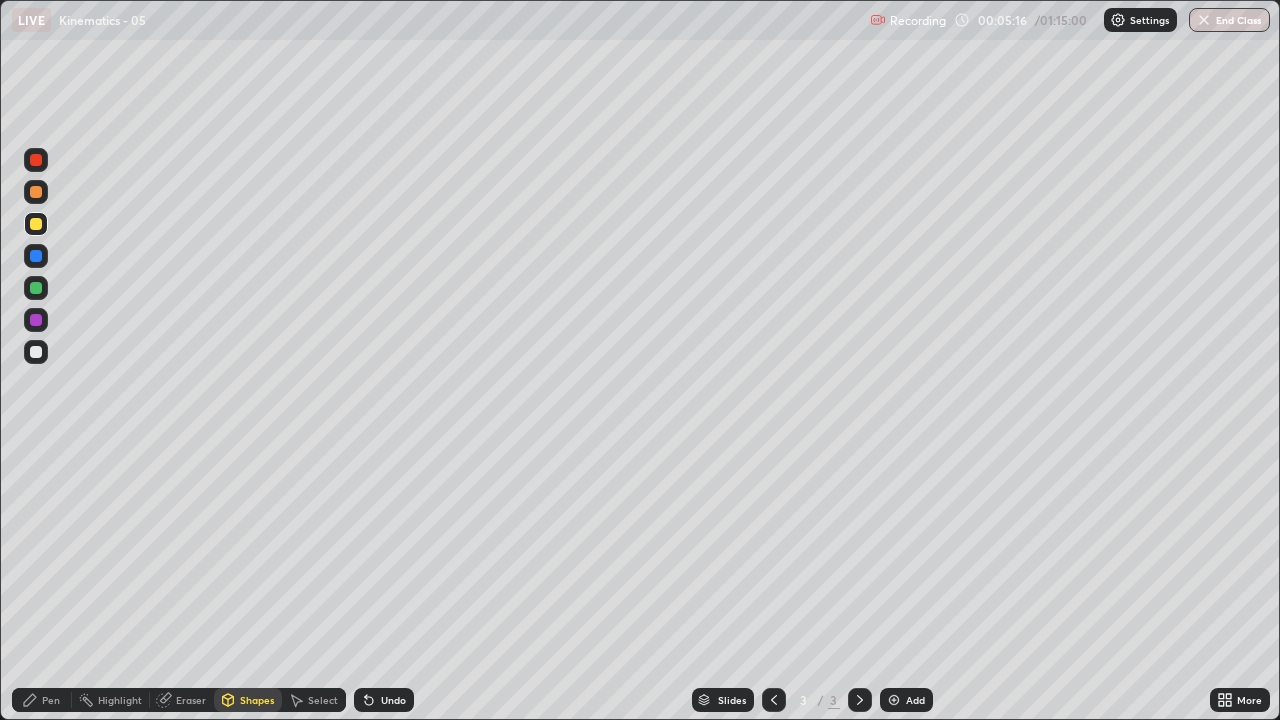 click on "Shapes" at bounding box center [248, 700] 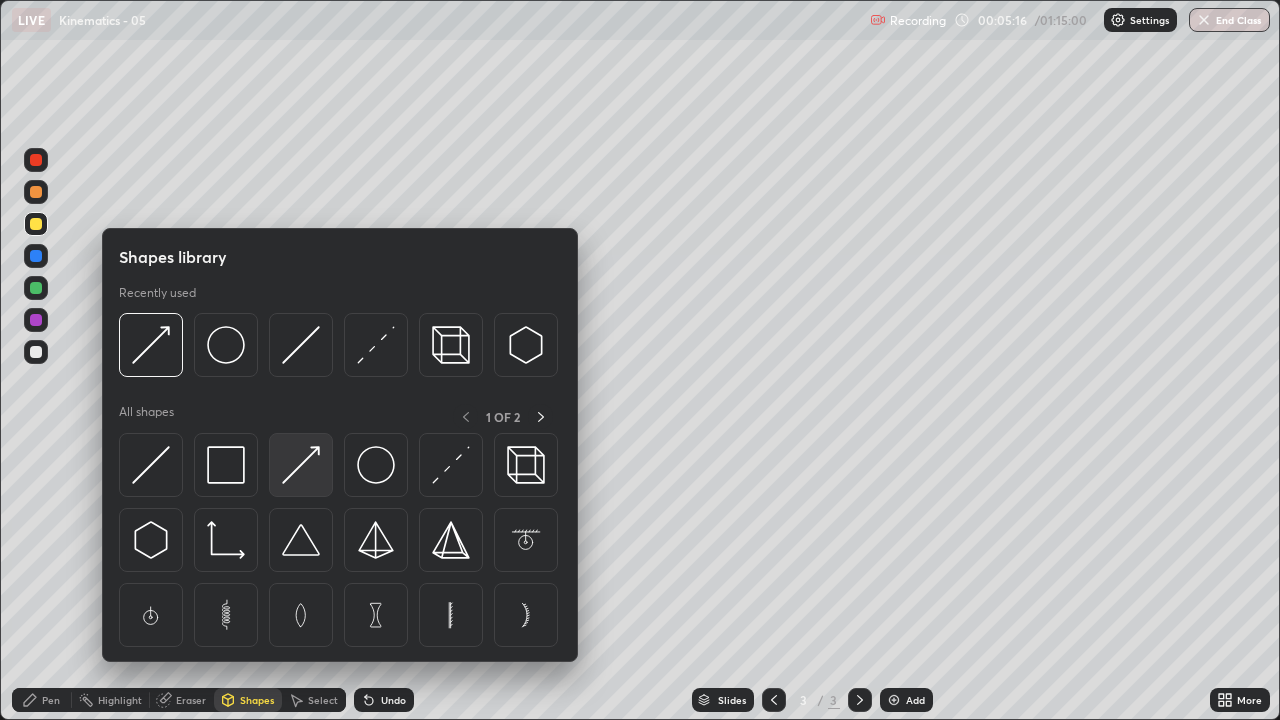 click at bounding box center [301, 465] 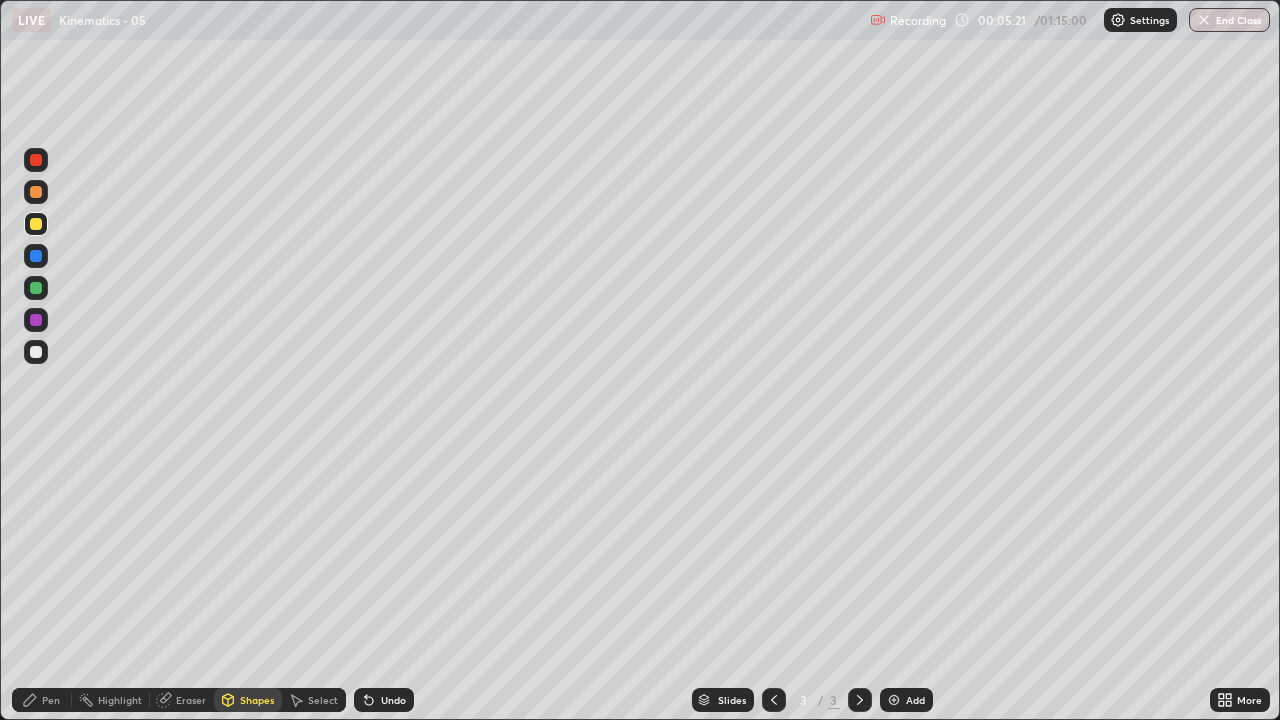 click on "Pen" at bounding box center (51, 700) 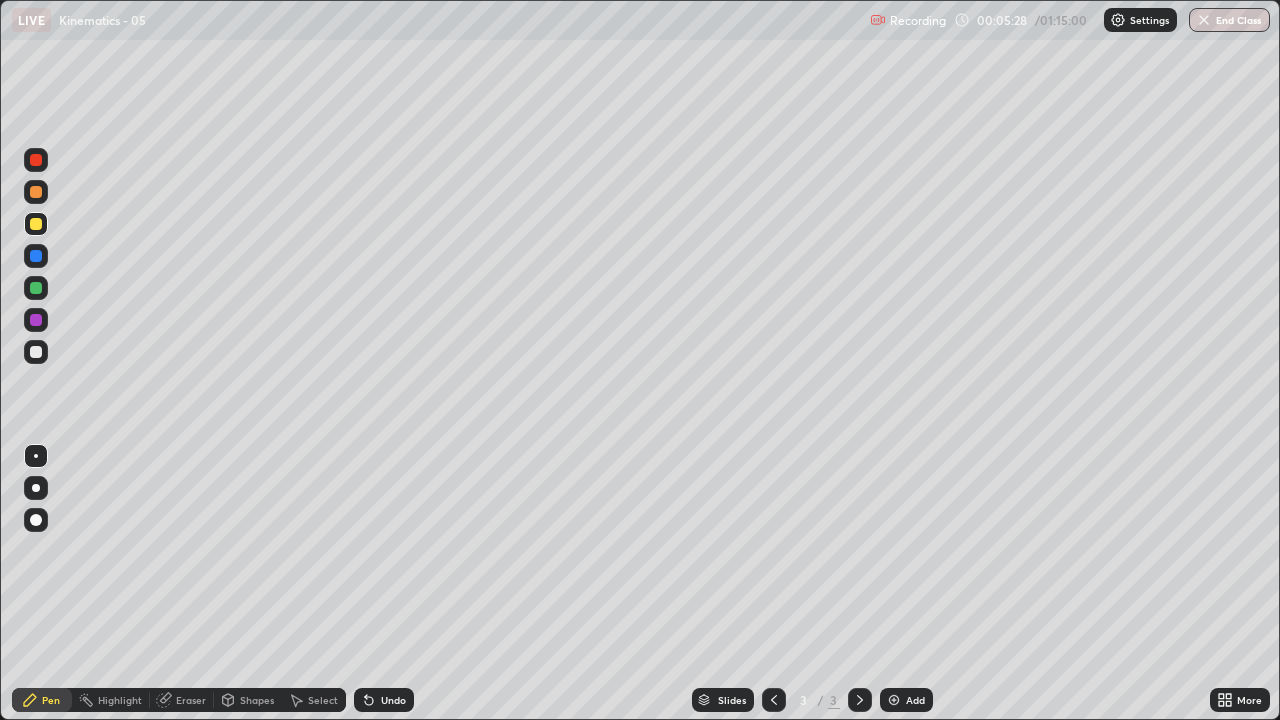 click at bounding box center [36, 352] 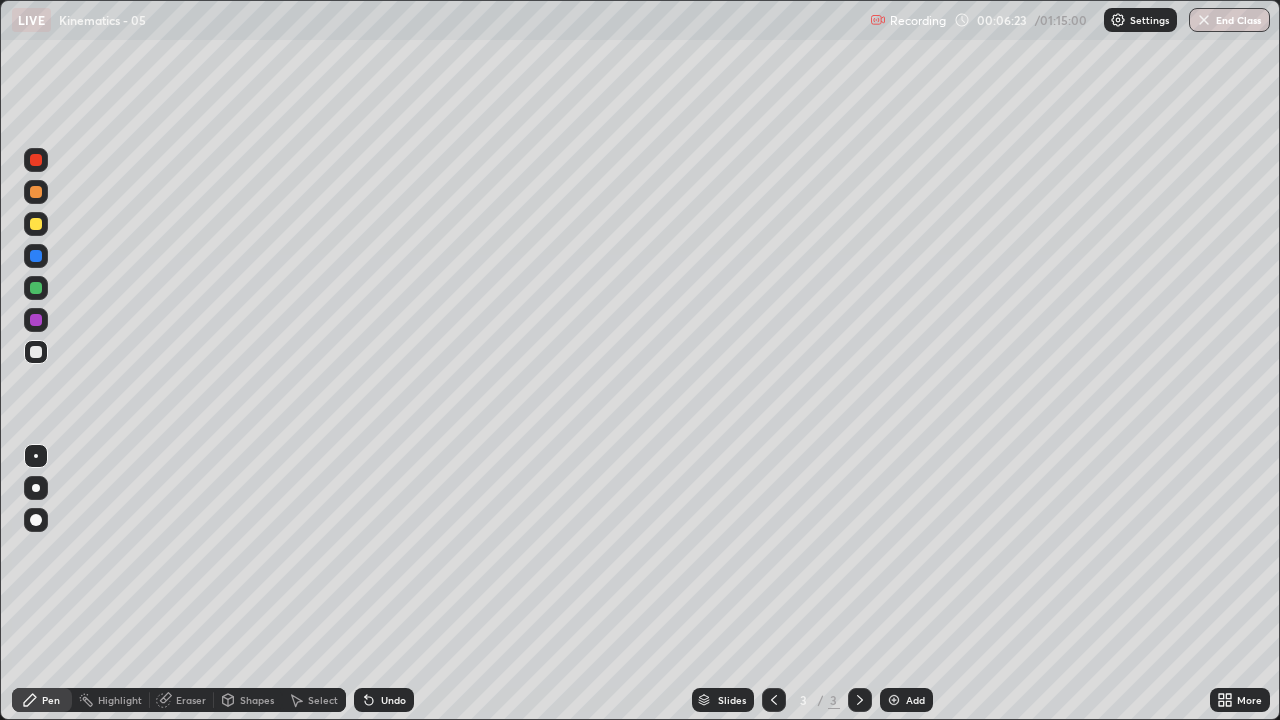 click at bounding box center [36, 192] 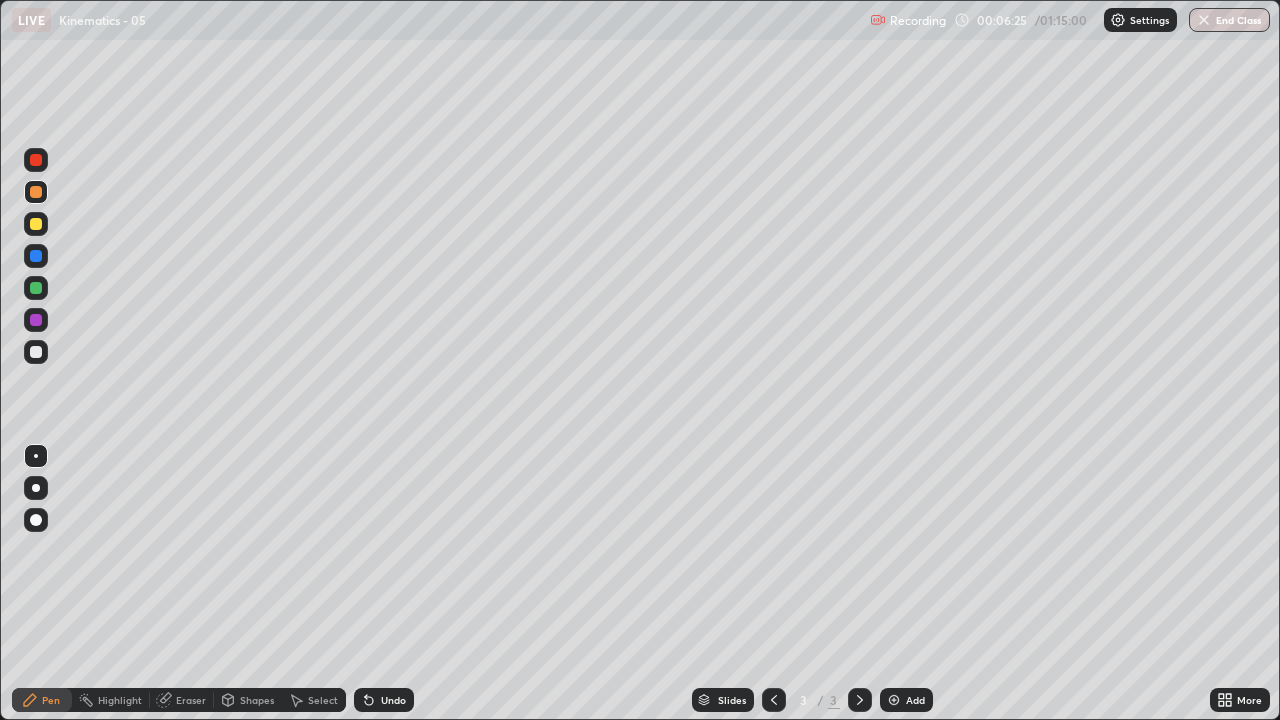 click at bounding box center (36, 288) 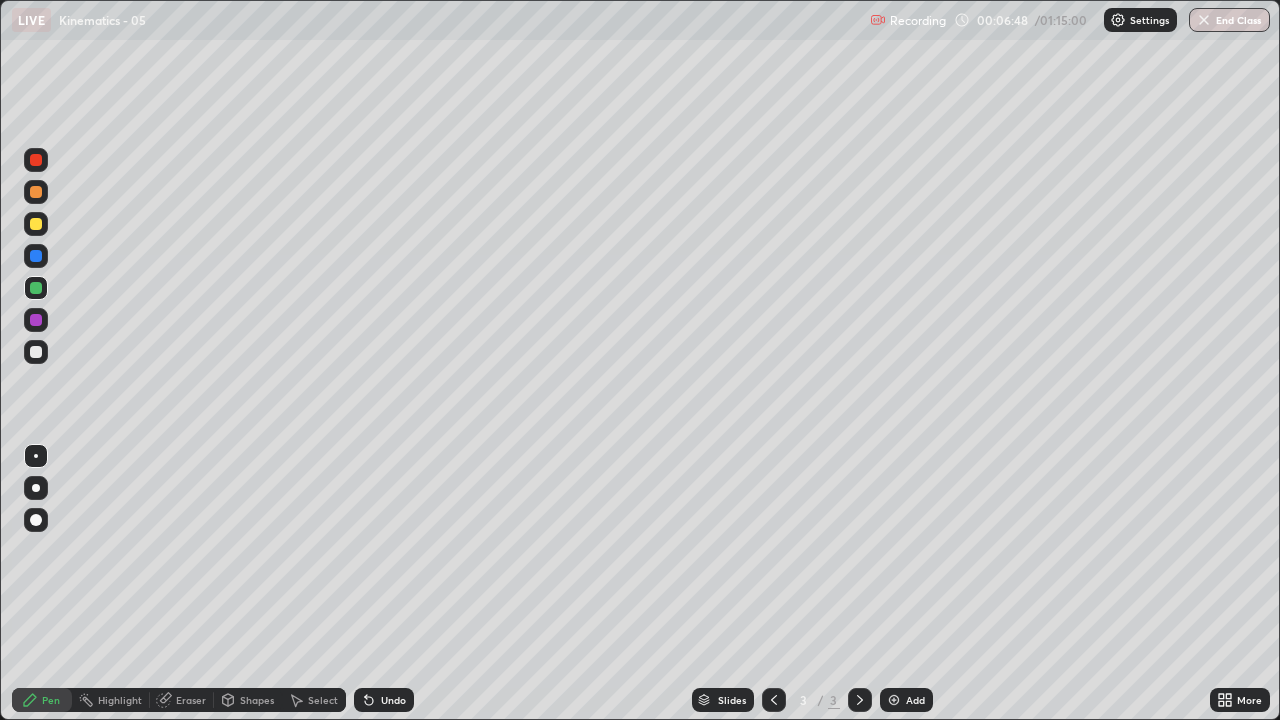 click on "Undo" at bounding box center (393, 700) 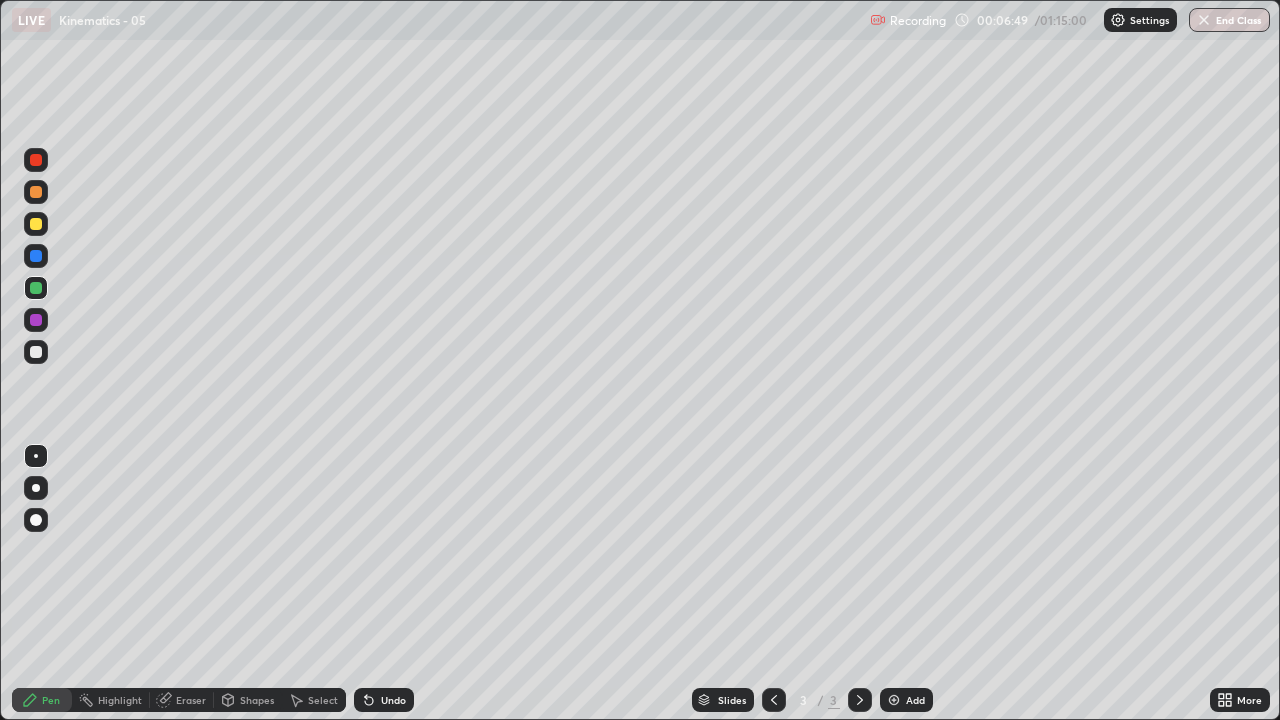 click on "Undo" at bounding box center (393, 700) 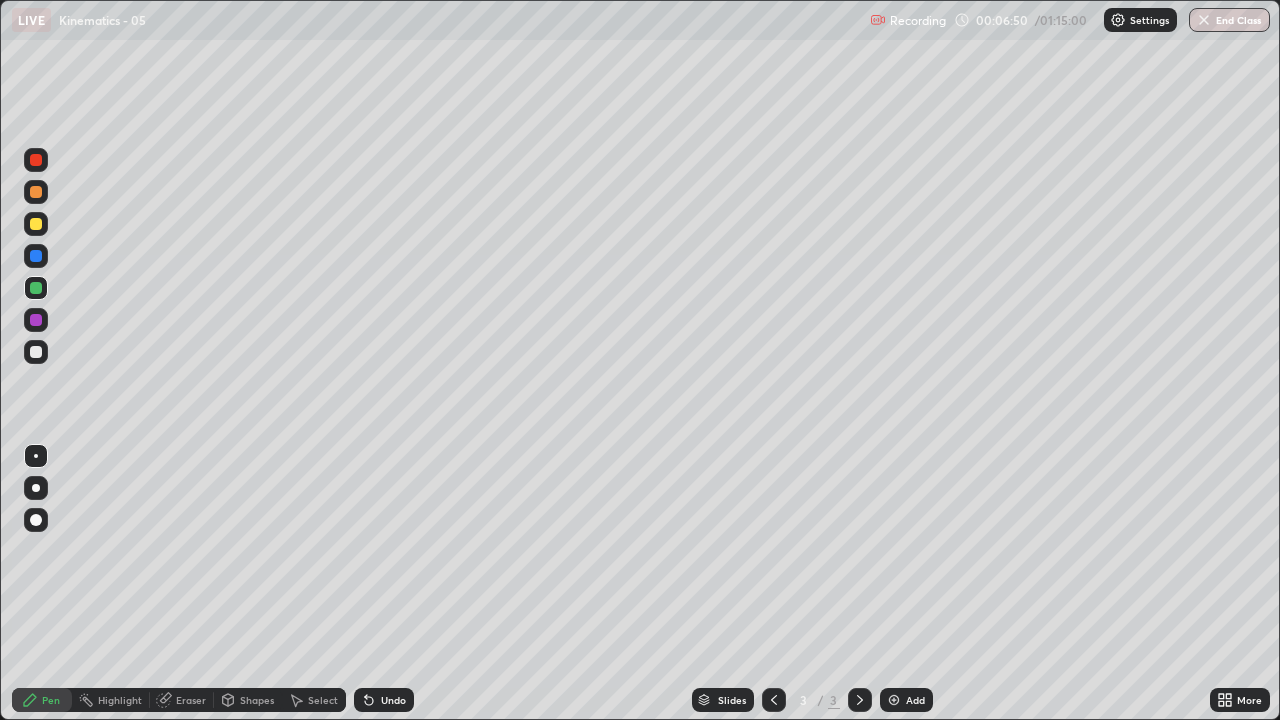 click on "Undo" at bounding box center (393, 700) 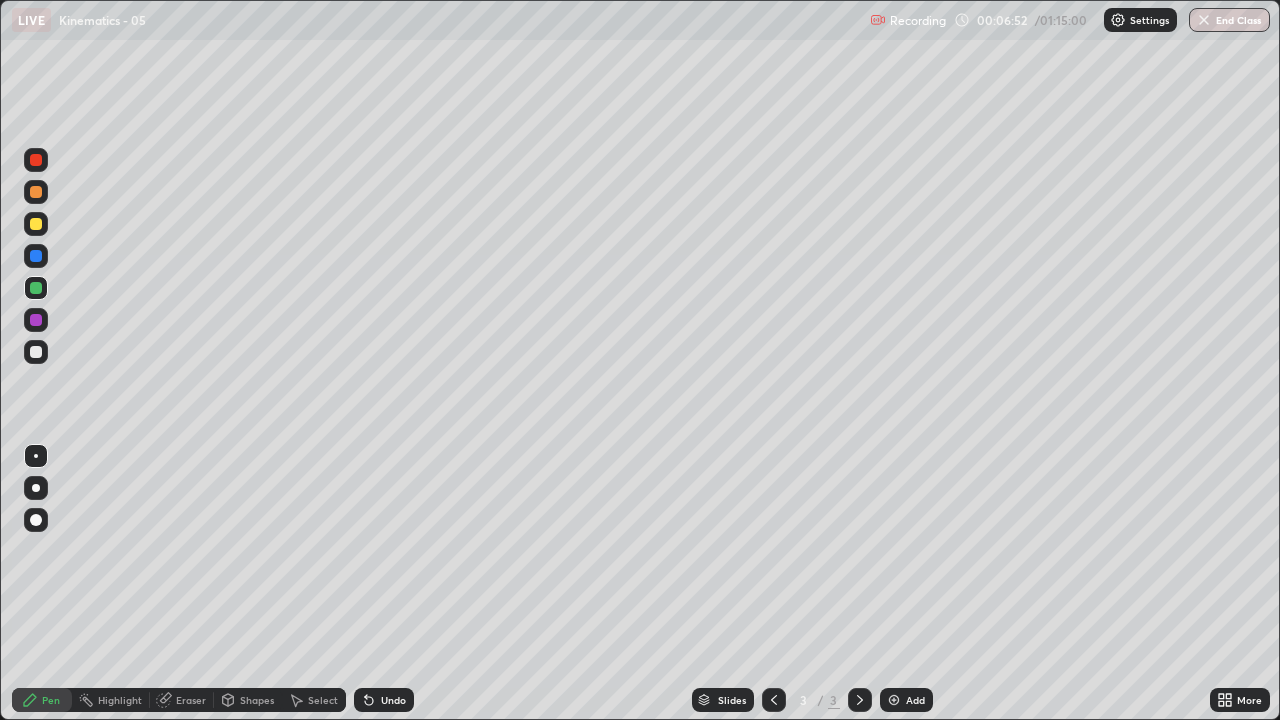 click at bounding box center (36, 352) 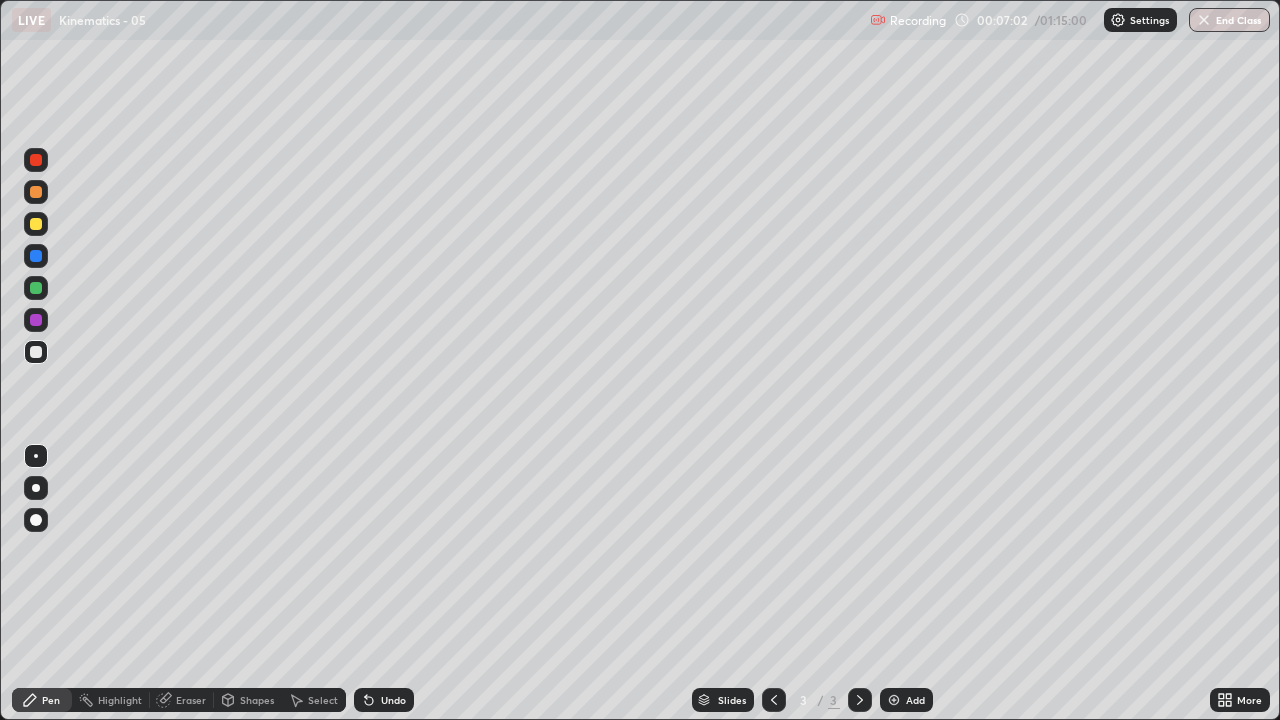 click on "Undo" at bounding box center [384, 700] 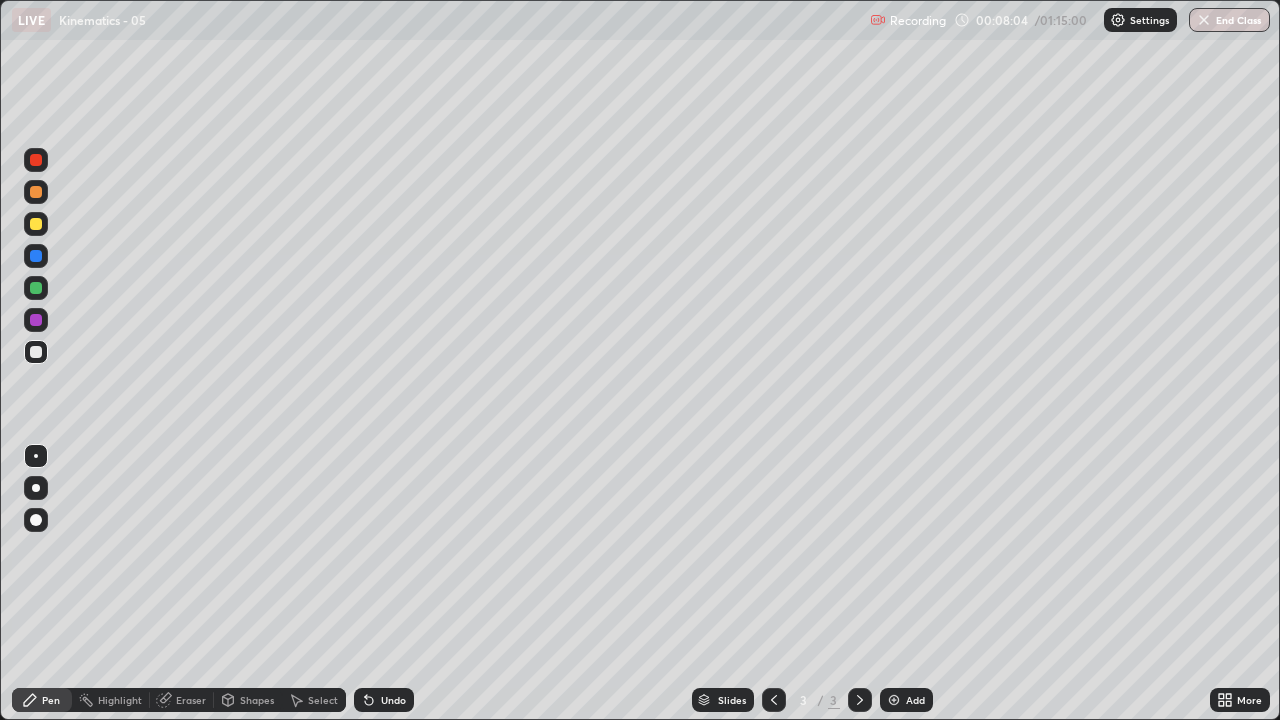 click on "Undo" at bounding box center (393, 700) 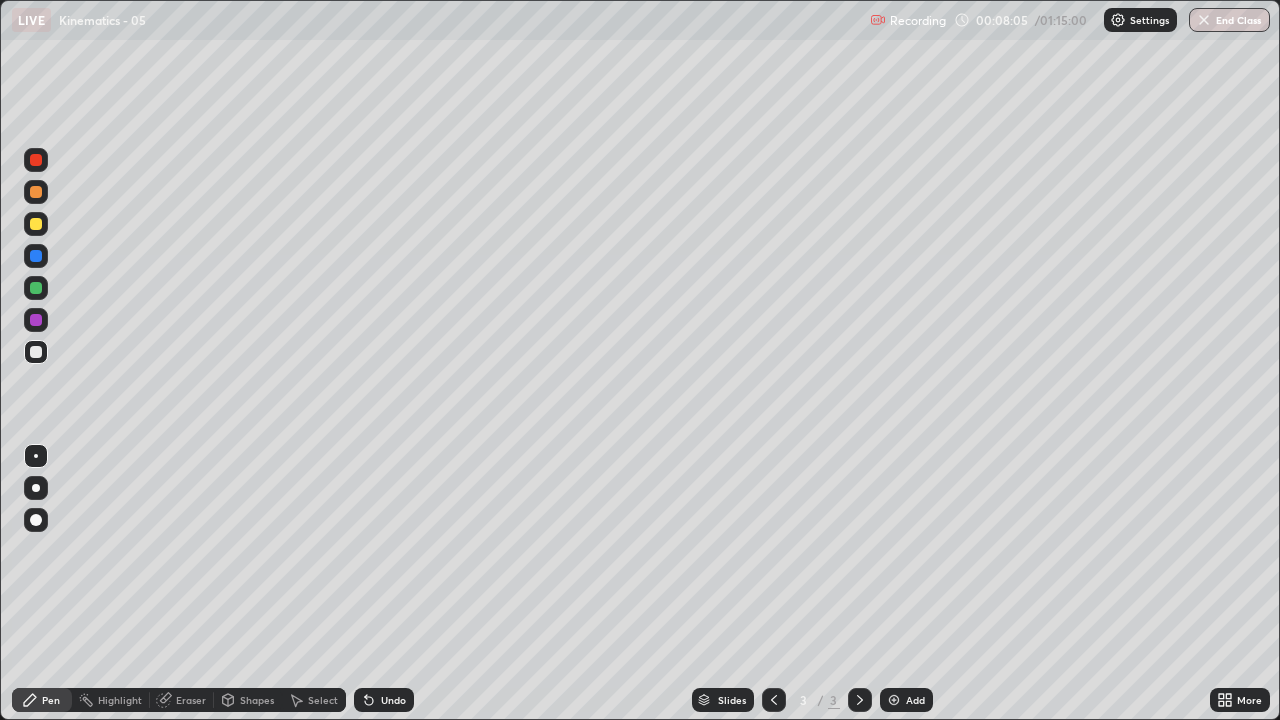 click on "Undo" at bounding box center (393, 700) 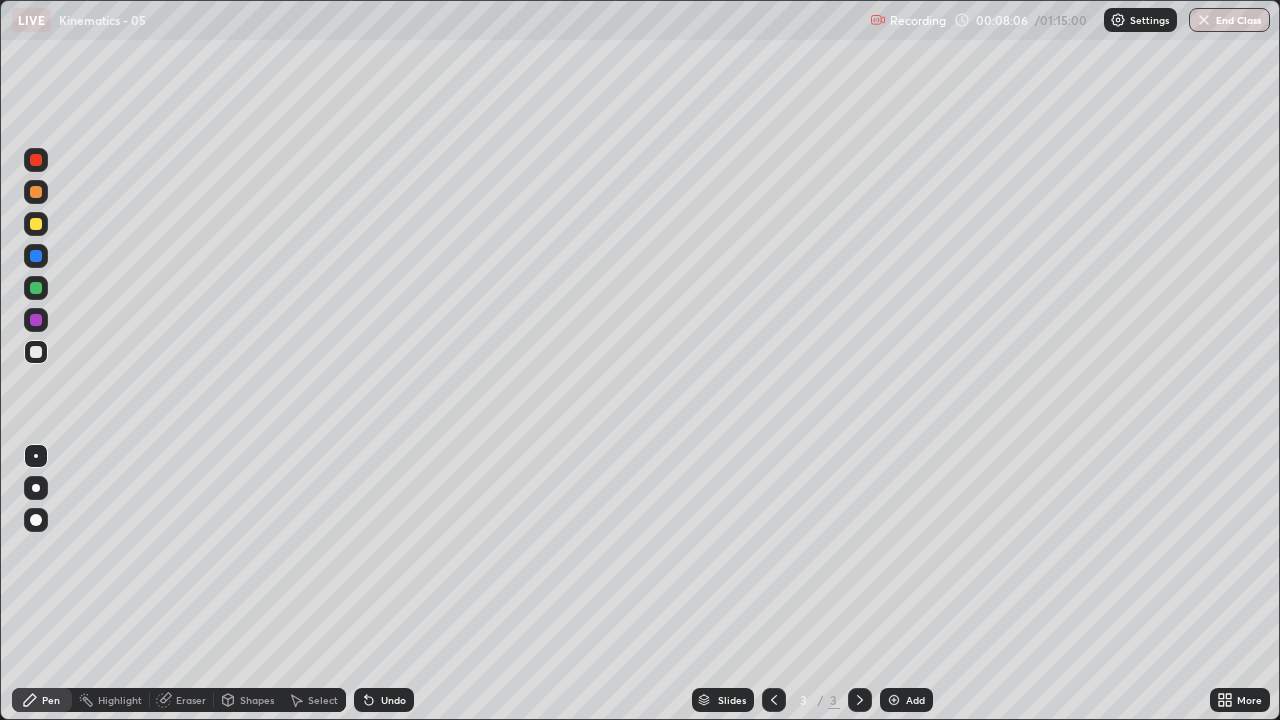 click on "Undo" at bounding box center [384, 700] 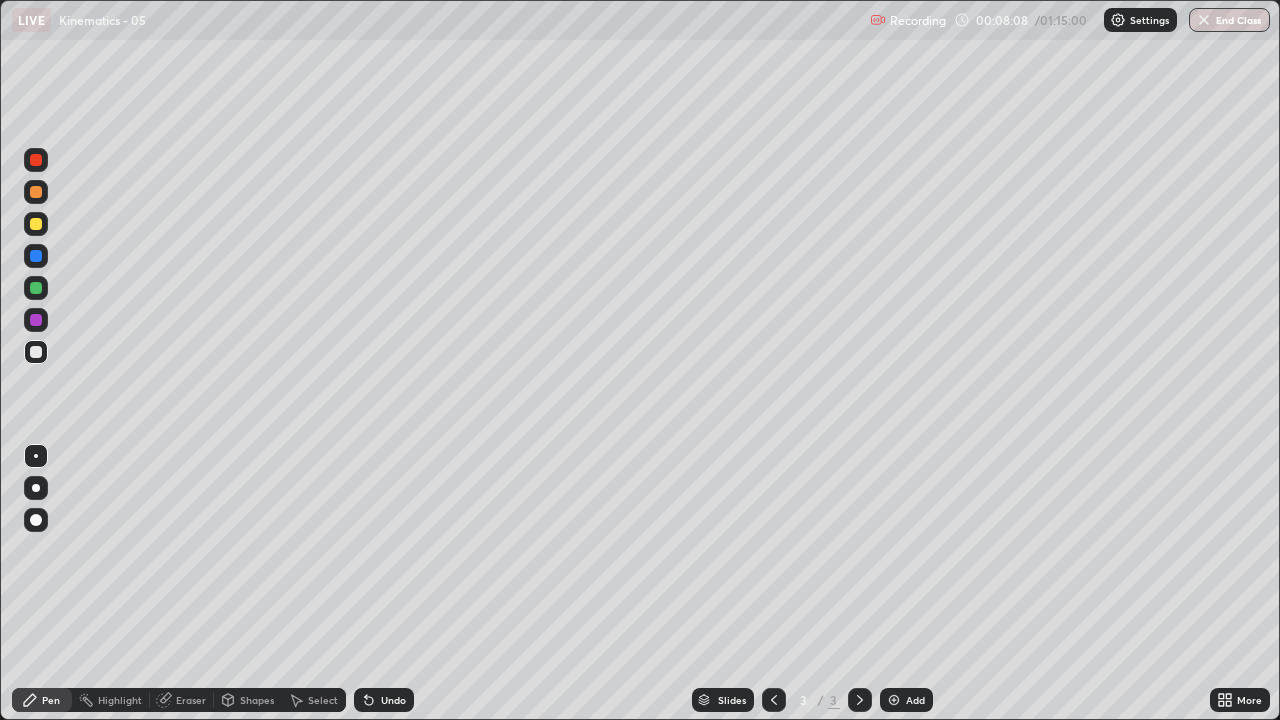 click at bounding box center [36, 160] 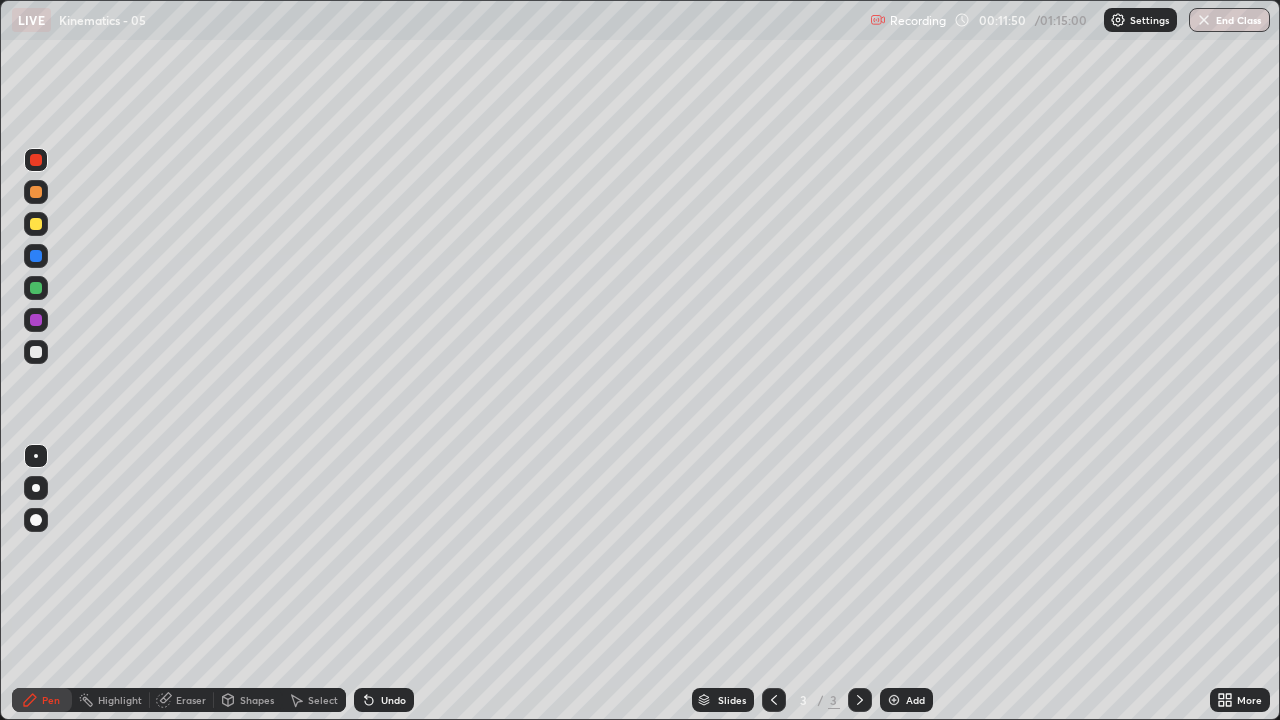 click on "Select" at bounding box center (323, 700) 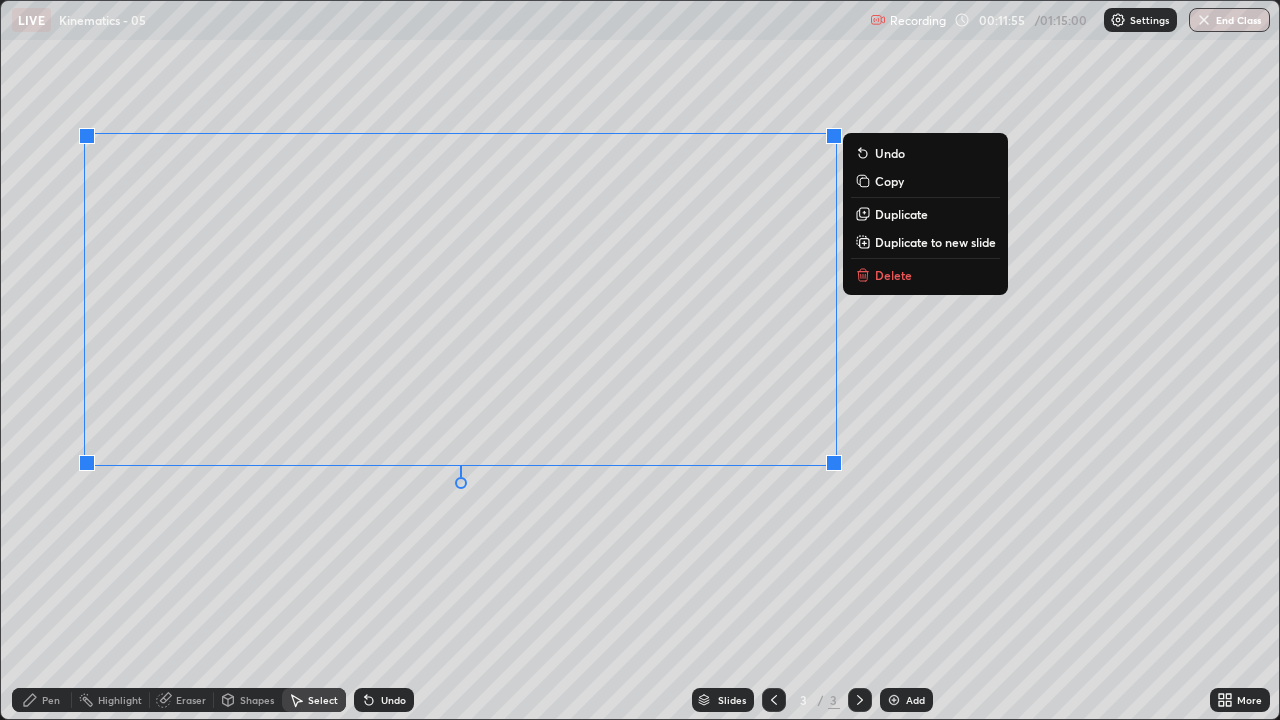 click on "Duplicate to new slide" at bounding box center [935, 242] 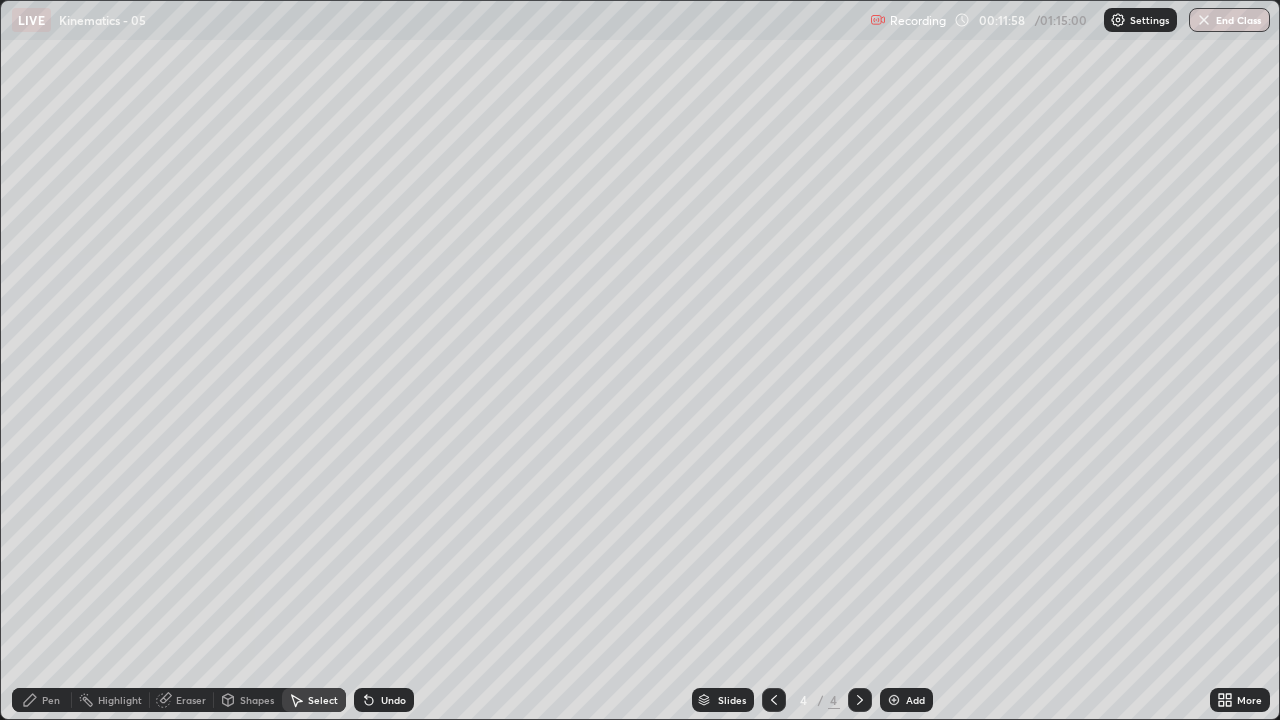 click on "Pen" at bounding box center [51, 700] 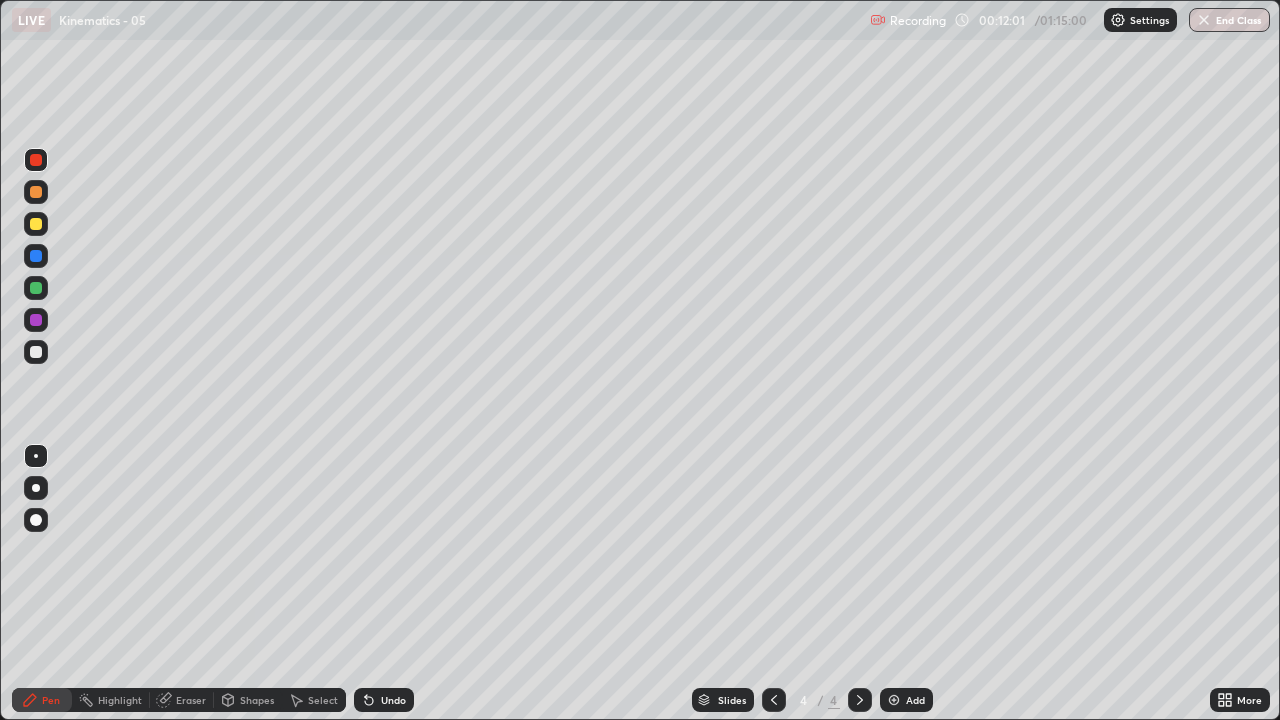 click on "Undo" at bounding box center (393, 700) 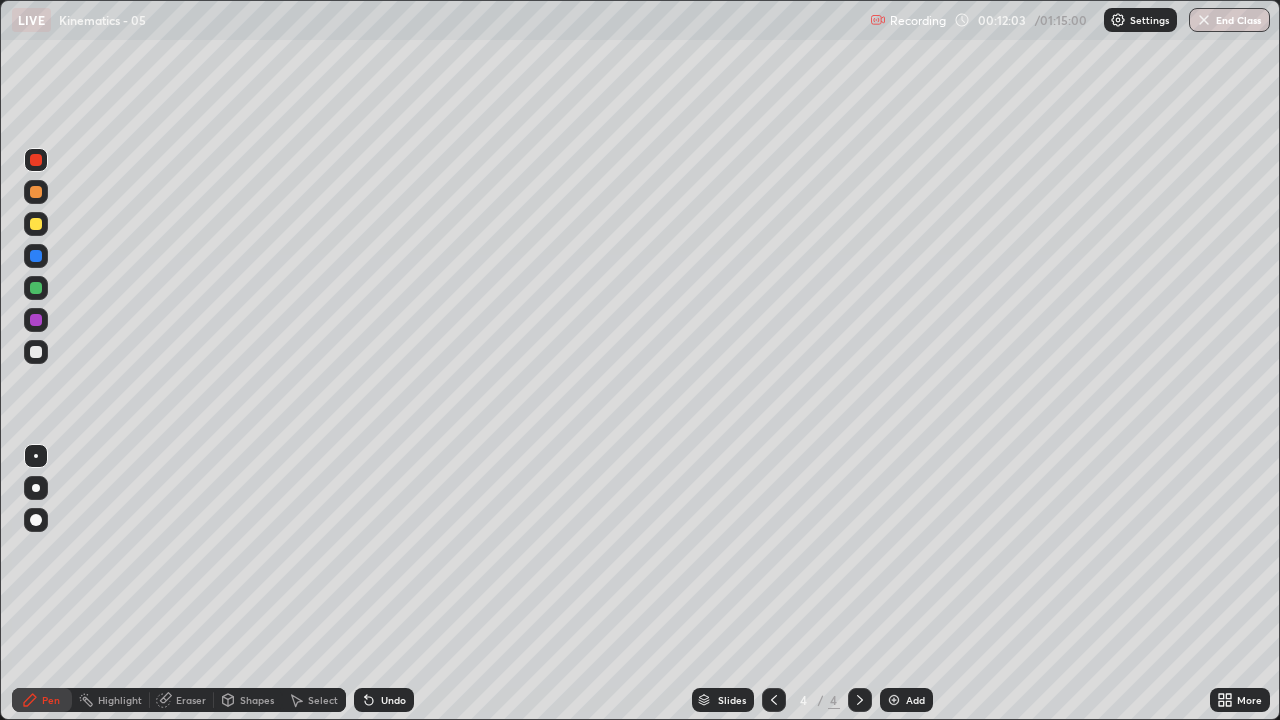 click at bounding box center [36, 352] 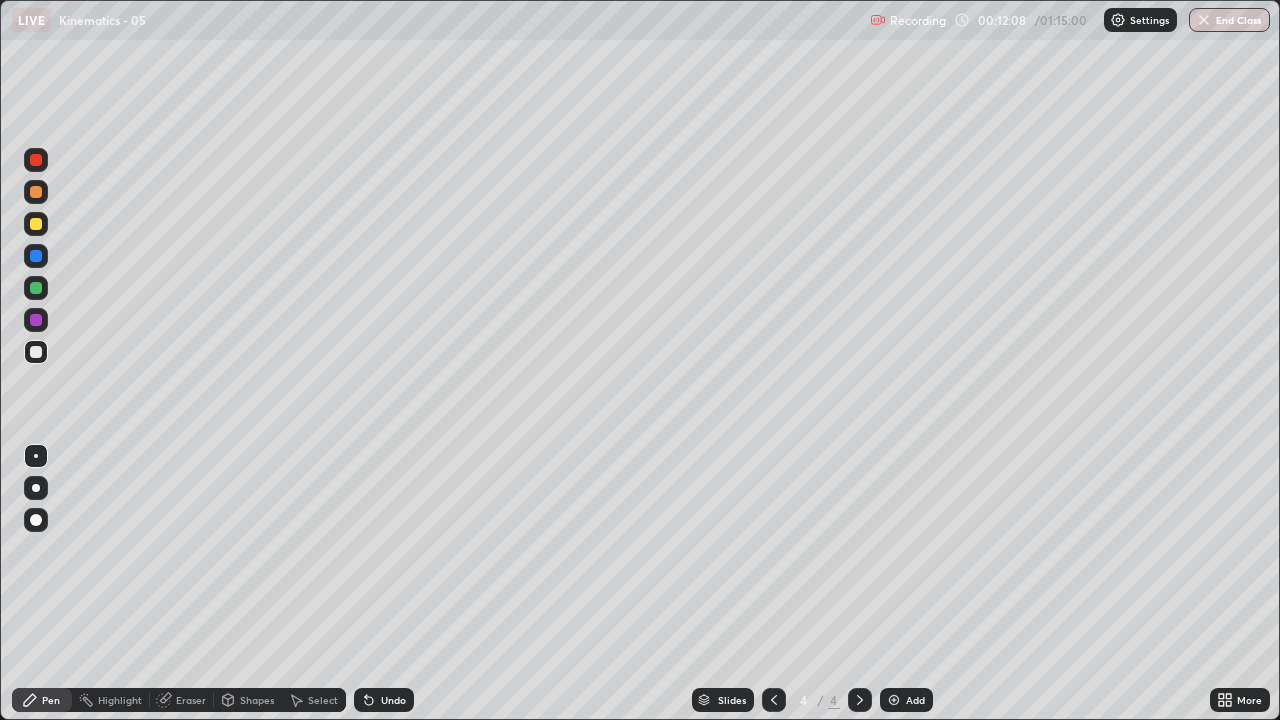 click on "Eraser" at bounding box center (191, 700) 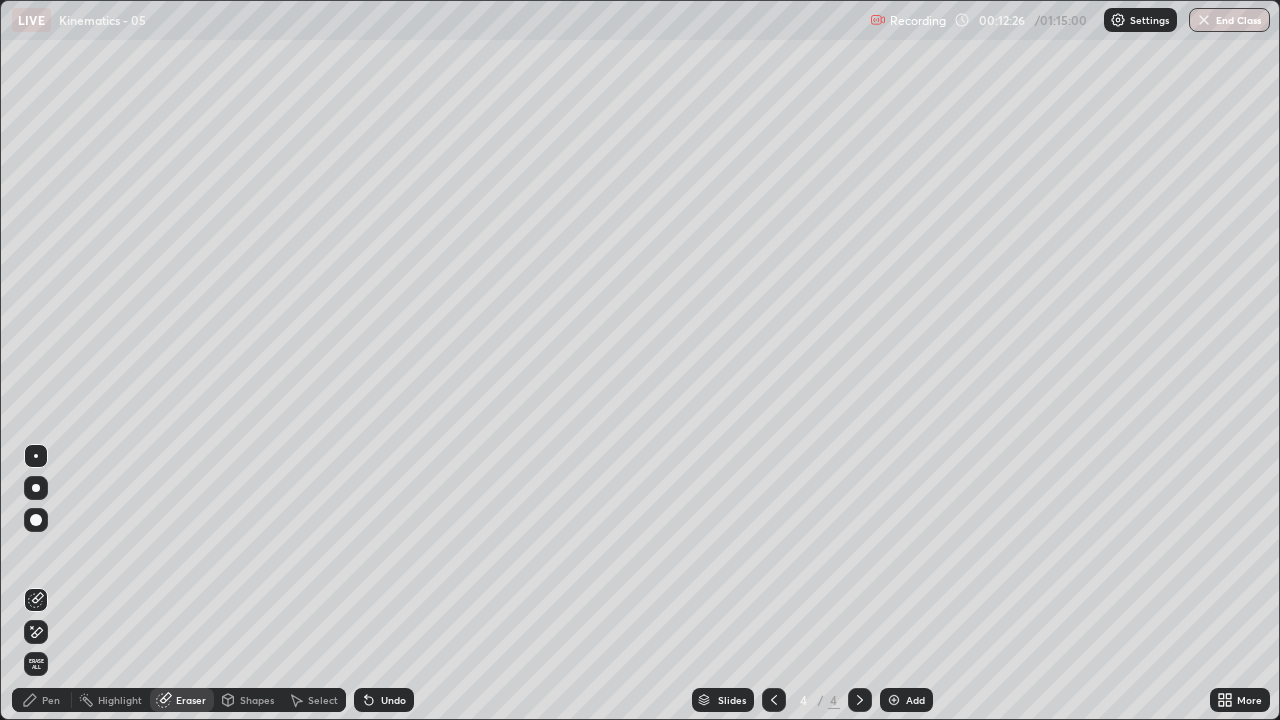 click at bounding box center (36, 456) 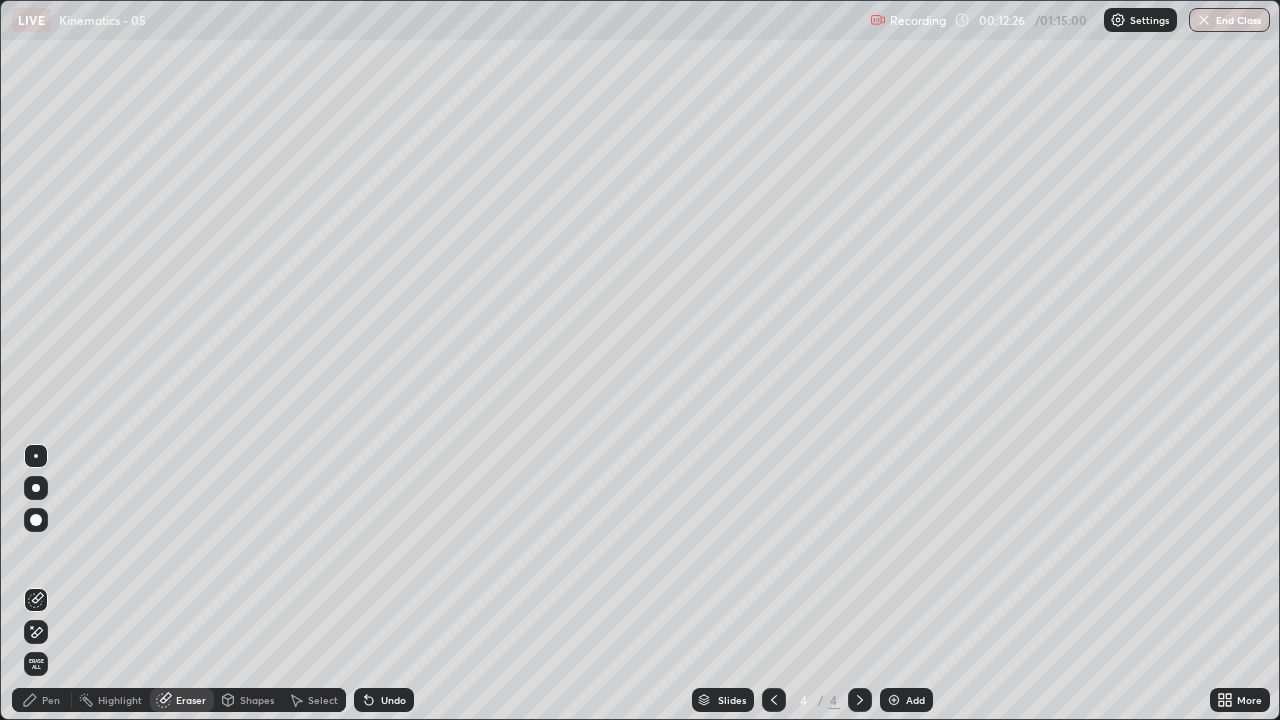 click on "Pen" at bounding box center (51, 700) 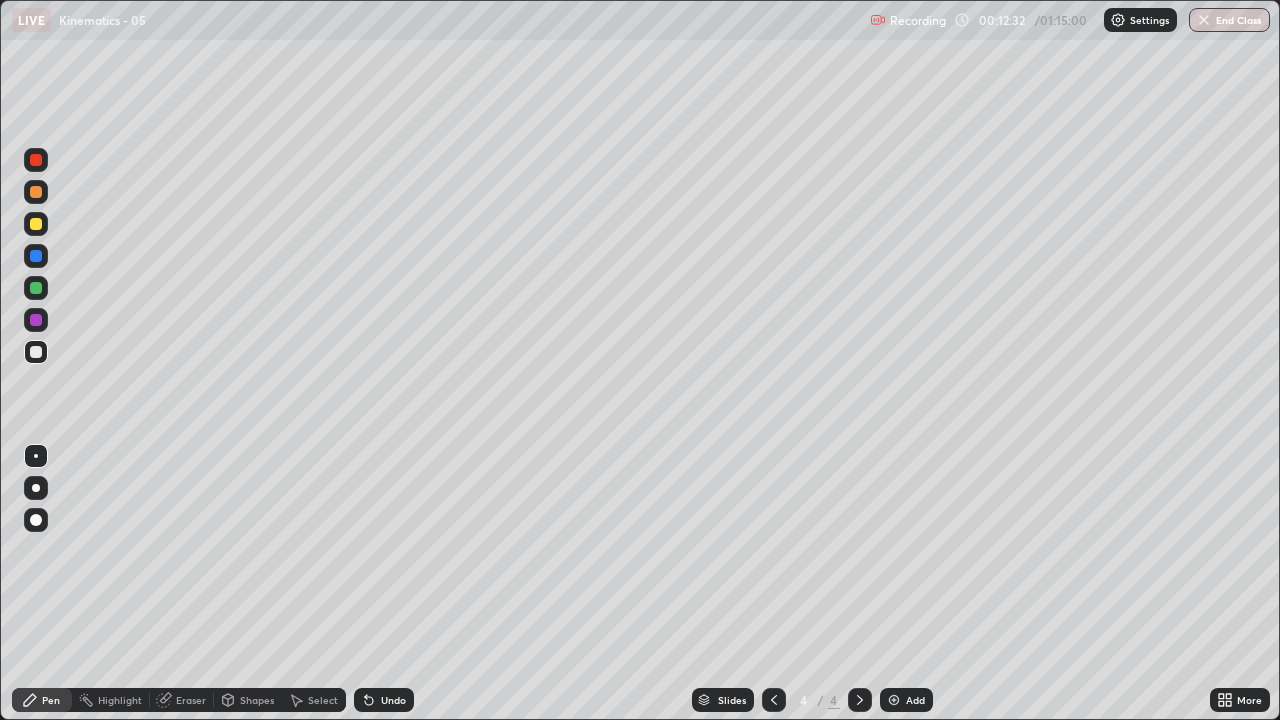click on "Eraser" at bounding box center (182, 700) 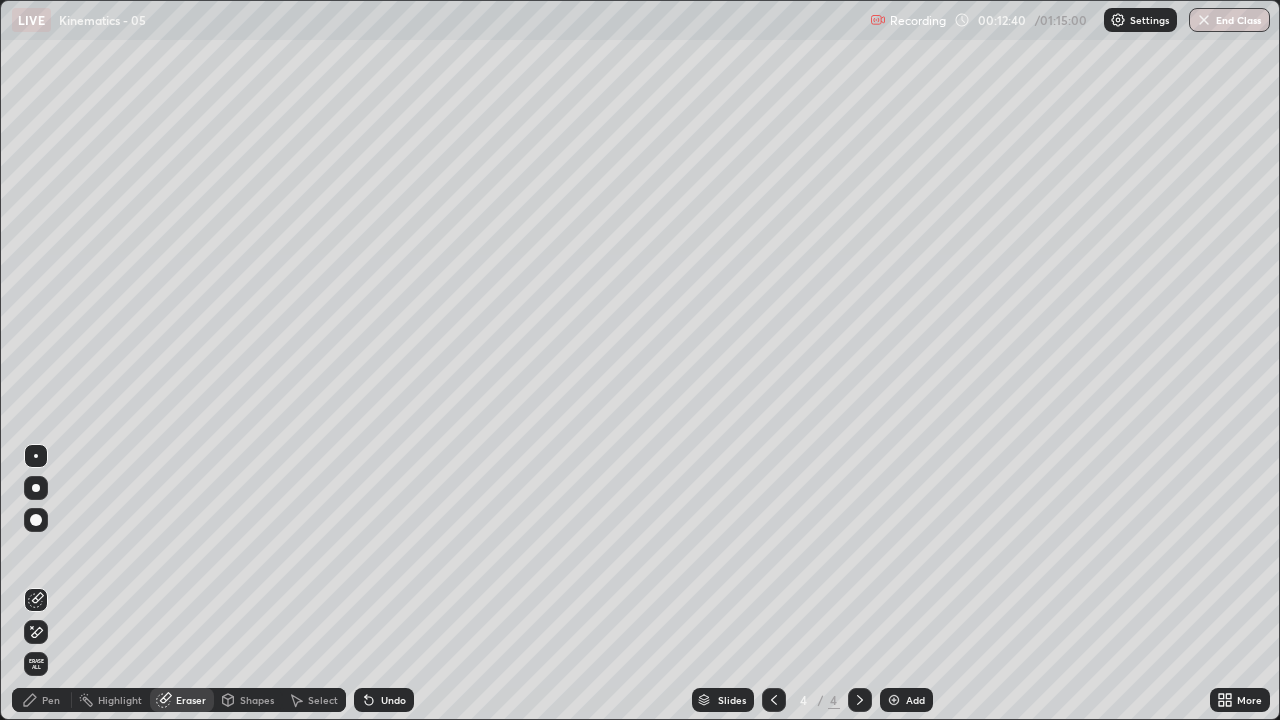 click on "Pen" at bounding box center (42, 700) 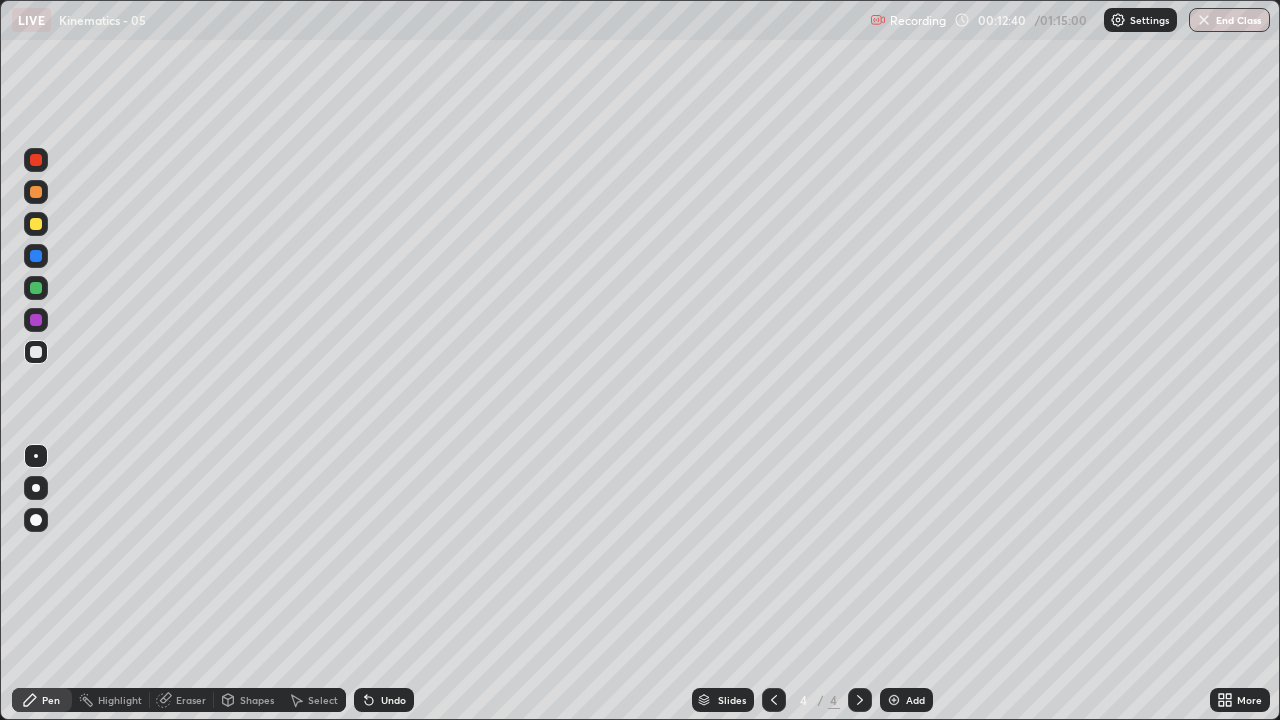 click at bounding box center (36, 256) 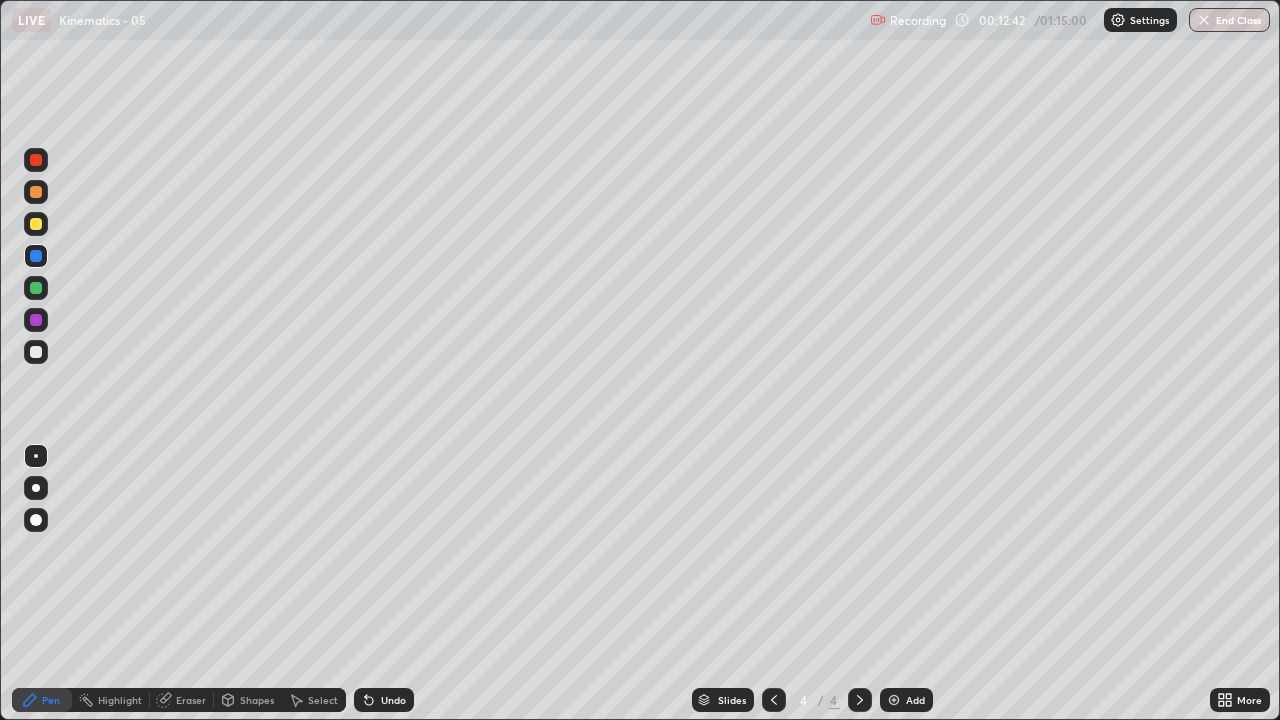 click at bounding box center (36, 320) 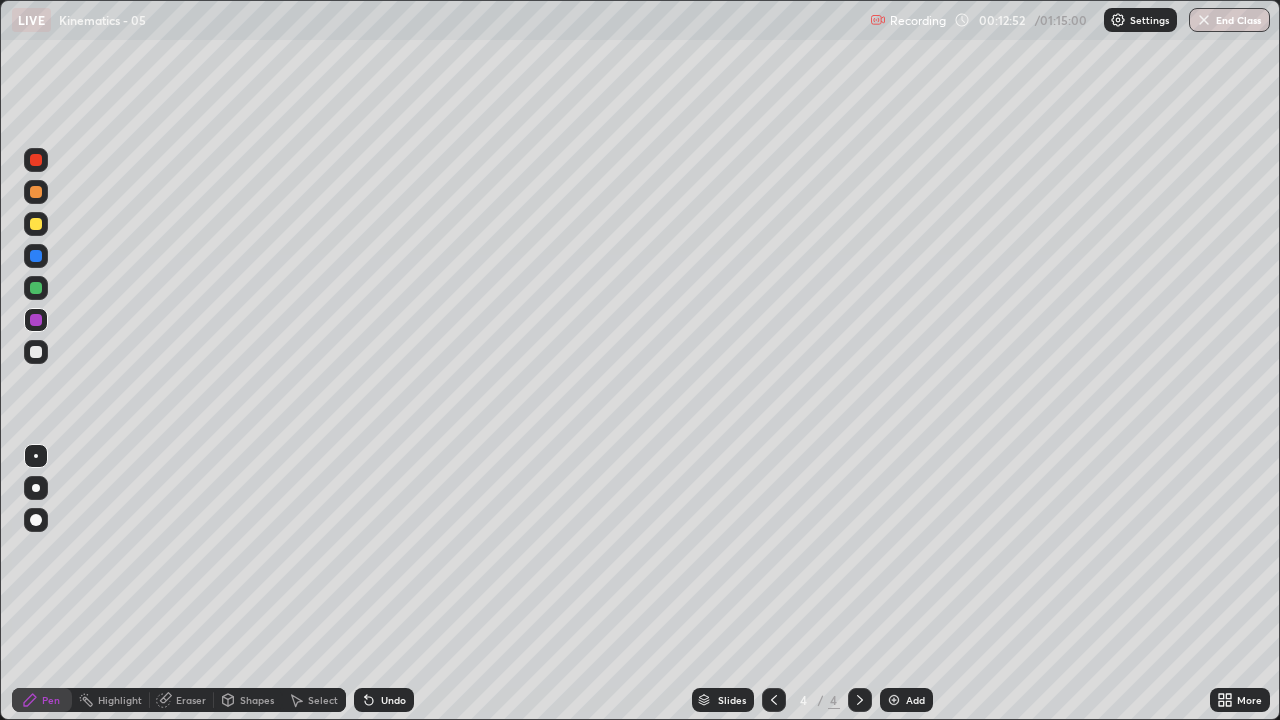 click on "Undo" at bounding box center [393, 700] 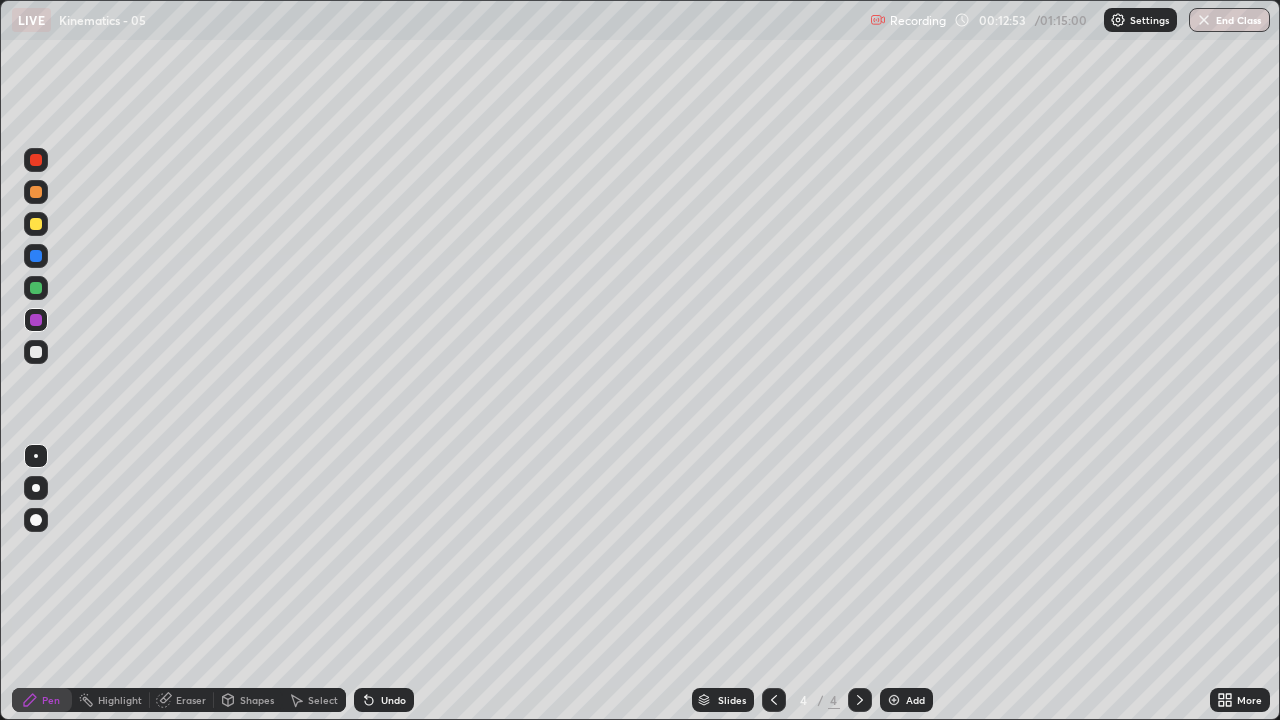 click on "Undo" at bounding box center (393, 700) 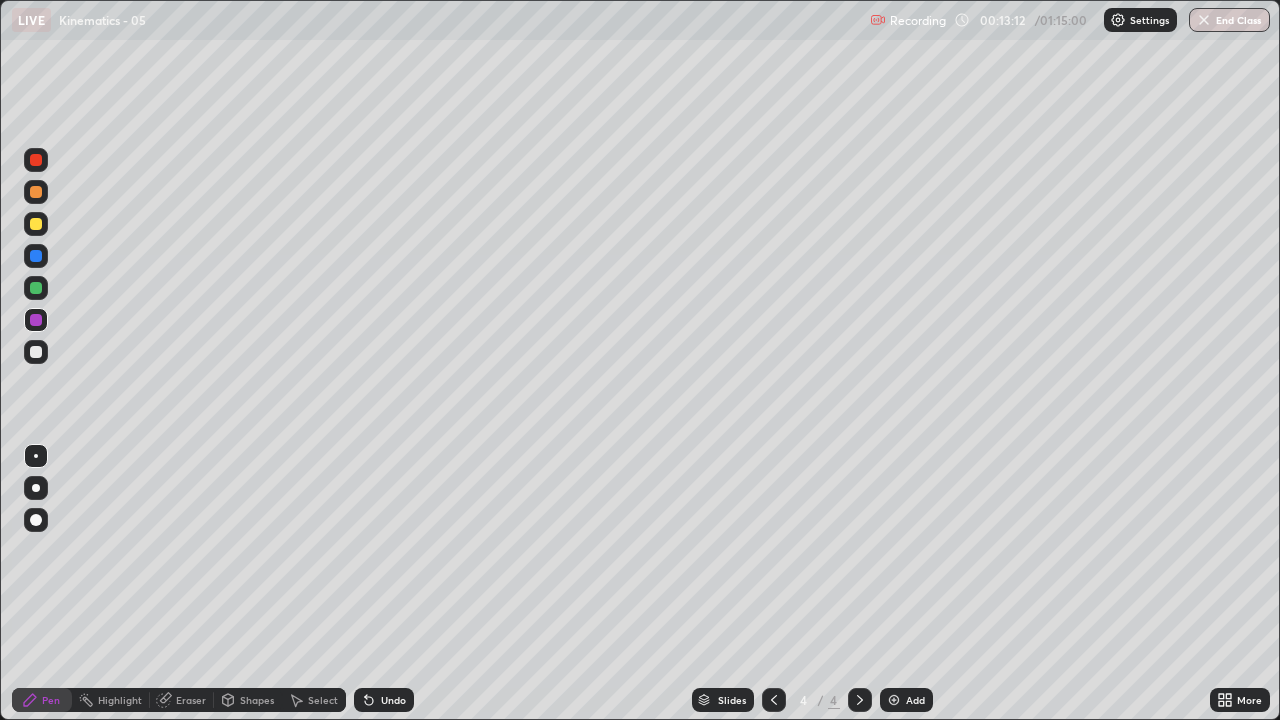 click at bounding box center [36, 288] 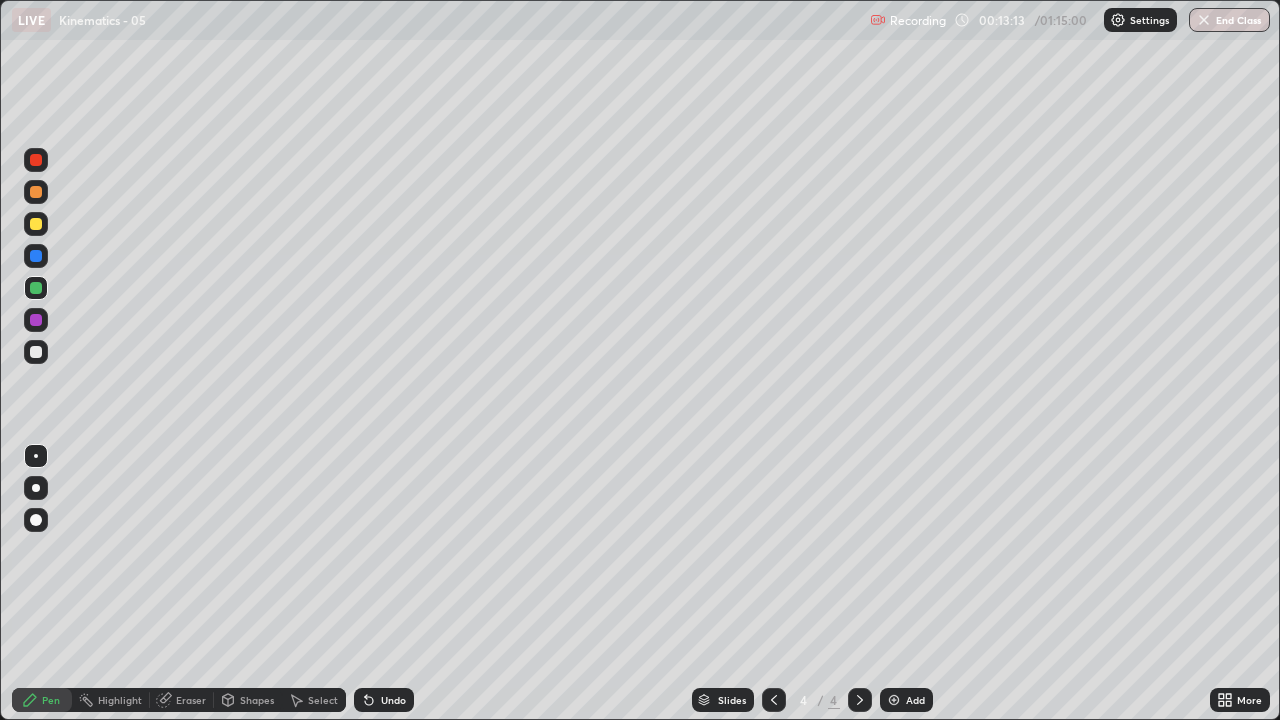 click on "Shapes" at bounding box center [257, 700] 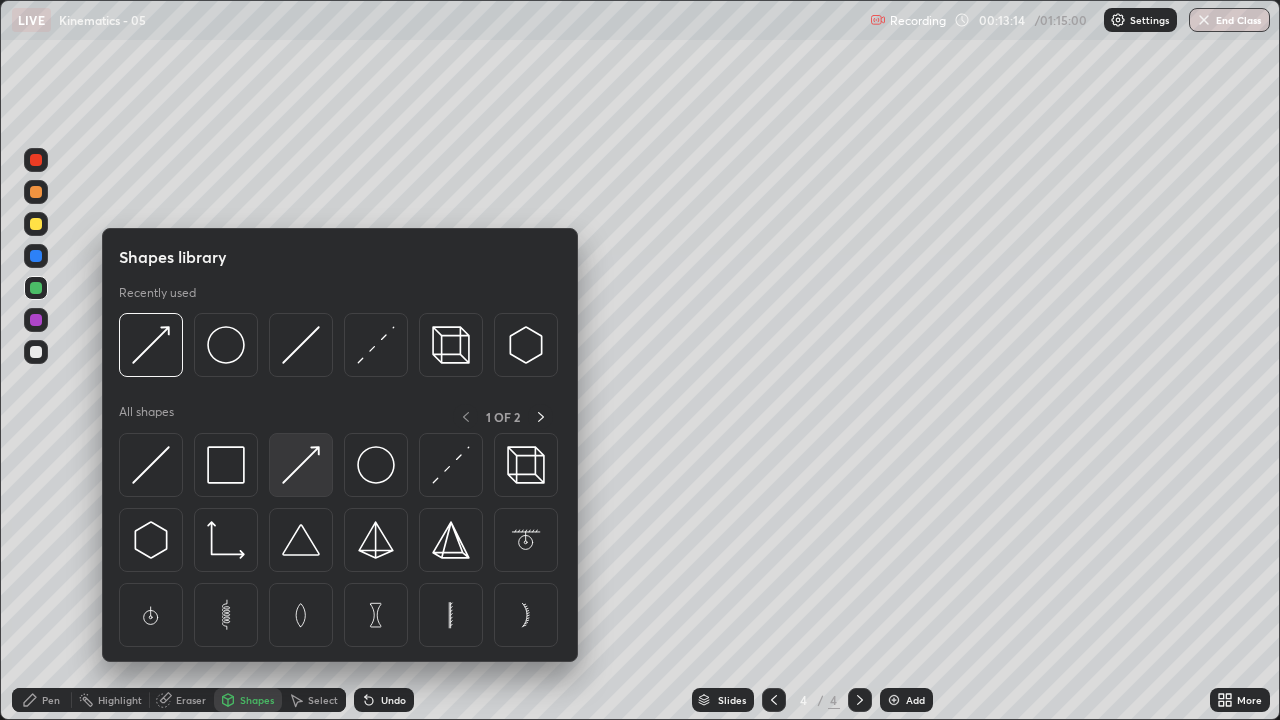 click at bounding box center [301, 465] 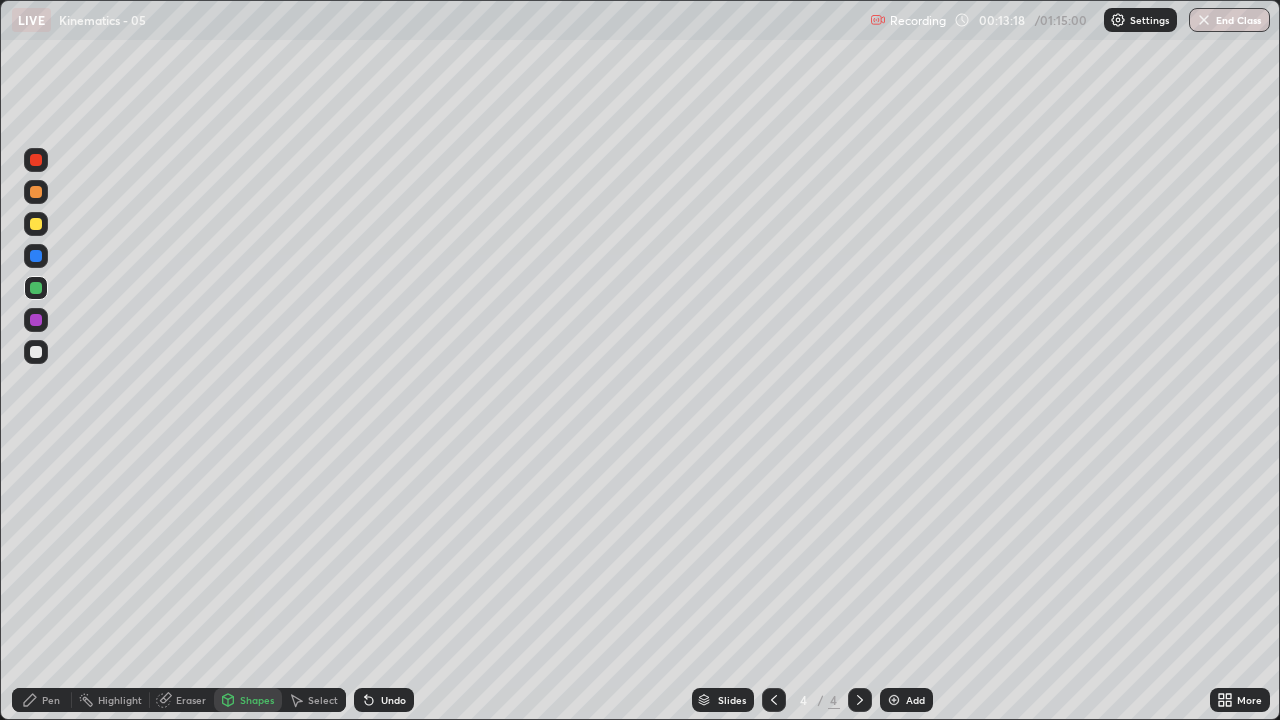 click on "Undo" at bounding box center [384, 700] 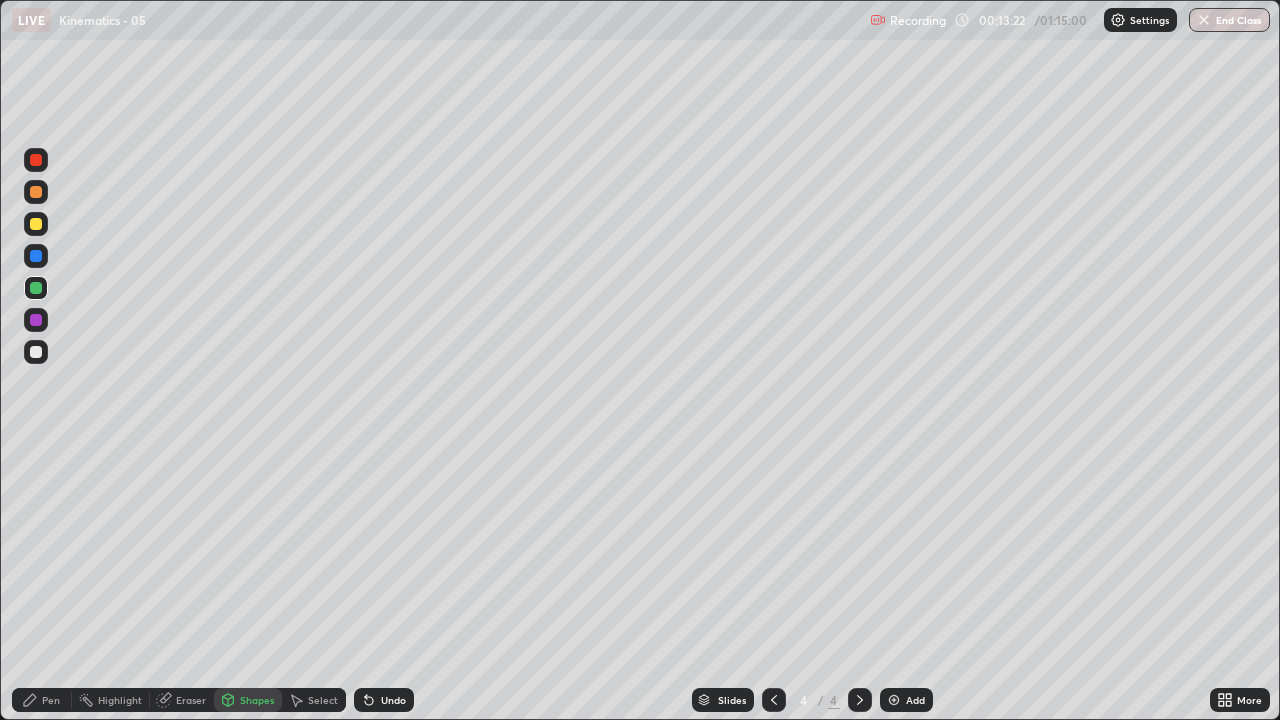 click on "Pen" at bounding box center (51, 700) 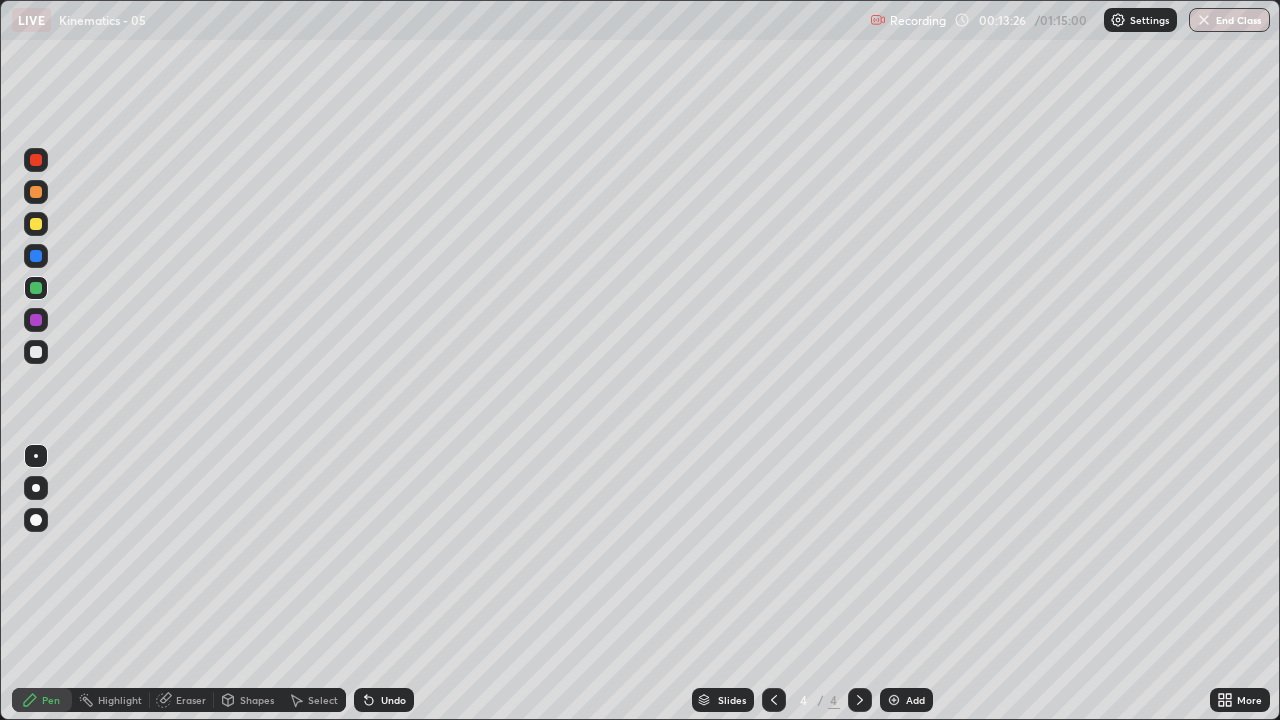 click on "Shapes" at bounding box center [257, 700] 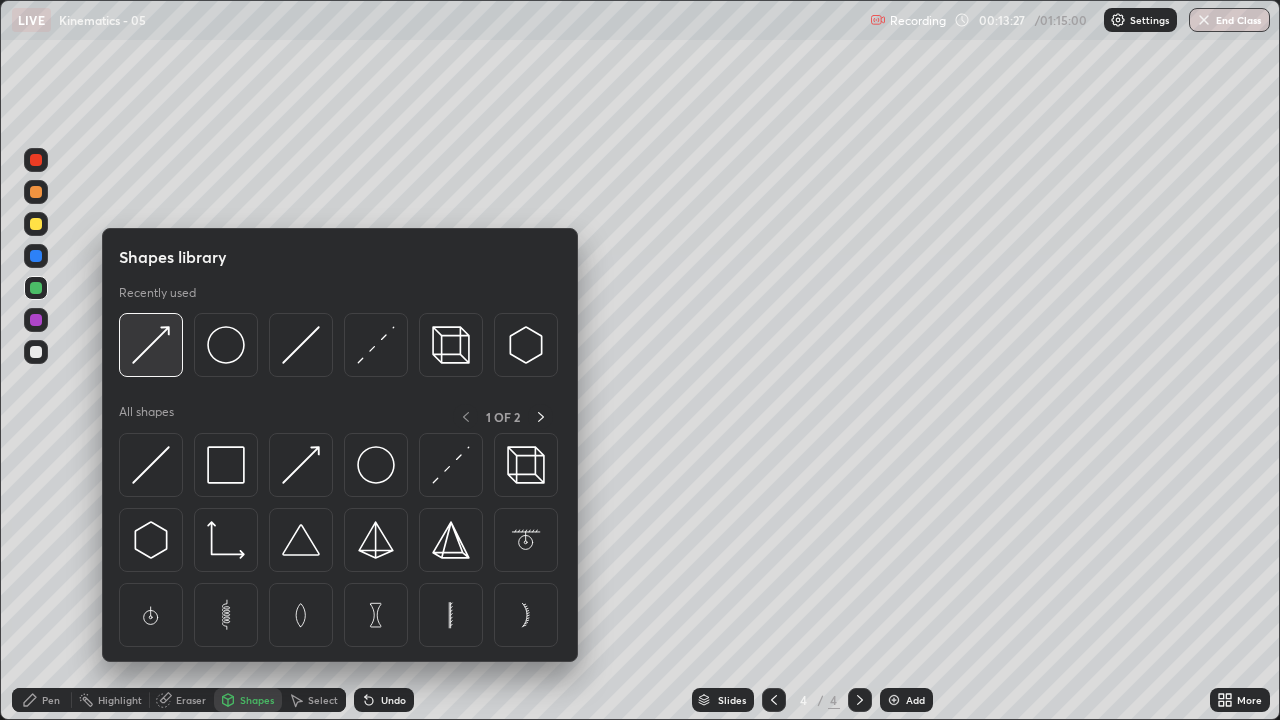 click at bounding box center (151, 345) 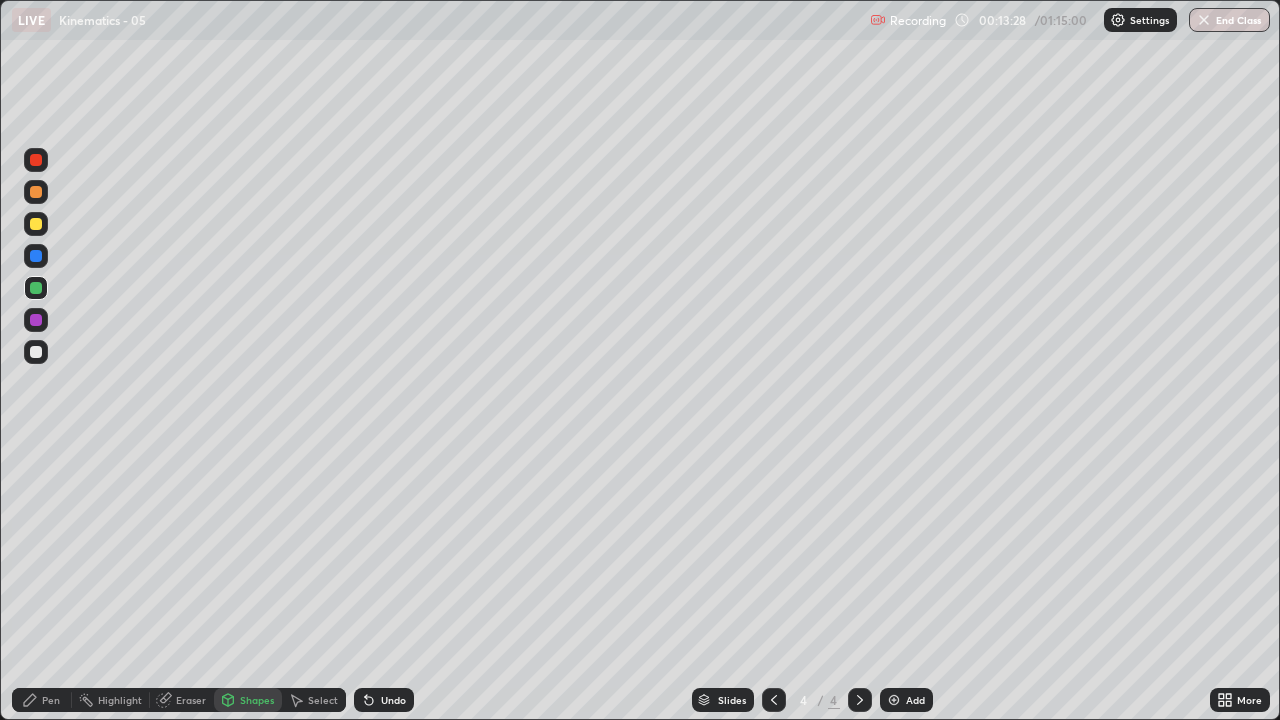 click at bounding box center (36, 192) 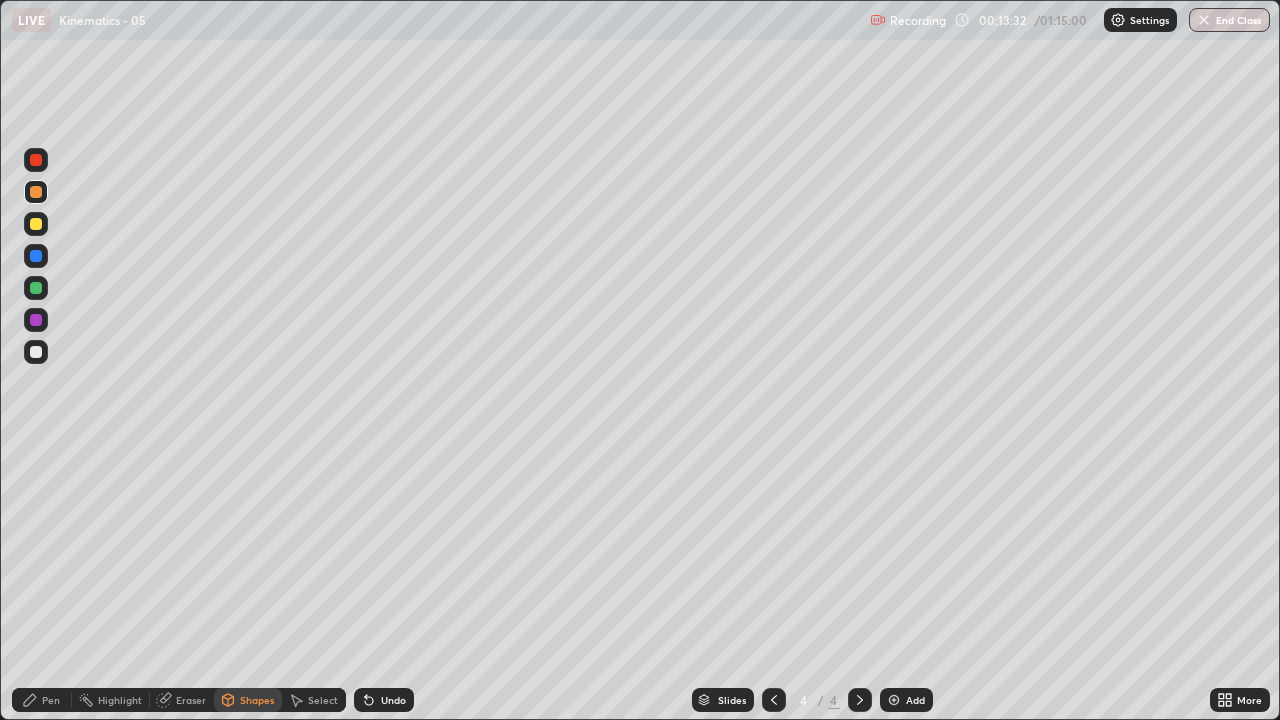 click on "Pen" at bounding box center (51, 700) 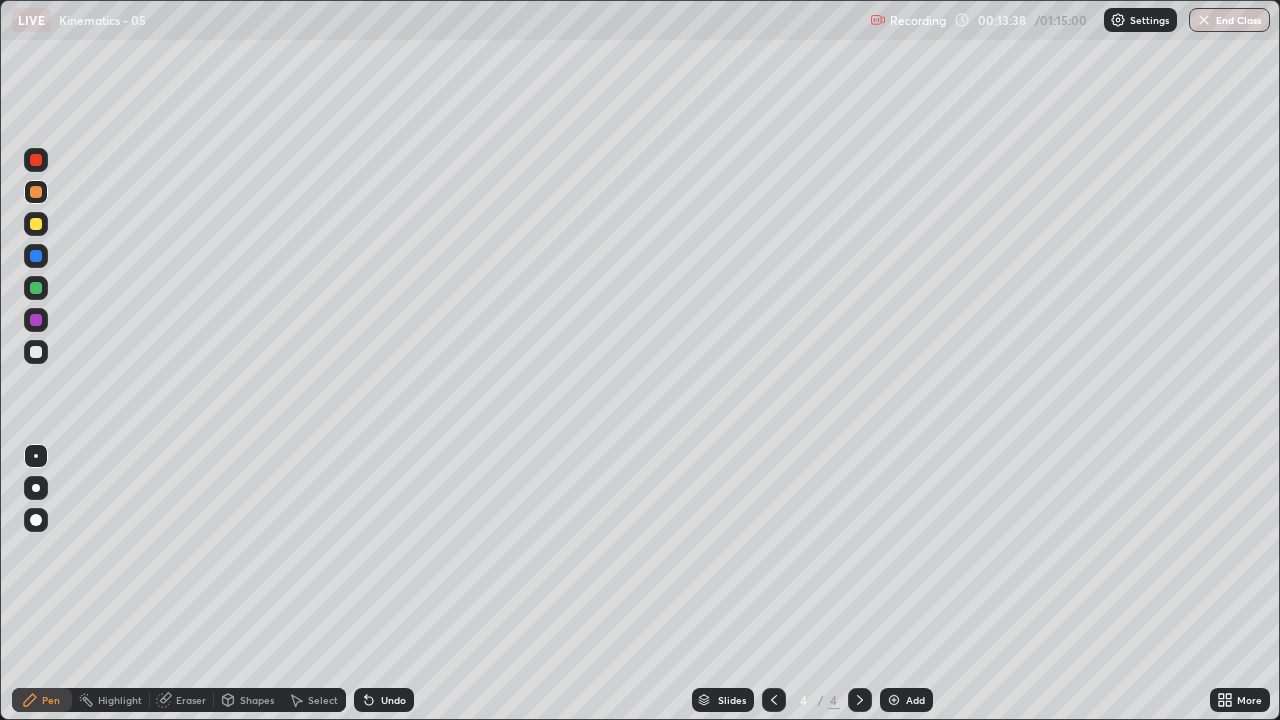 click at bounding box center [36, 256] 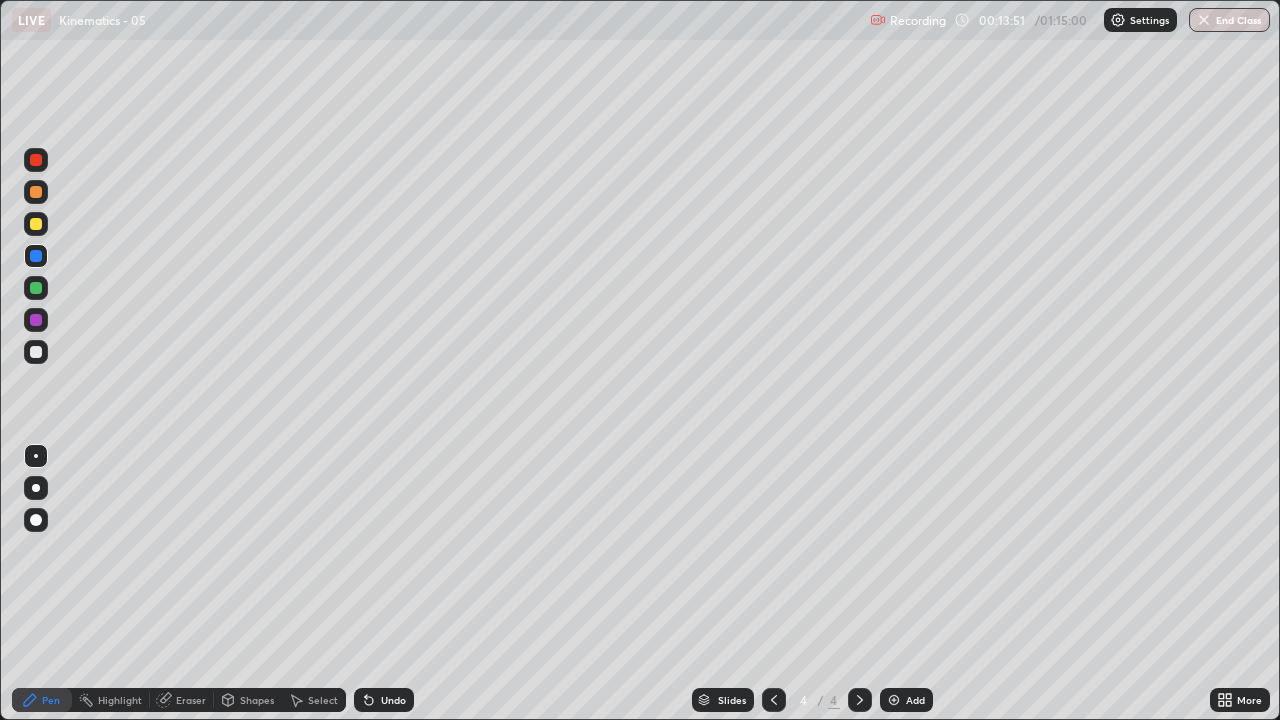 click at bounding box center [36, 320] 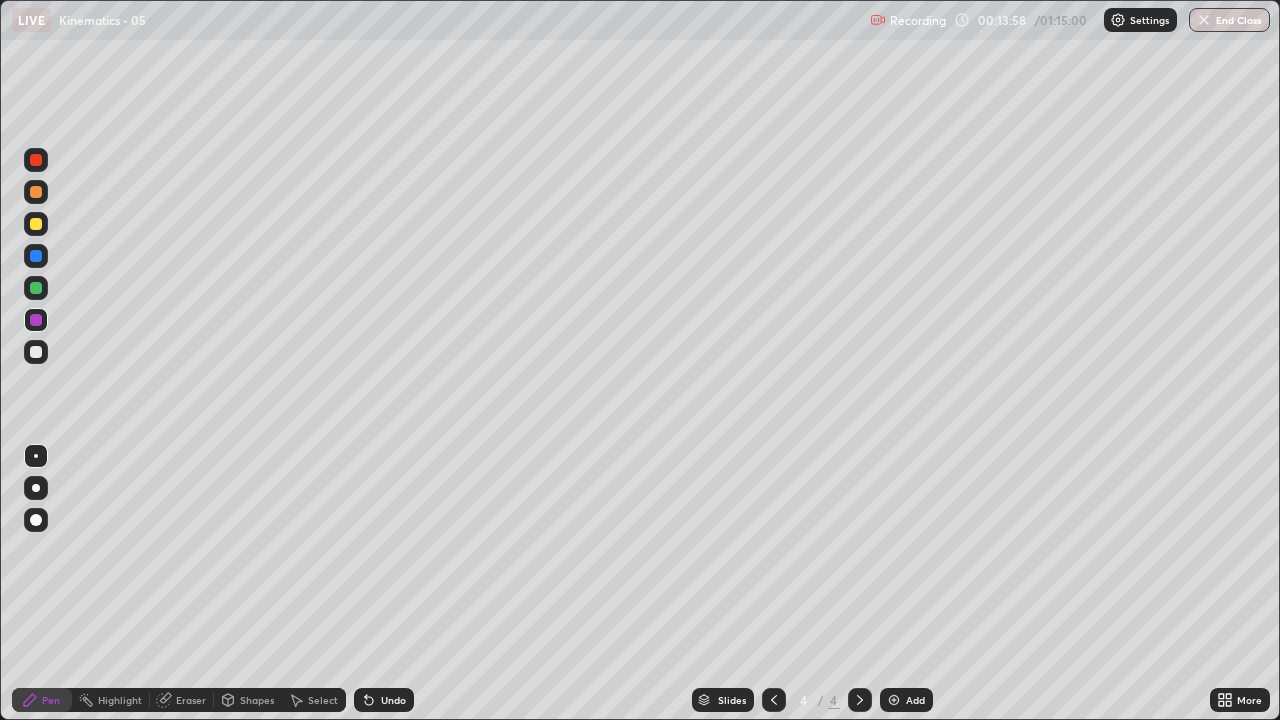 click on "Shapes" at bounding box center [248, 700] 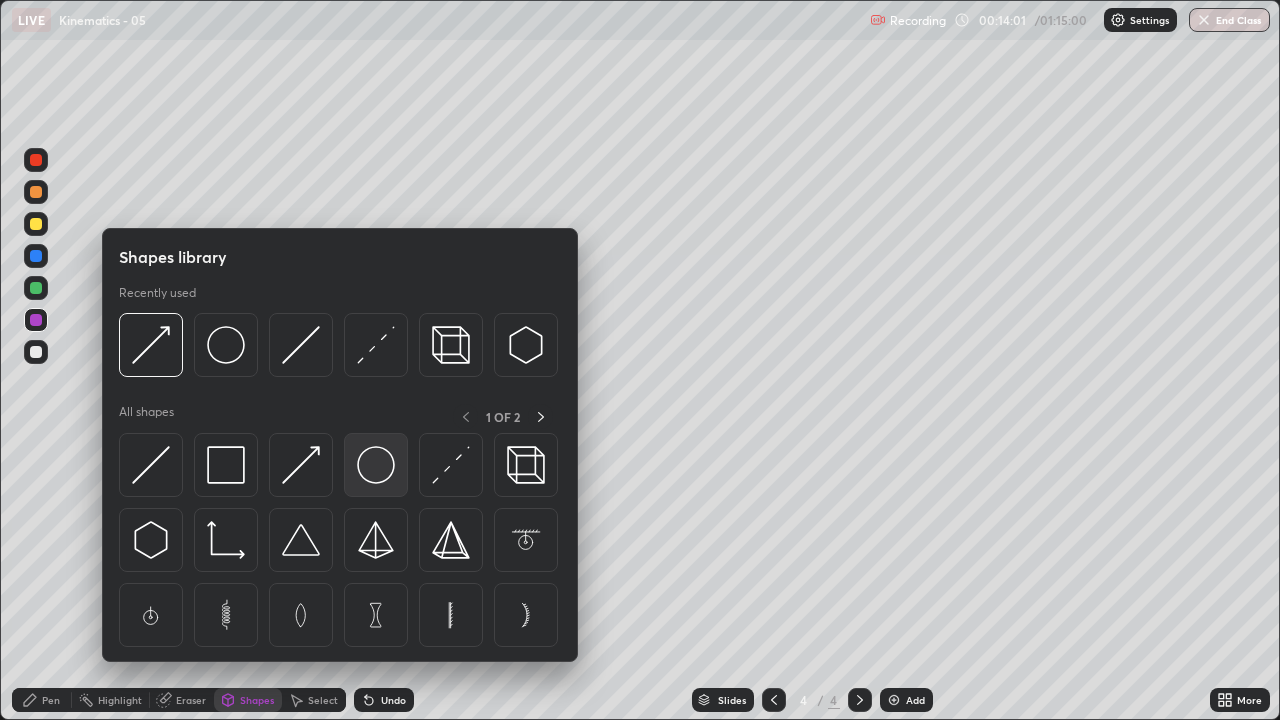 click at bounding box center (376, 465) 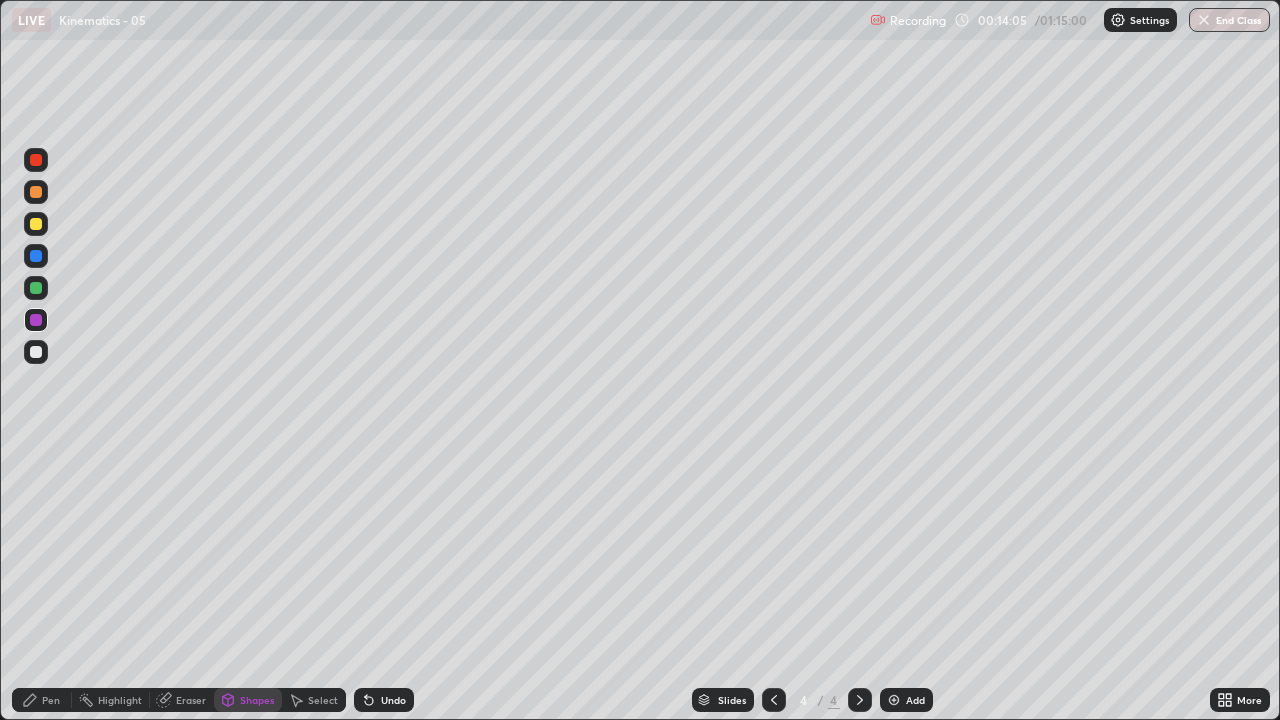 click on "Undo" at bounding box center (393, 700) 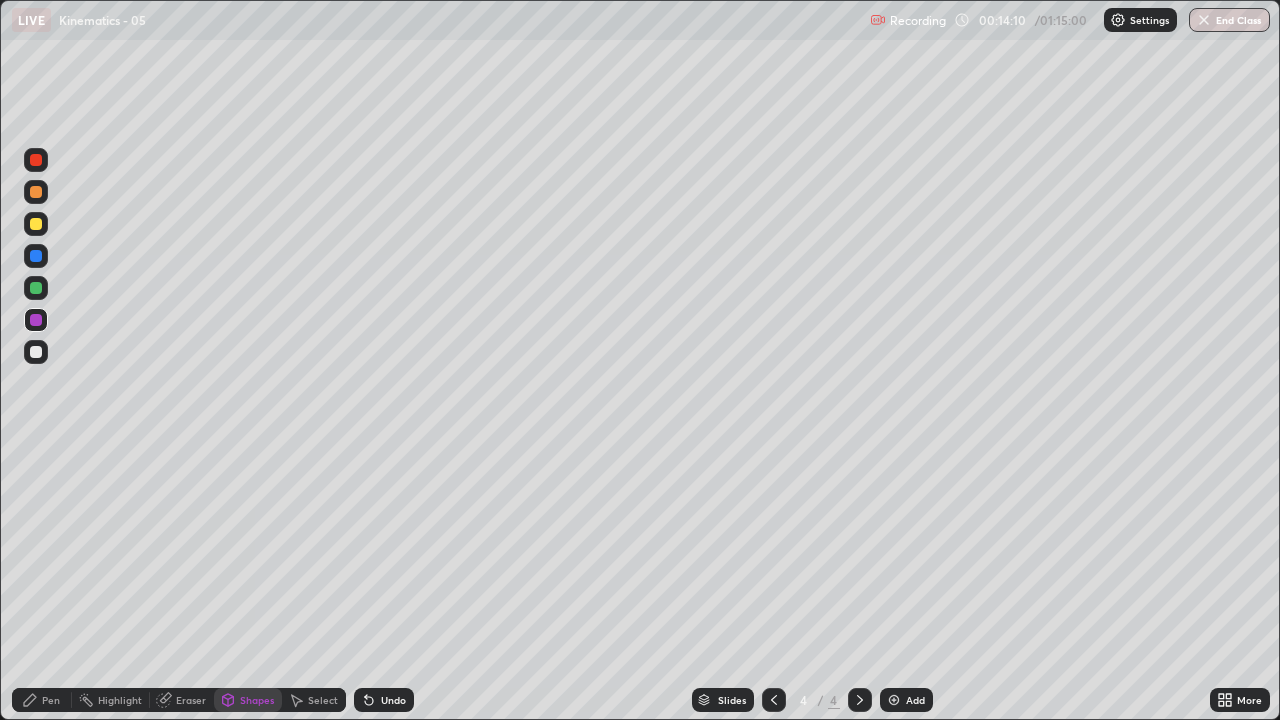 click on "Pen" at bounding box center [42, 700] 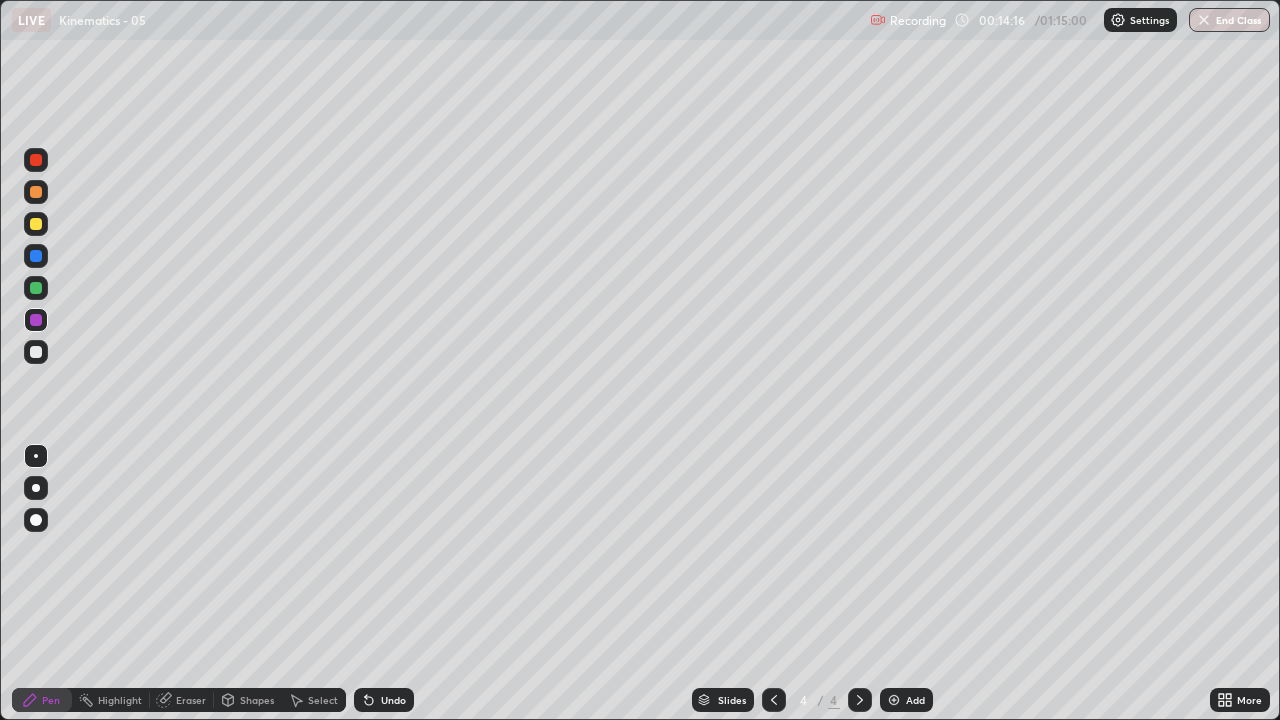 click at bounding box center (36, 320) 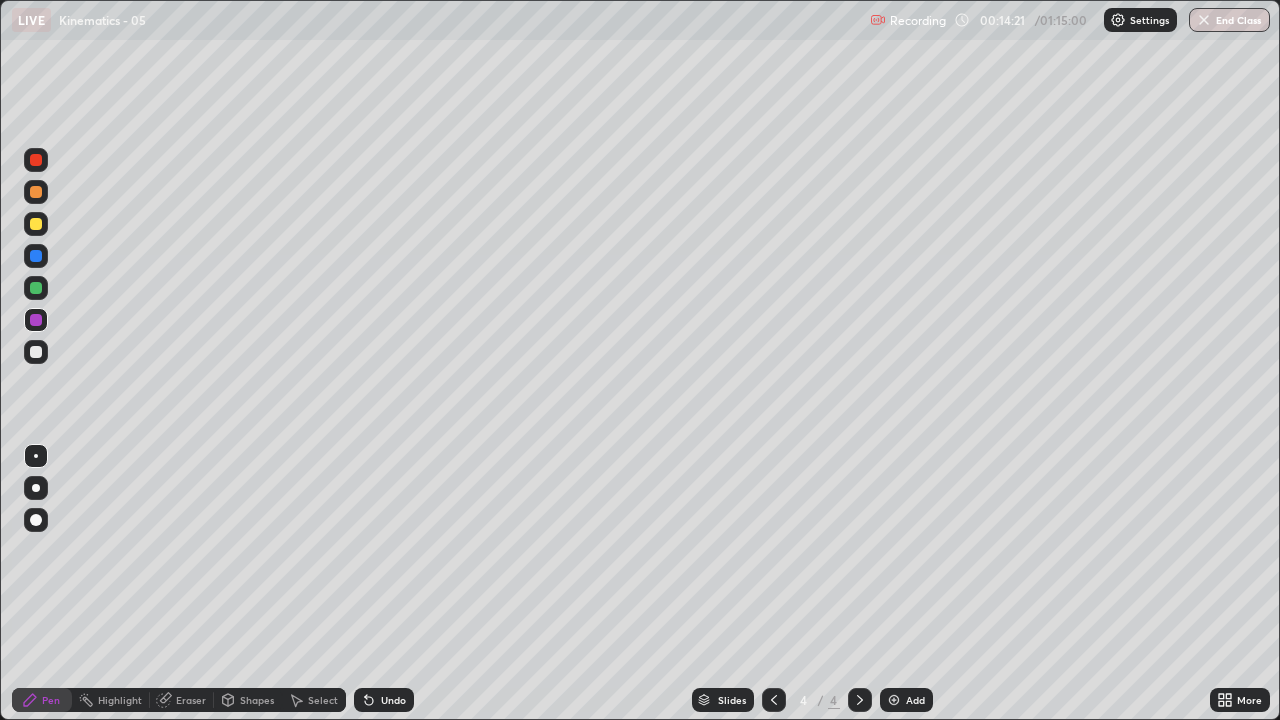 click on "Undo" at bounding box center (384, 700) 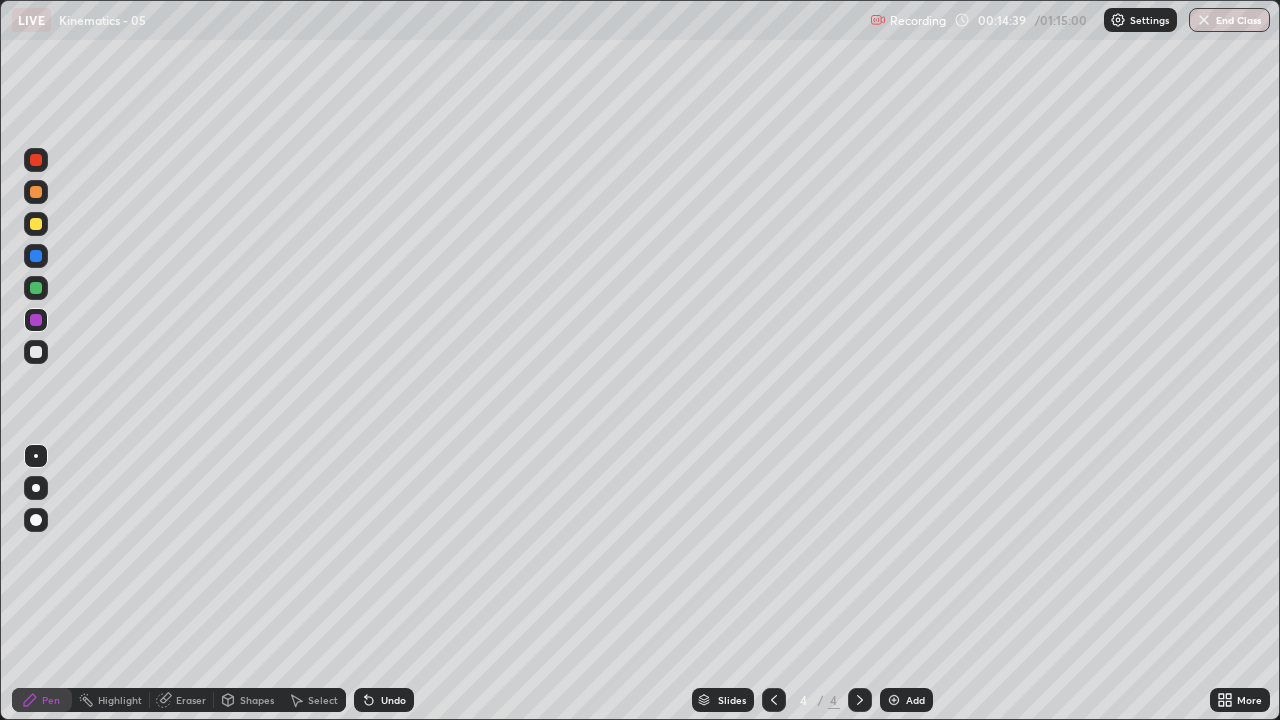 click on "Shapes" at bounding box center [248, 700] 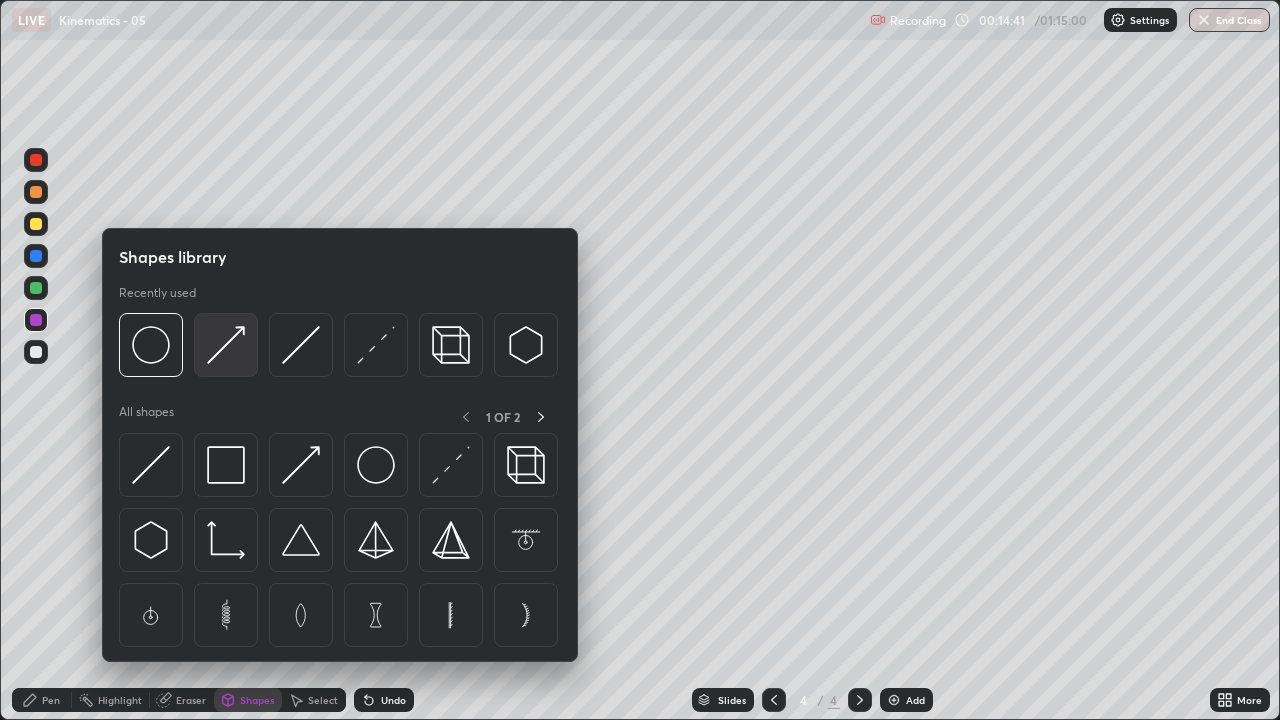 click at bounding box center [226, 345] 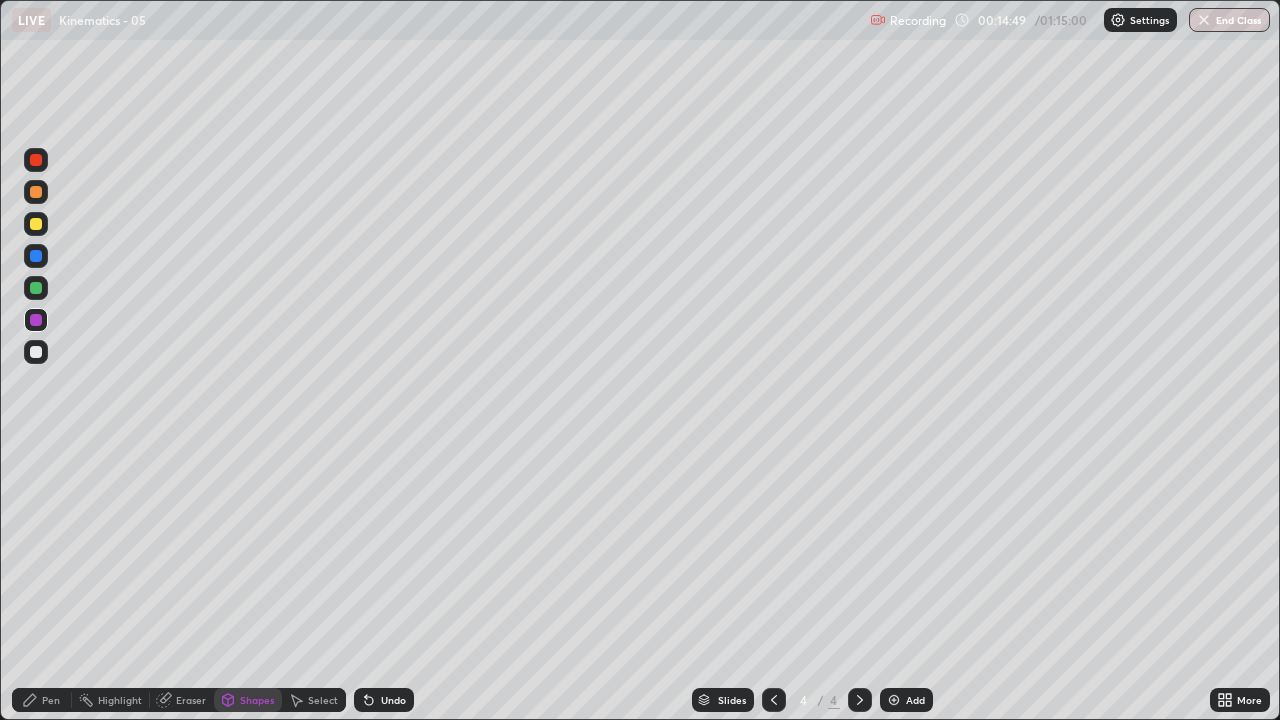 click on "Undo" at bounding box center [393, 700] 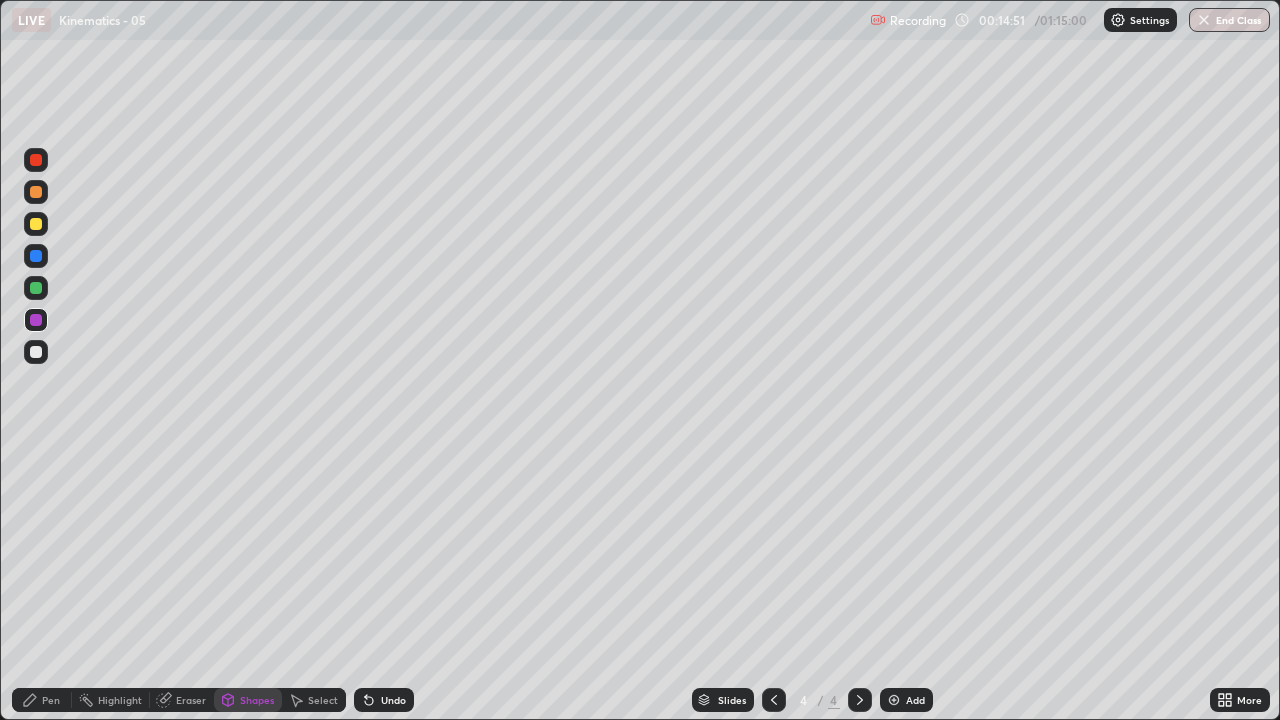 click at bounding box center [36, 224] 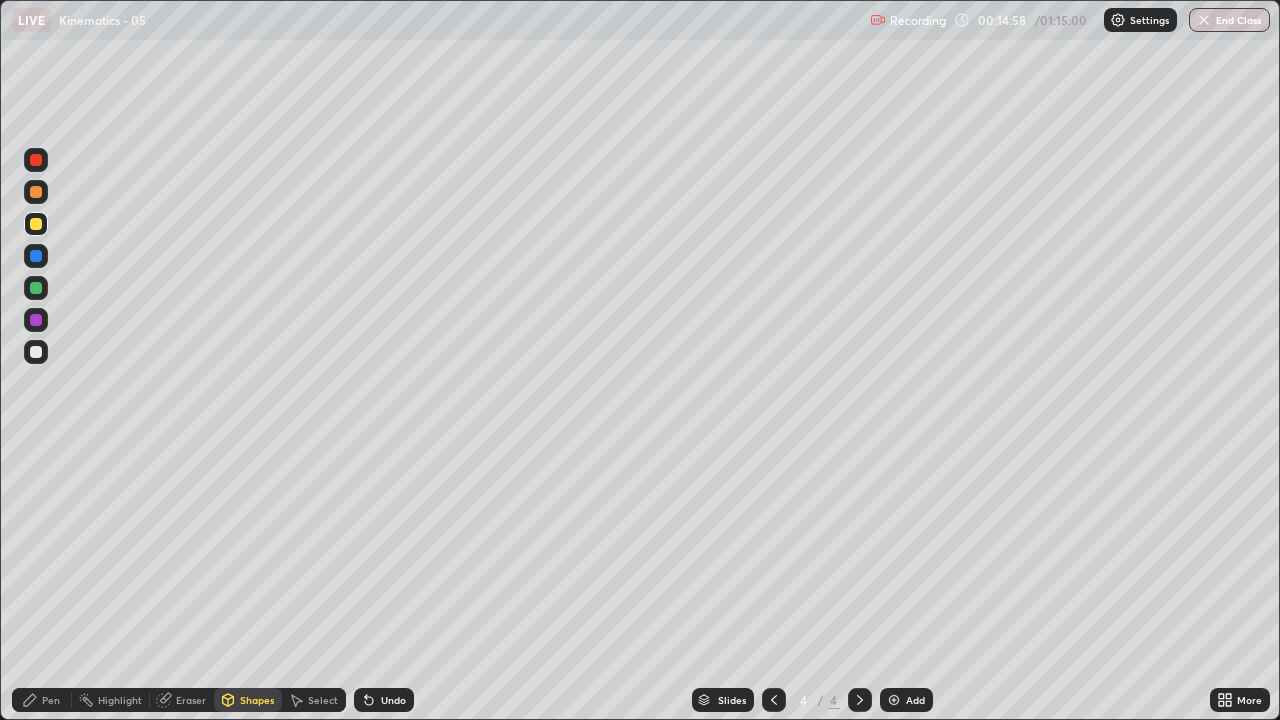 click at bounding box center [36, 192] 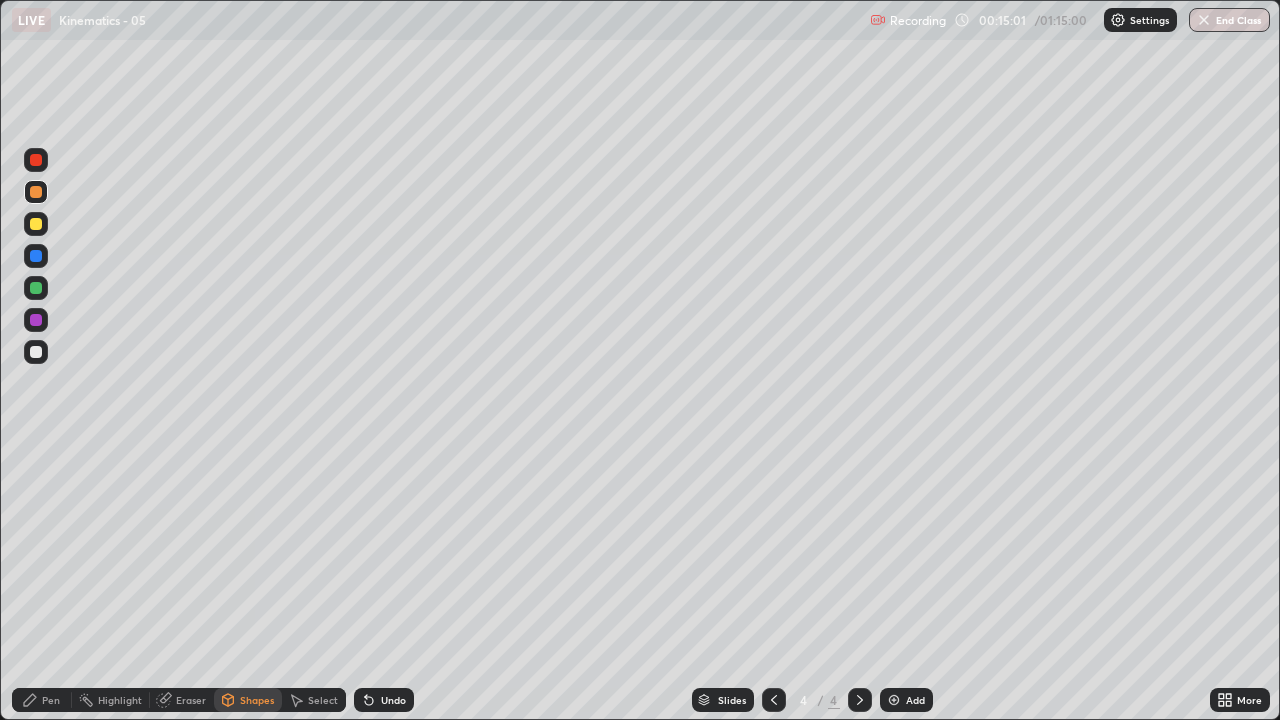 click on "Undo" at bounding box center (384, 700) 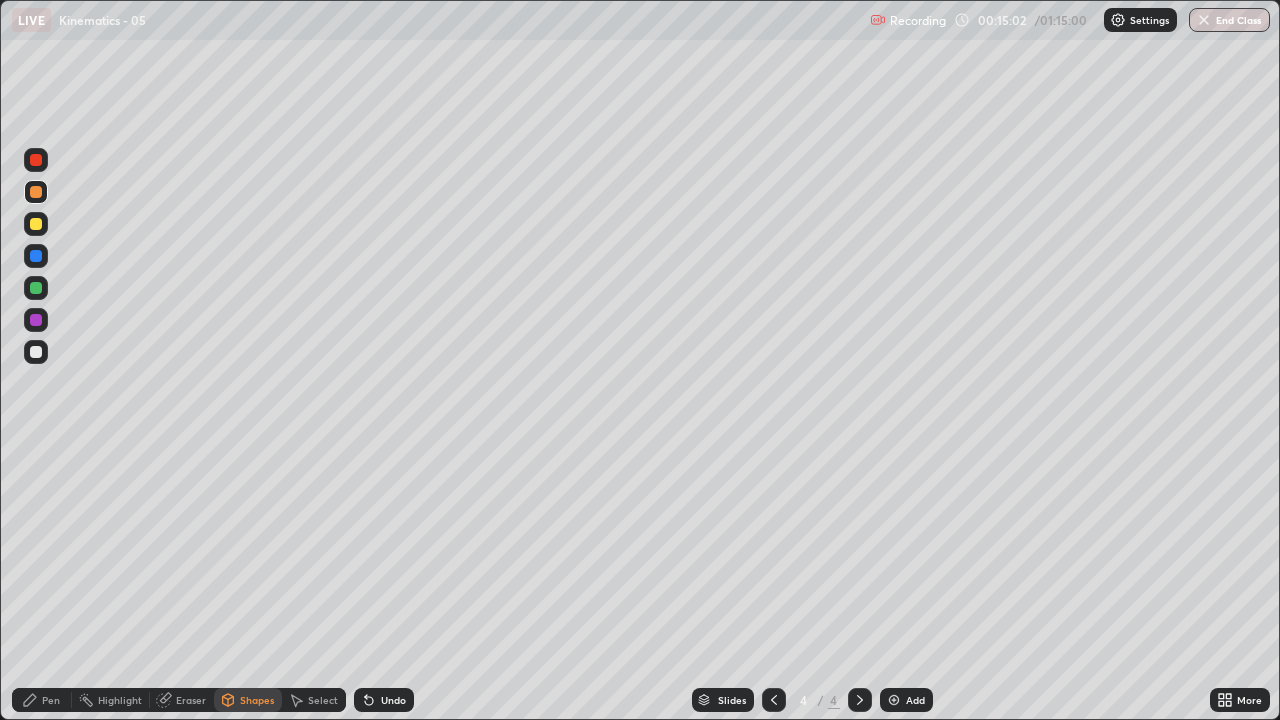 click on "Shapes" at bounding box center [257, 700] 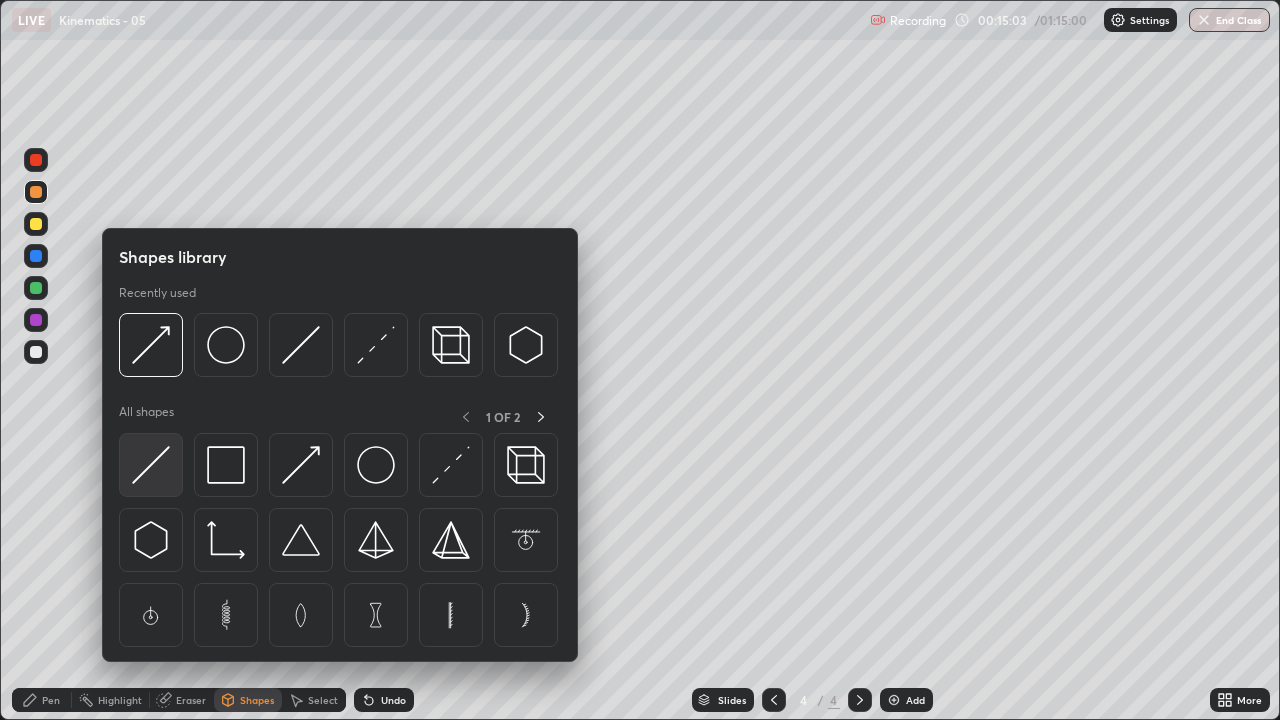 click at bounding box center [151, 465] 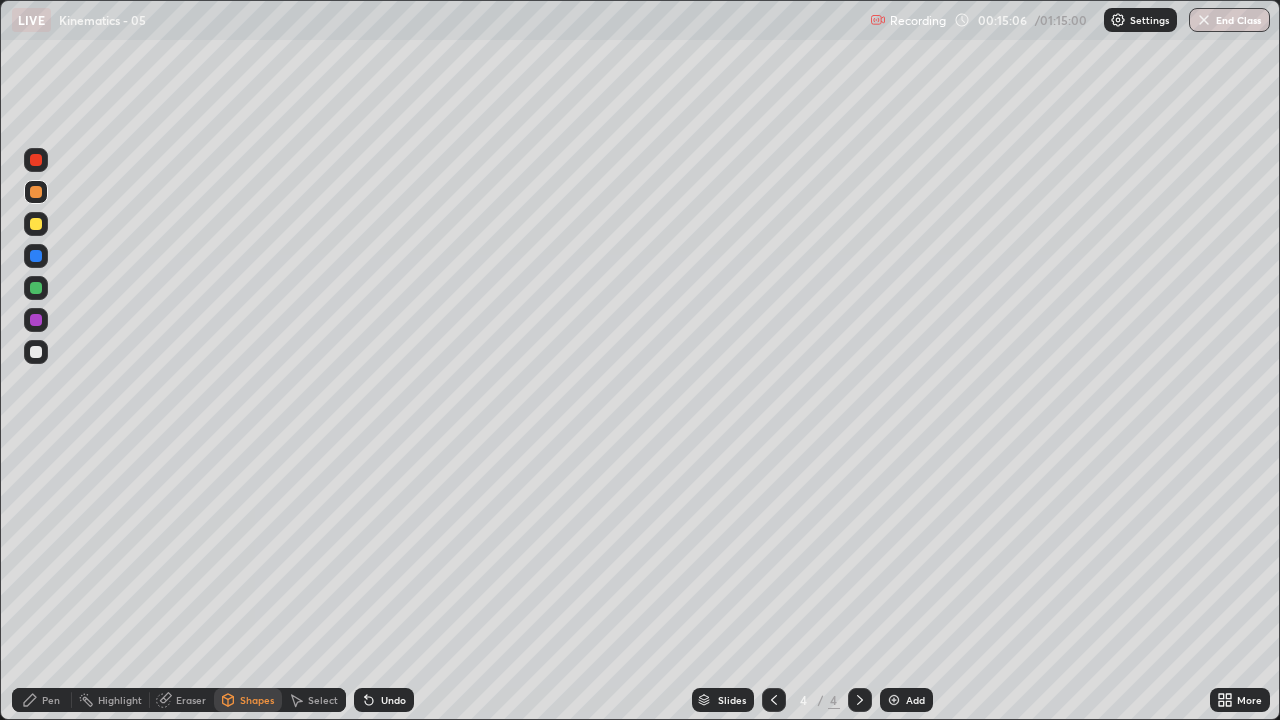 click on "Pen" at bounding box center [51, 700] 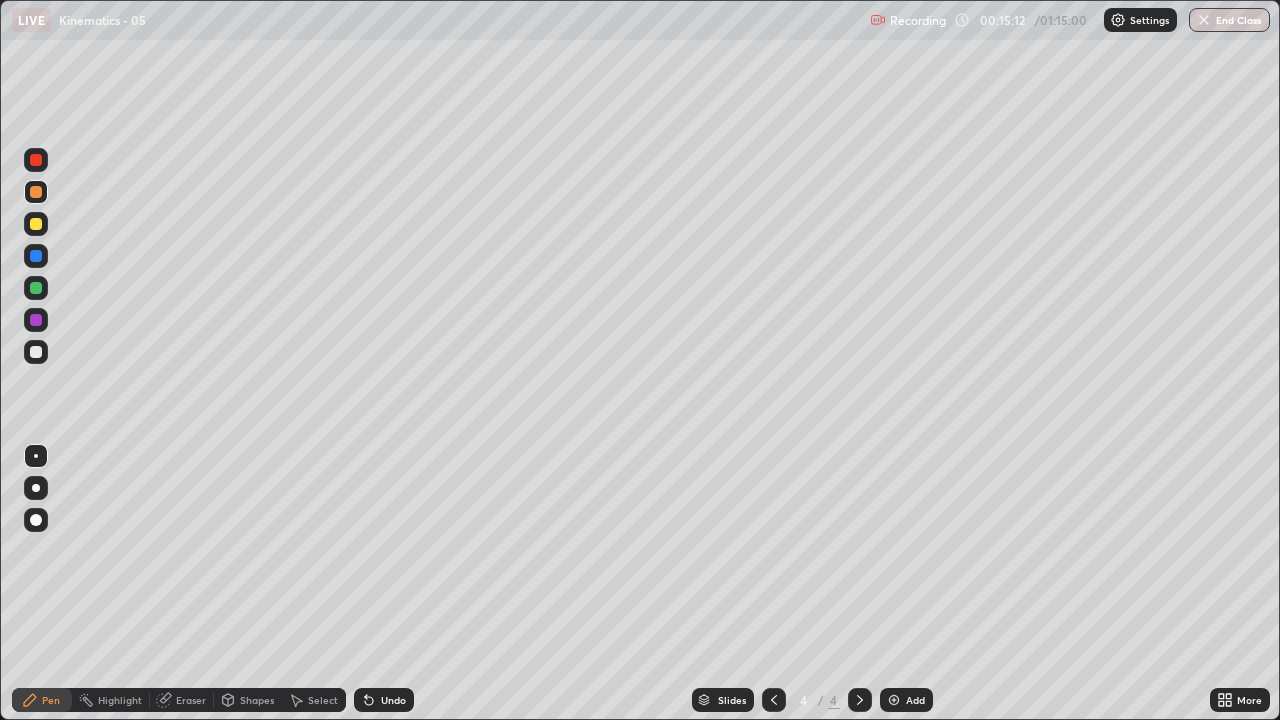 click on "Undo" at bounding box center [393, 700] 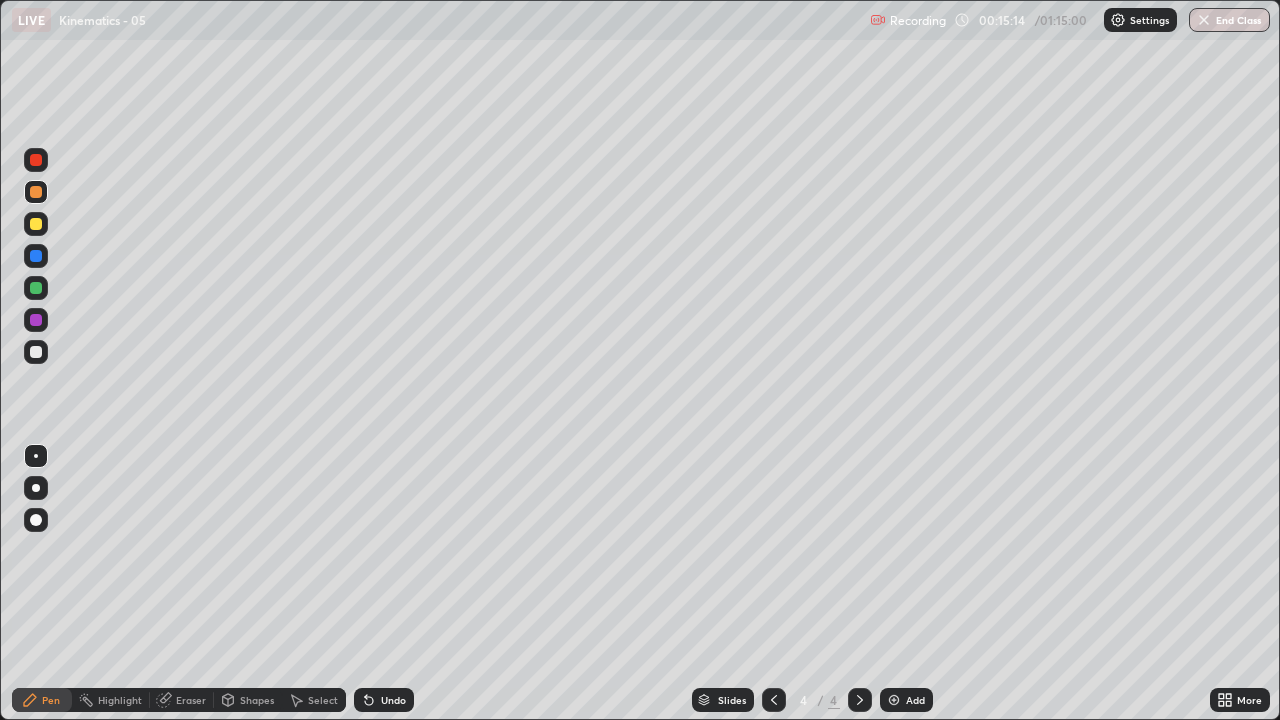 click on "Undo" at bounding box center (384, 700) 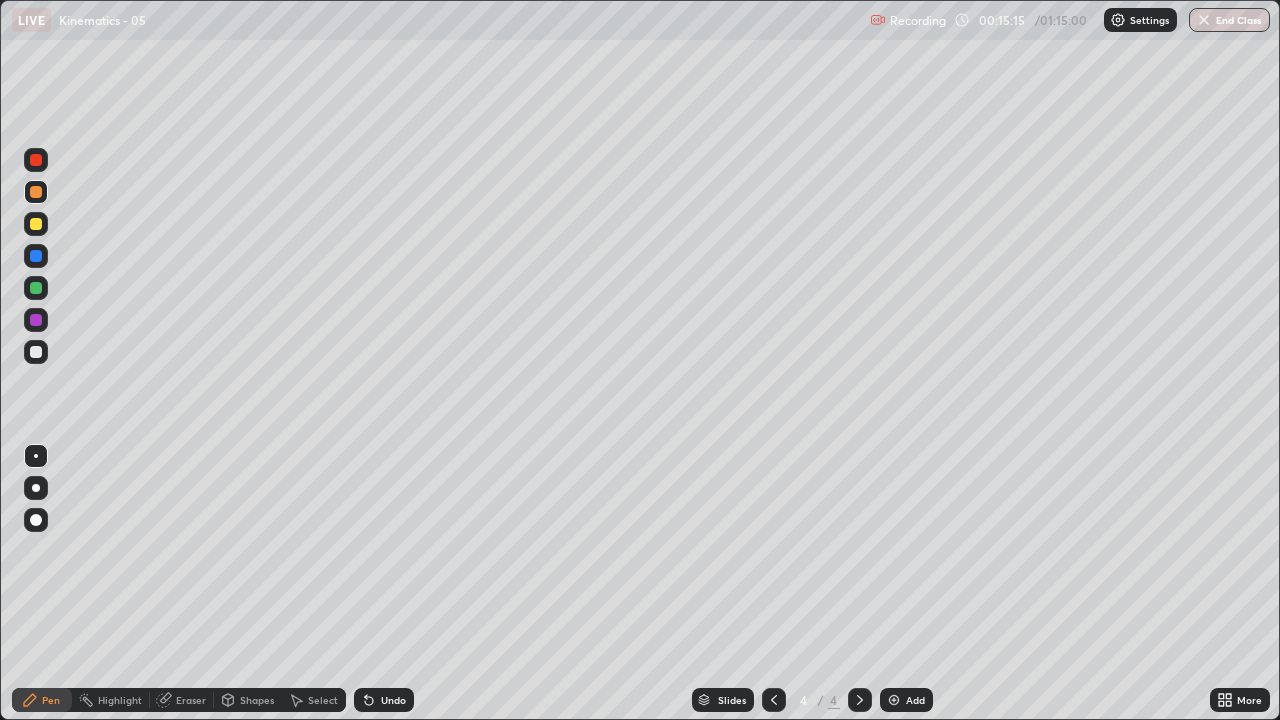 click at bounding box center [36, 160] 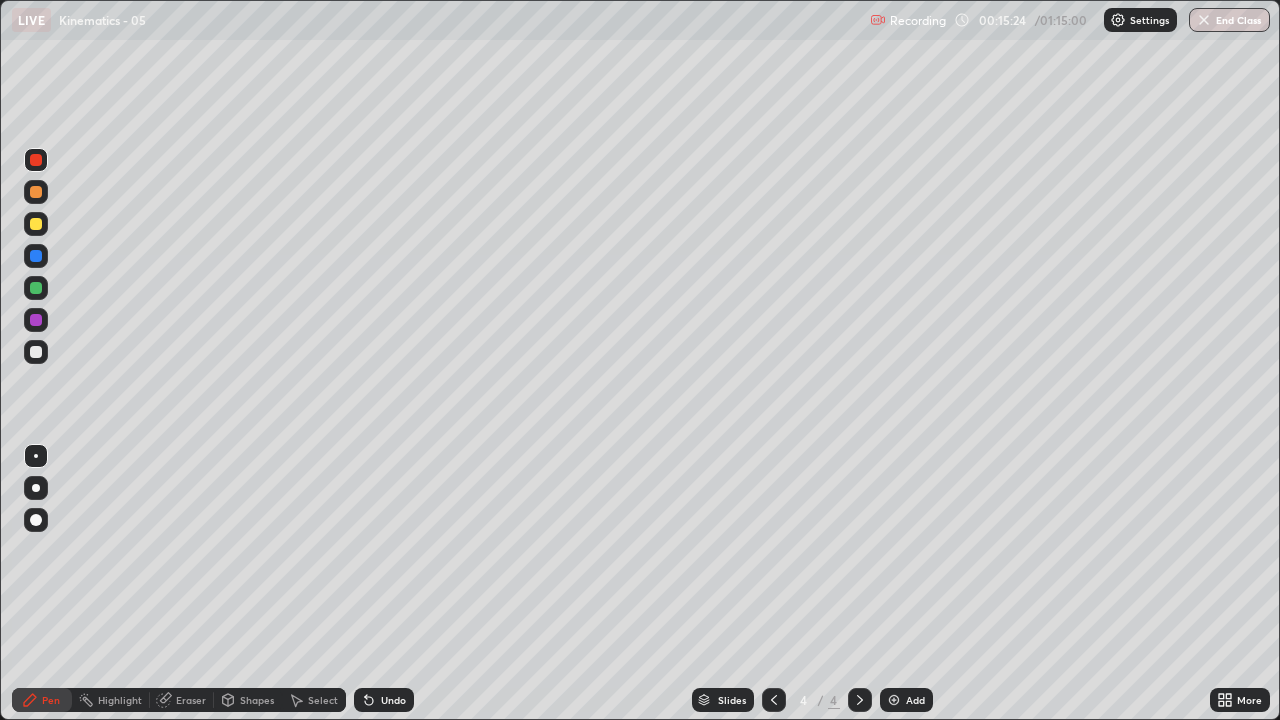 click at bounding box center [36, 160] 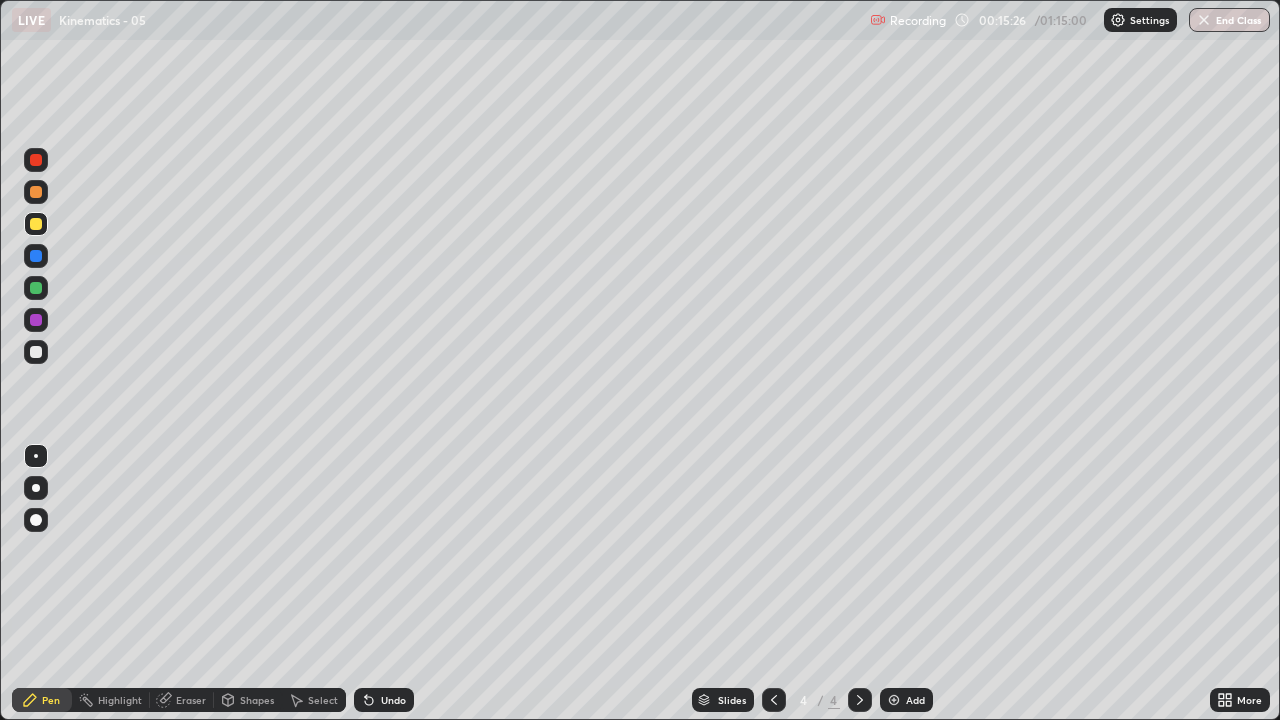 click at bounding box center [36, 320] 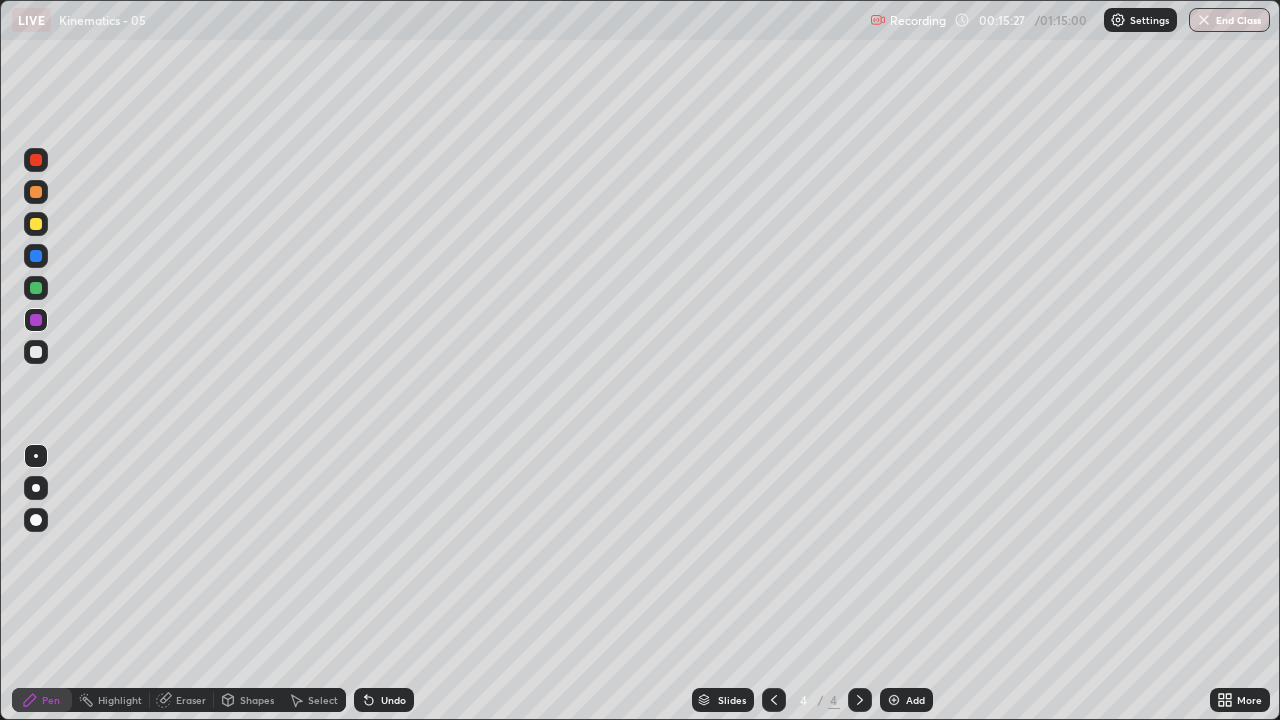 click at bounding box center [36, 352] 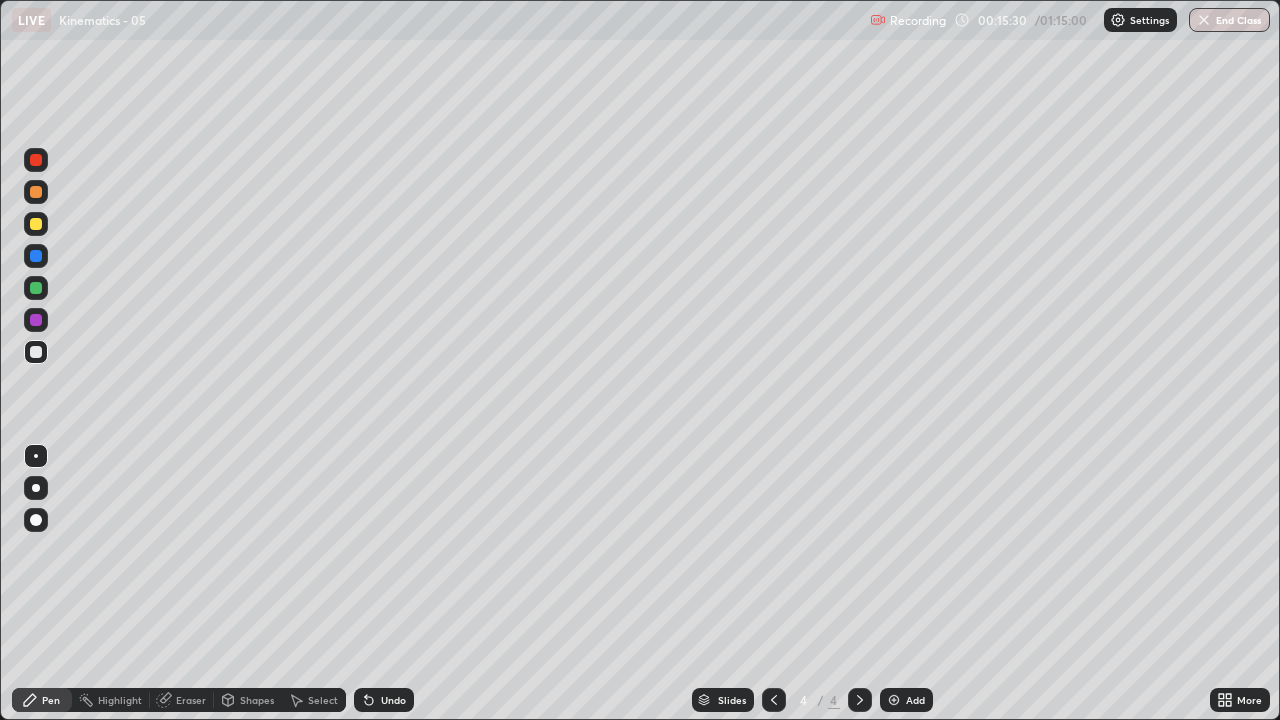 click at bounding box center [36, 256] 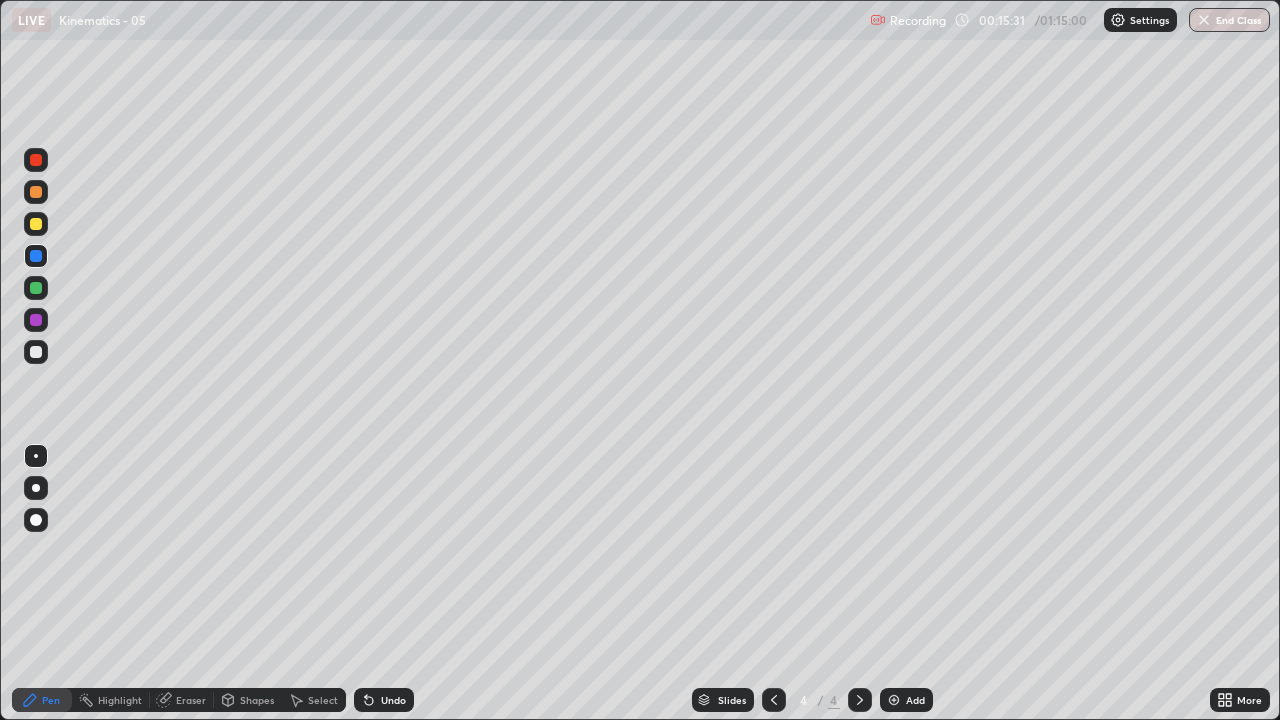 click on "Shapes" at bounding box center [257, 700] 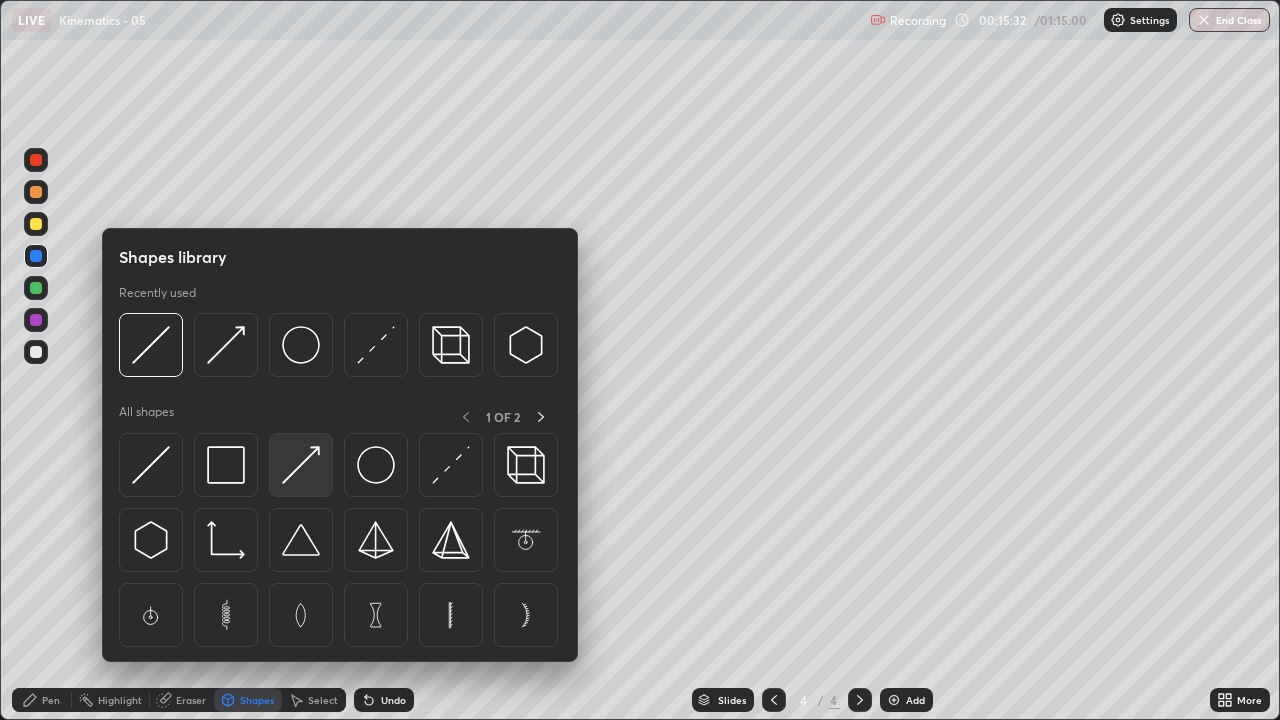 click at bounding box center [301, 465] 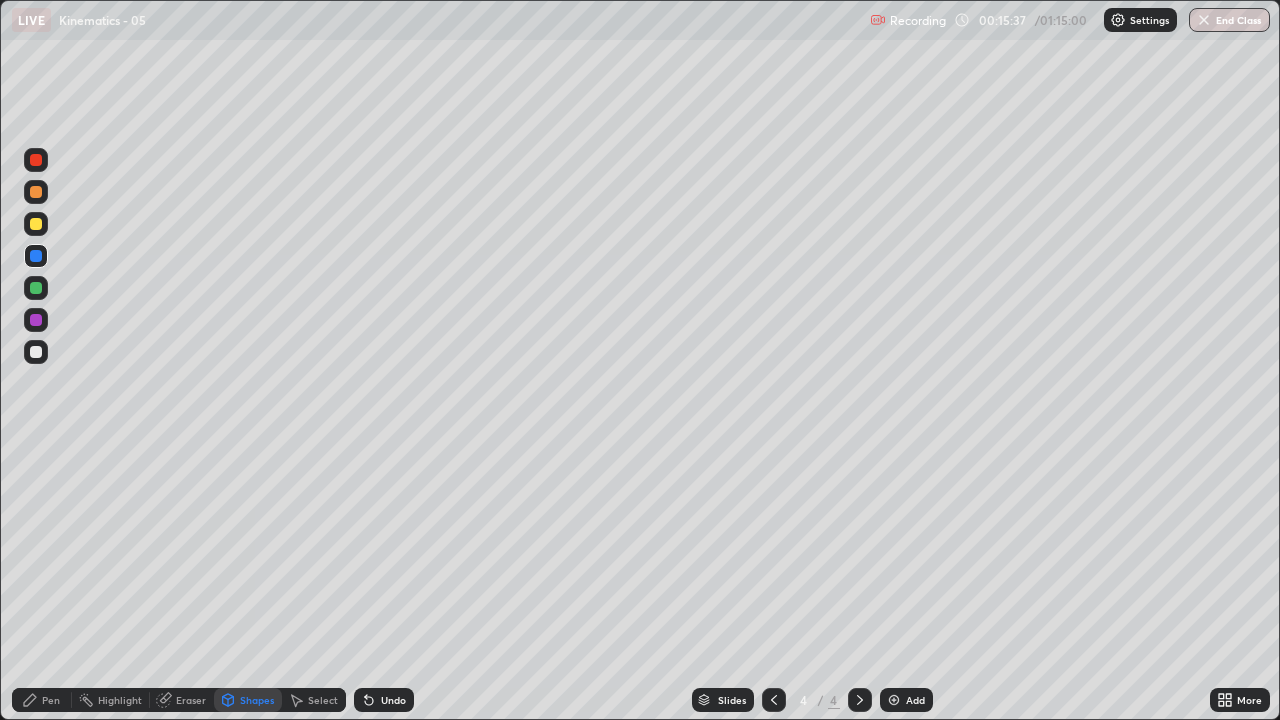 click on "Pen" at bounding box center (42, 700) 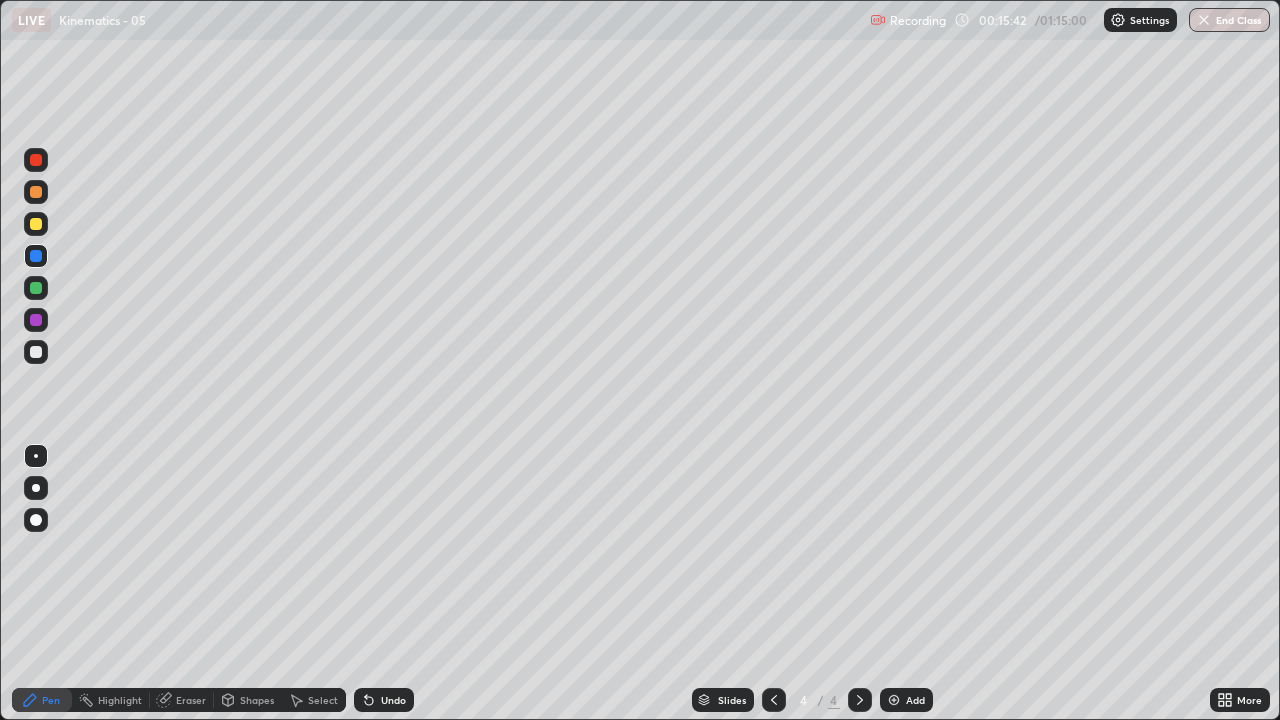 click on "Shapes" at bounding box center (257, 700) 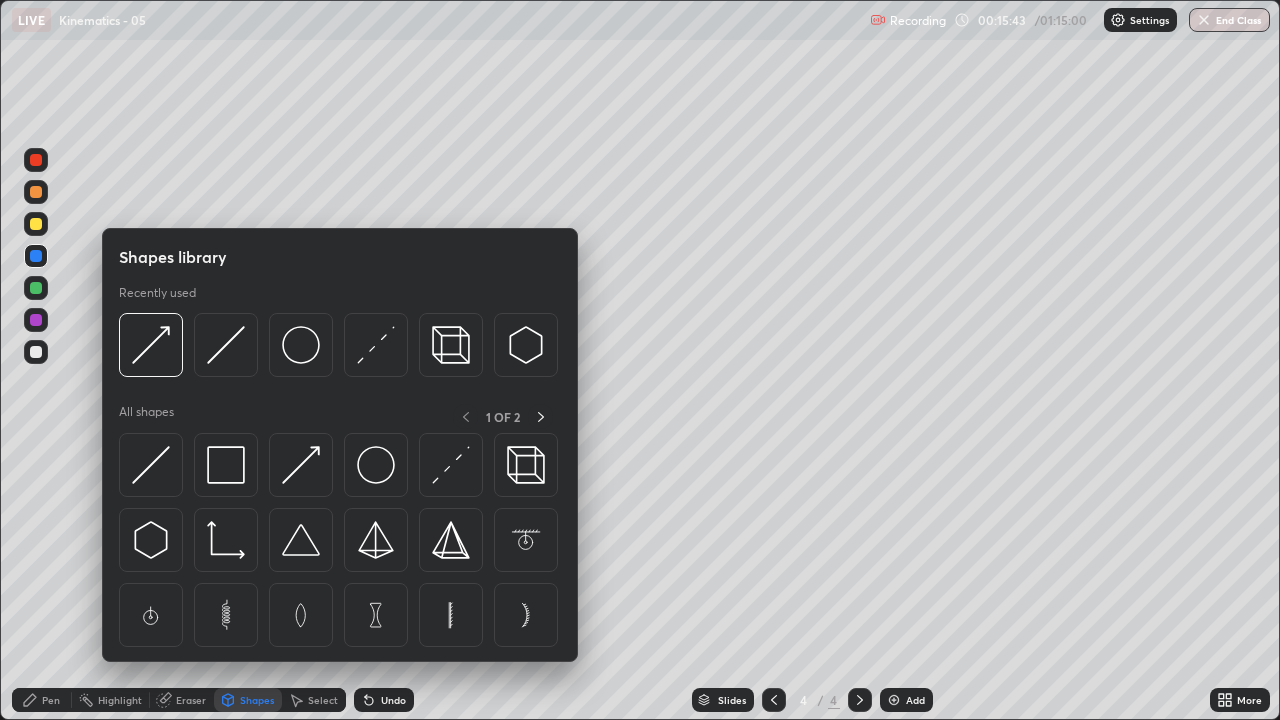 click on "Undo" at bounding box center [393, 700] 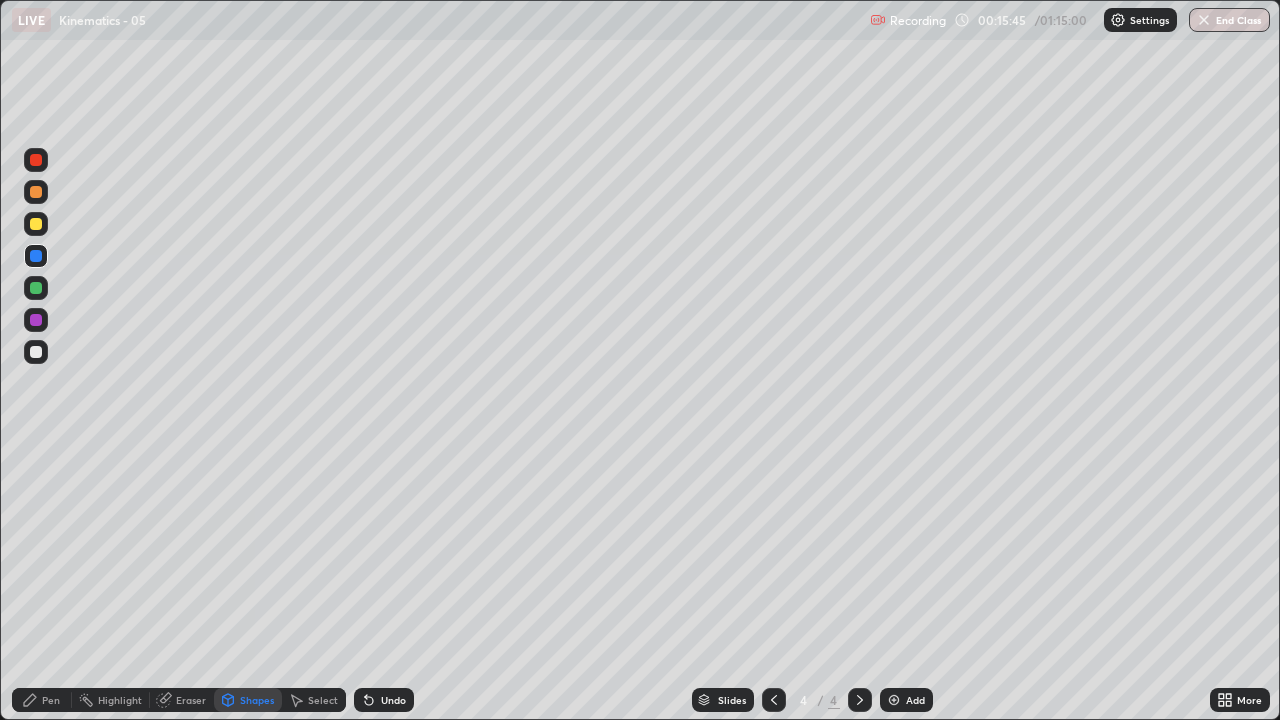 click on "Eraser" at bounding box center (182, 700) 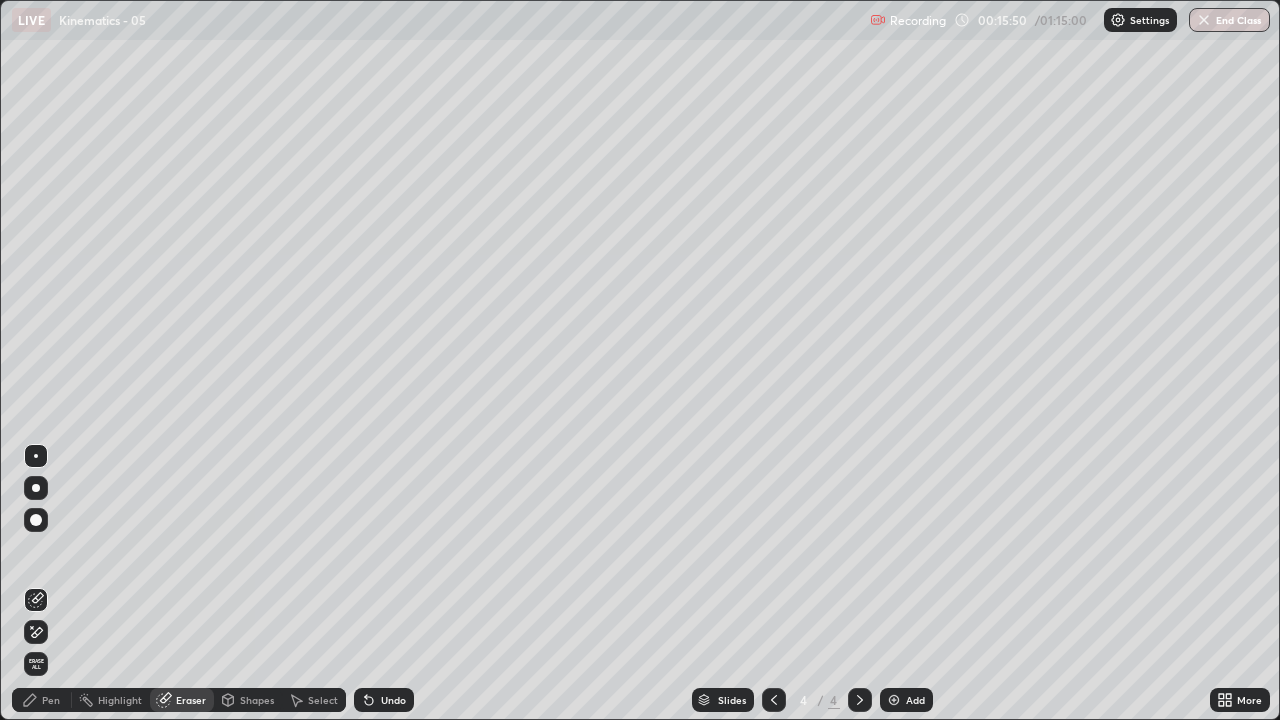 click on "Pen" at bounding box center [42, 700] 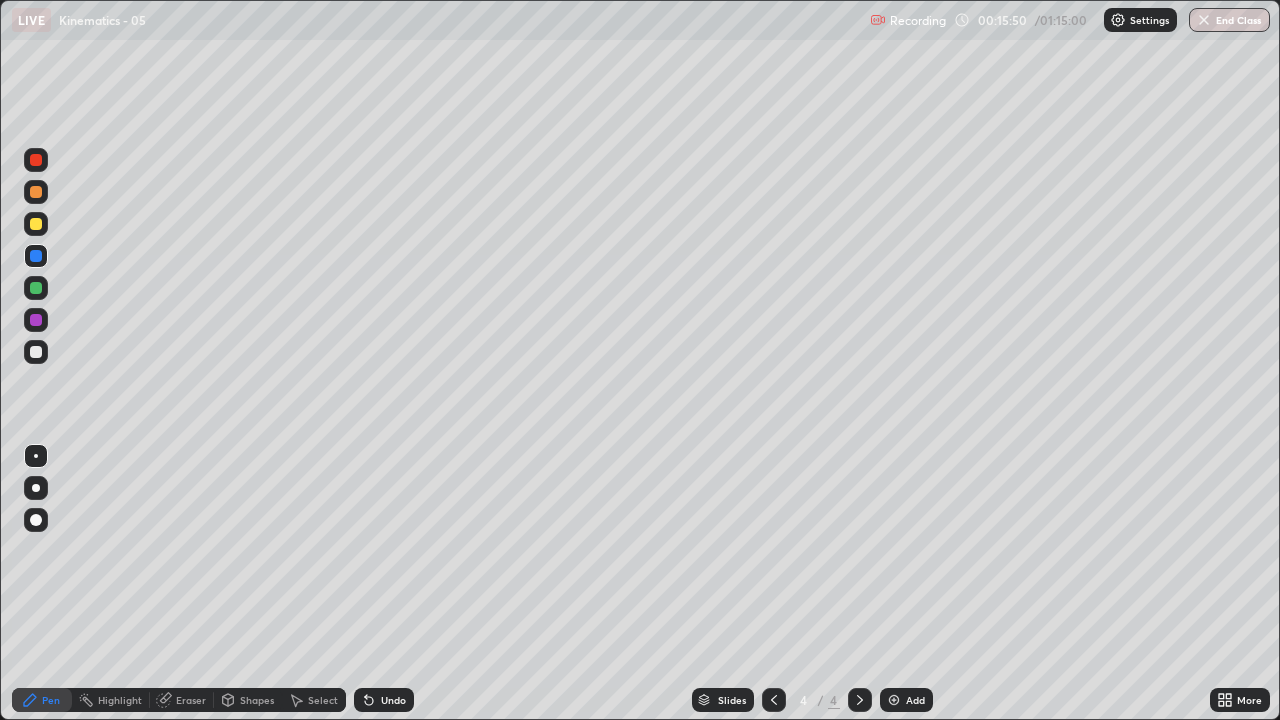 click at bounding box center (36, 352) 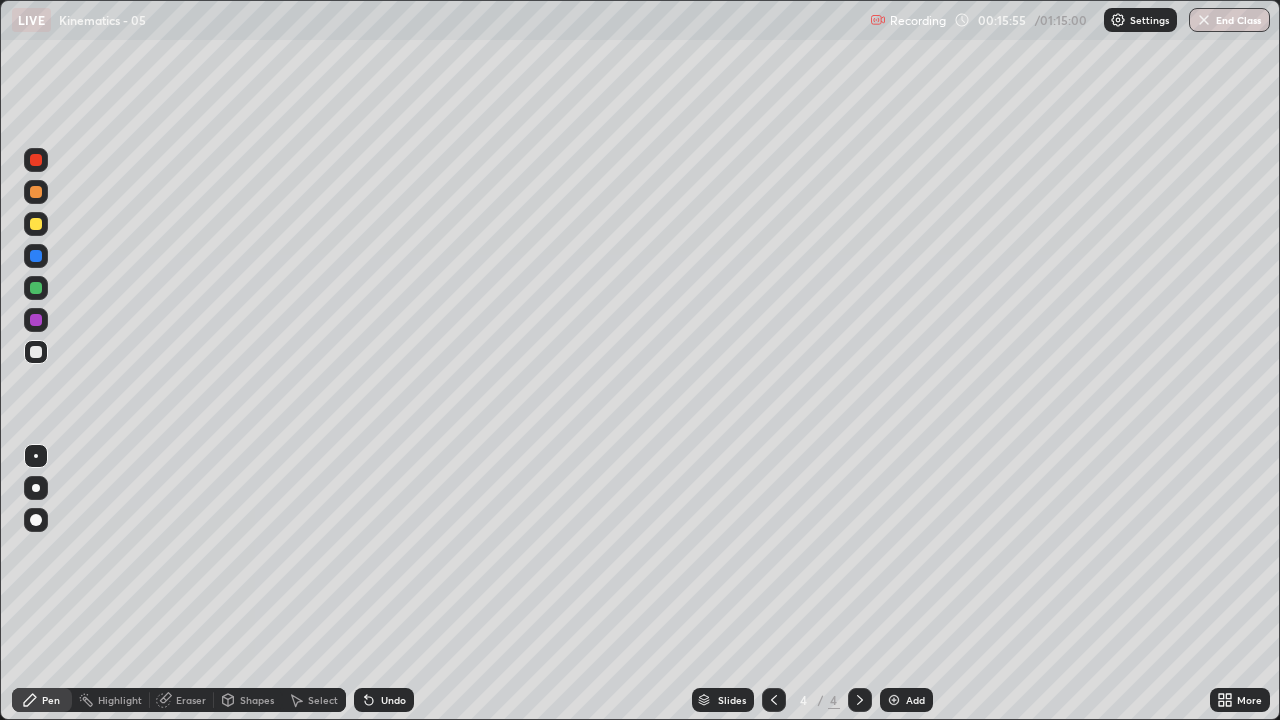 click at bounding box center [36, 256] 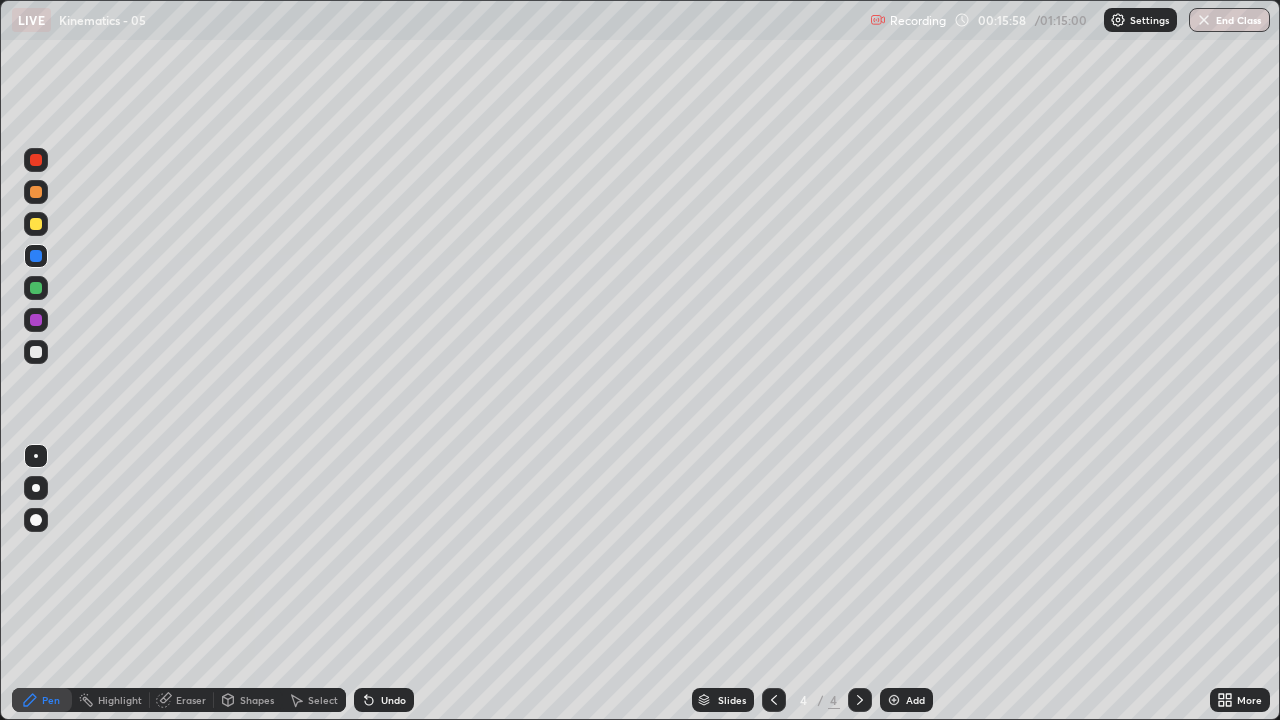 click at bounding box center [36, 352] 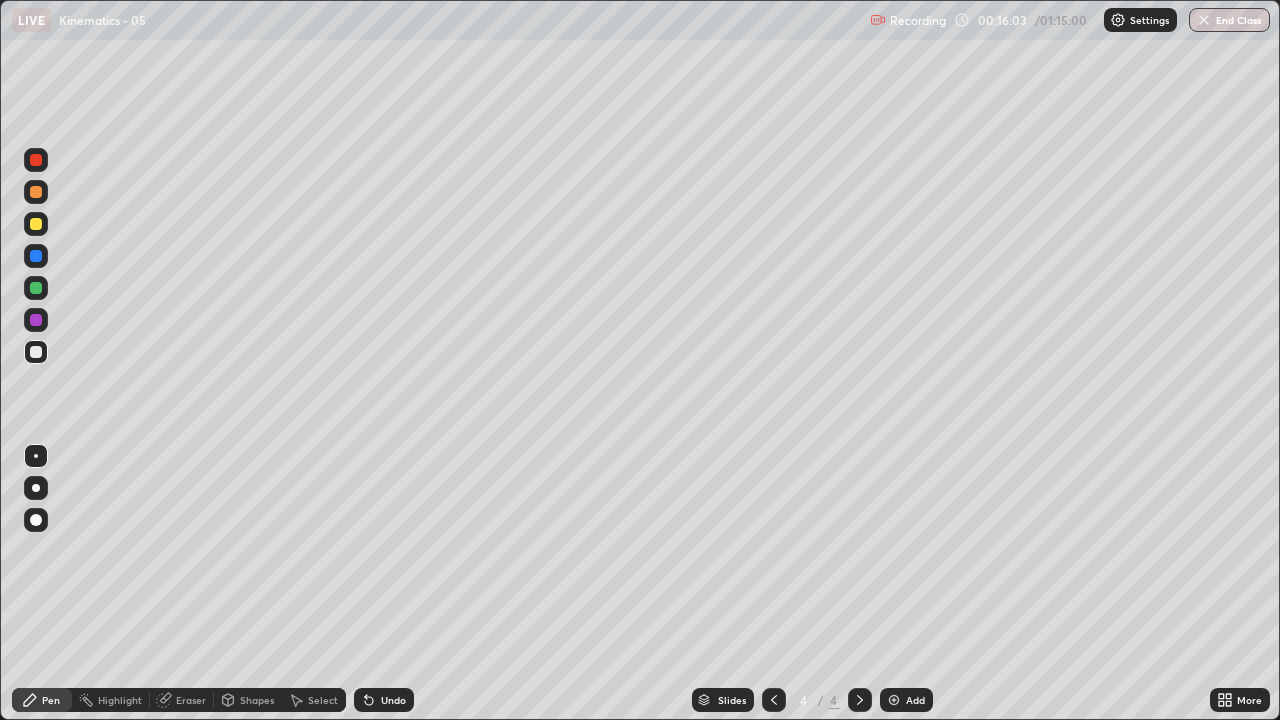 click on "Undo" at bounding box center [393, 700] 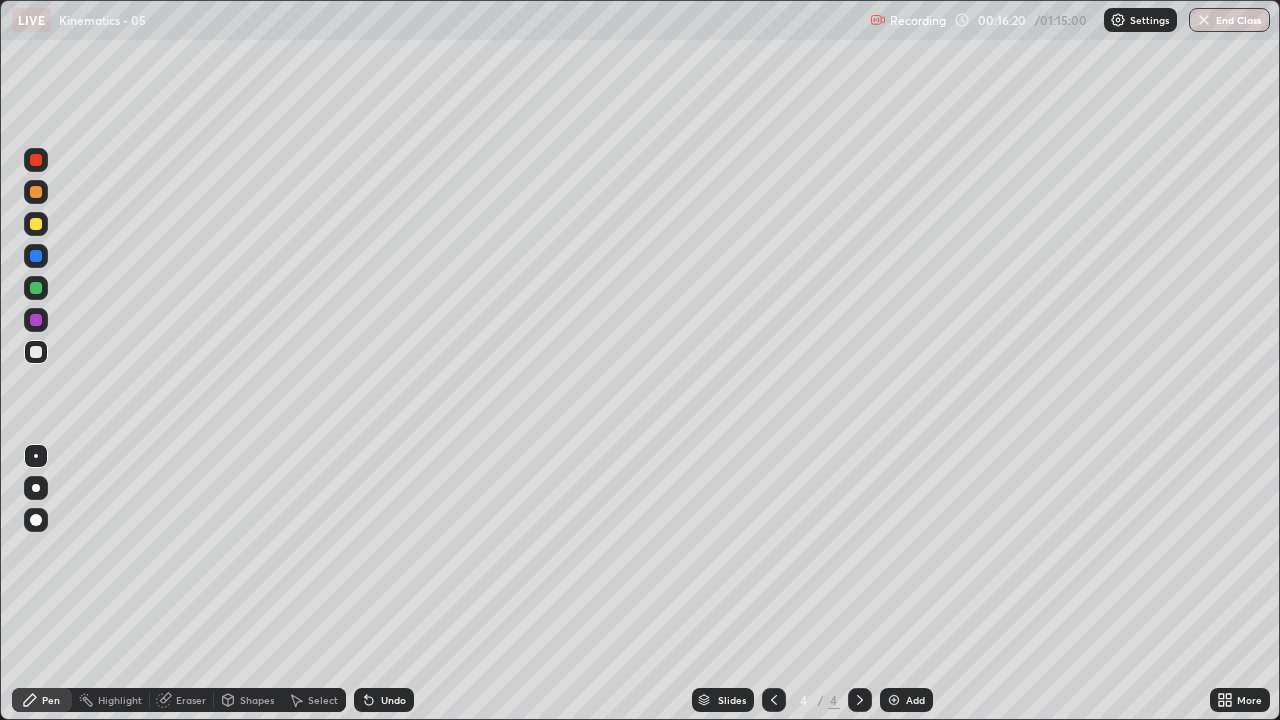 click 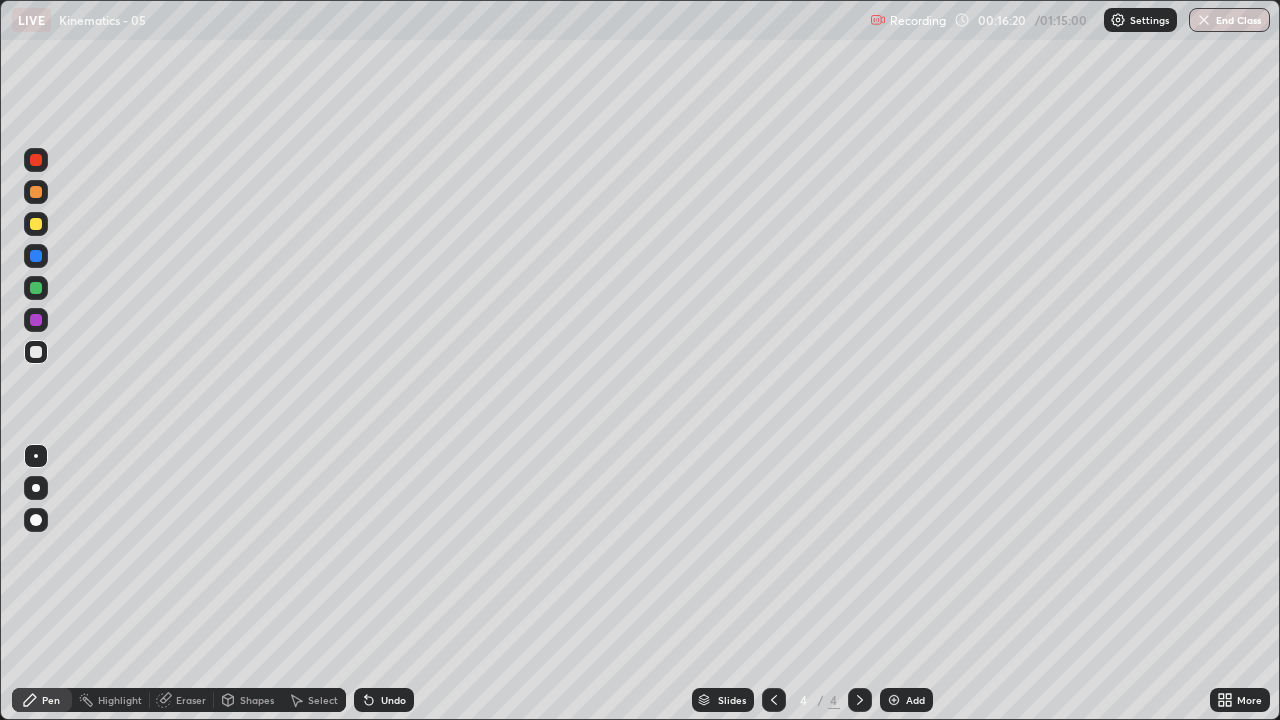 click on "Undo" at bounding box center [384, 700] 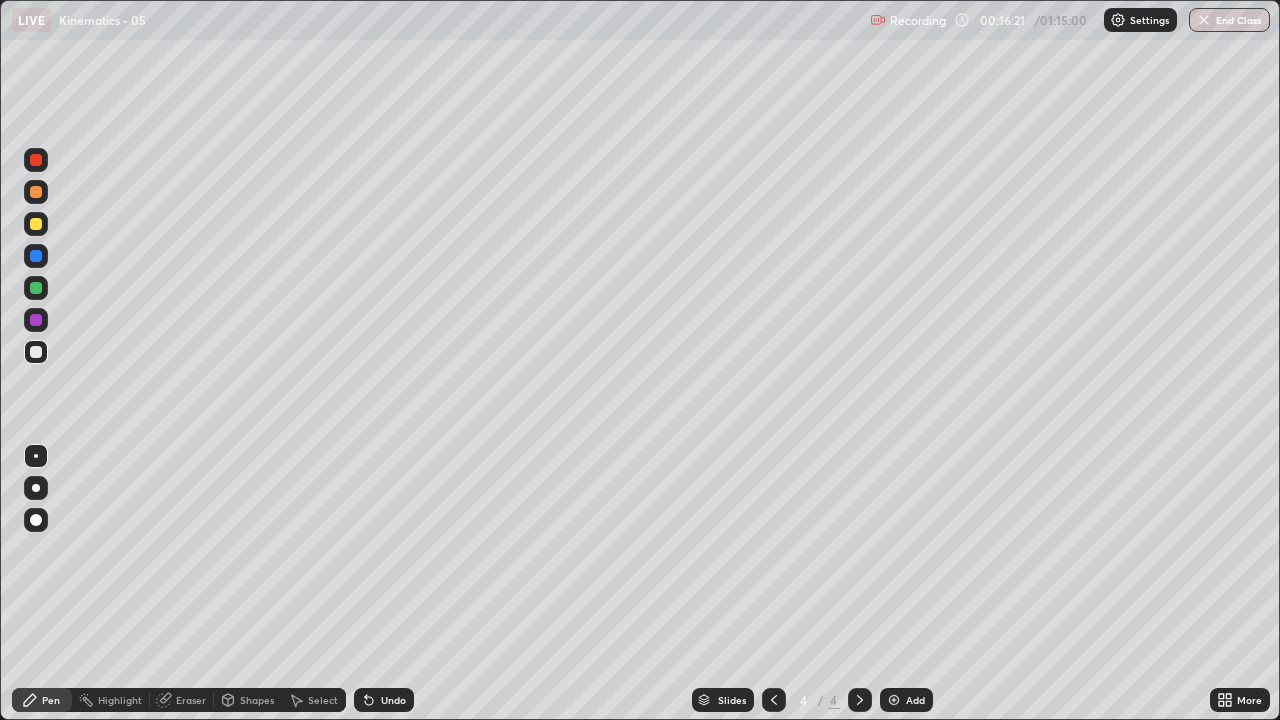 click on "Undo" at bounding box center [384, 700] 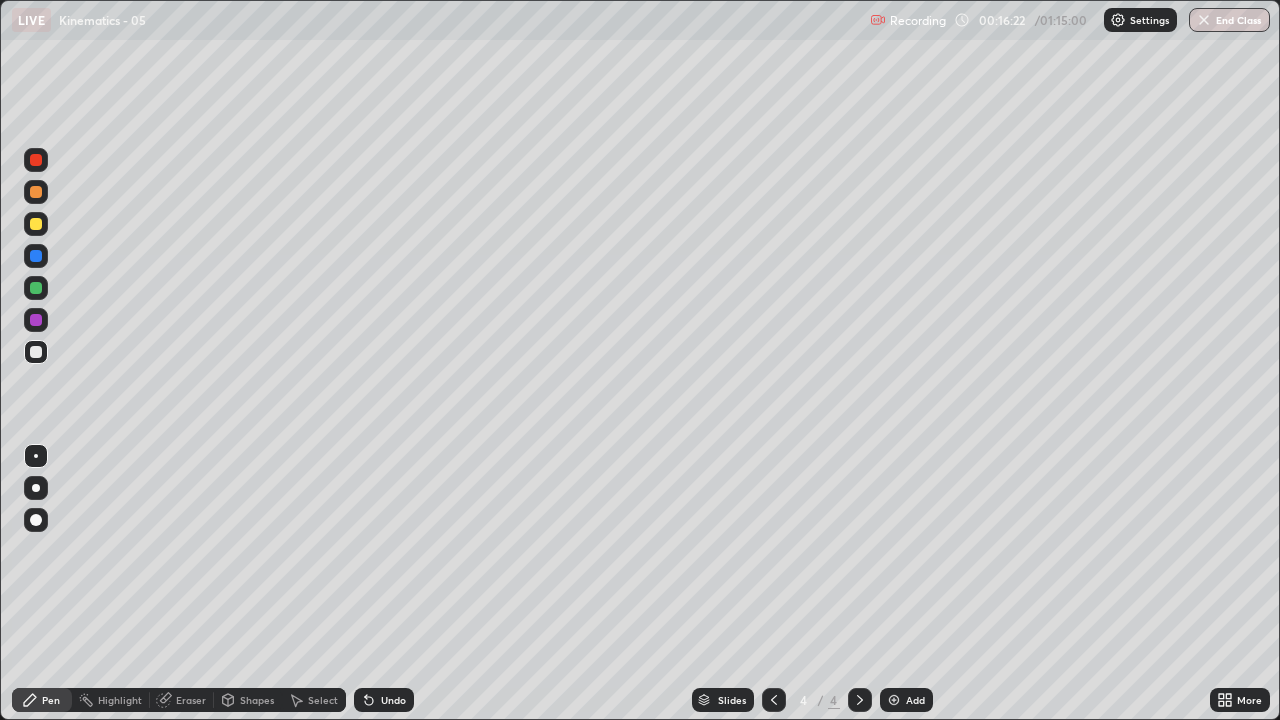 click on "Undo" at bounding box center (393, 700) 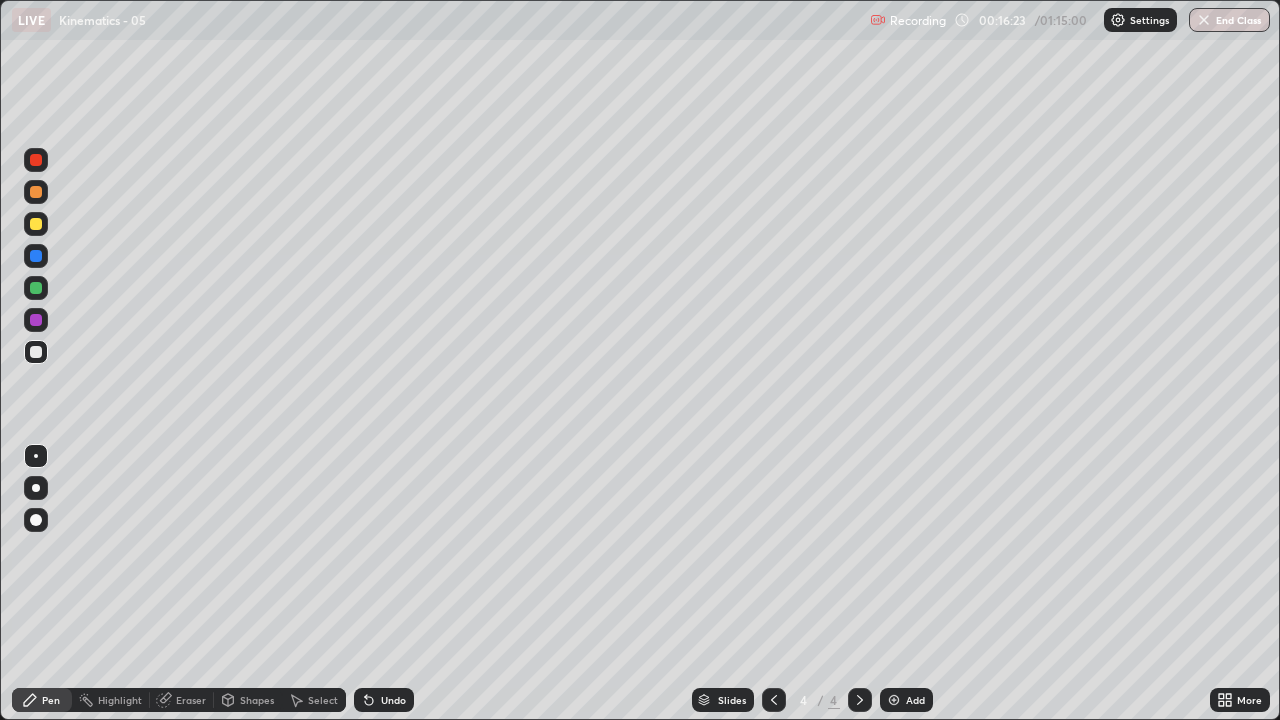 click on "Undo" at bounding box center (393, 700) 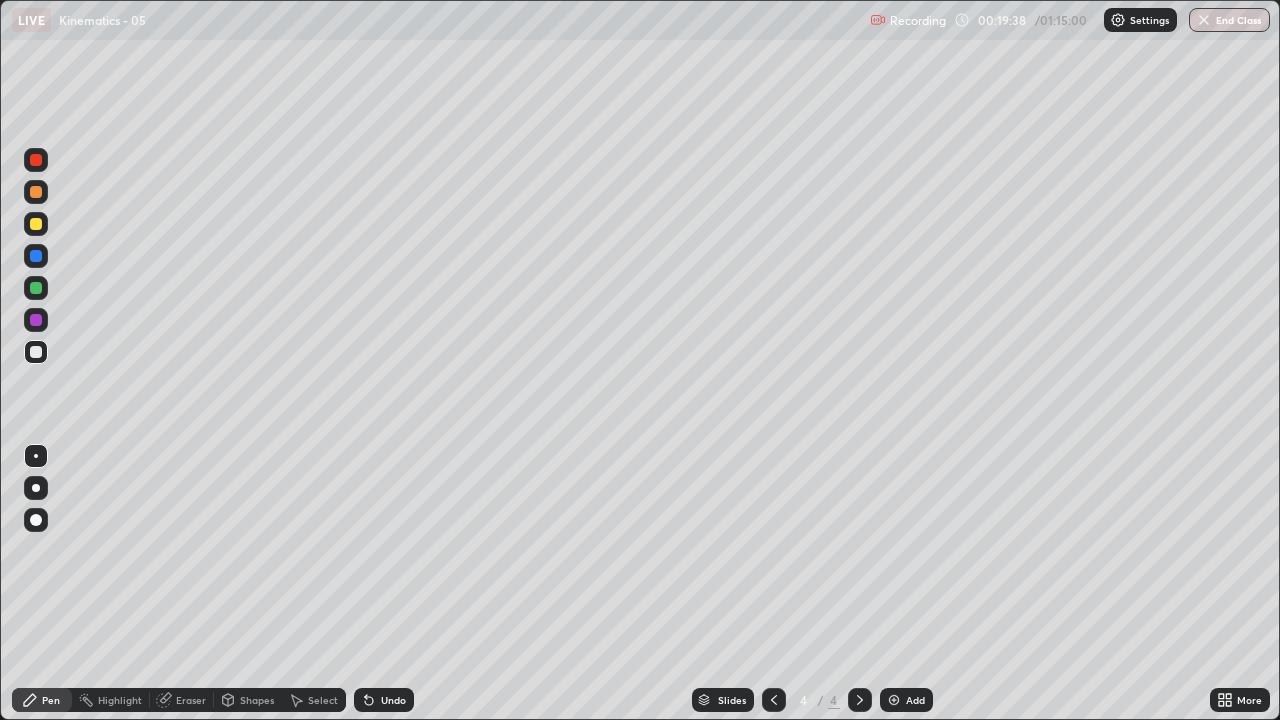 click on "Add" at bounding box center [906, 700] 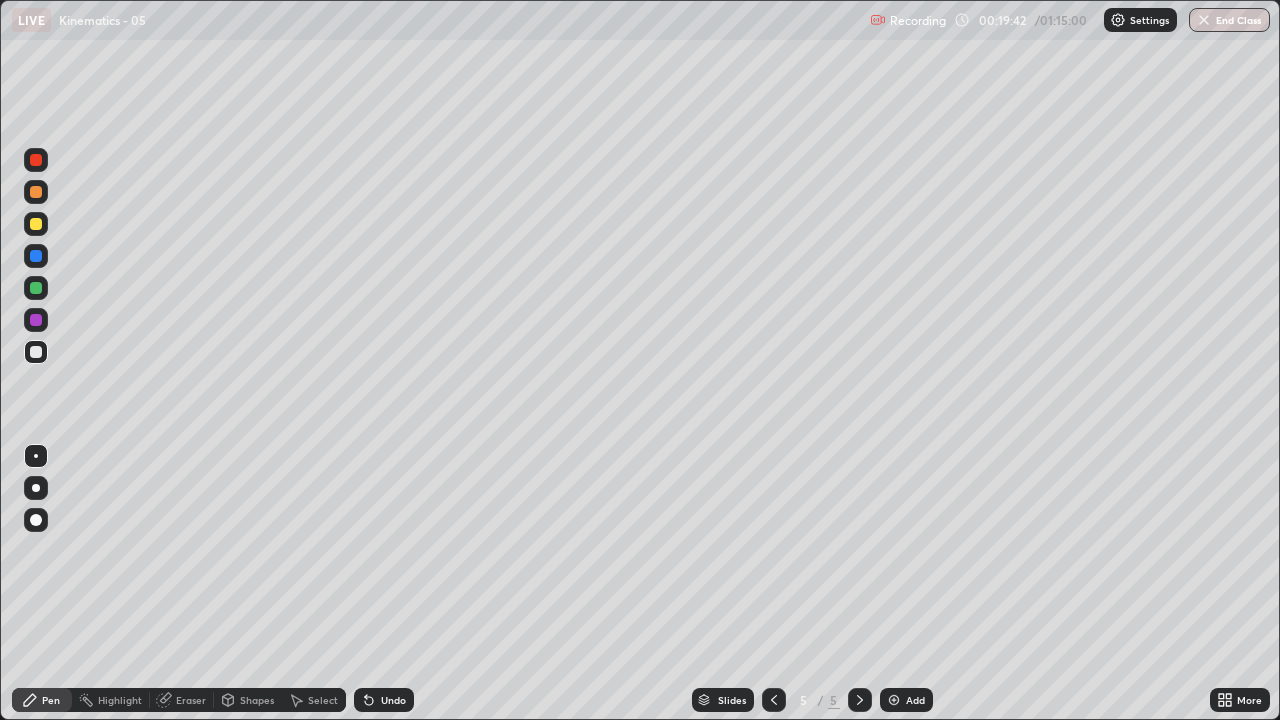 click on "Shapes" at bounding box center (257, 700) 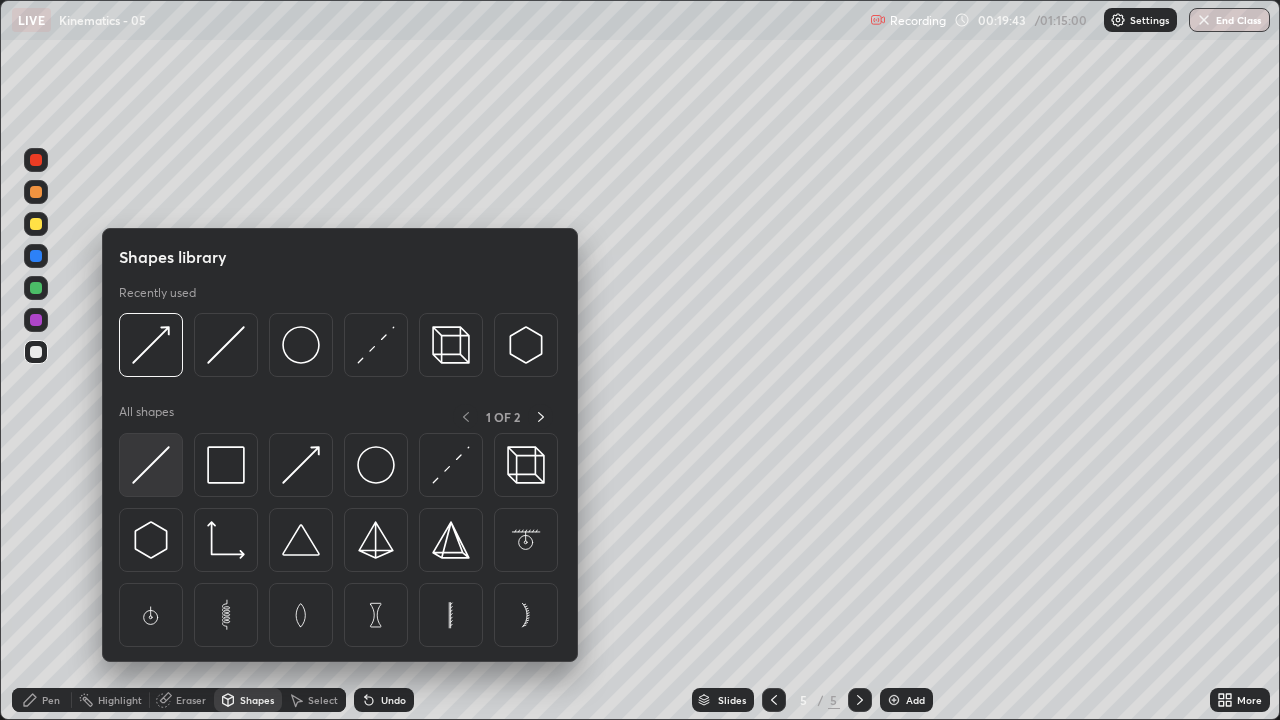 click at bounding box center [151, 465] 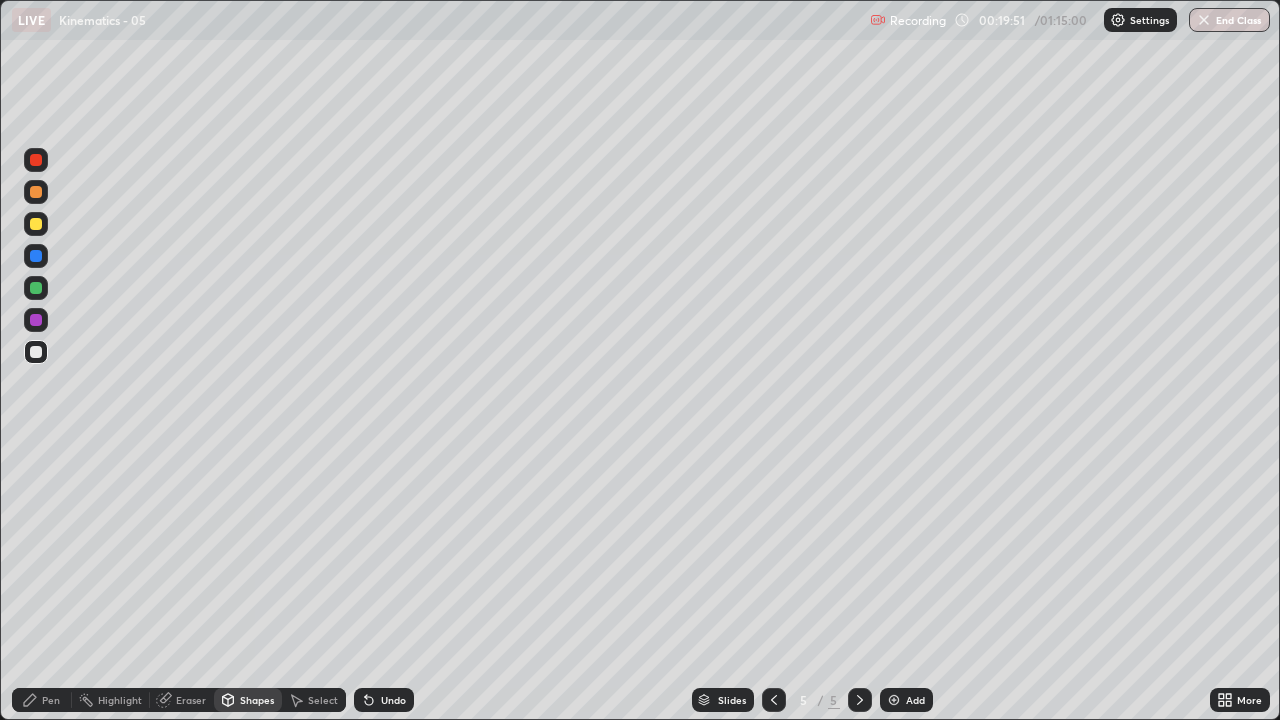 click on "Pen" at bounding box center [51, 700] 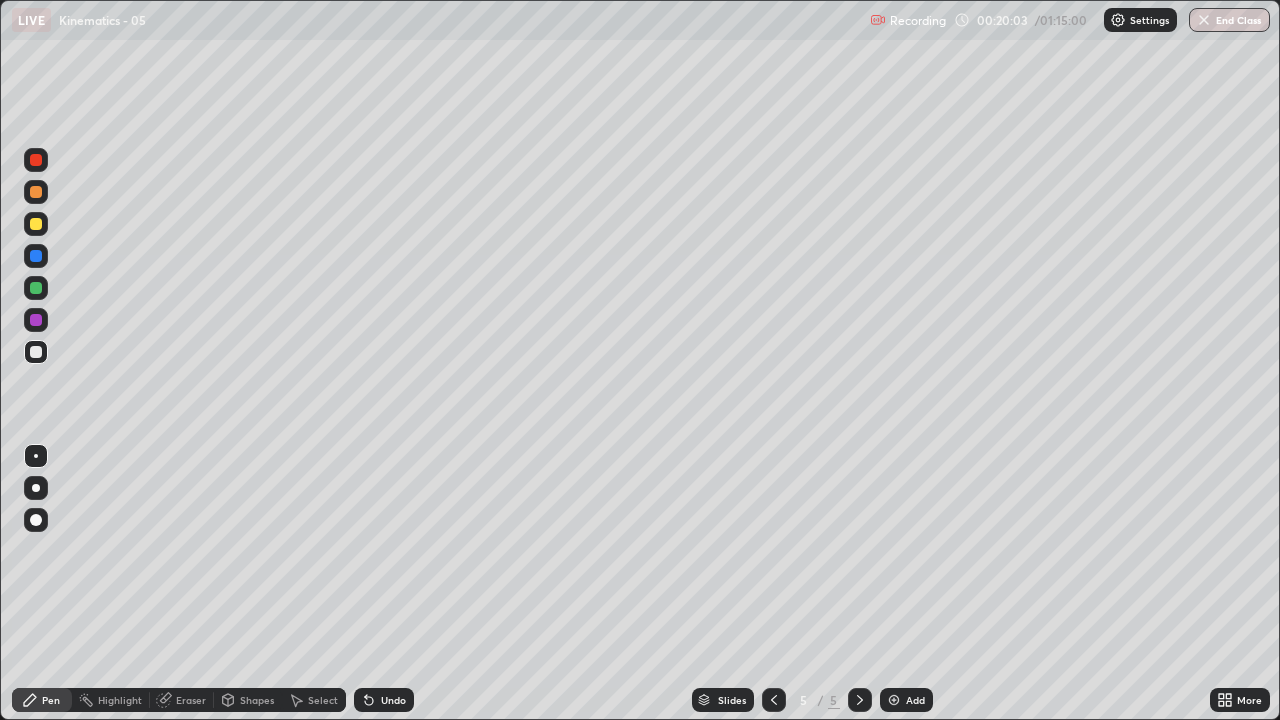 click 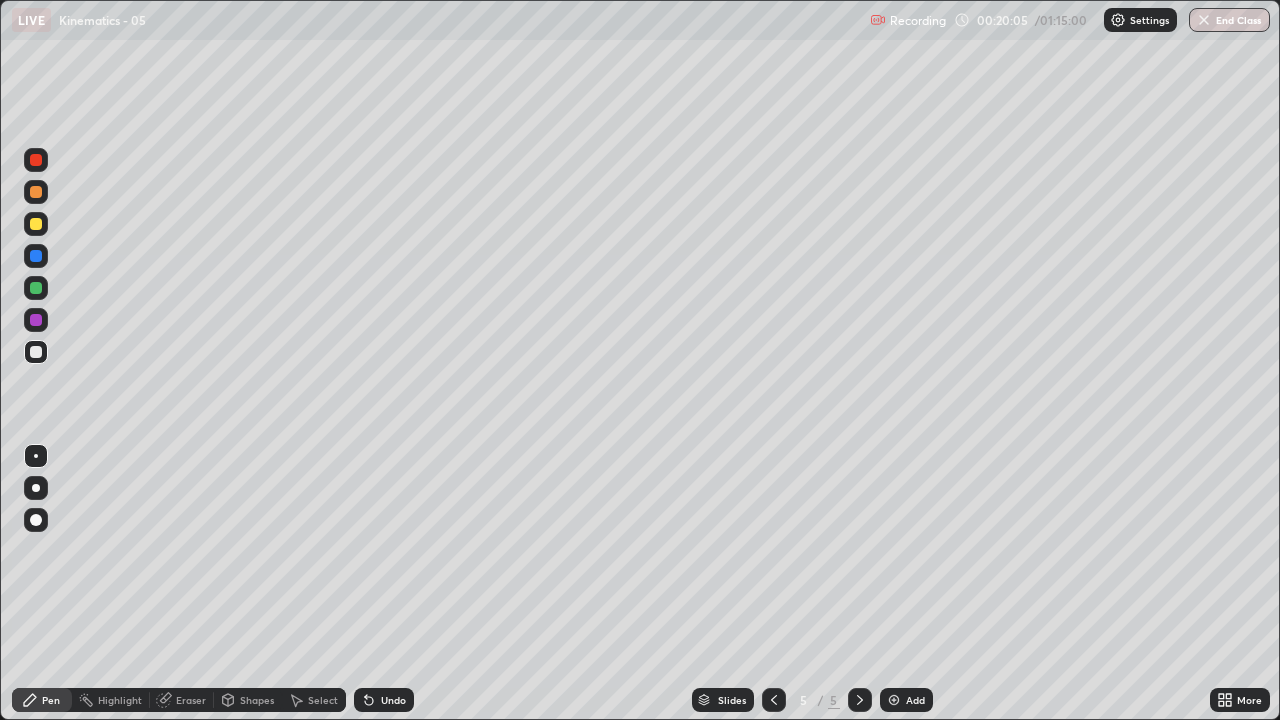 click on "Undo" at bounding box center [384, 700] 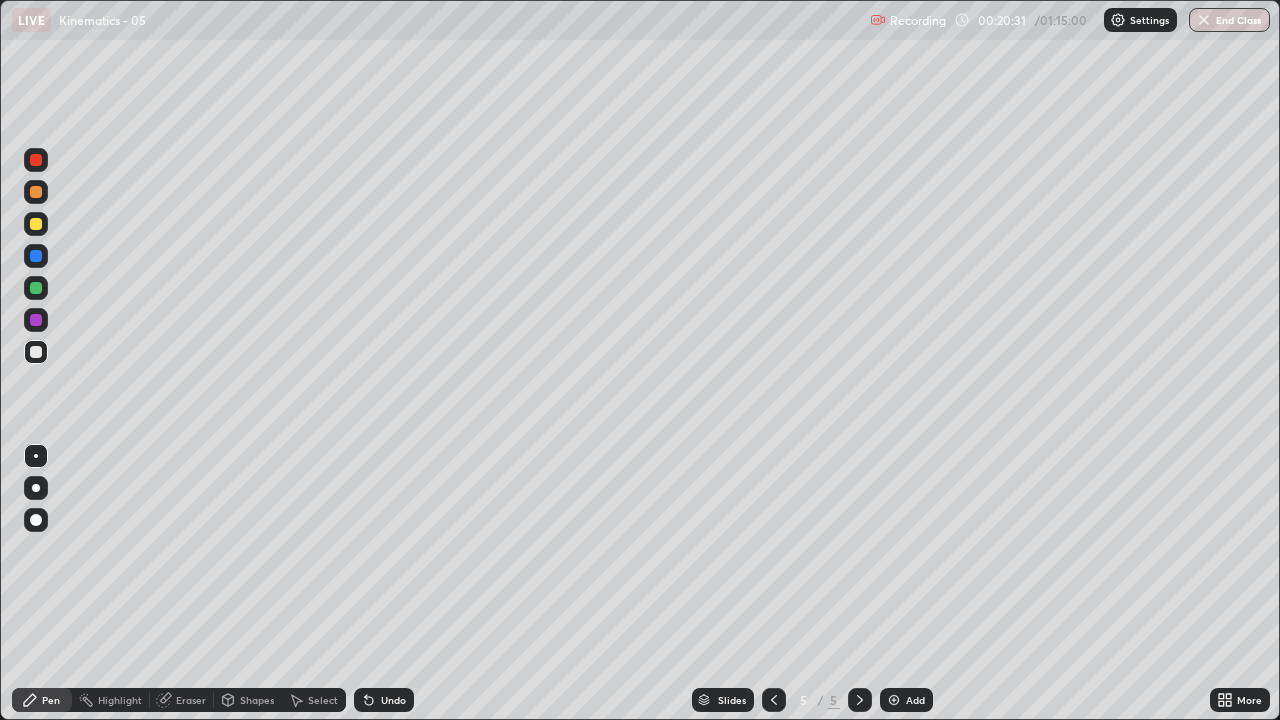 click at bounding box center [36, 288] 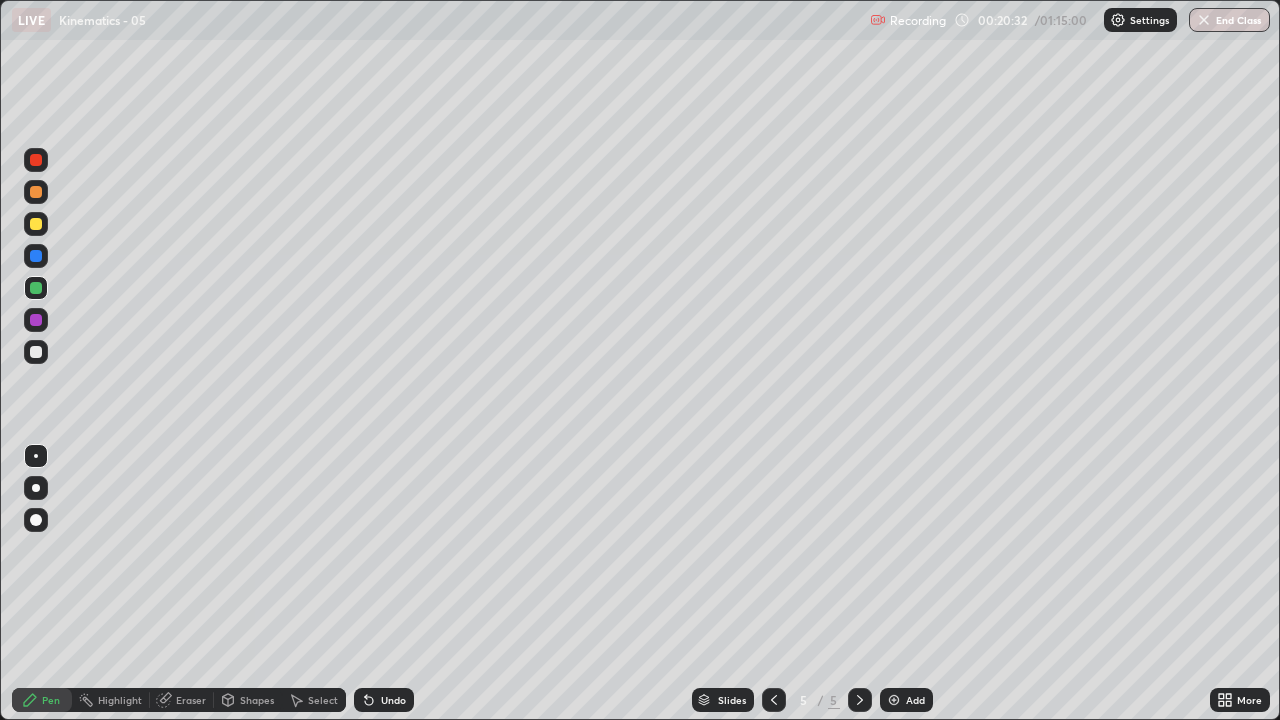 click on "Shapes" at bounding box center (248, 700) 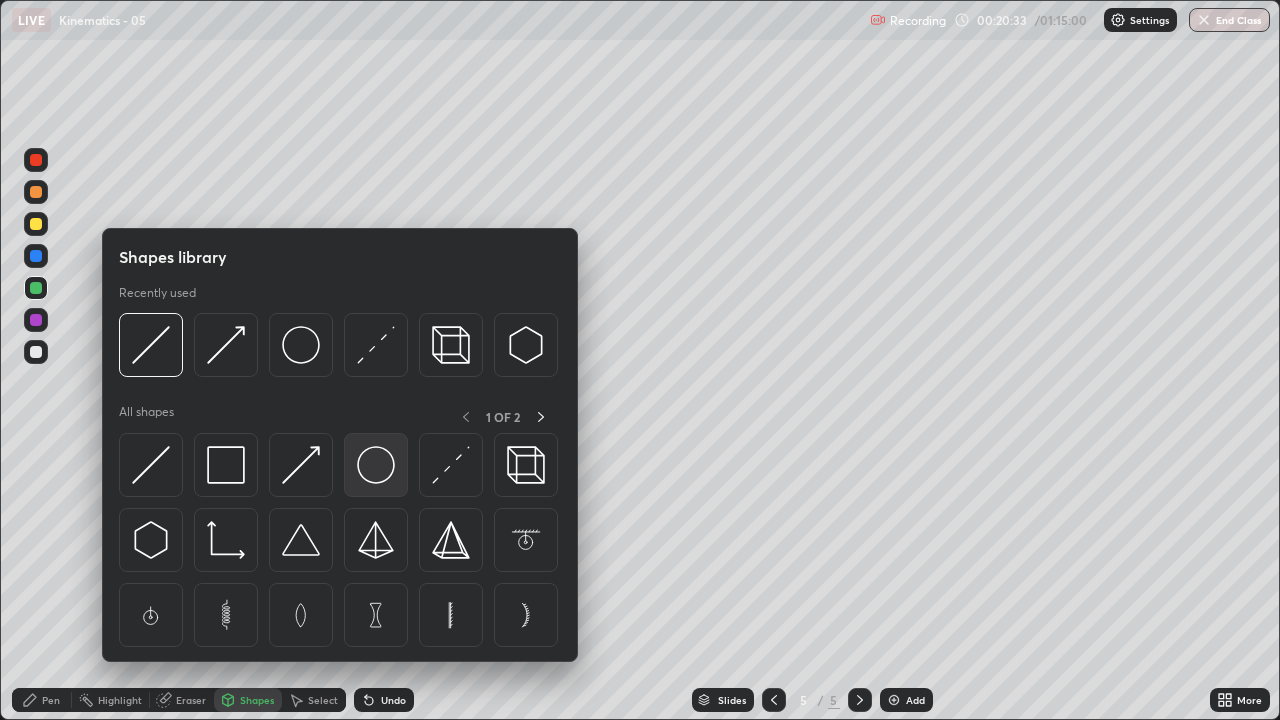 click at bounding box center (376, 465) 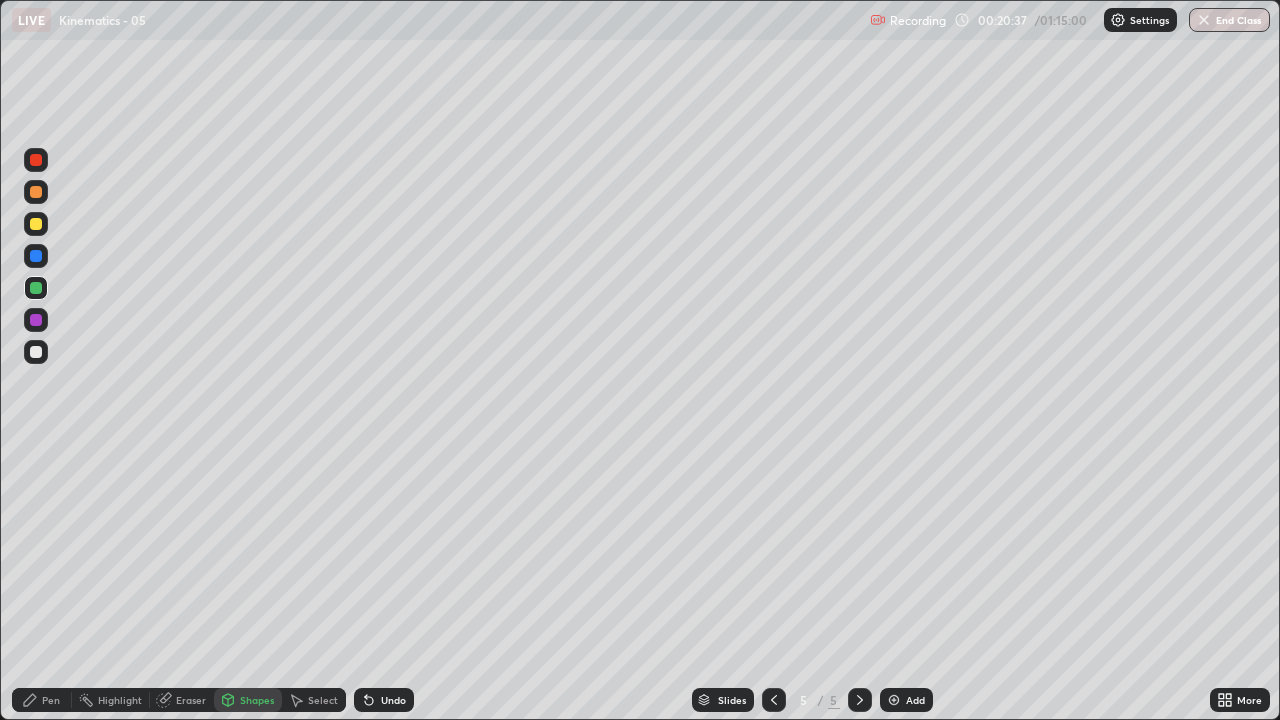 click on "Undo" at bounding box center [384, 700] 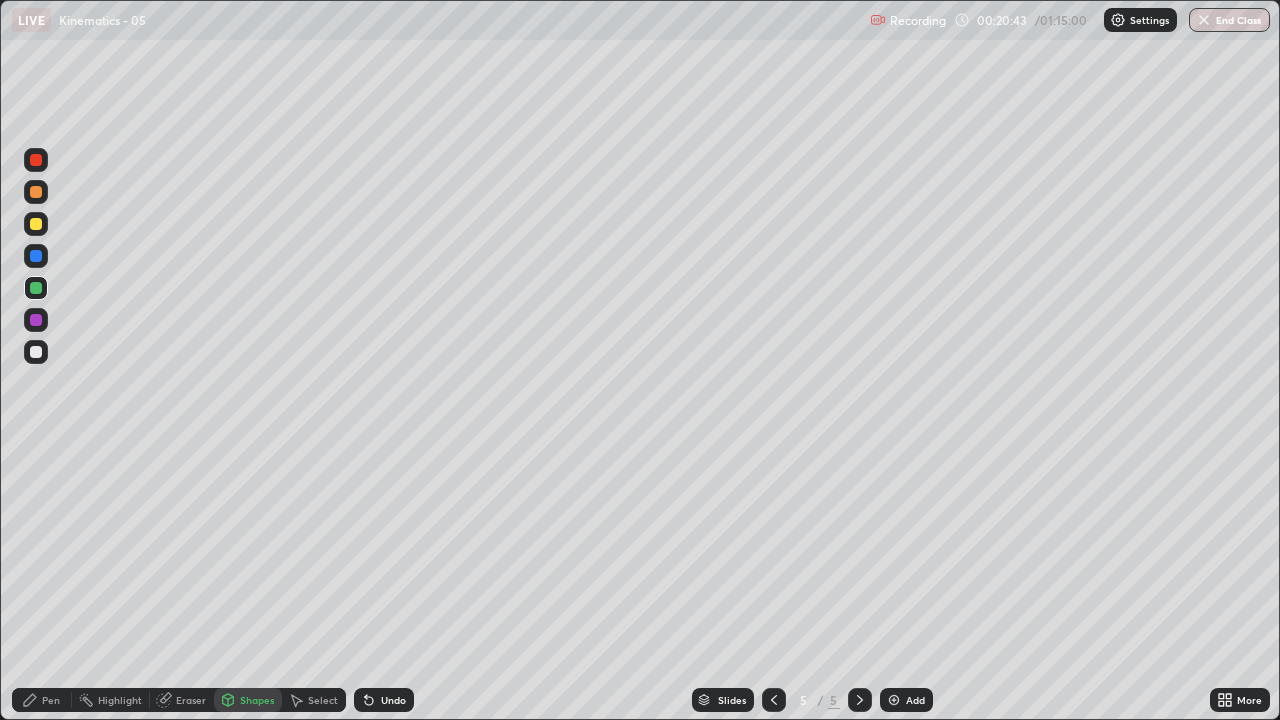 click on "Pen" at bounding box center [42, 700] 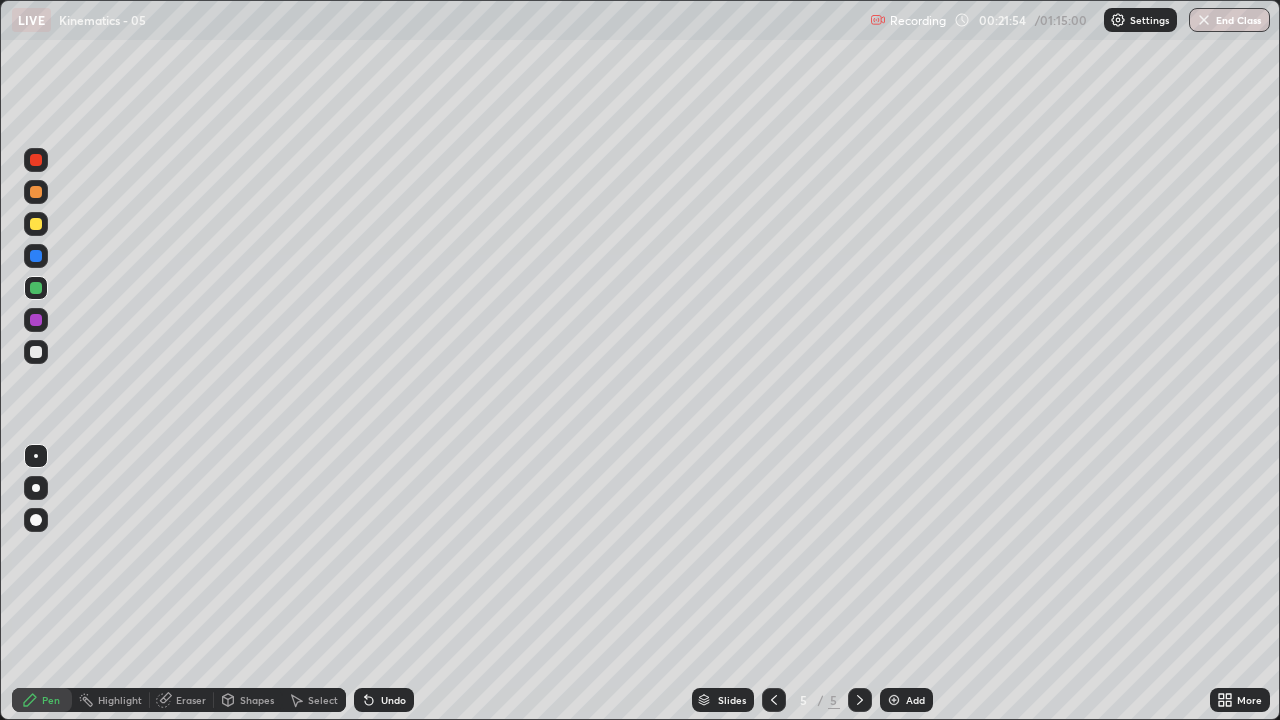 click on "Shapes" at bounding box center [257, 700] 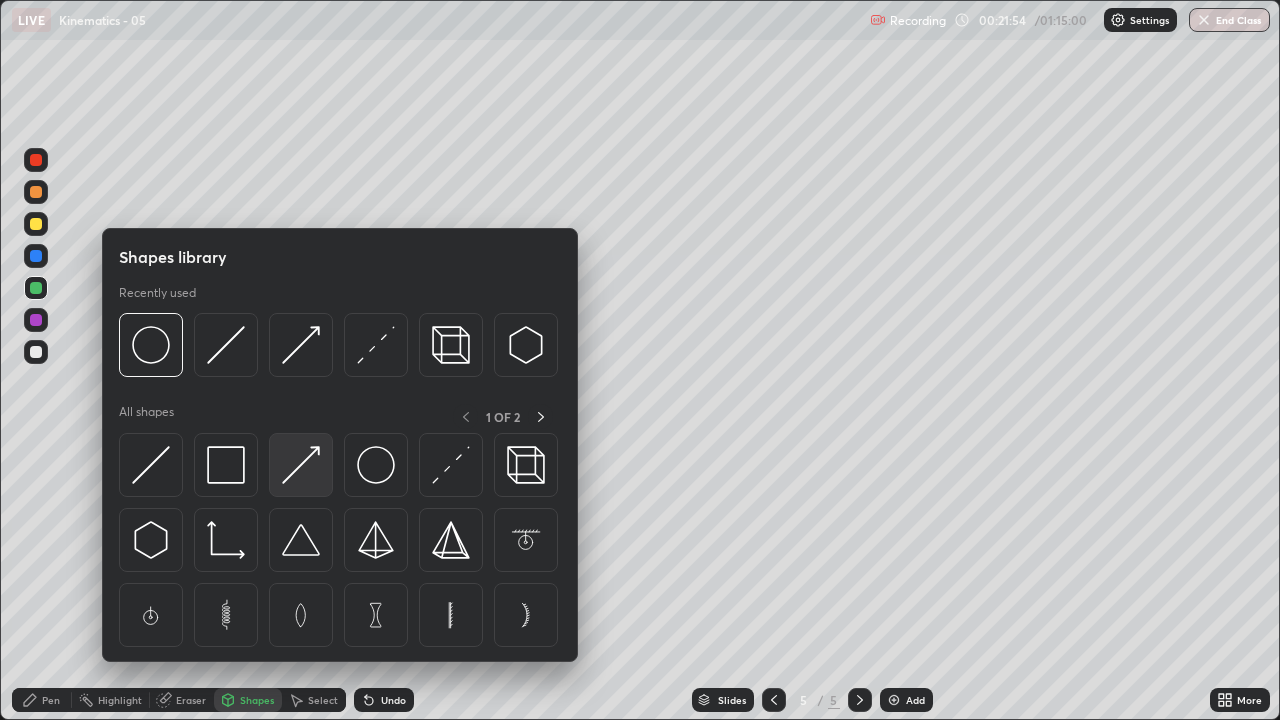 click at bounding box center [301, 465] 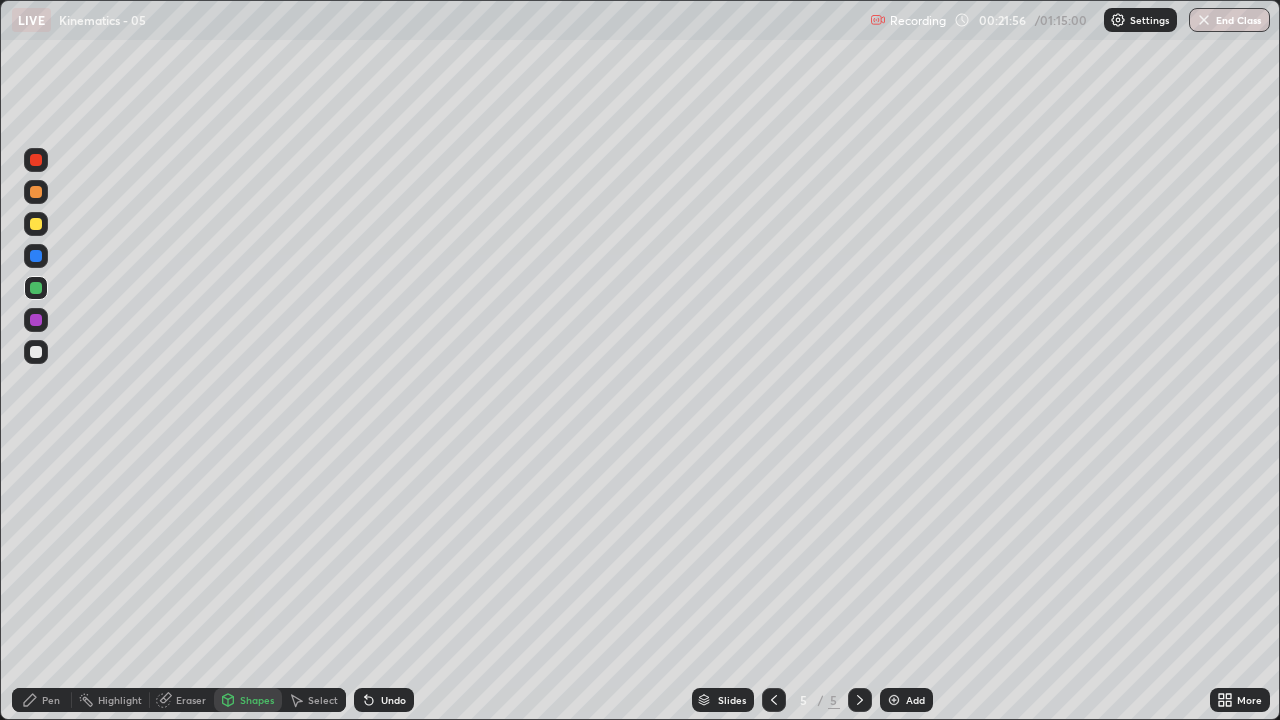 click at bounding box center [36, 256] 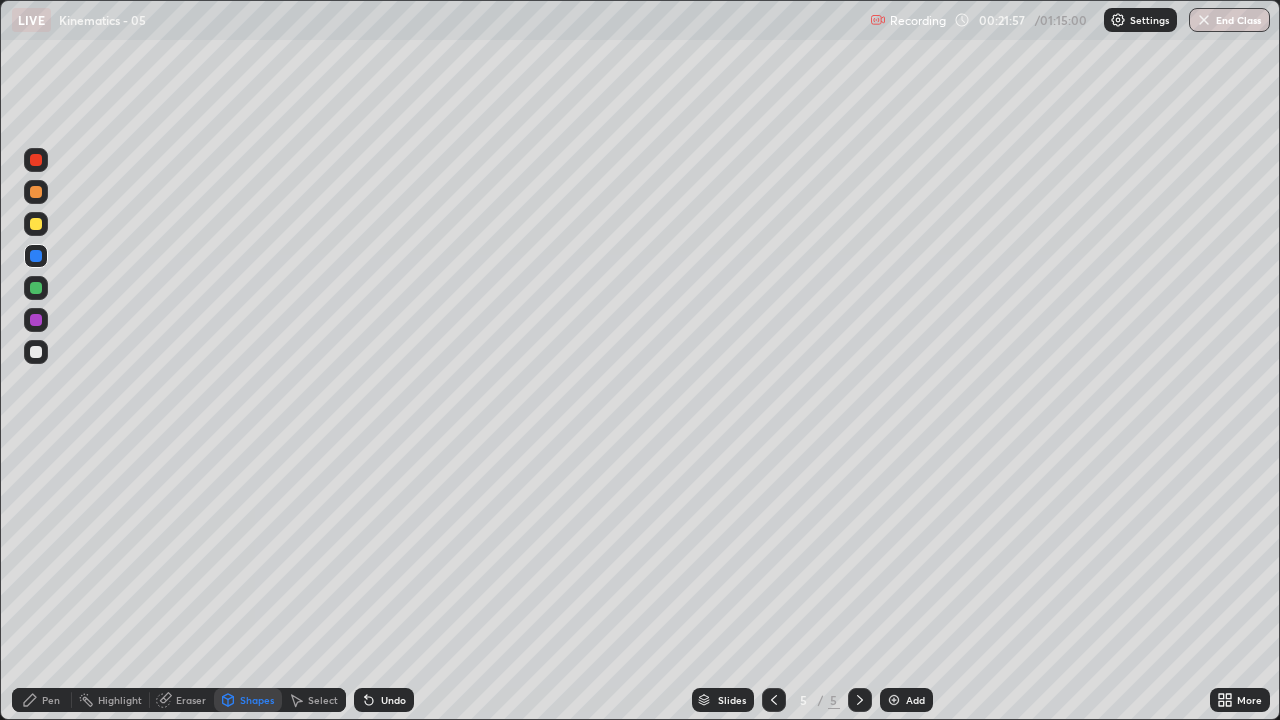 click on "Pen" at bounding box center (42, 700) 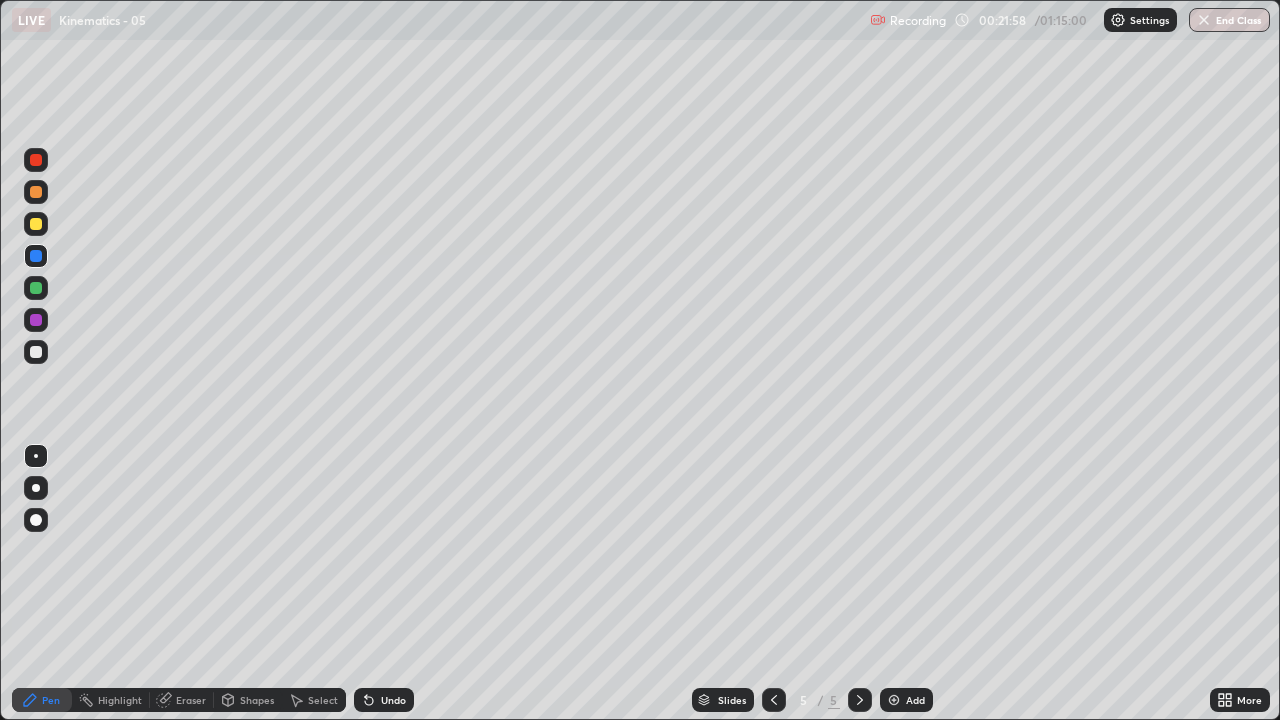 click at bounding box center [36, 488] 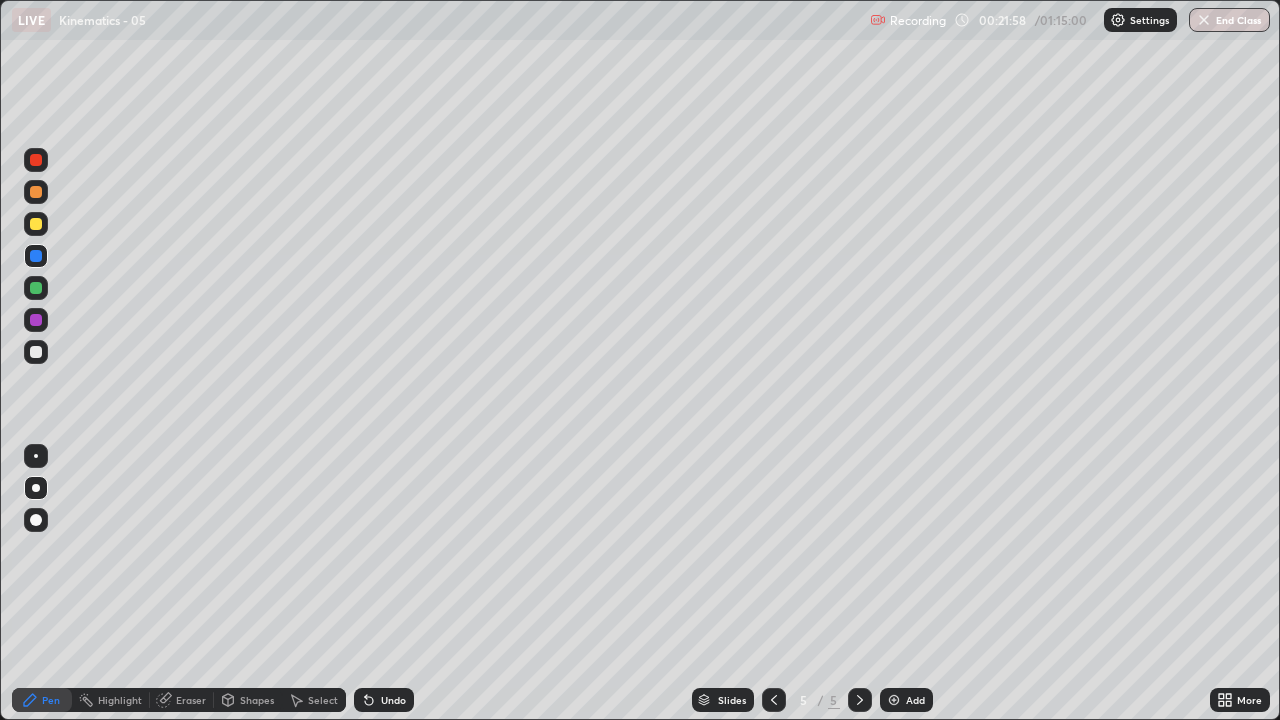 click on "Shapes" at bounding box center [257, 700] 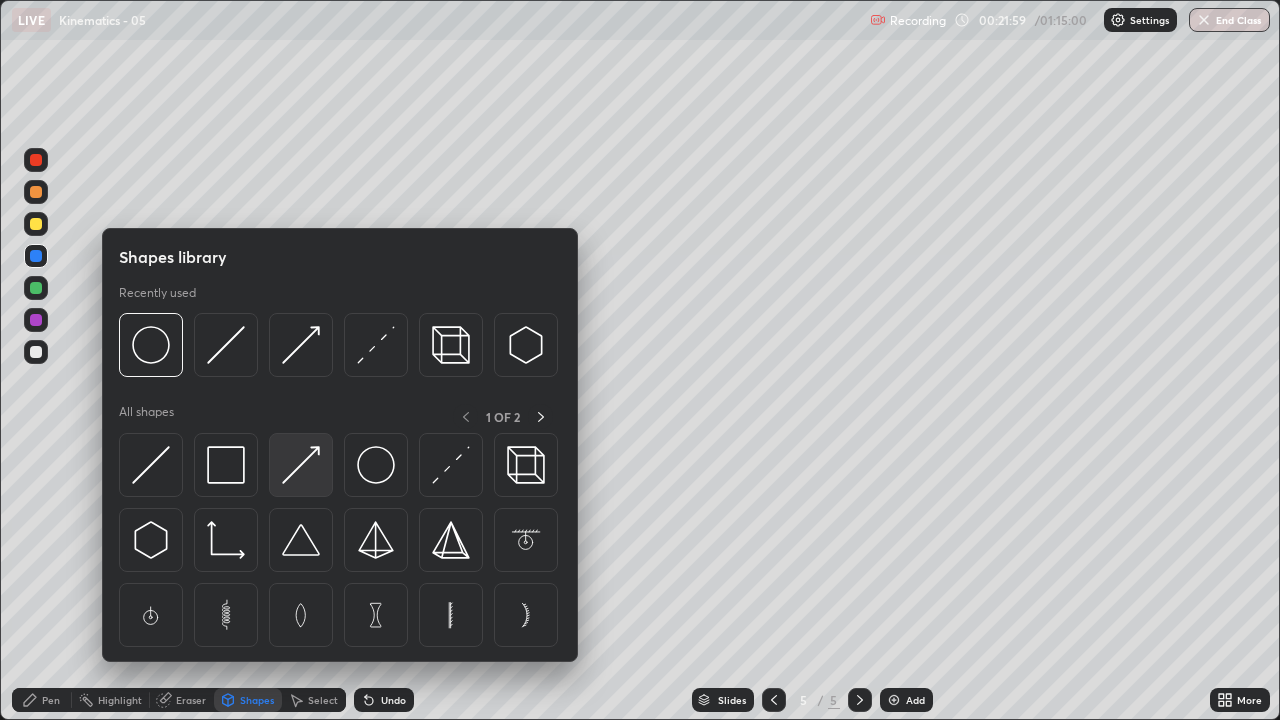 click at bounding box center [301, 465] 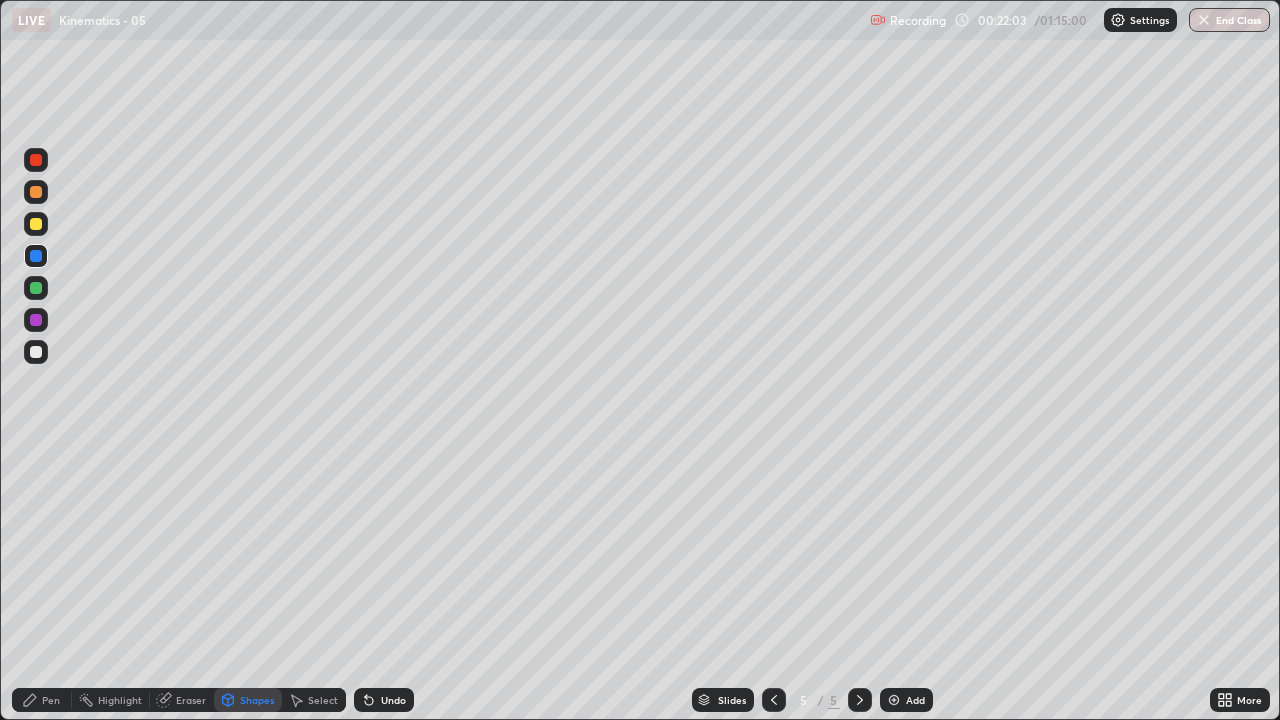 click on "Pen" at bounding box center (51, 700) 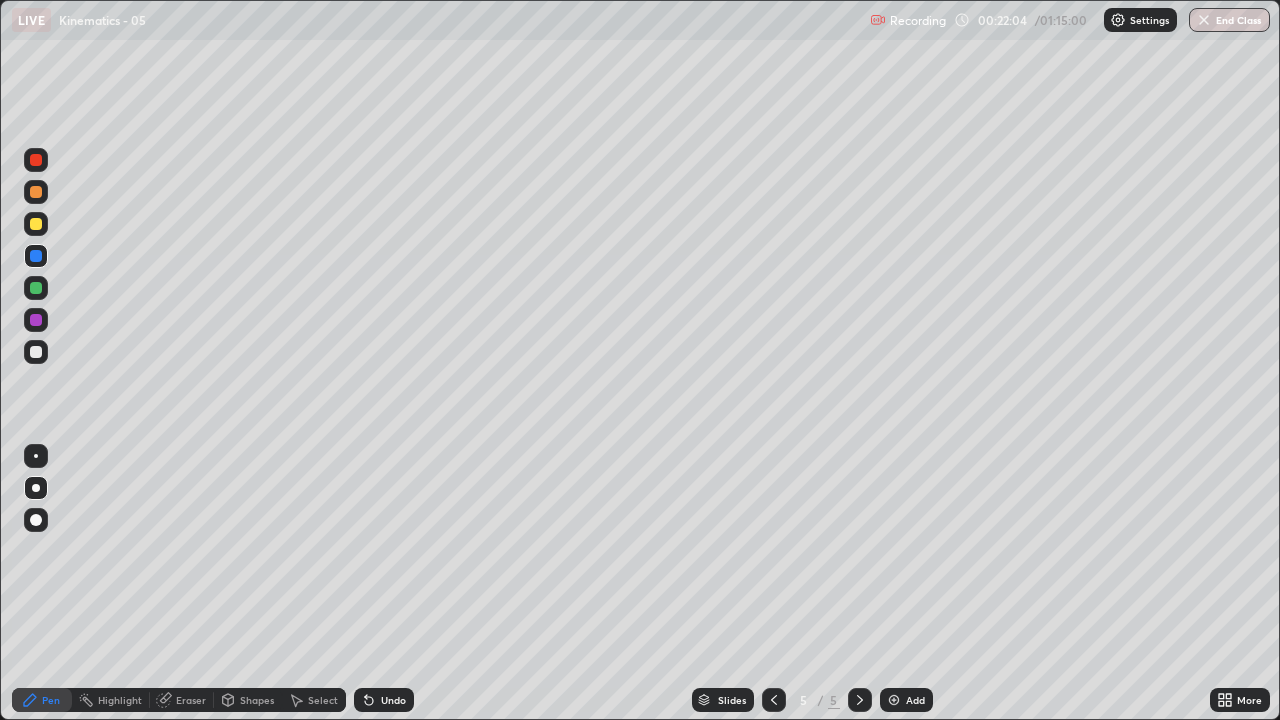 click at bounding box center [36, 256] 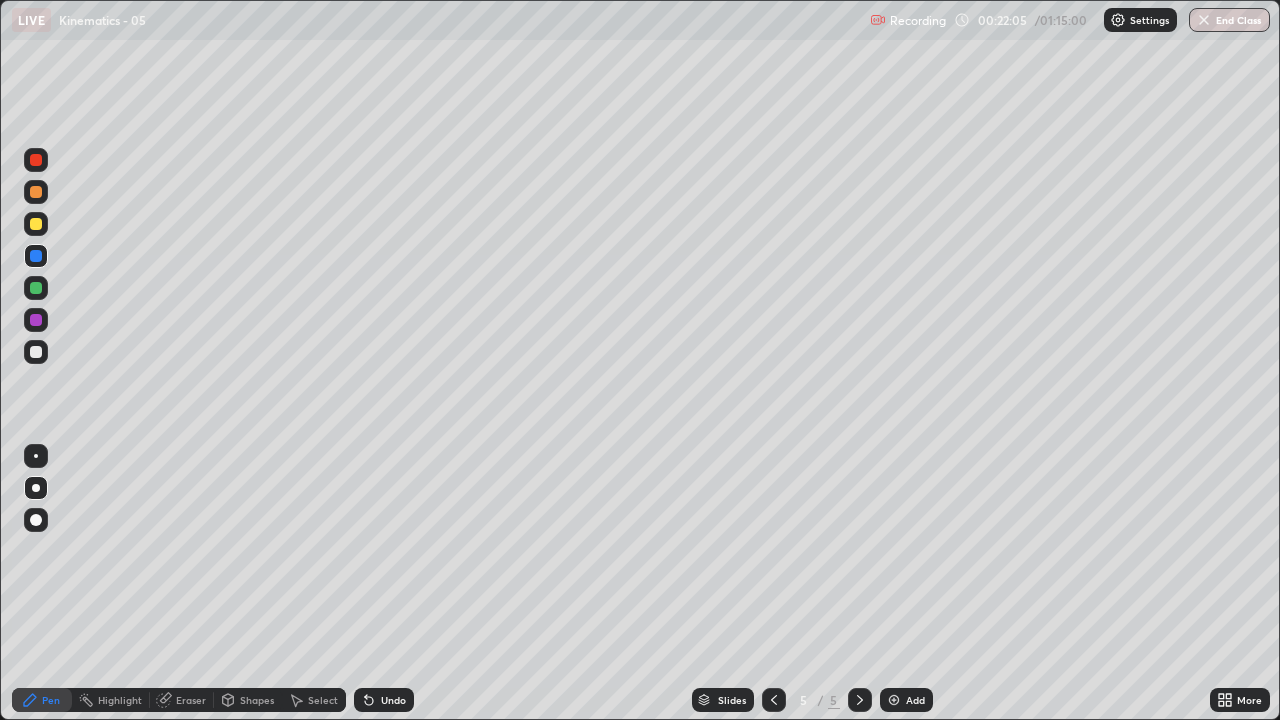 click at bounding box center (36, 192) 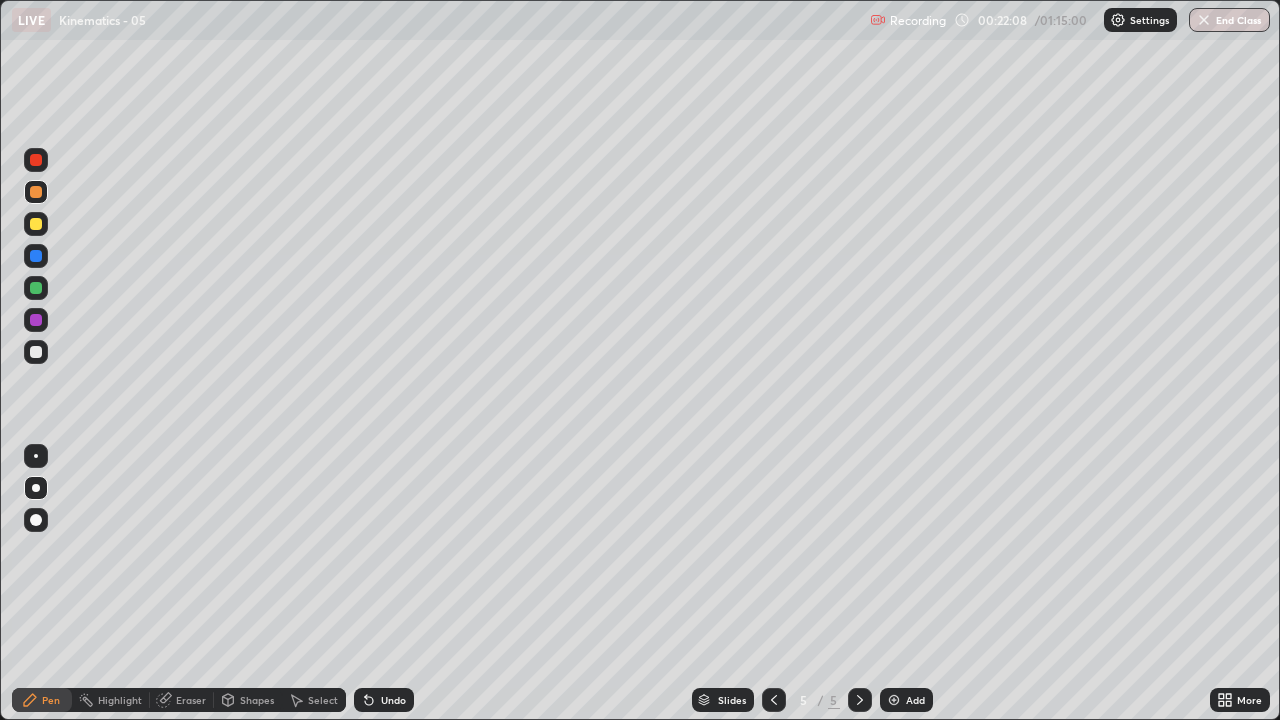 click on "Undo" at bounding box center (384, 700) 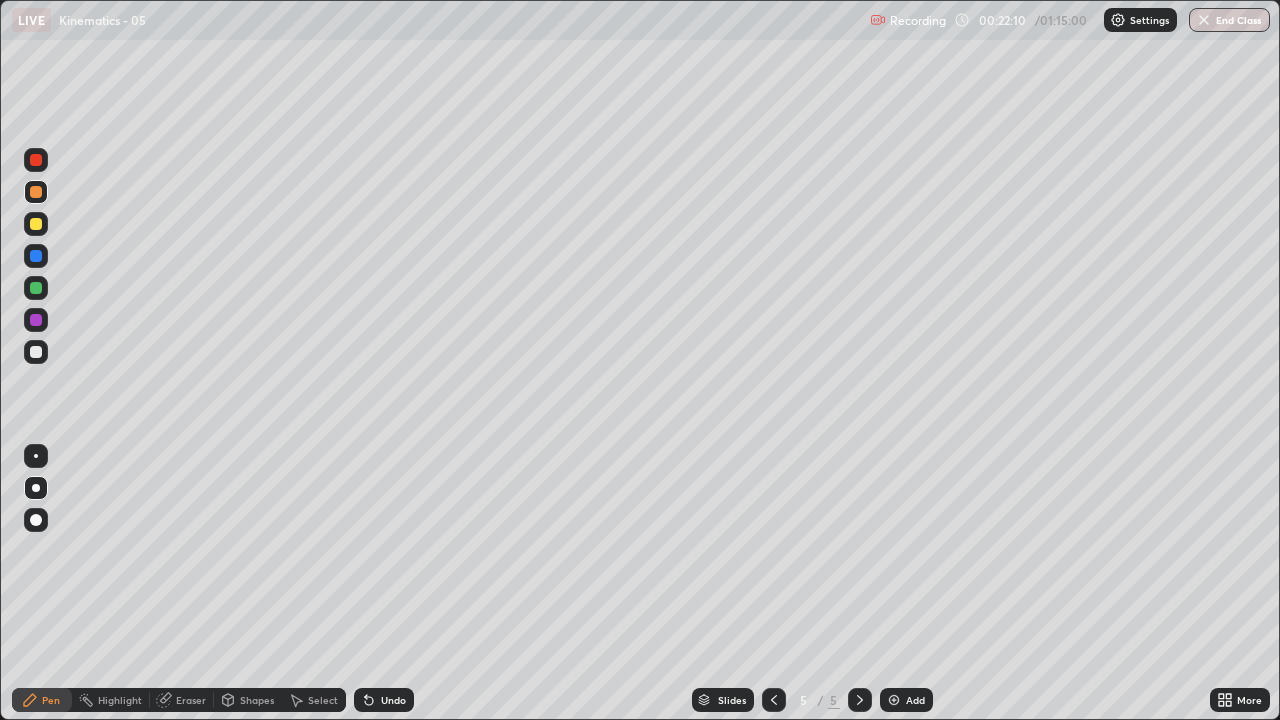 click at bounding box center [36, 456] 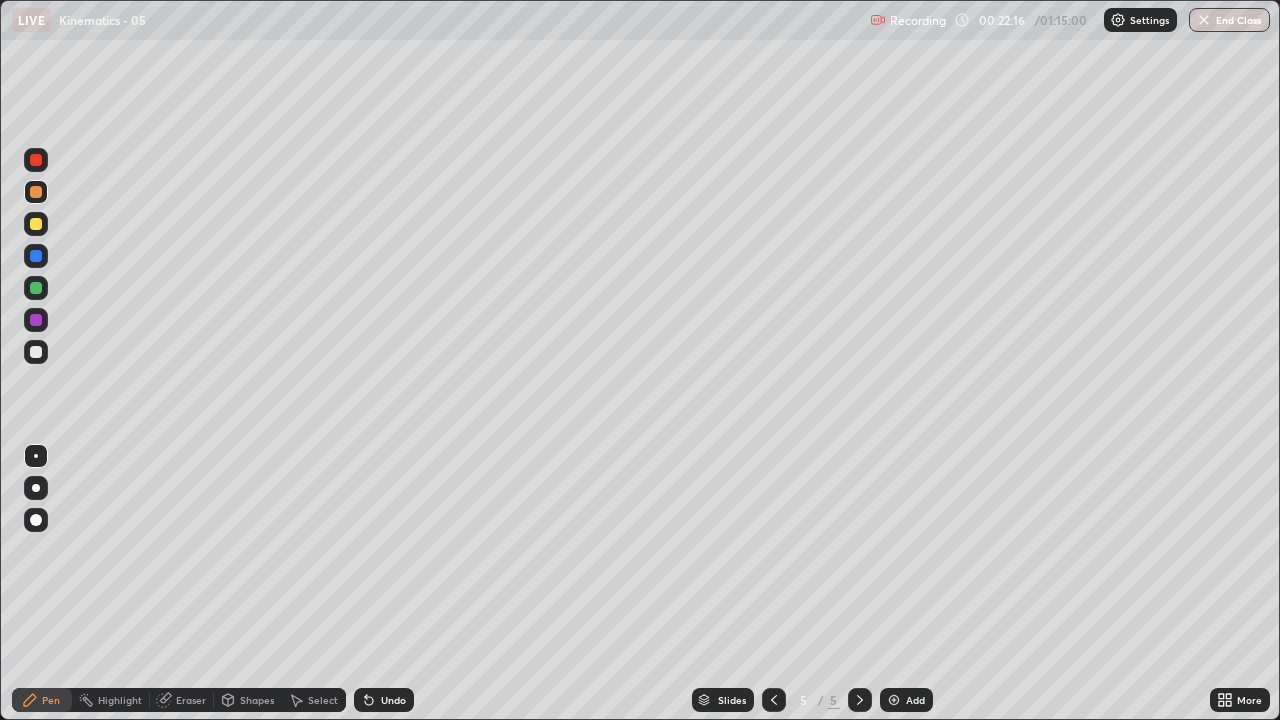 click at bounding box center (36, 224) 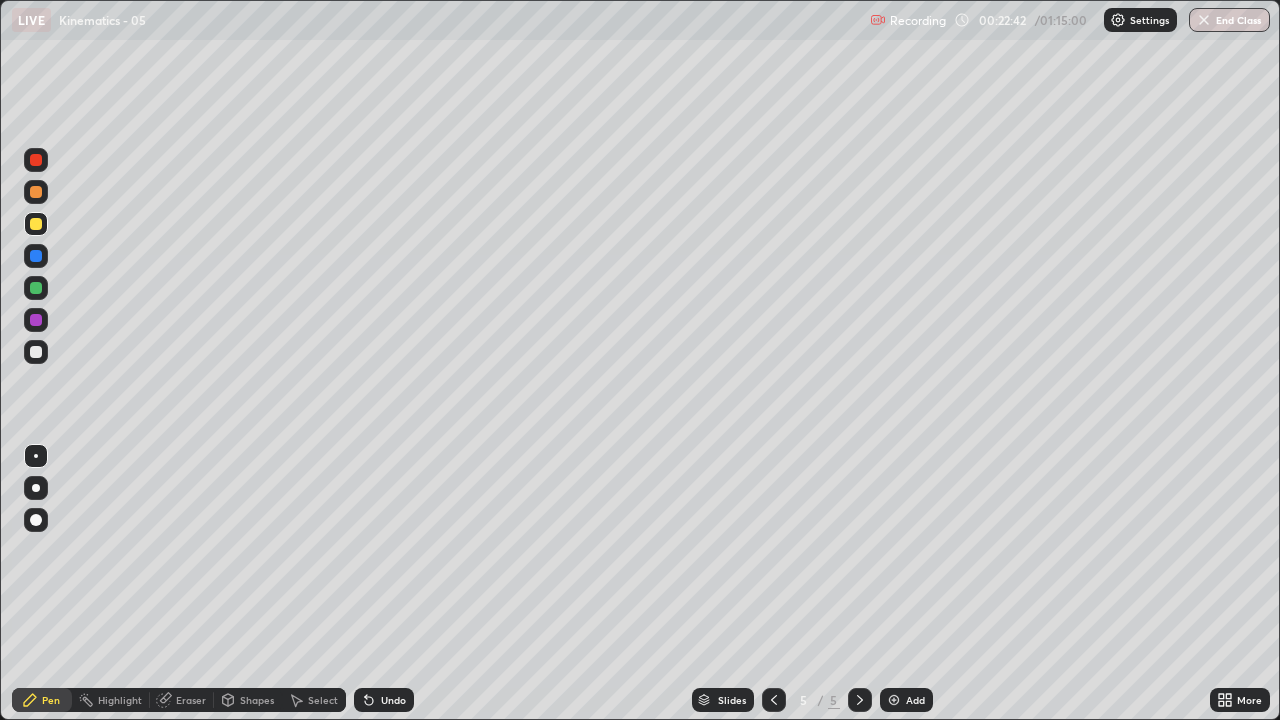 click at bounding box center [36, 256] 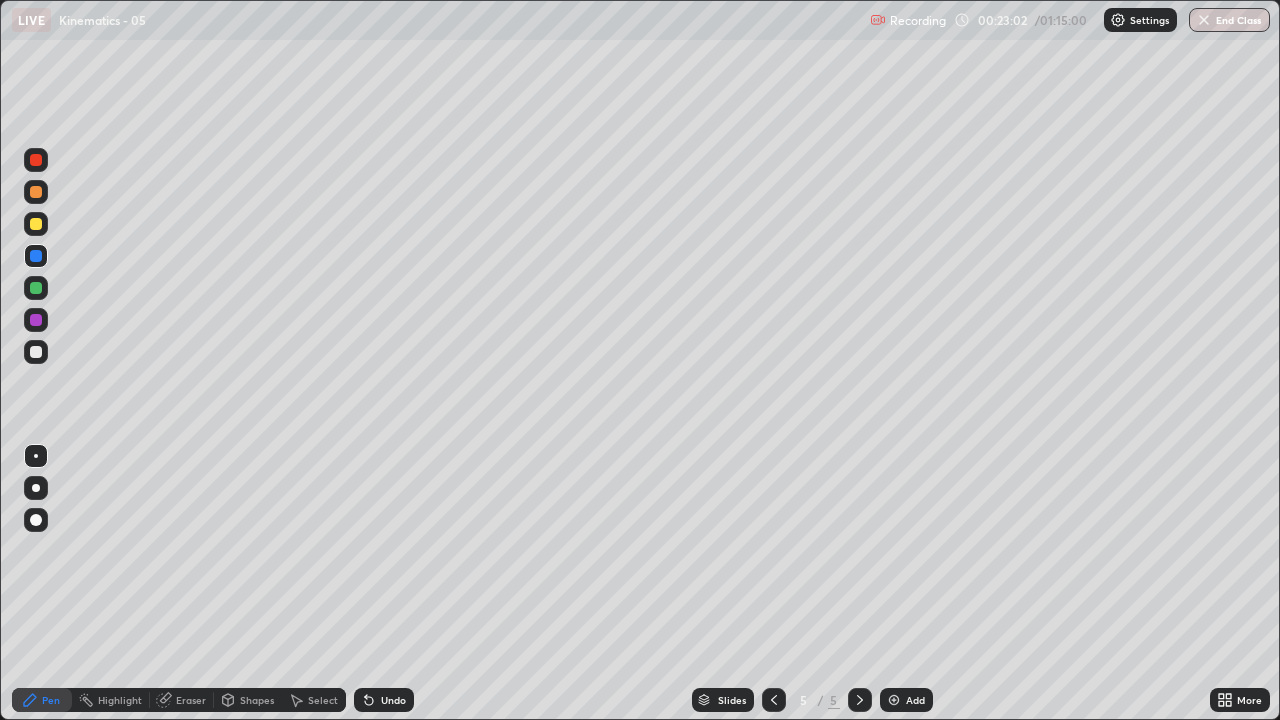 click on "Shapes" at bounding box center (257, 700) 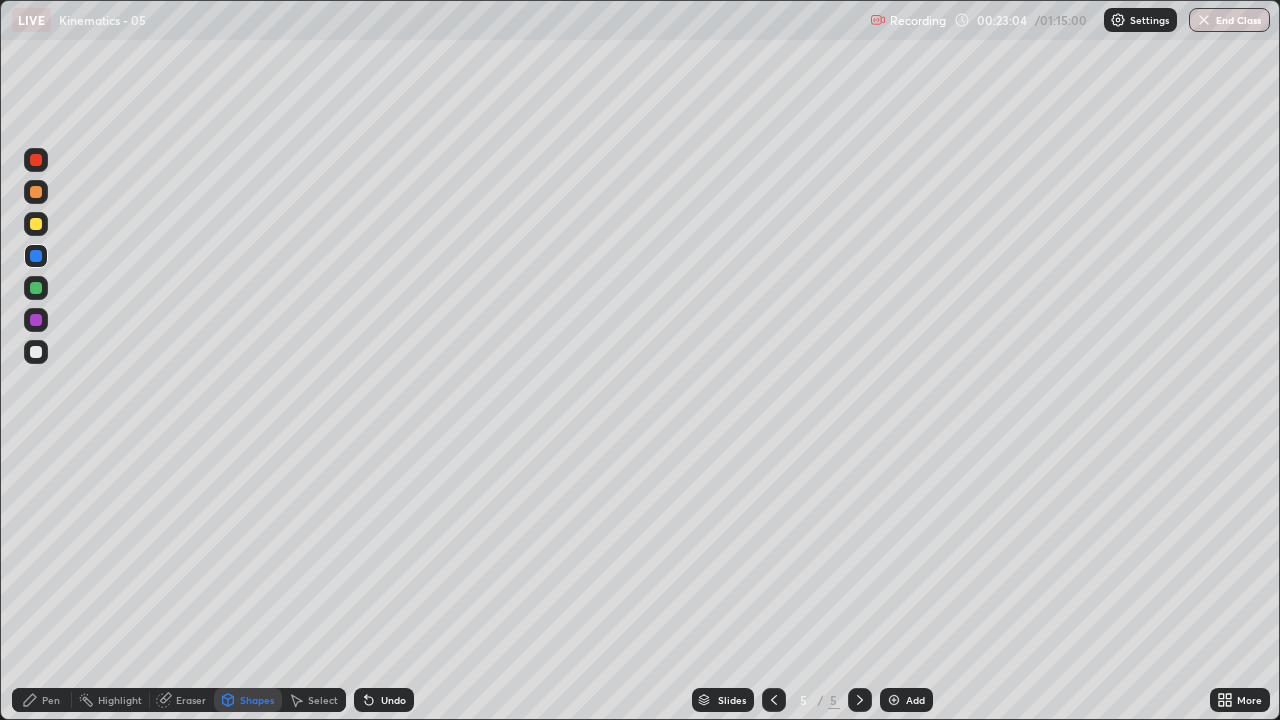 click on "Erase all" at bounding box center (36, 360) 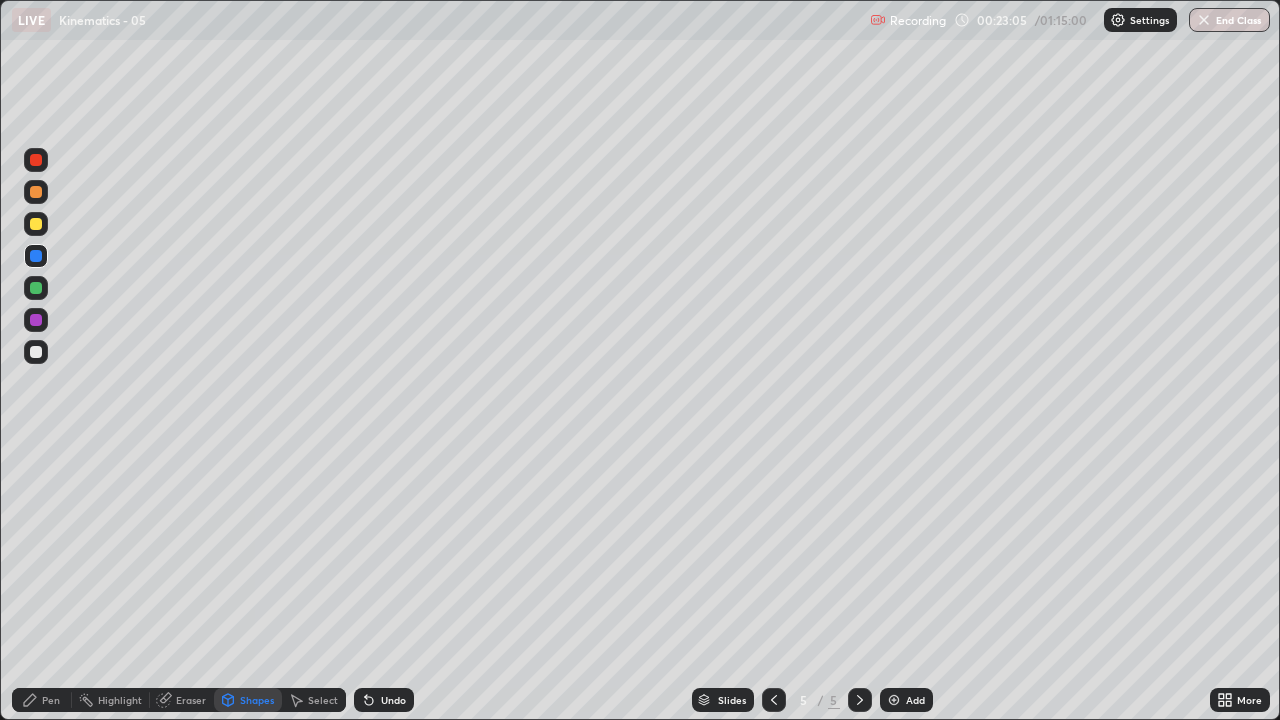 click at bounding box center (36, 256) 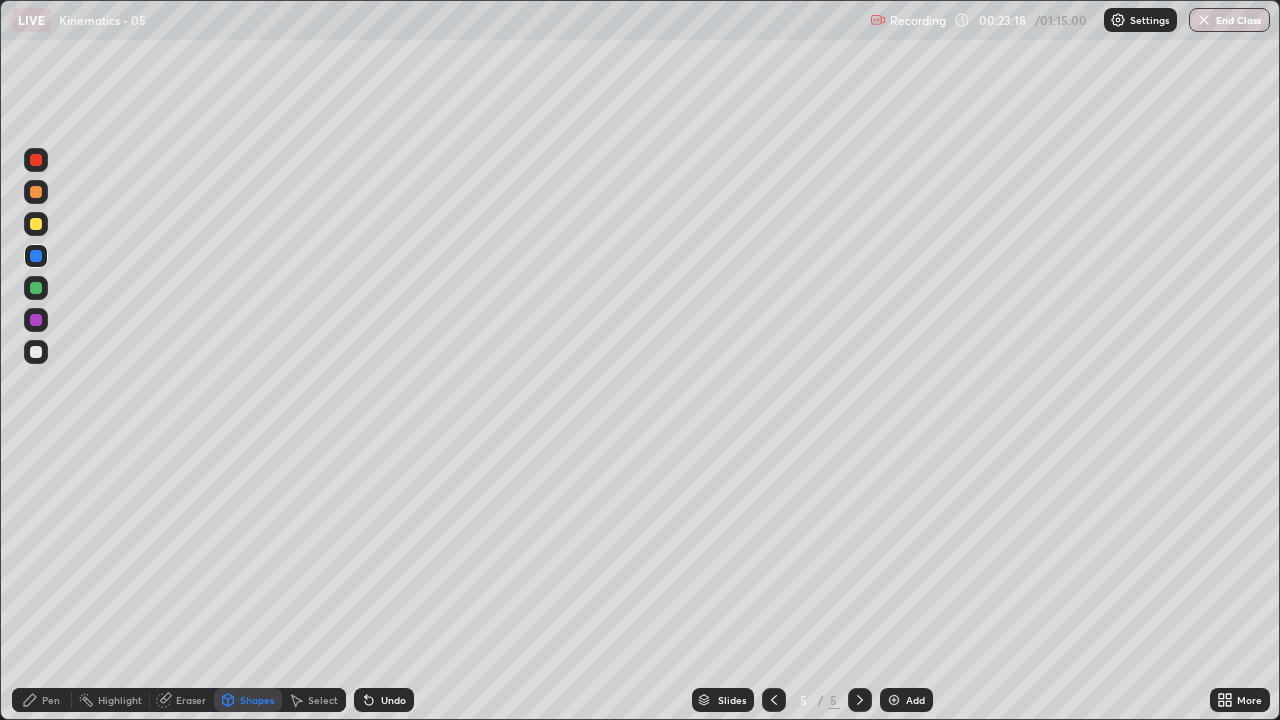 click on "Eraser" at bounding box center [191, 700] 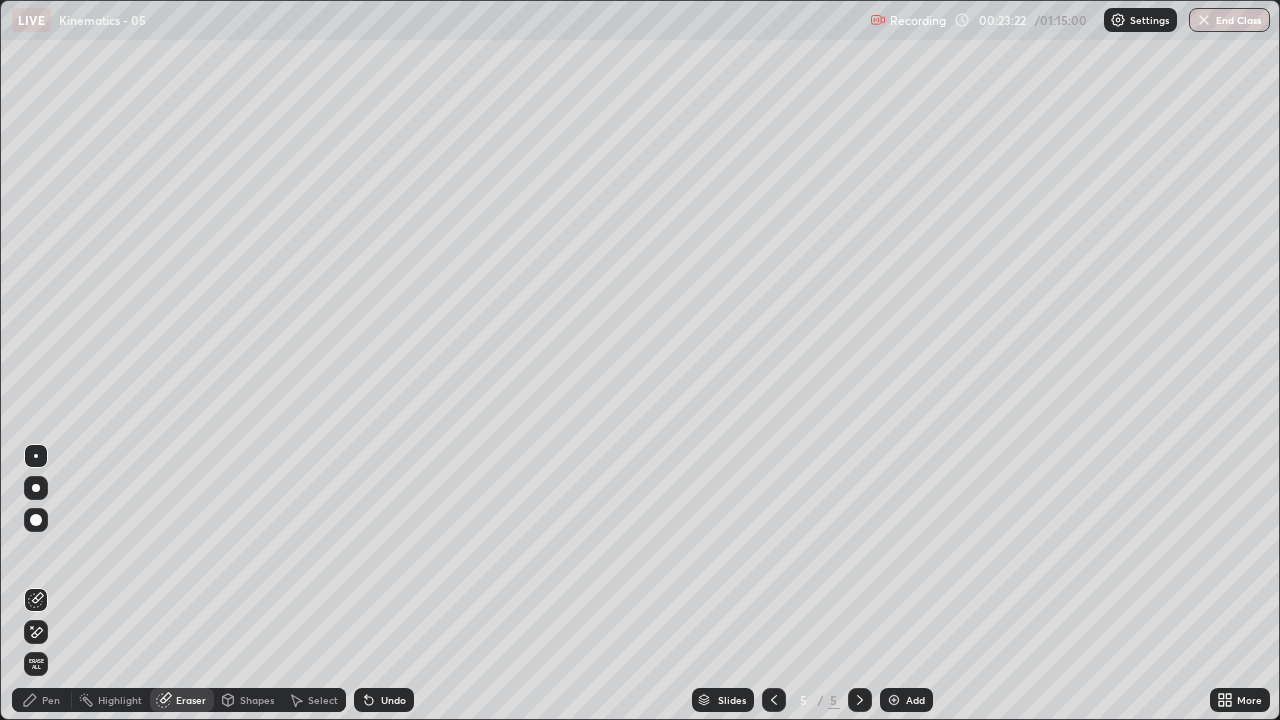 click on "Pen" at bounding box center [51, 700] 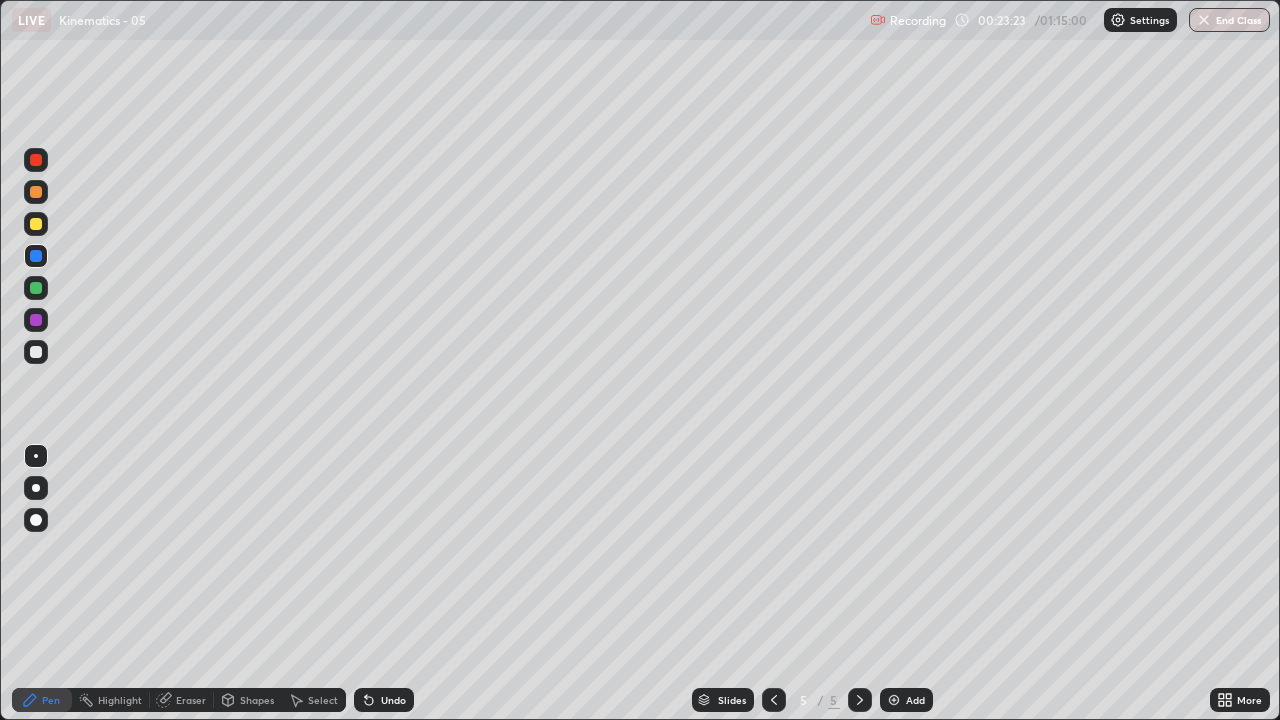 click on "Shapes" at bounding box center (248, 700) 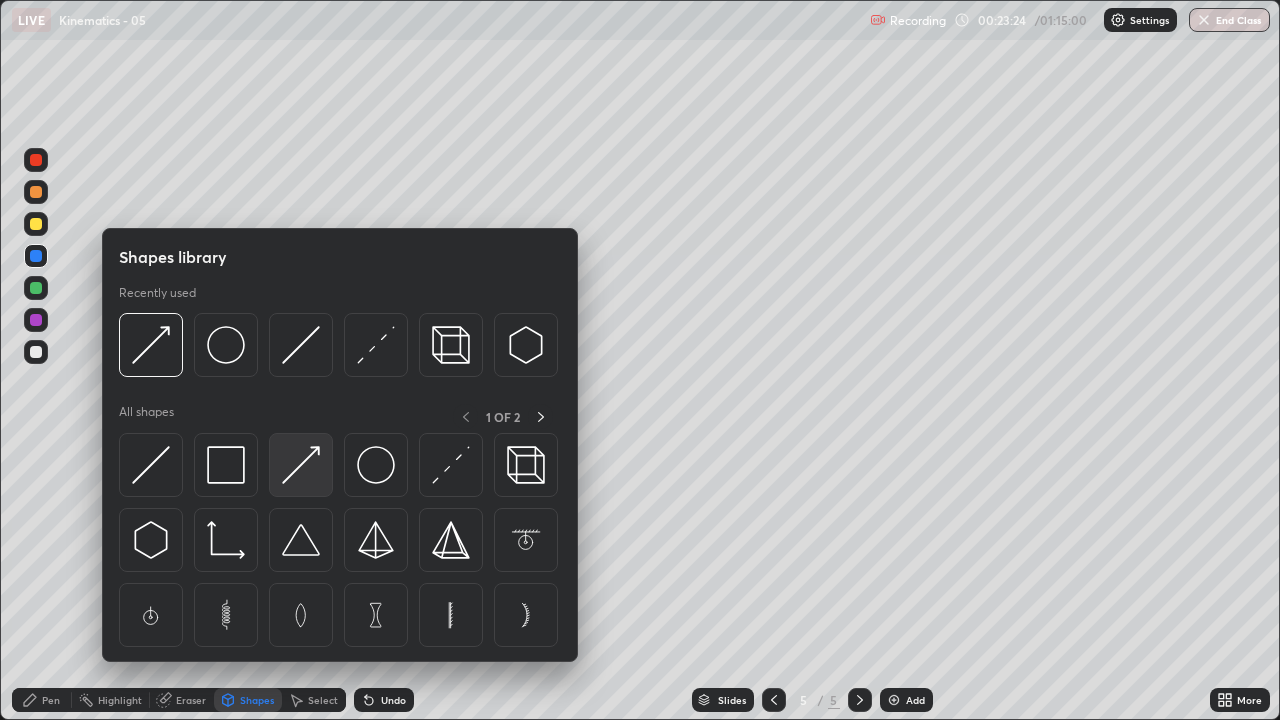 click at bounding box center (301, 465) 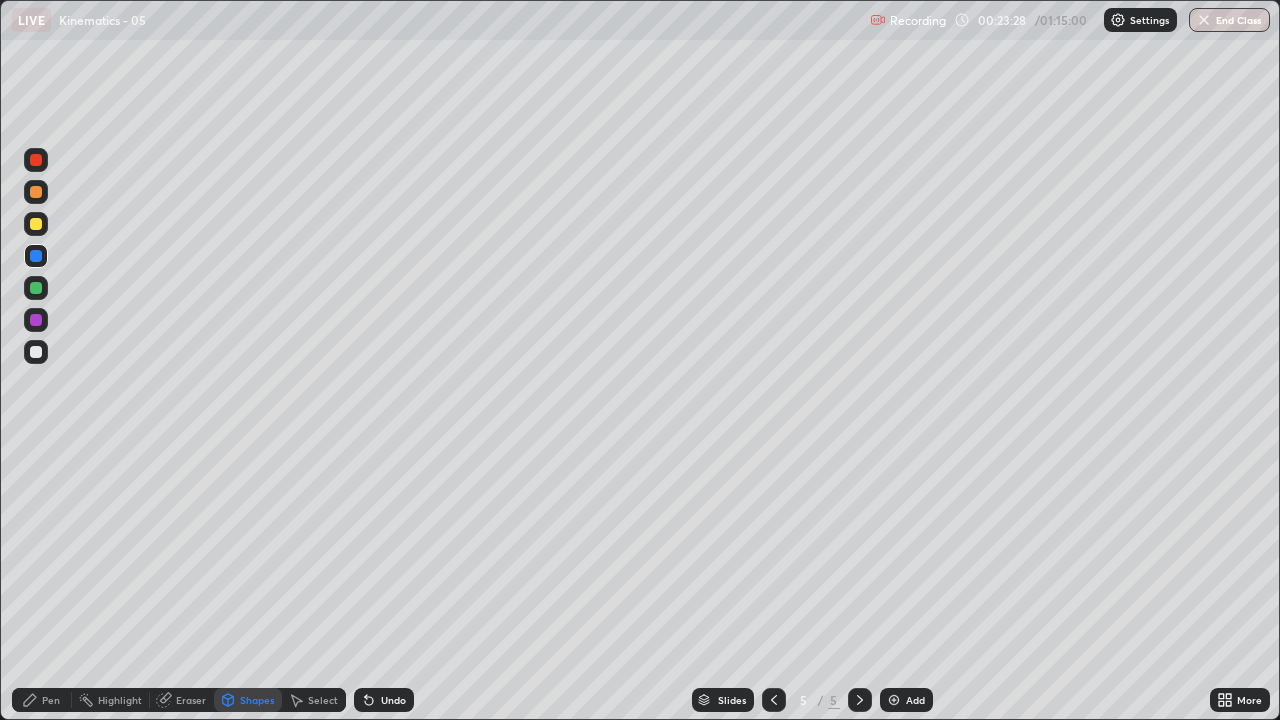click on "Pen" at bounding box center [51, 700] 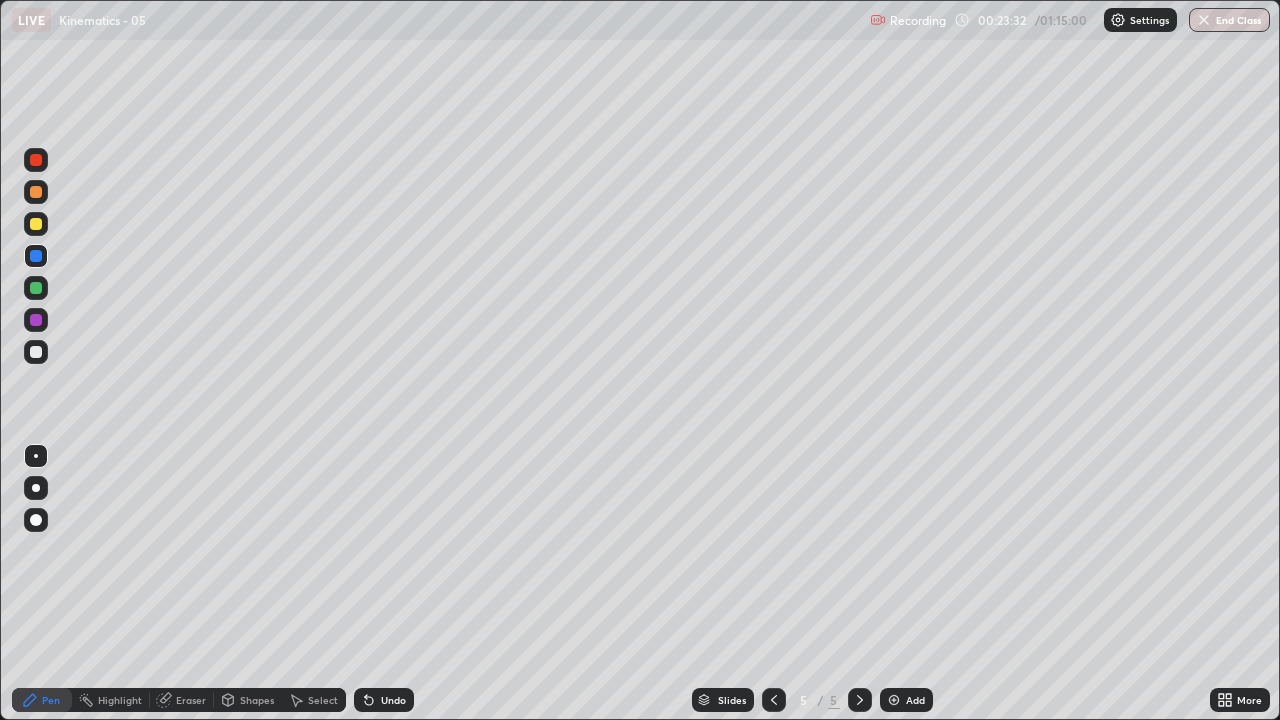 click at bounding box center (36, 224) 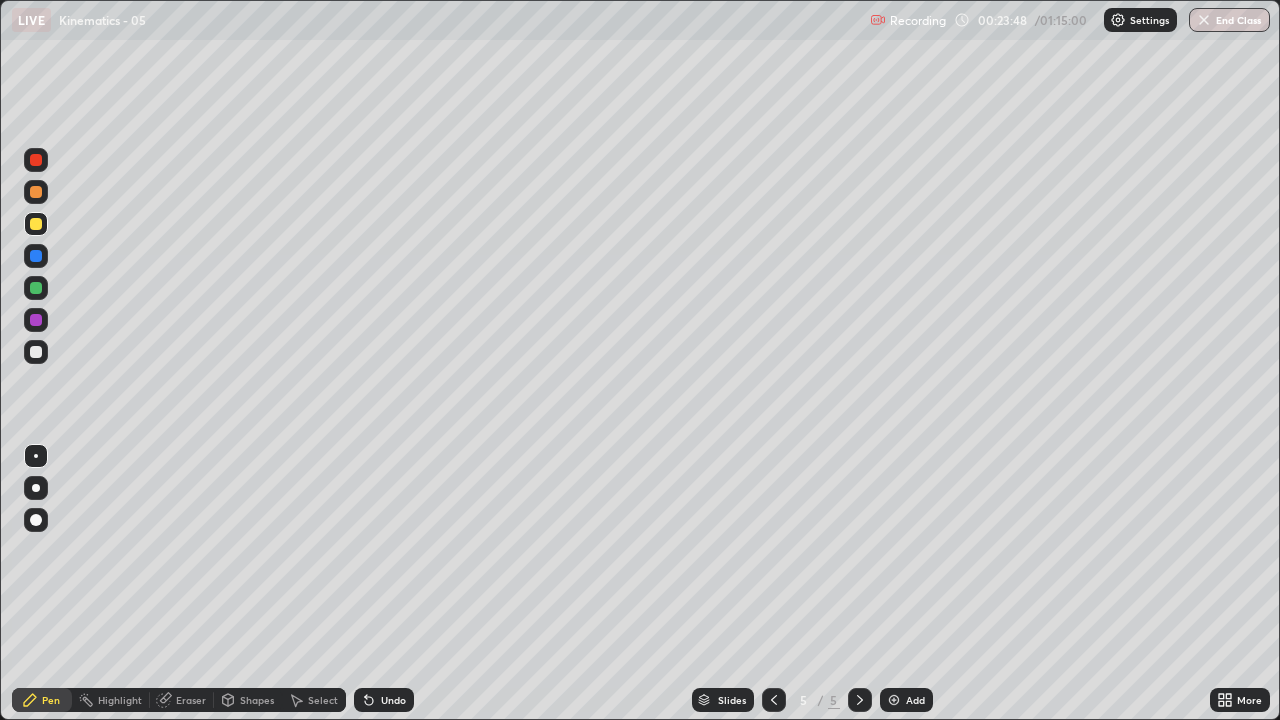click at bounding box center (36, 288) 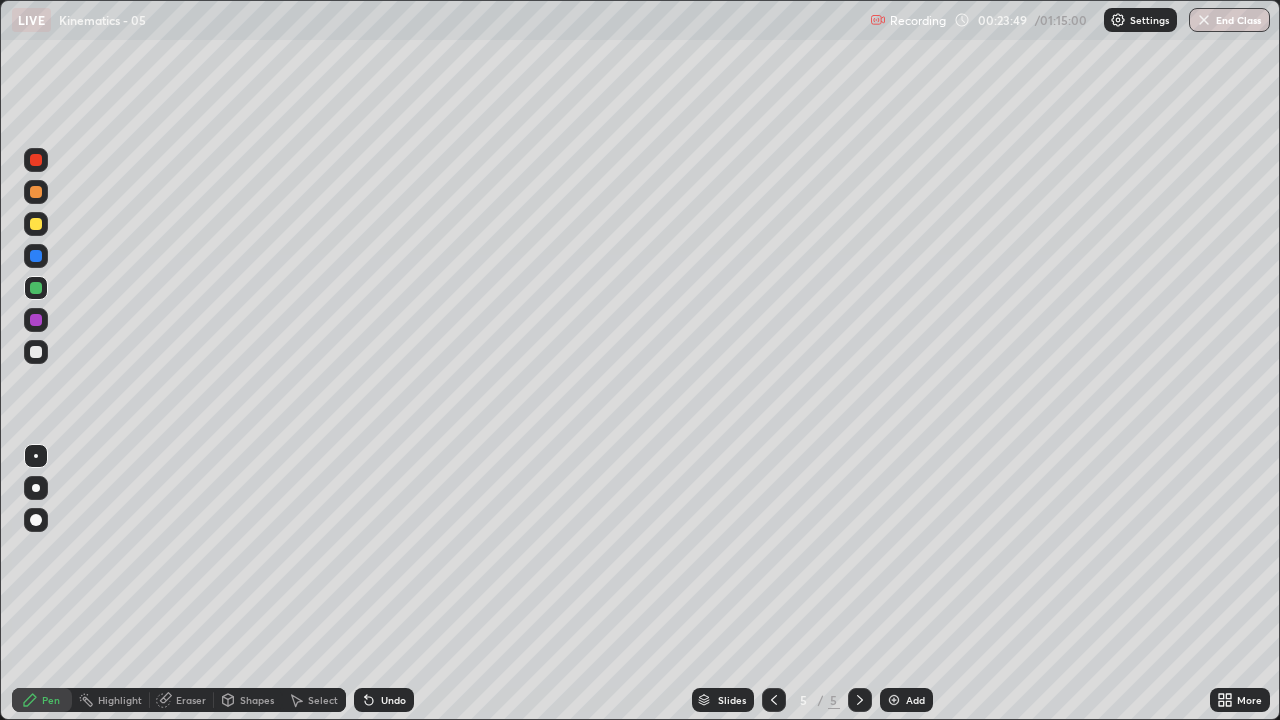 click on "Shapes" at bounding box center [257, 700] 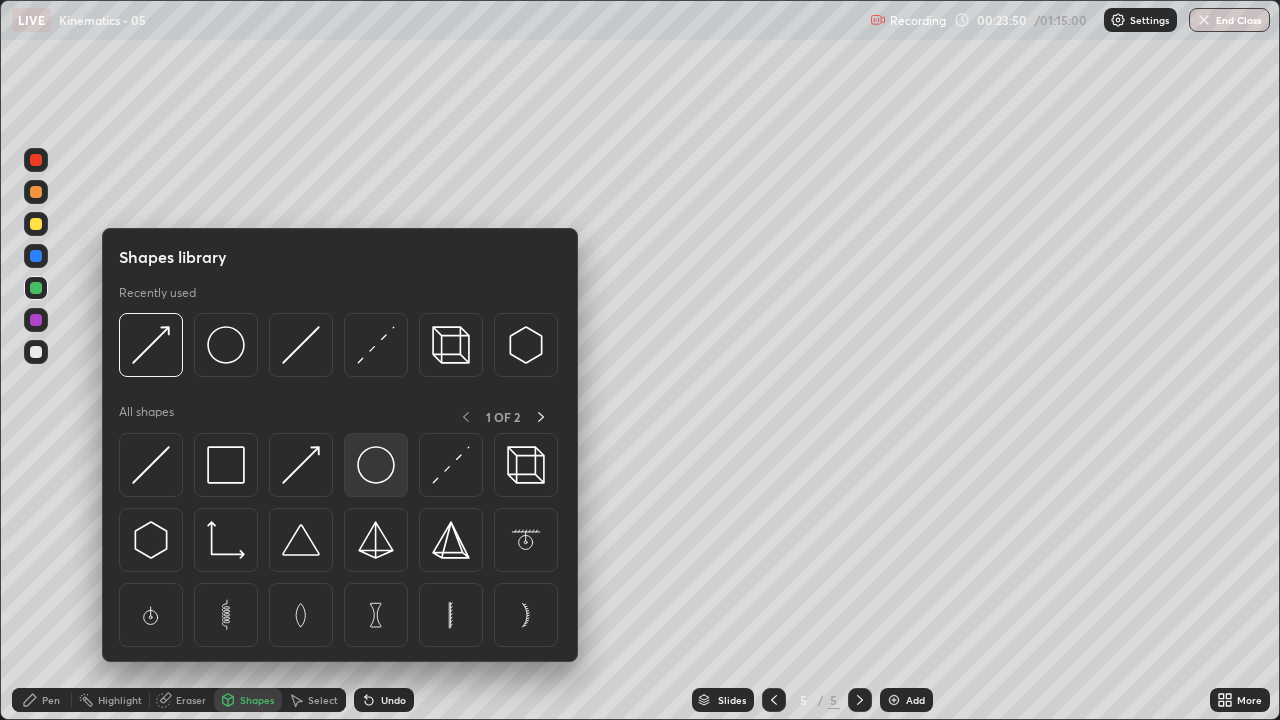 click at bounding box center [376, 465] 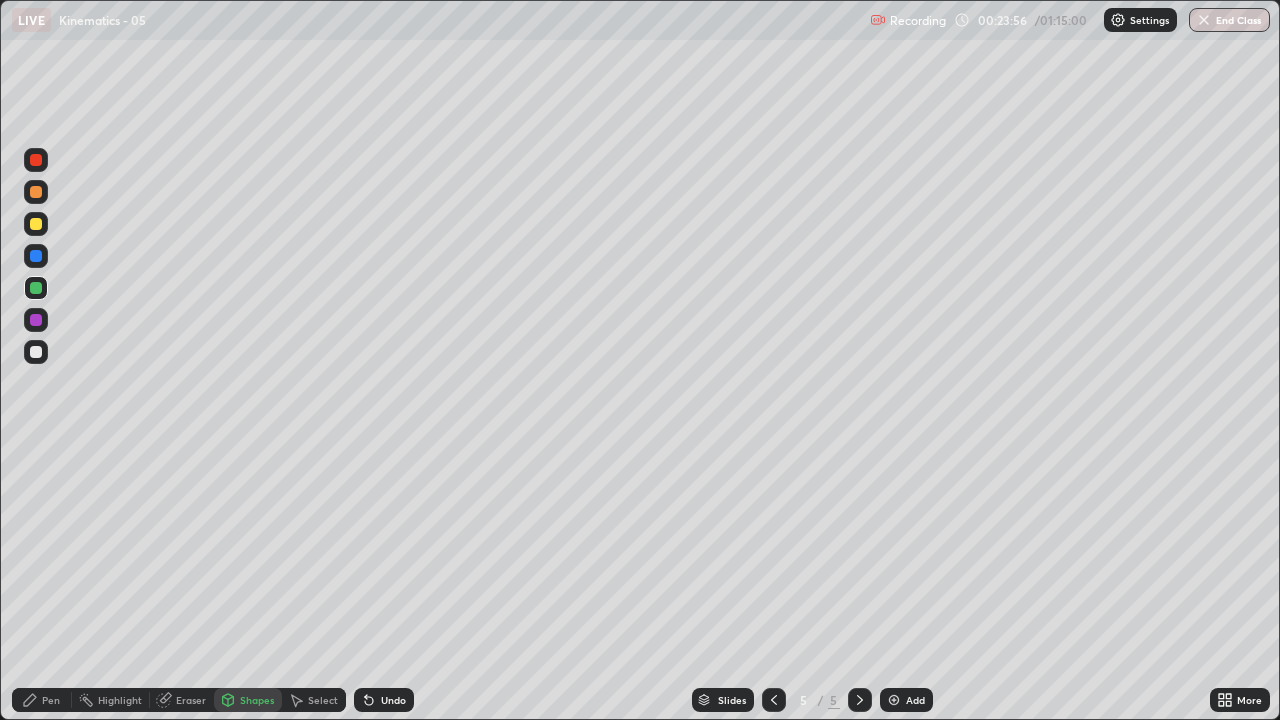 click on "Pen" at bounding box center [51, 700] 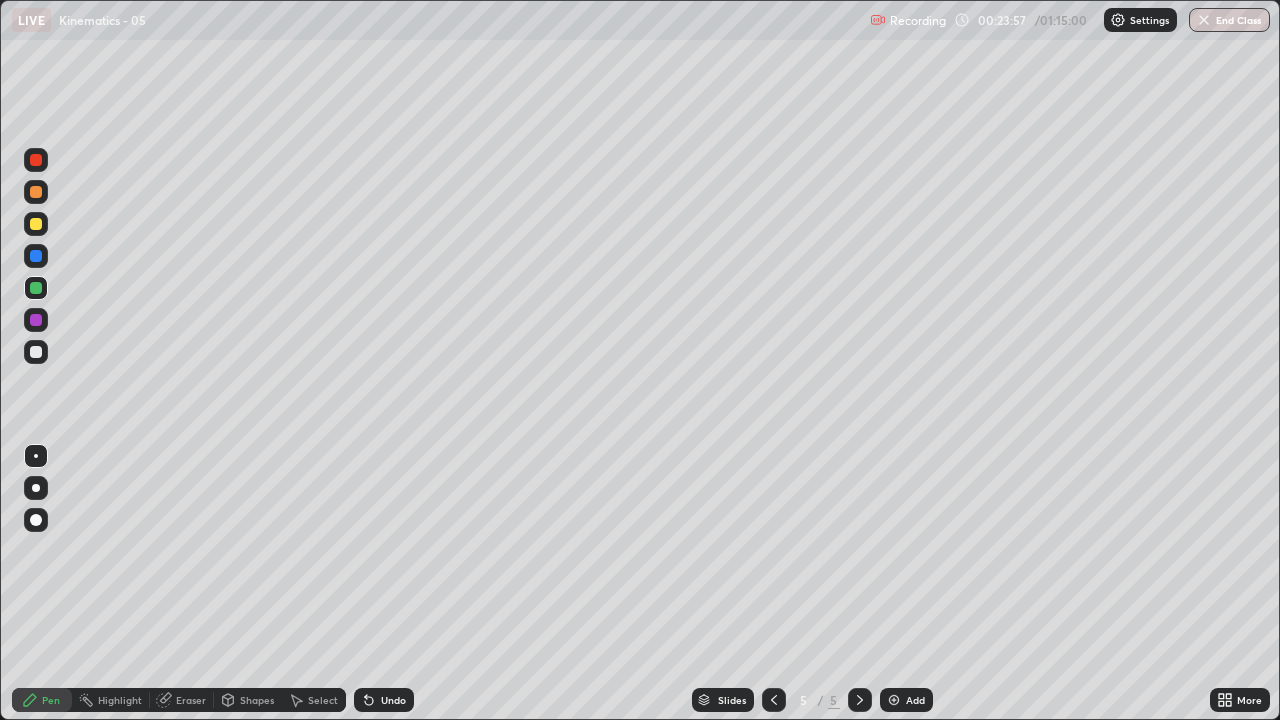 click at bounding box center [36, 288] 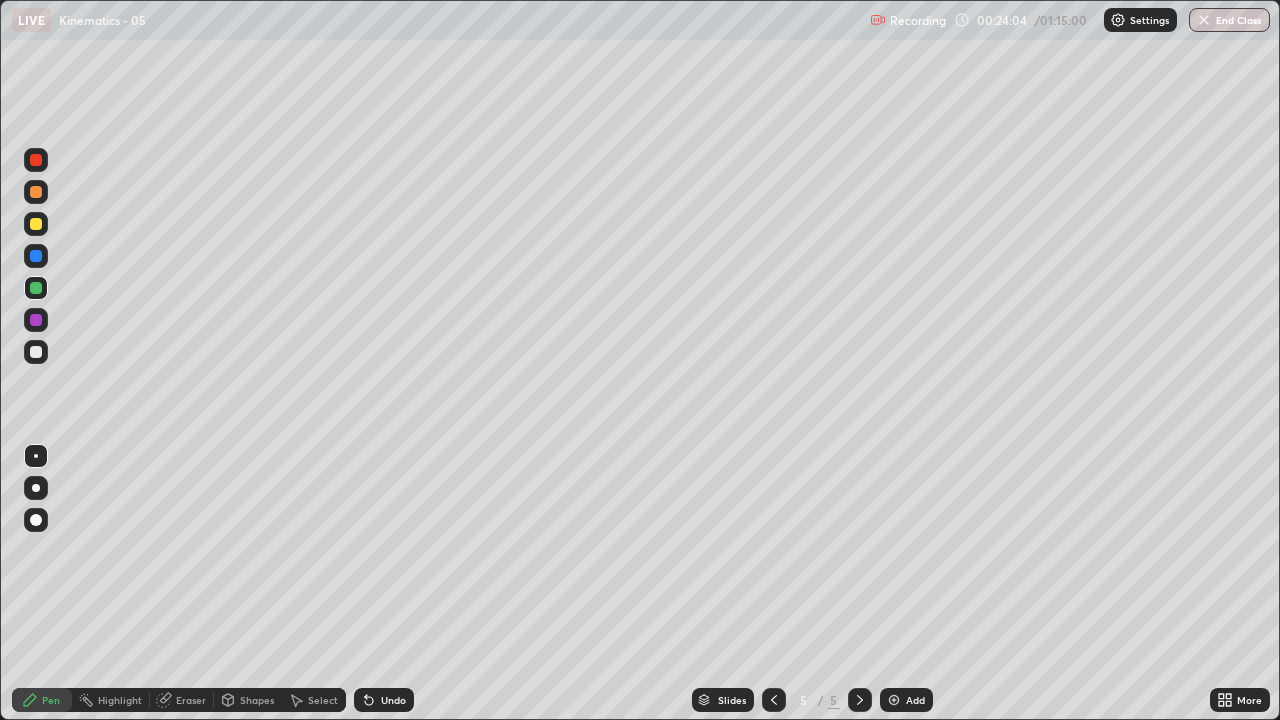click at bounding box center (36, 256) 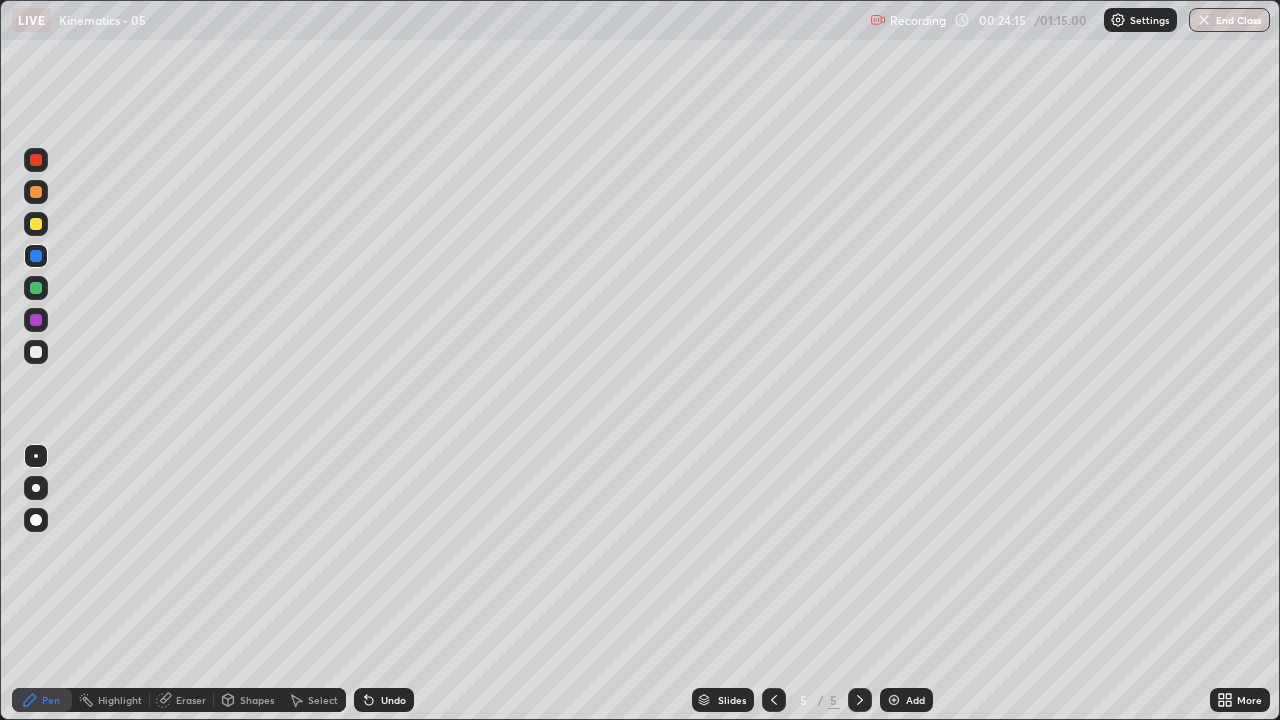 click on "Shapes" at bounding box center (257, 700) 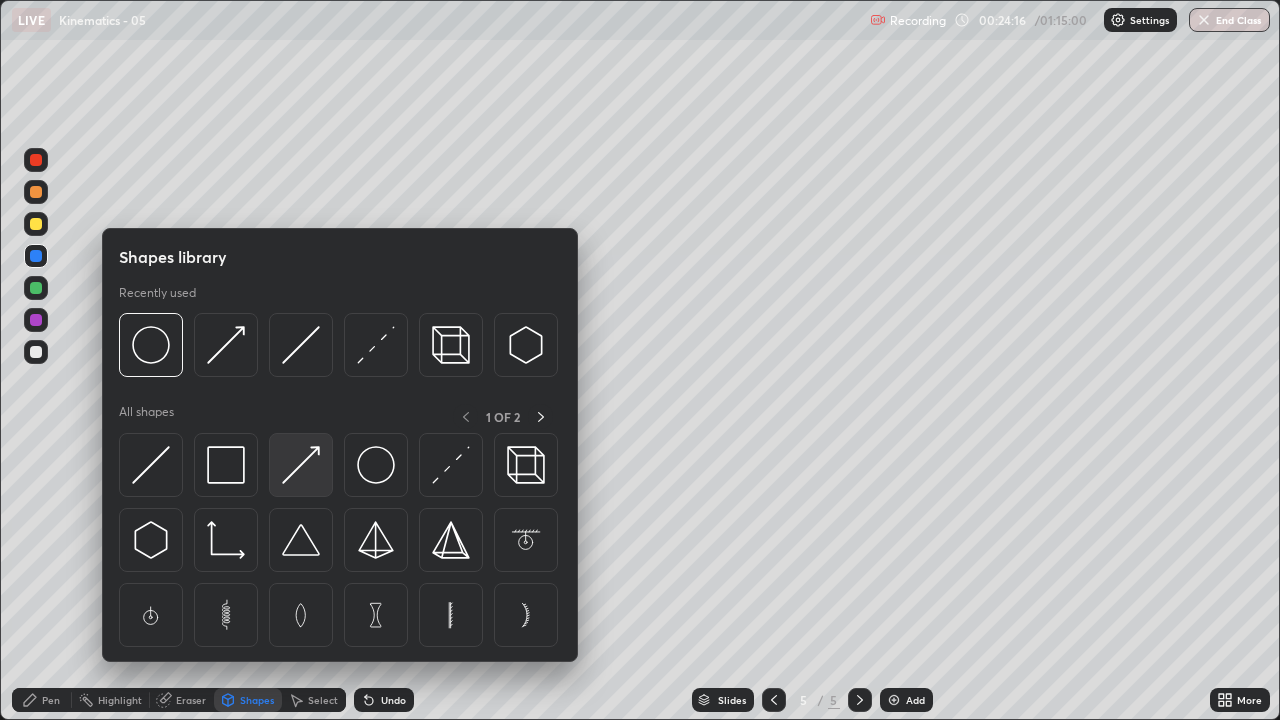click at bounding box center [301, 465] 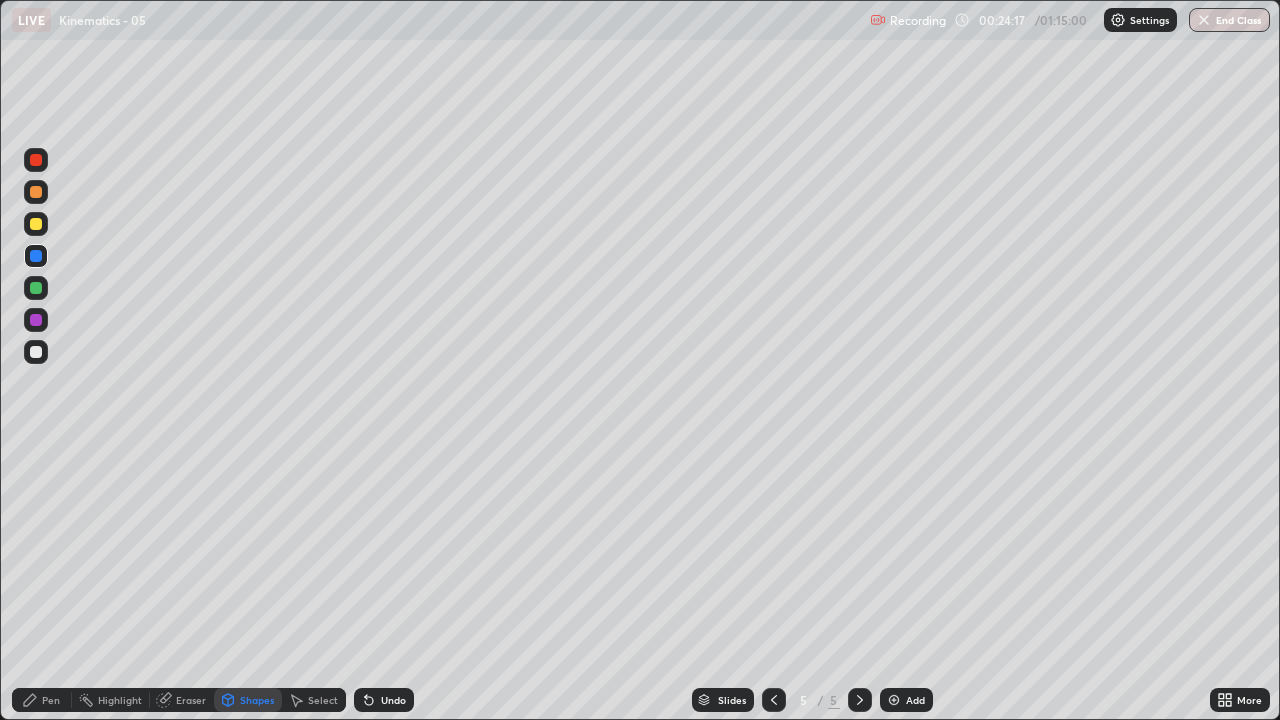click at bounding box center (36, 352) 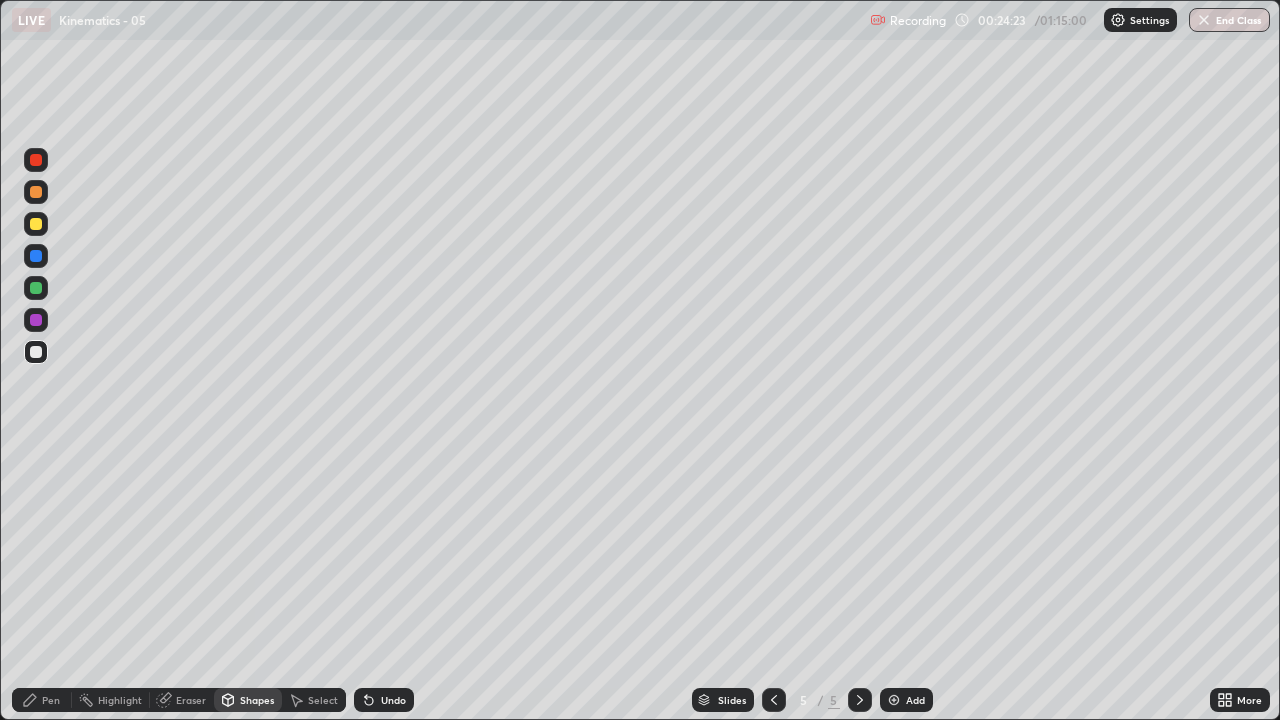click on "Undo" at bounding box center [393, 700] 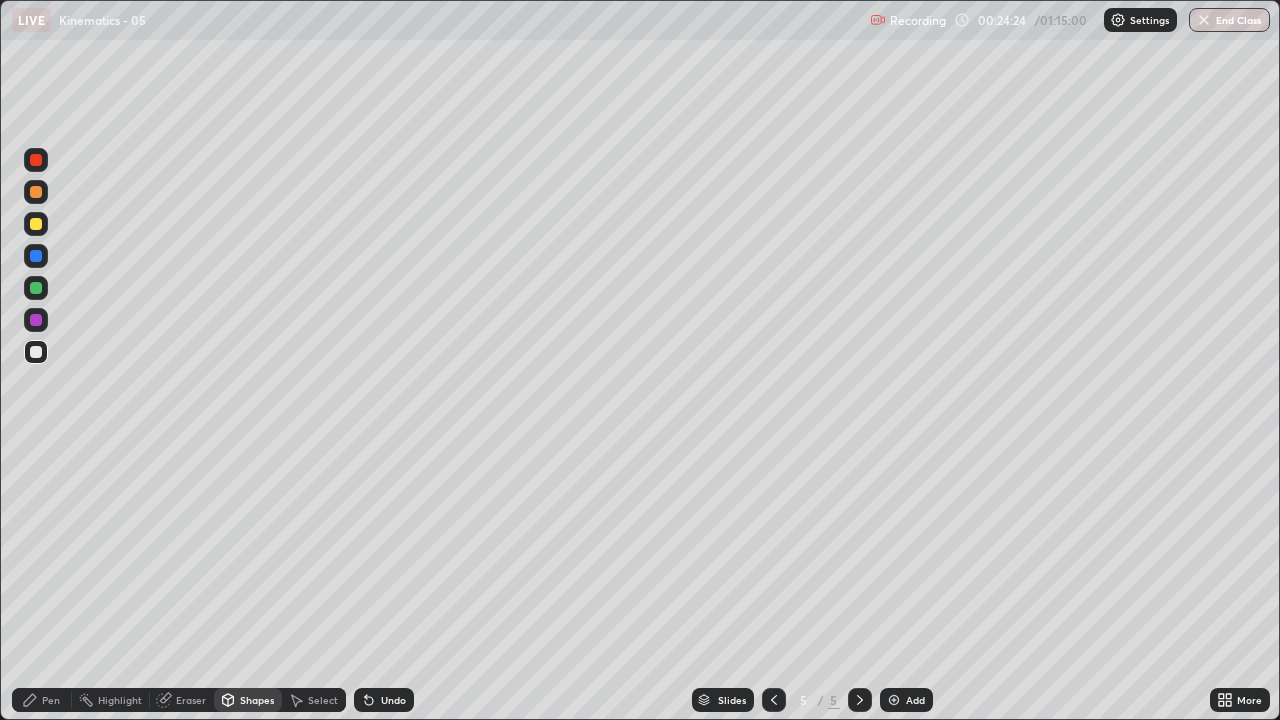 click on "Pen" at bounding box center (51, 700) 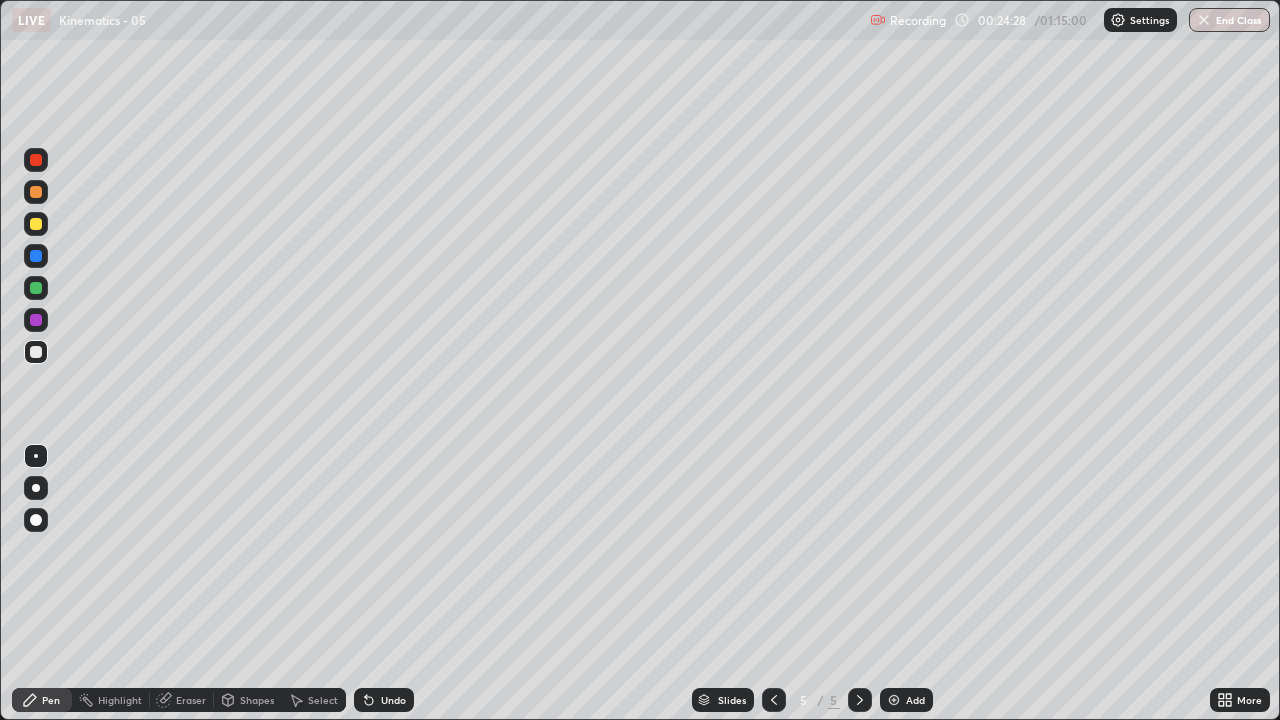 click at bounding box center (36, 288) 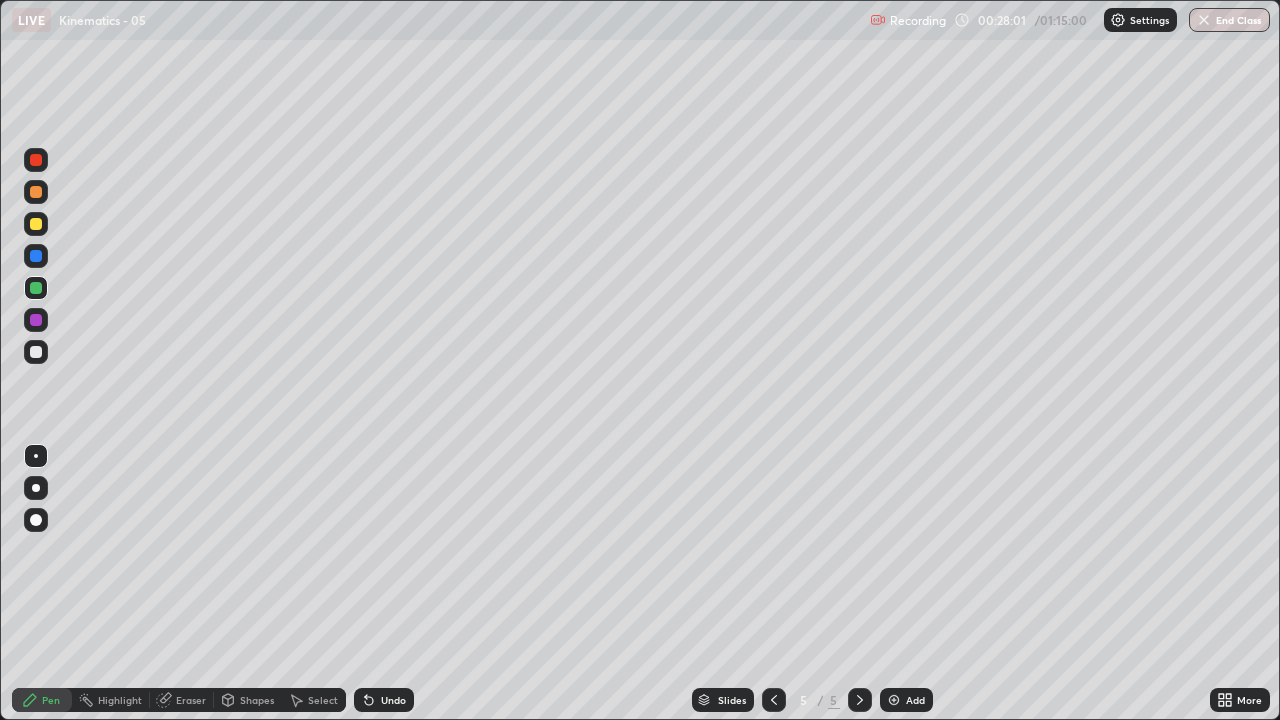 click on "Eraser" at bounding box center [191, 700] 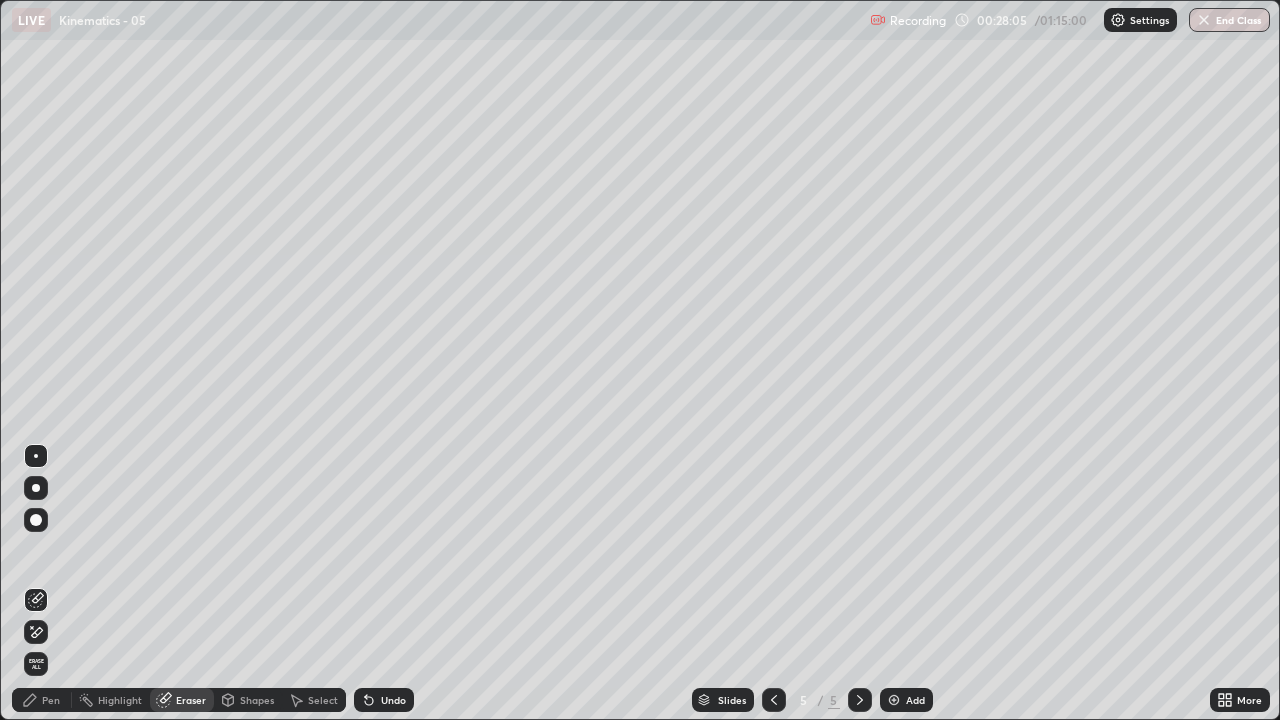 click on "Pen" at bounding box center (51, 700) 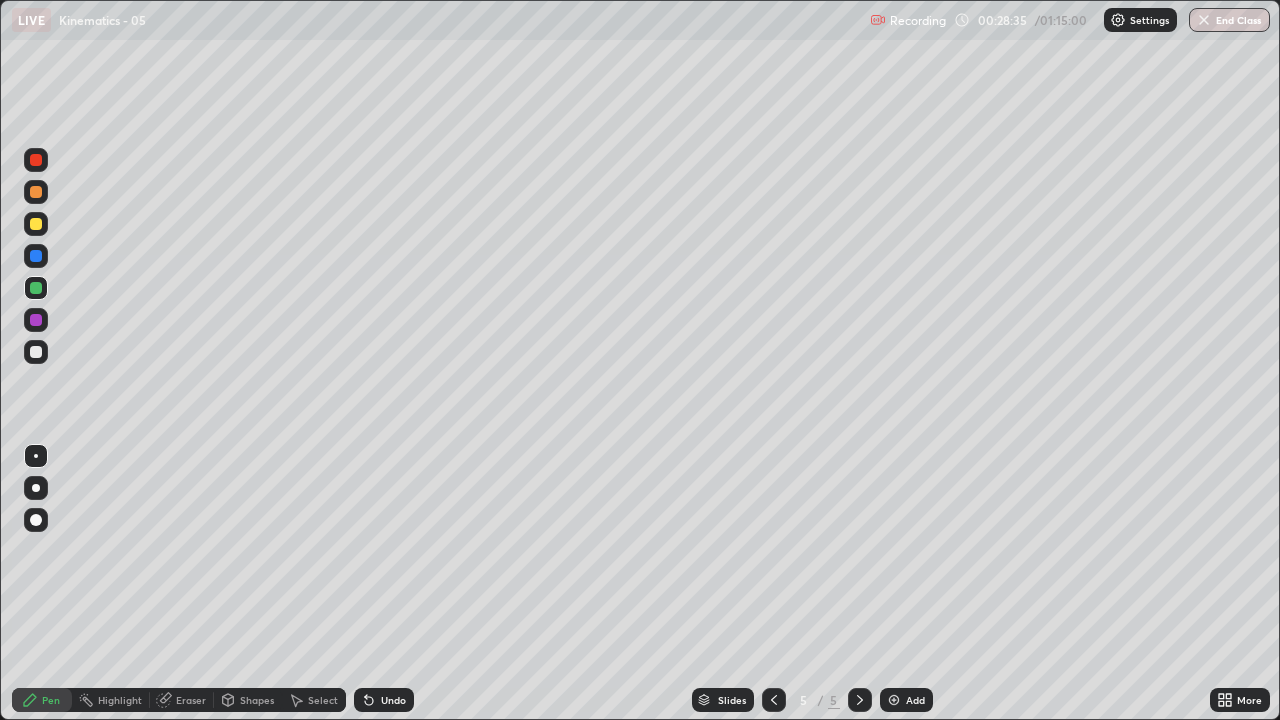 click at bounding box center (36, 160) 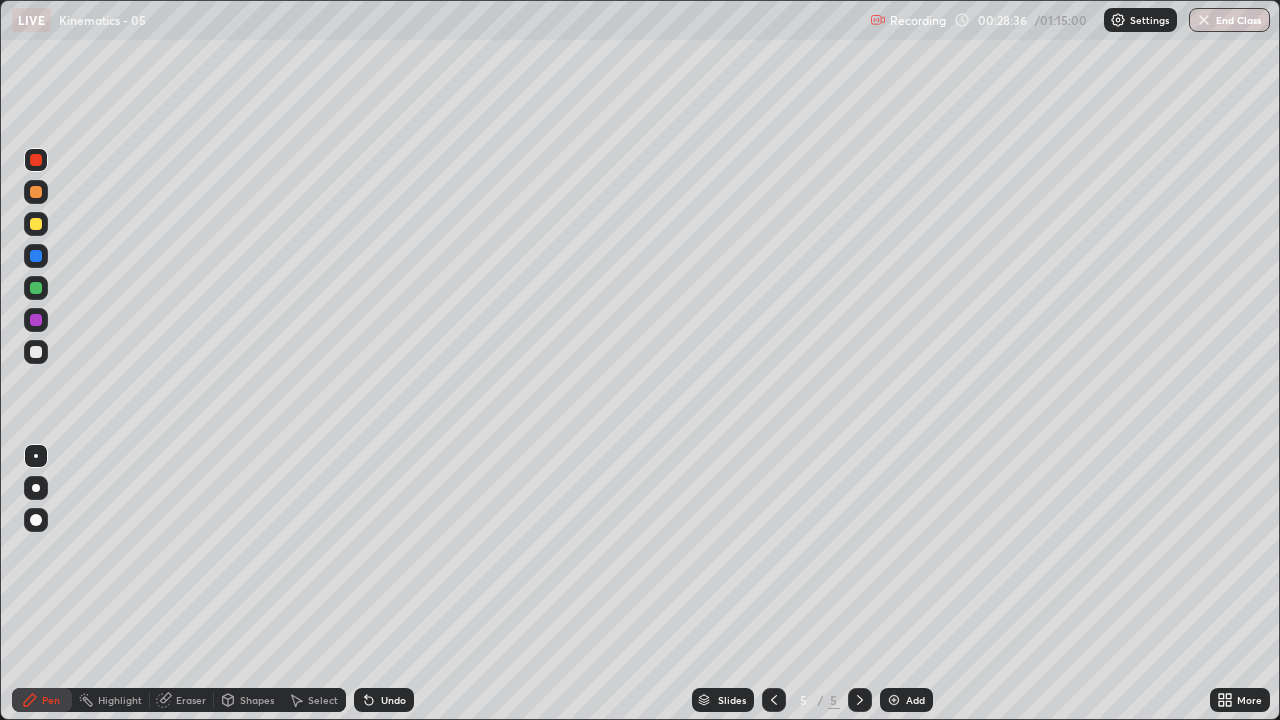 click on "Shapes" at bounding box center (248, 700) 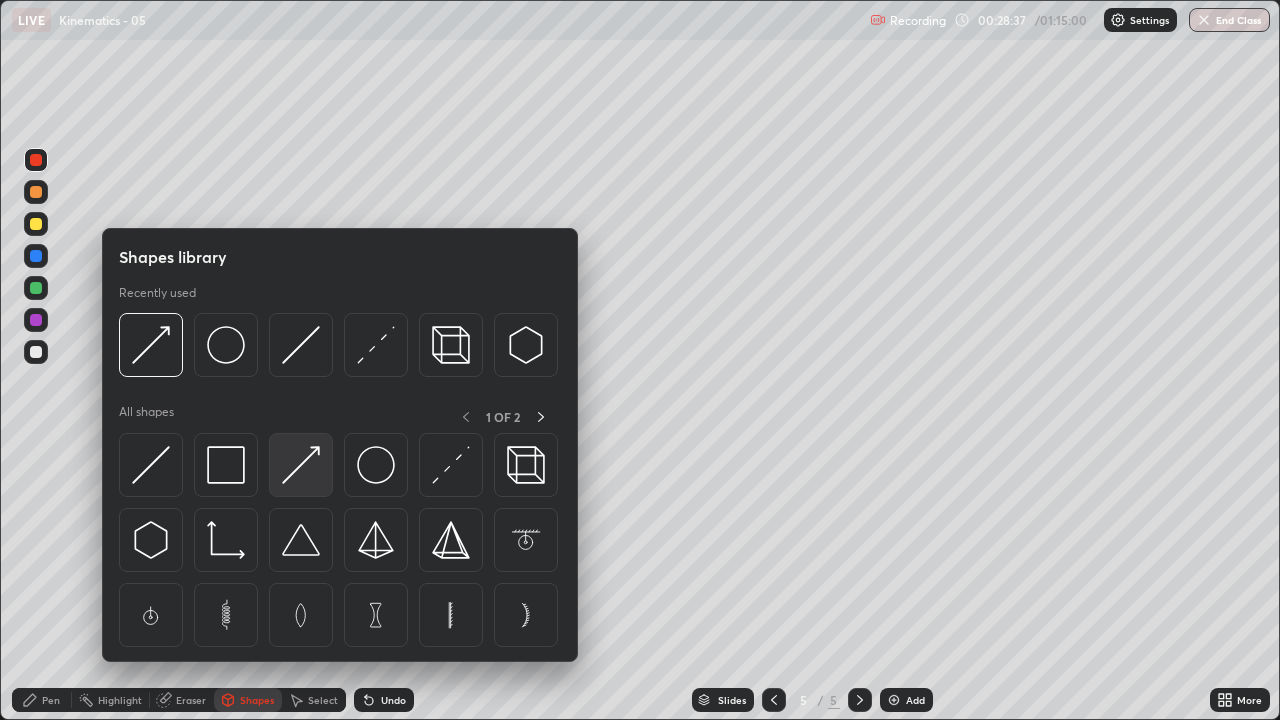 click at bounding box center (301, 465) 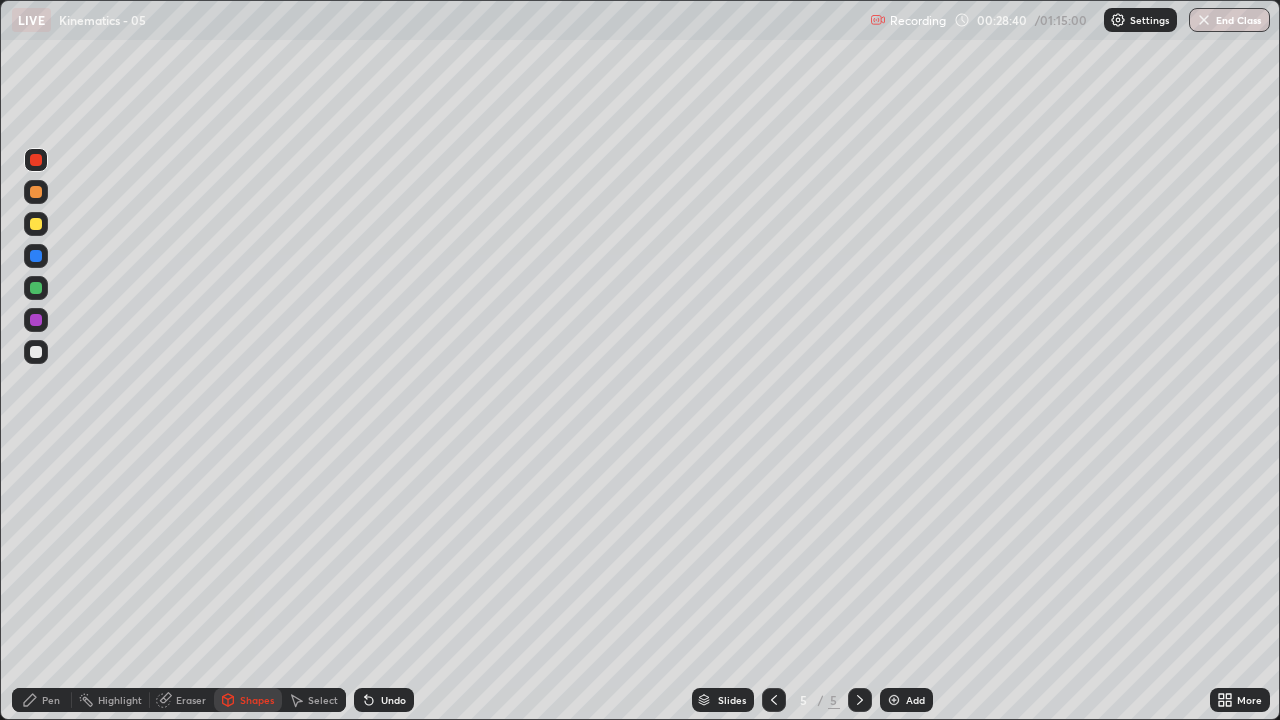 click on "Pen" at bounding box center [42, 700] 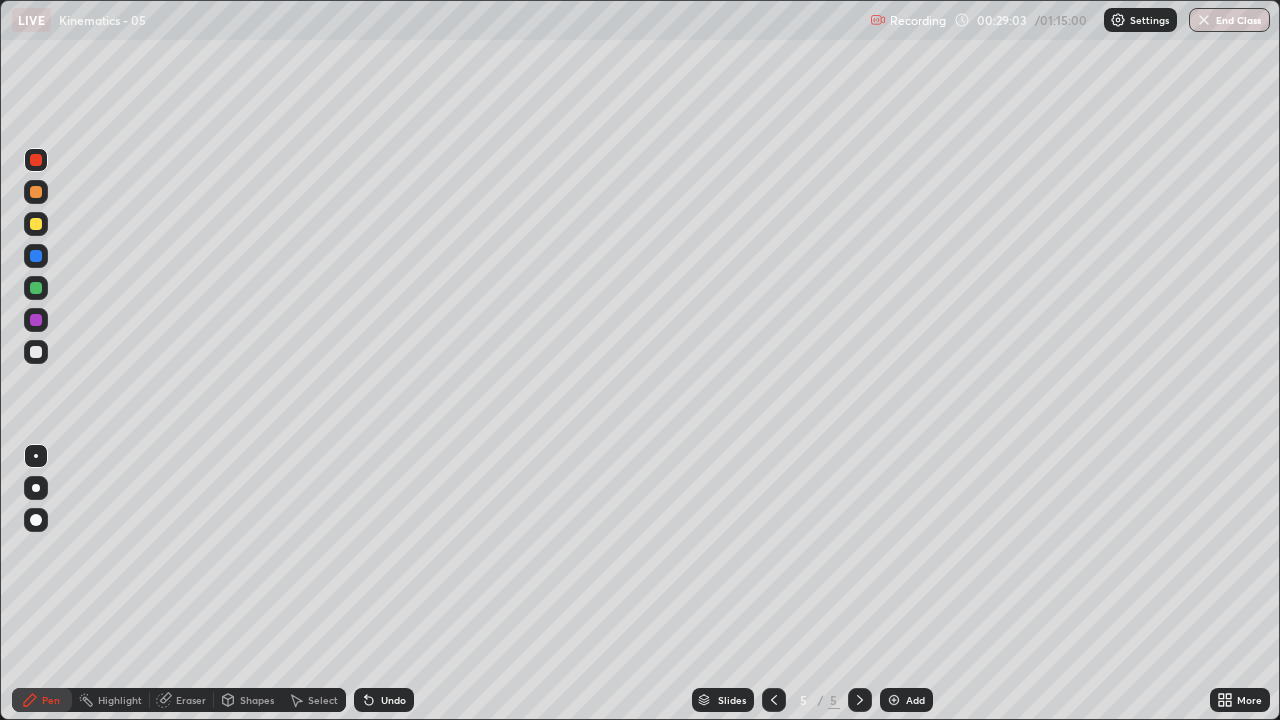 click on "Undo" at bounding box center (393, 700) 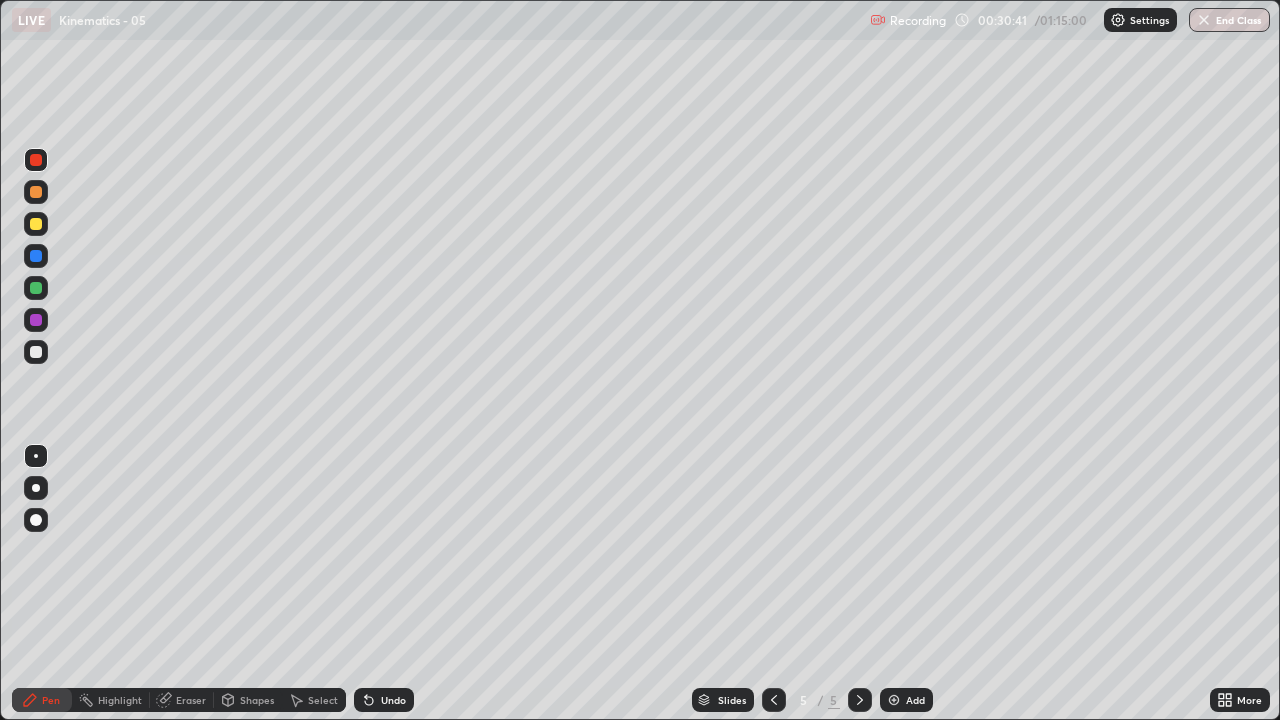 click on "Select" at bounding box center (314, 700) 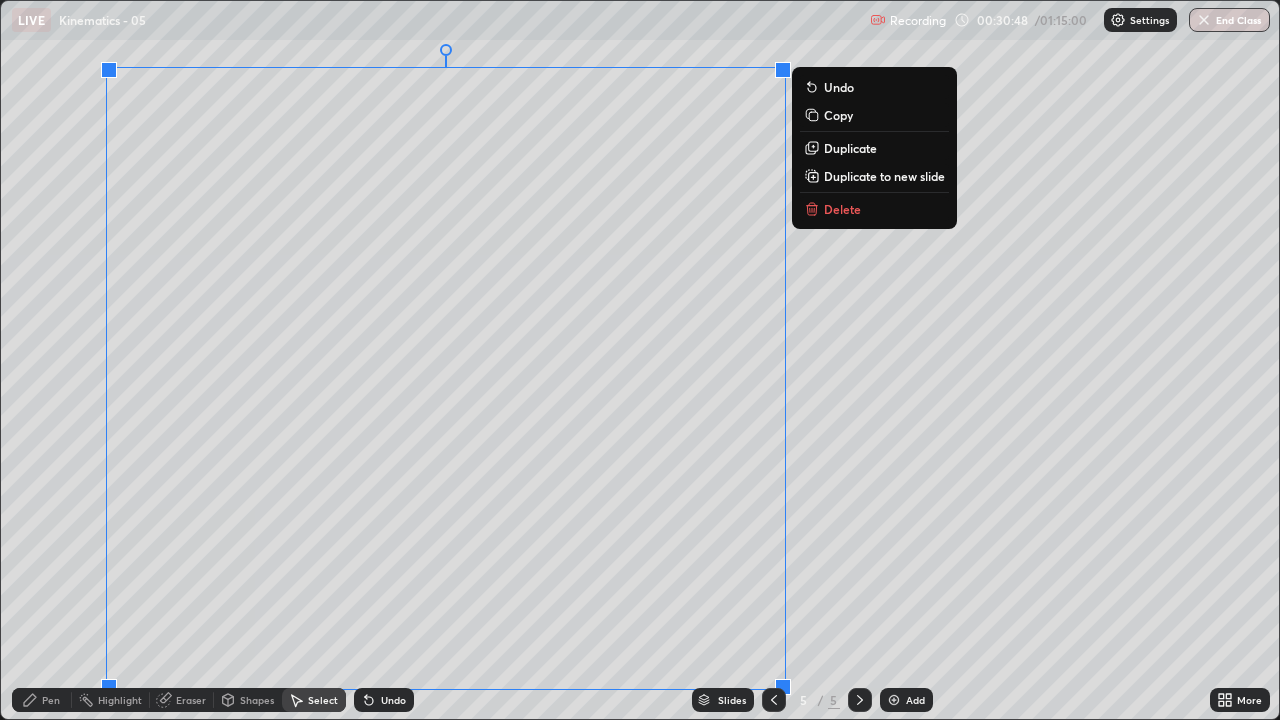 click on "Duplicate to new slide" at bounding box center [884, 176] 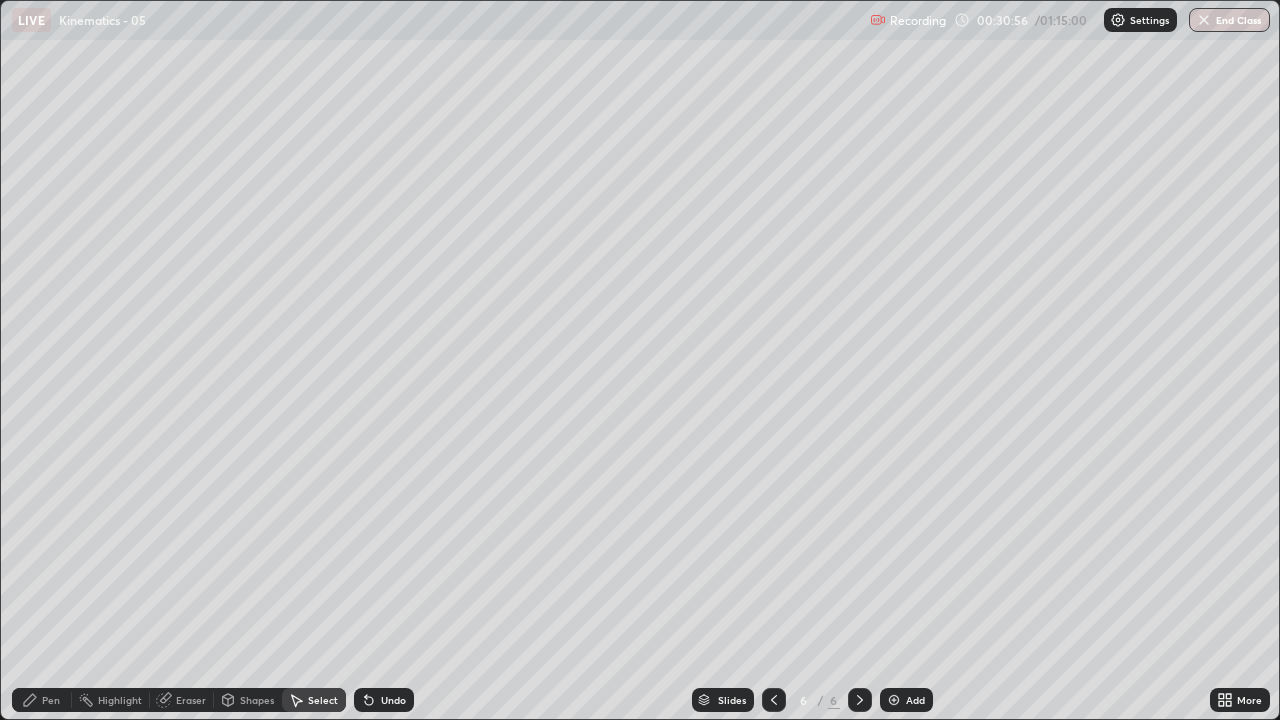 click on "Eraser" at bounding box center (191, 700) 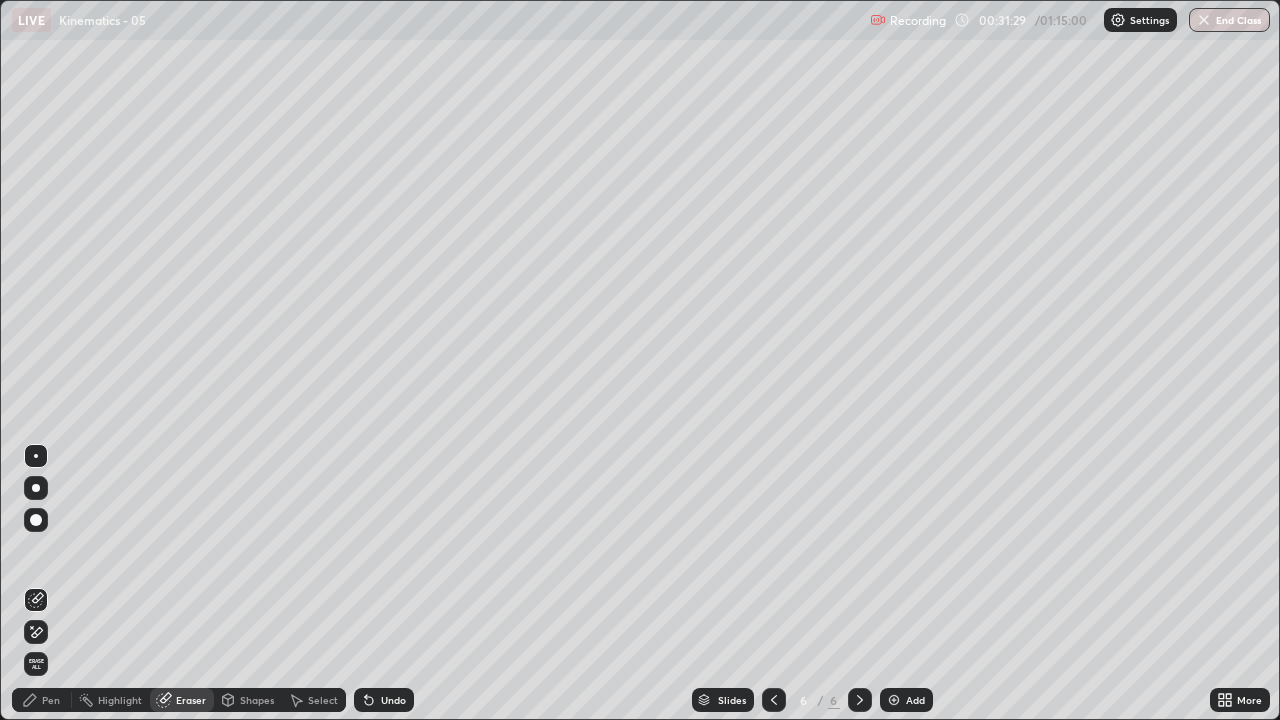 click on "Shapes" at bounding box center [257, 700] 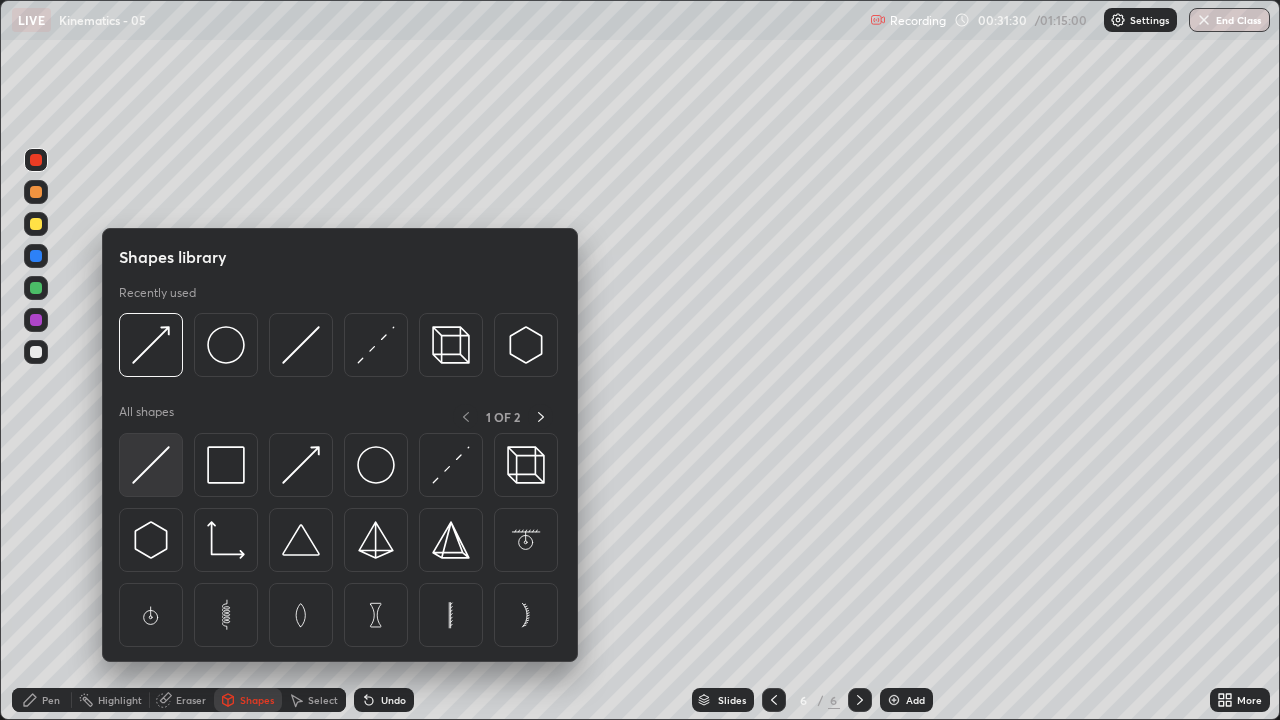 click at bounding box center [151, 465] 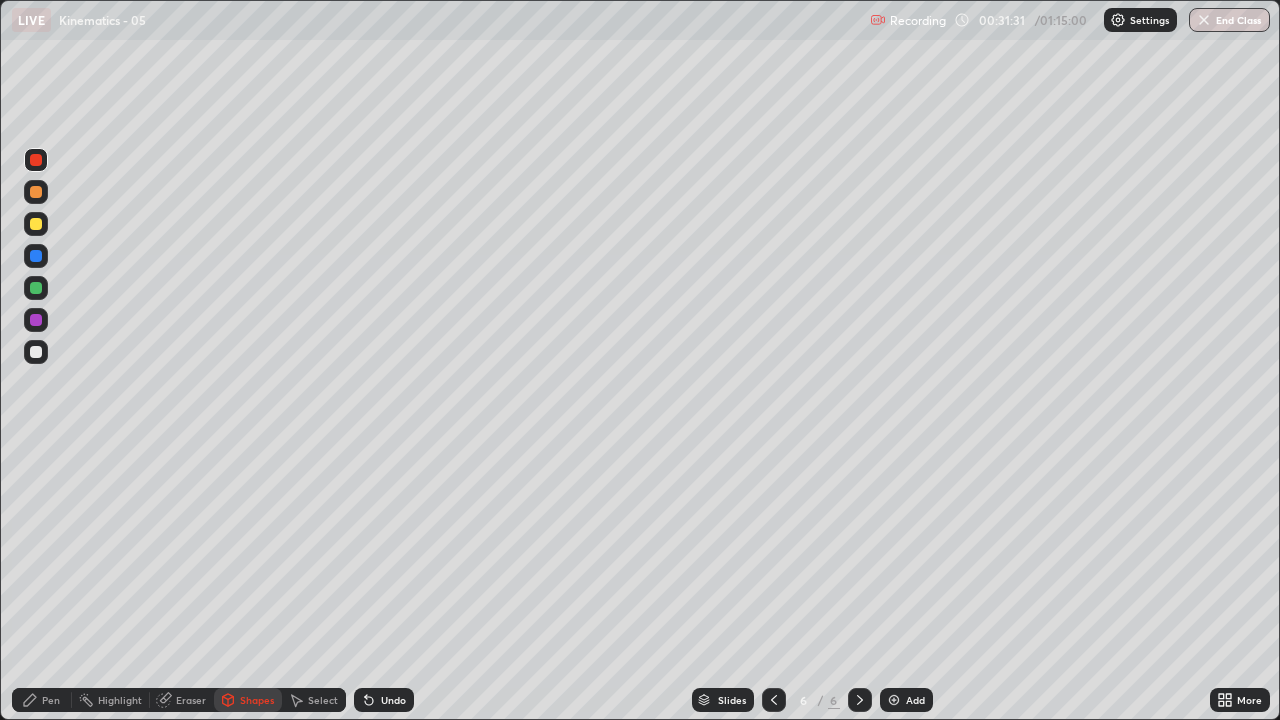 click at bounding box center (36, 352) 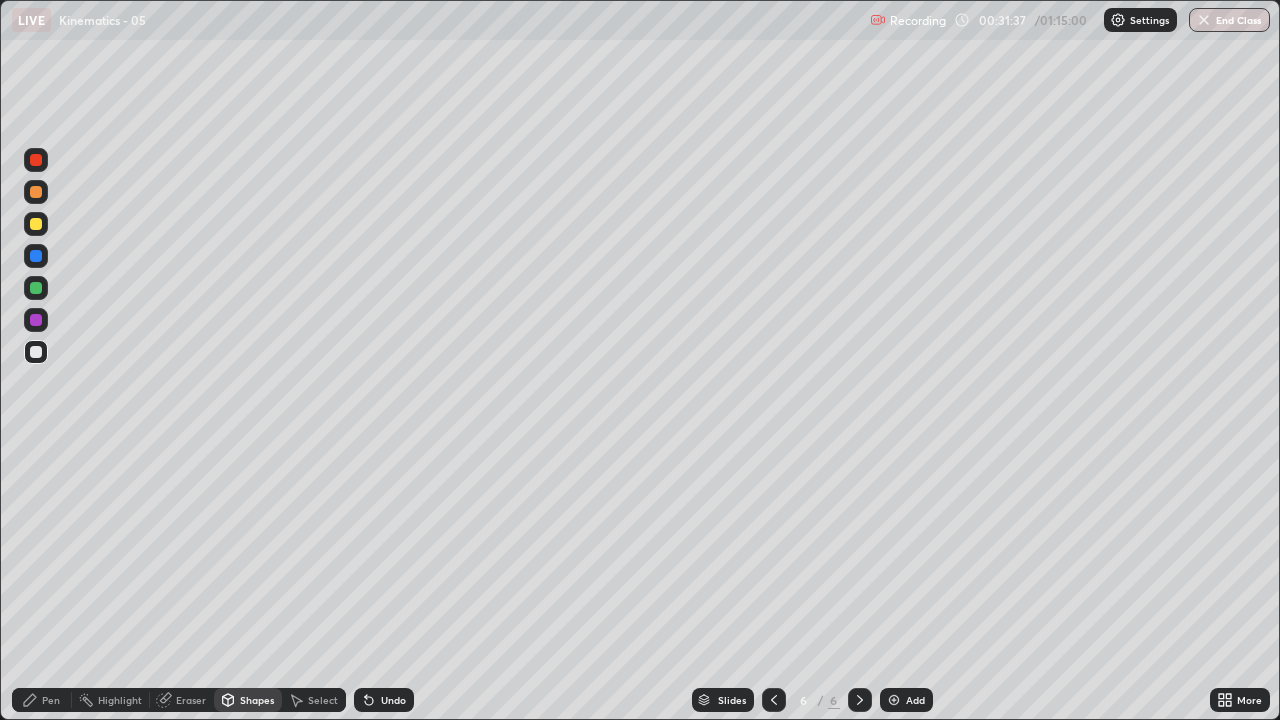 click 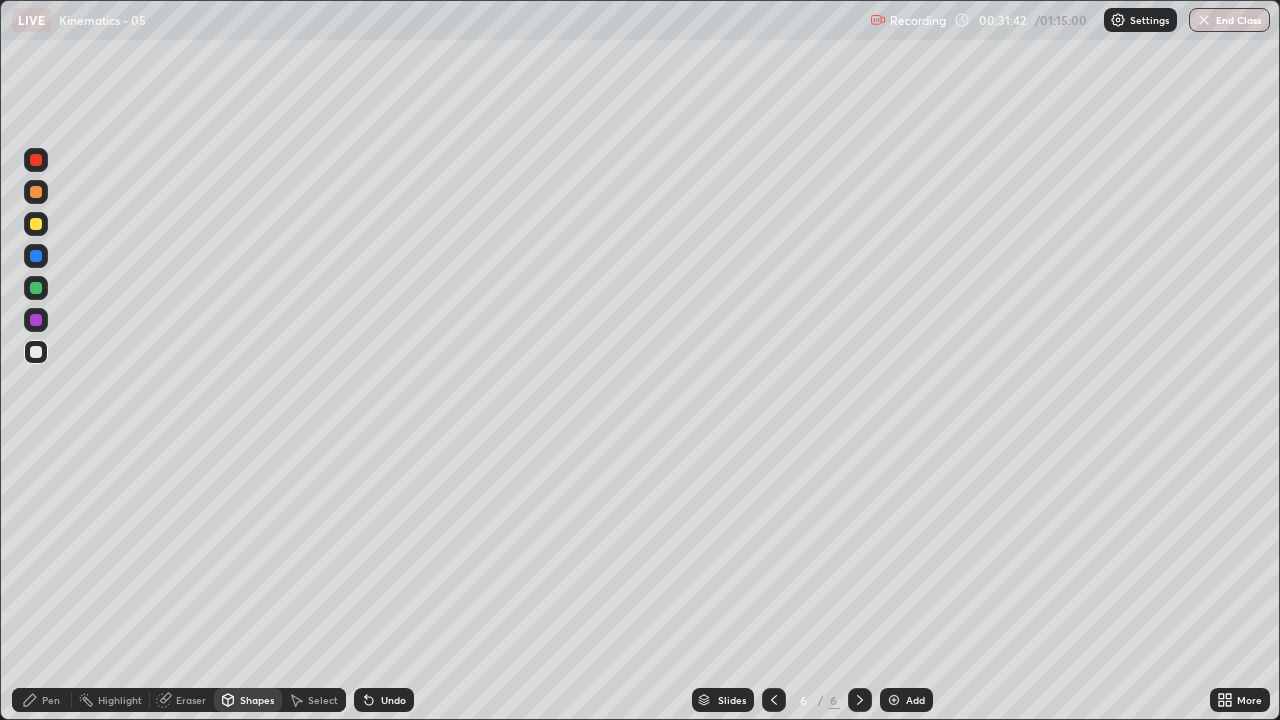 click at bounding box center [36, 288] 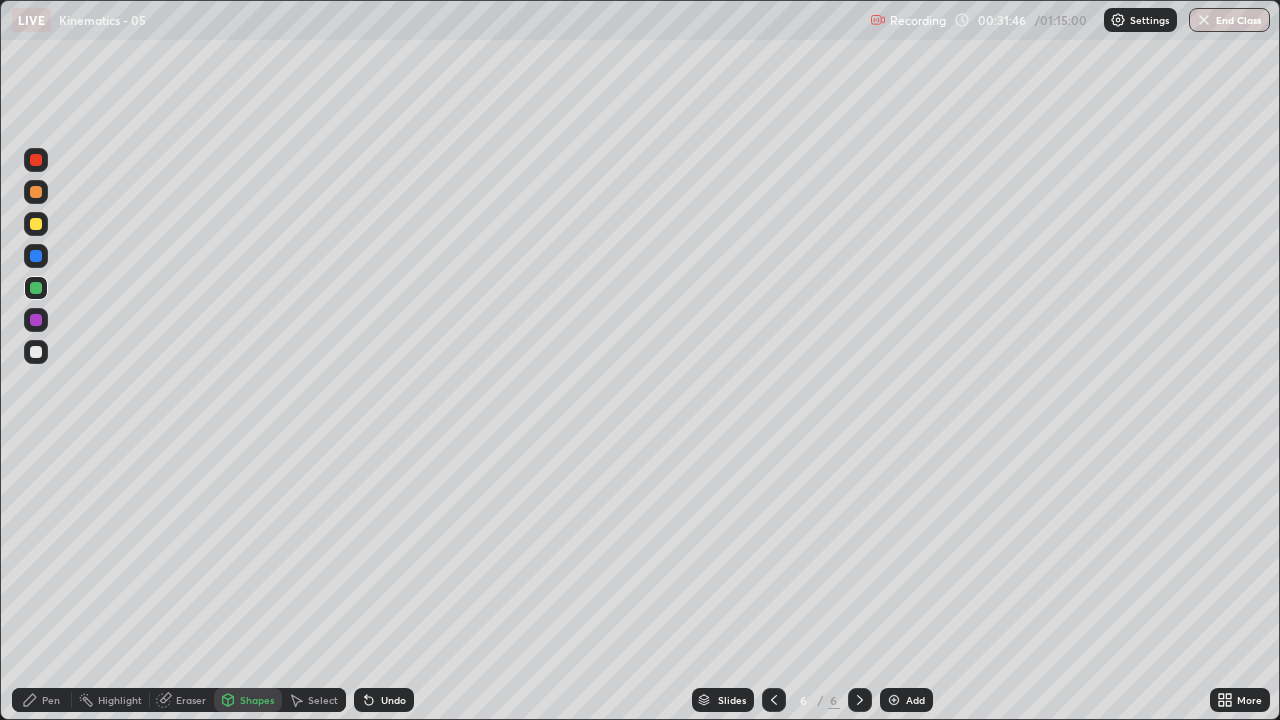click on "Undo" at bounding box center (393, 700) 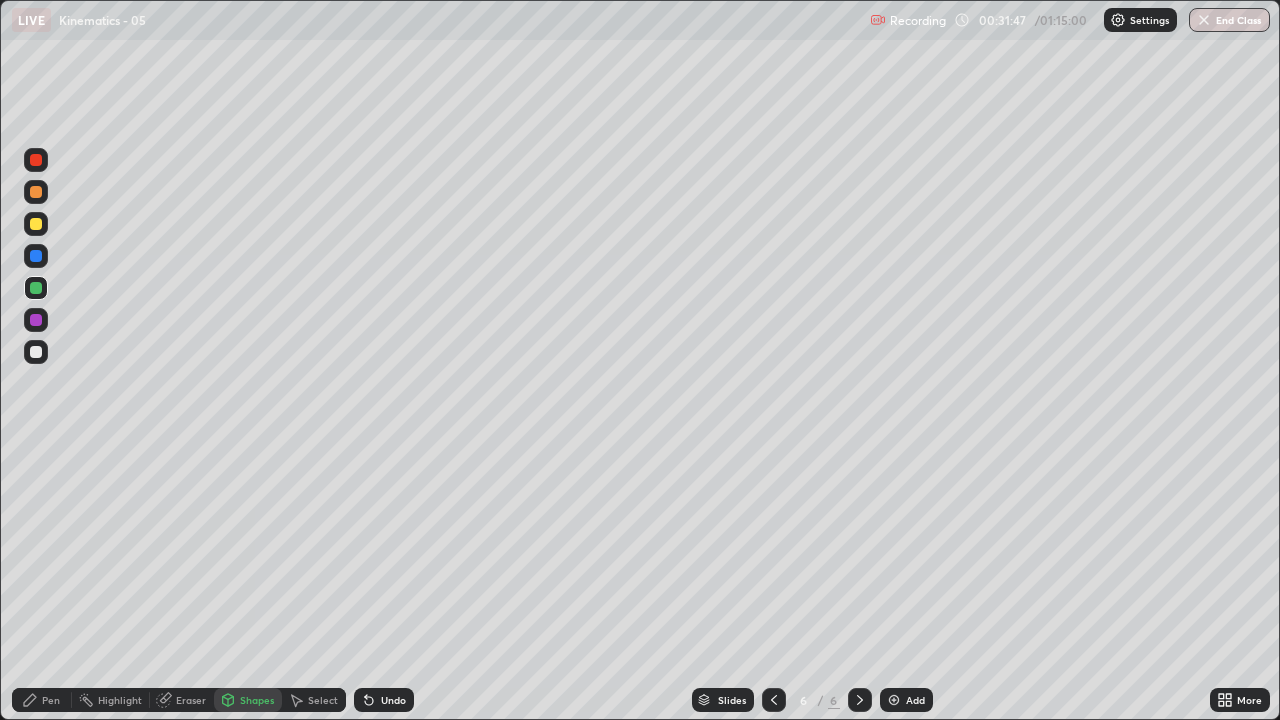 click on "Pen" at bounding box center (51, 700) 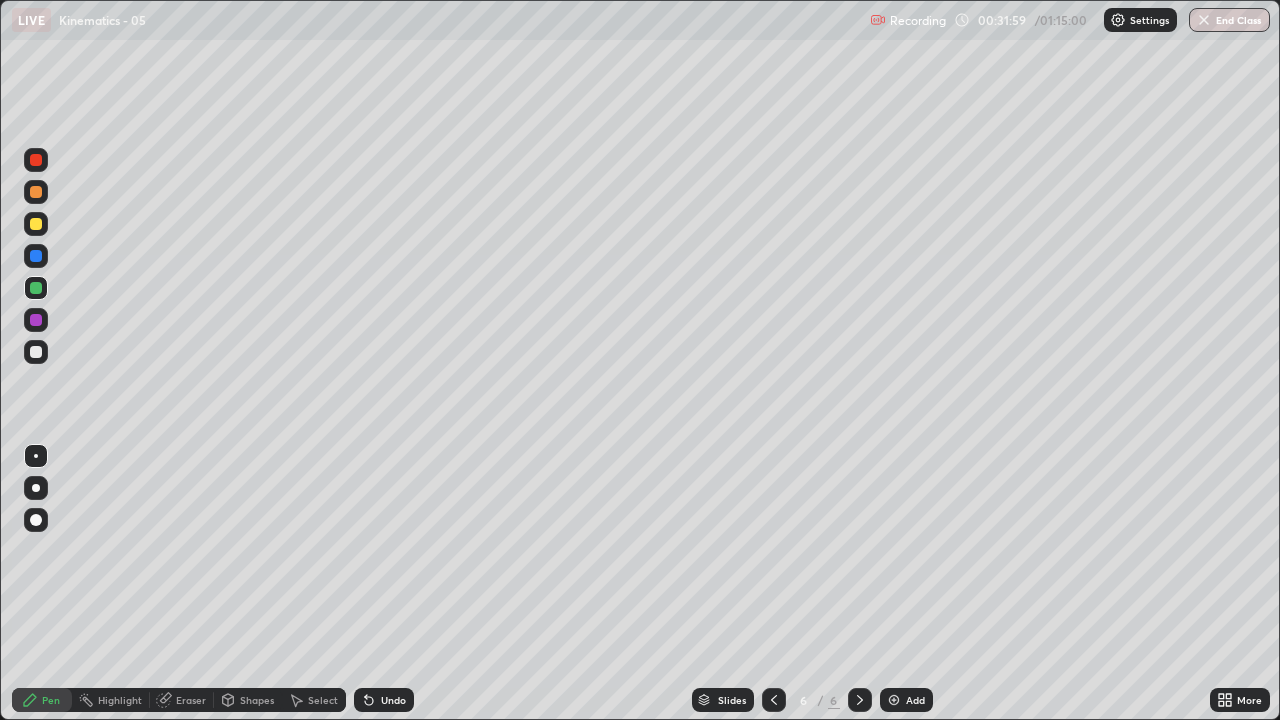 click at bounding box center [36, 224] 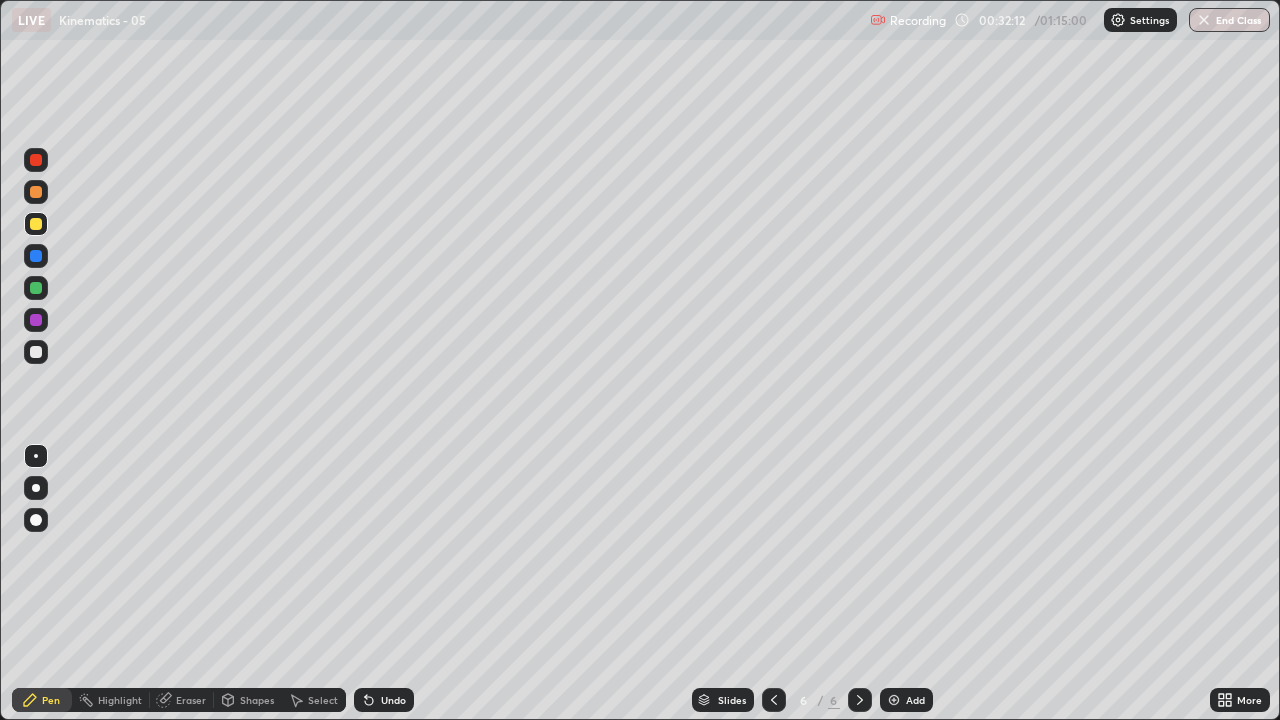 click on "Shapes" at bounding box center [257, 700] 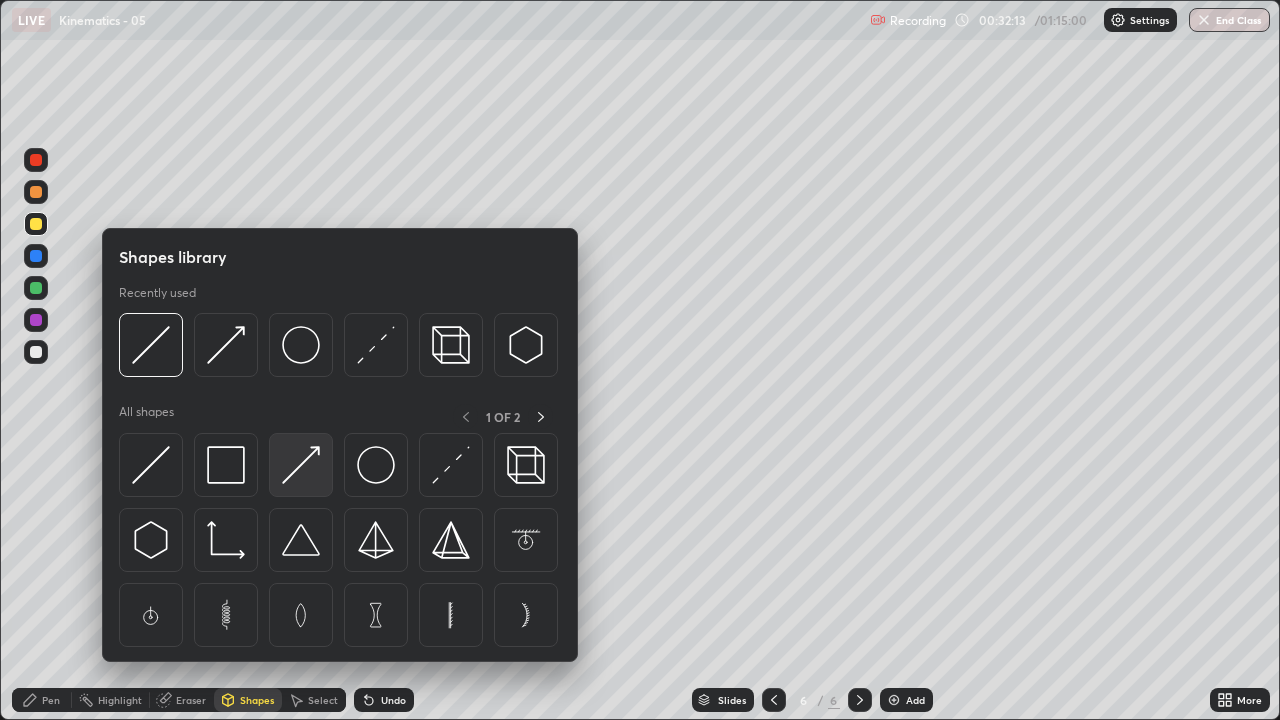 click at bounding box center [301, 465] 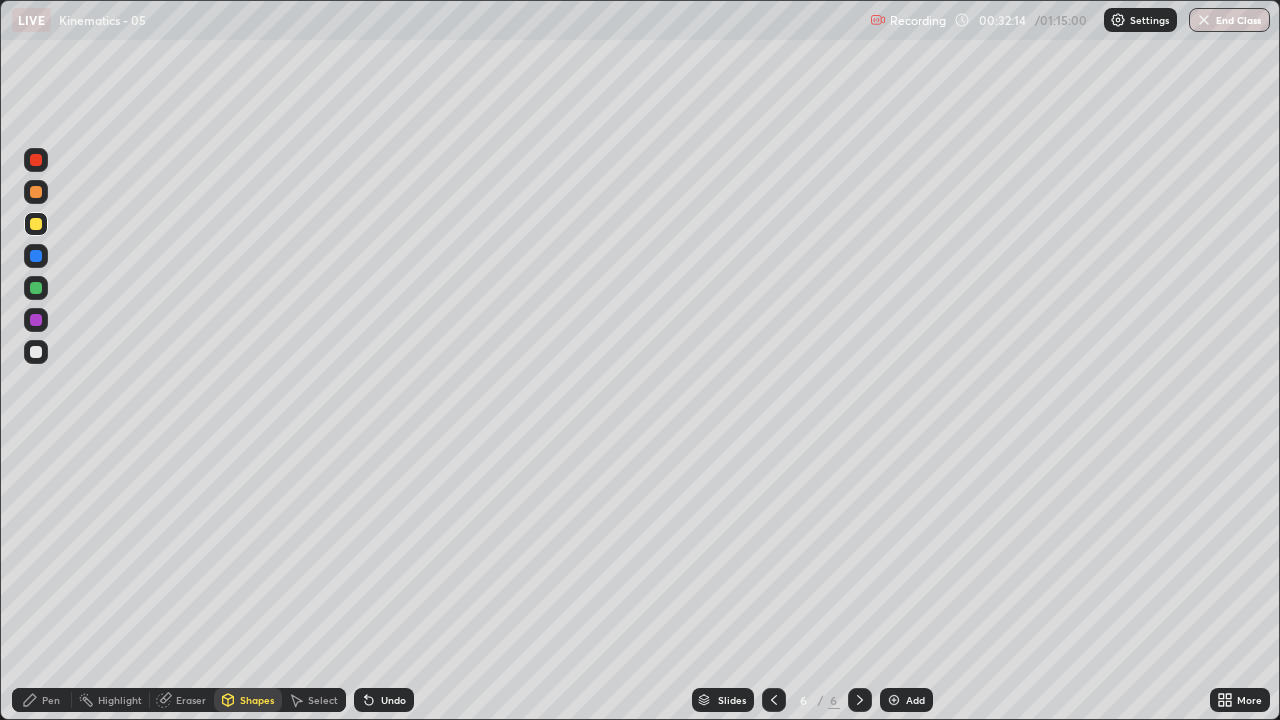click at bounding box center [36, 256] 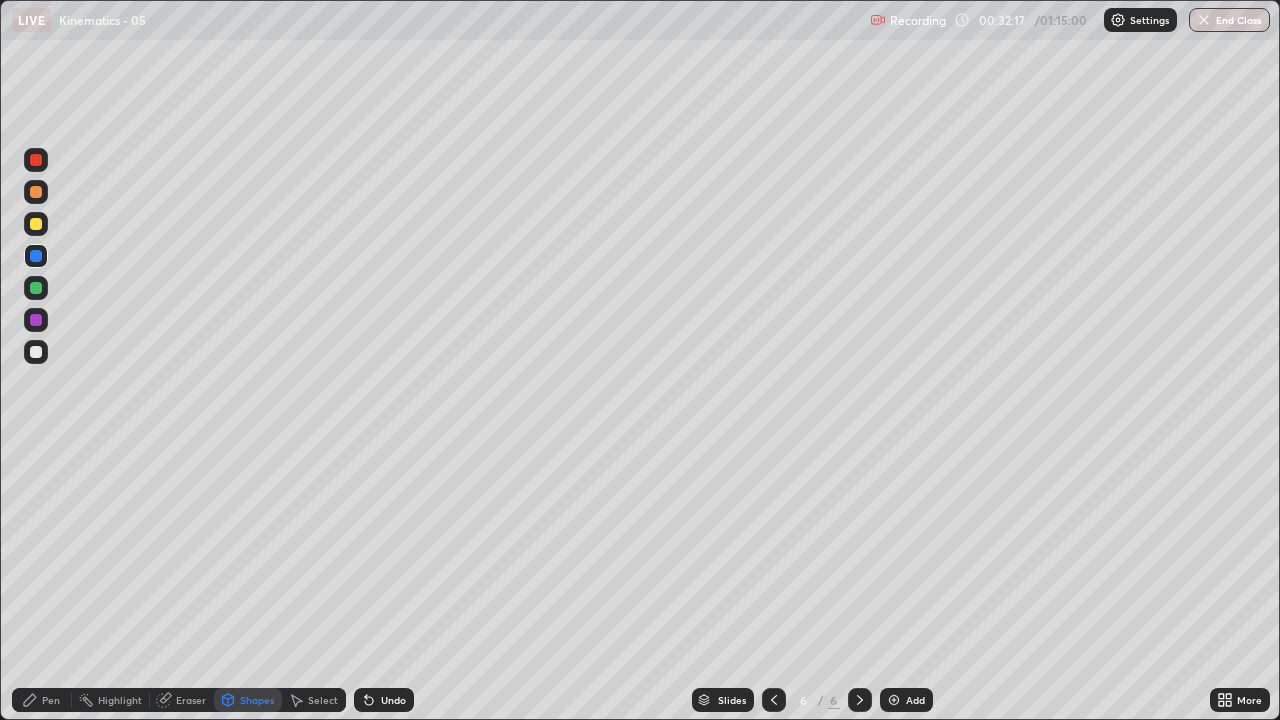 click on "Undo" at bounding box center [393, 700] 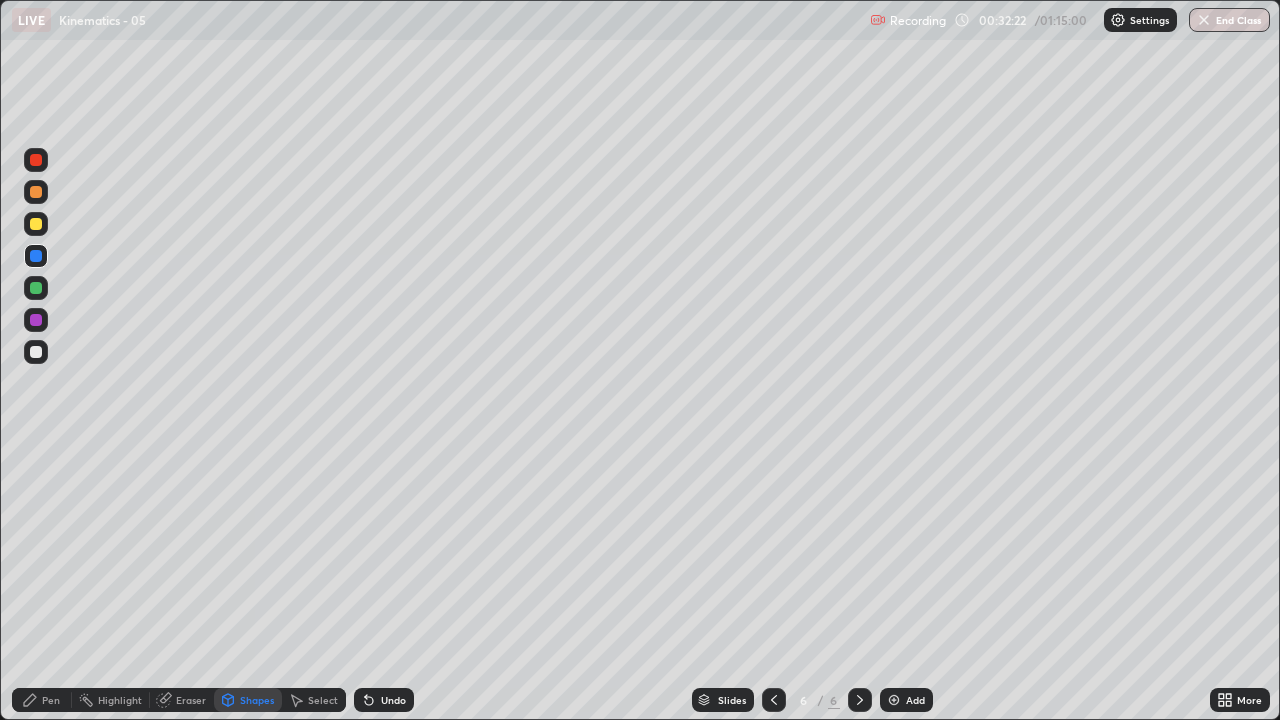 click on "Pen" at bounding box center (42, 700) 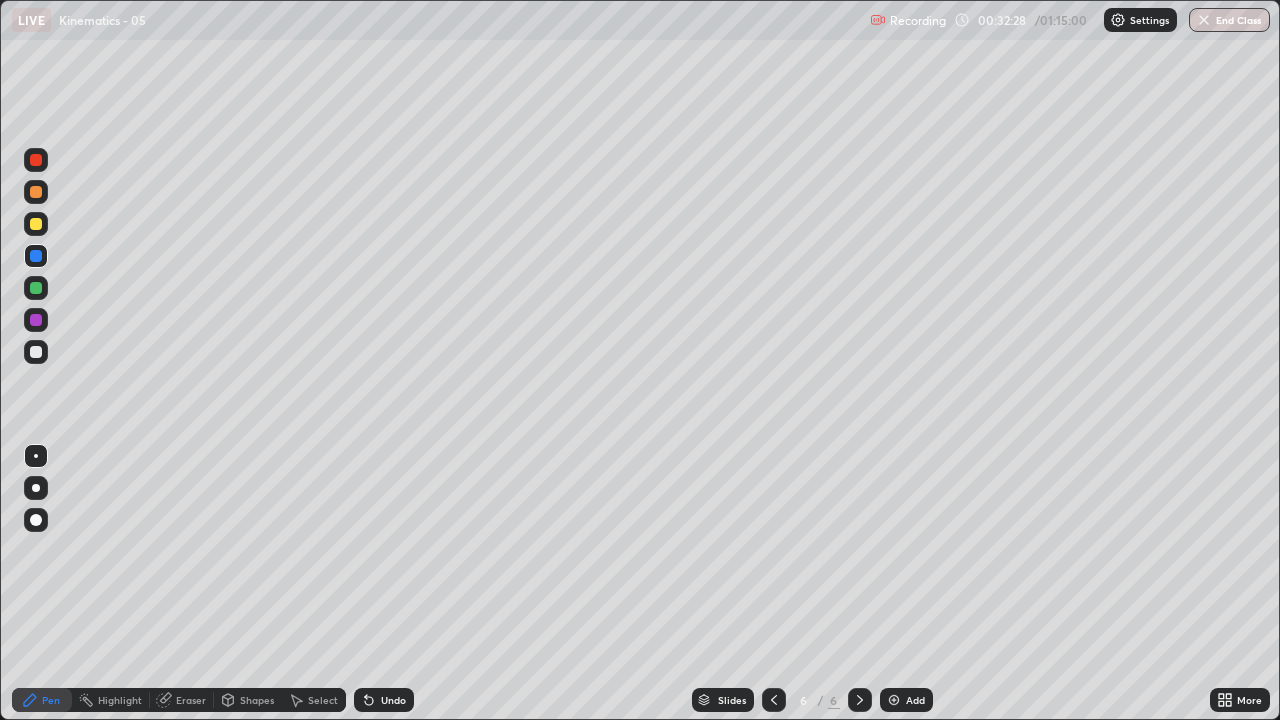 click at bounding box center [36, 352] 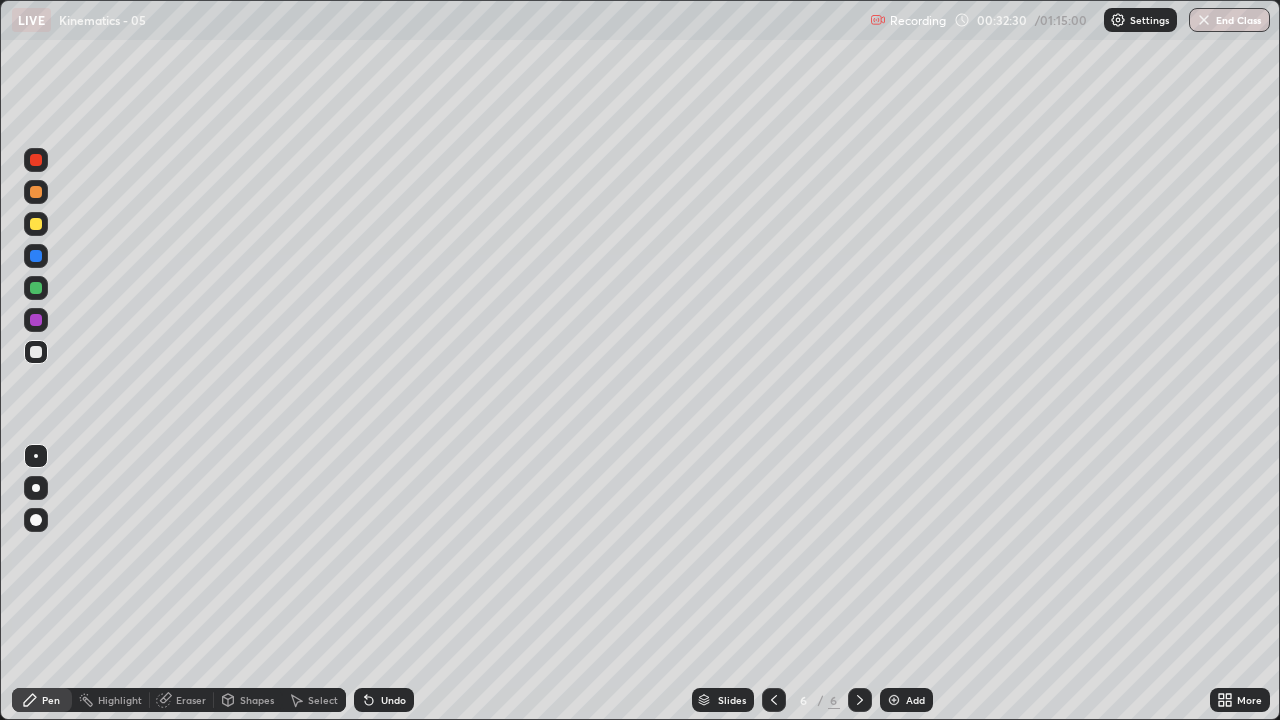 click on "Pen" at bounding box center (51, 700) 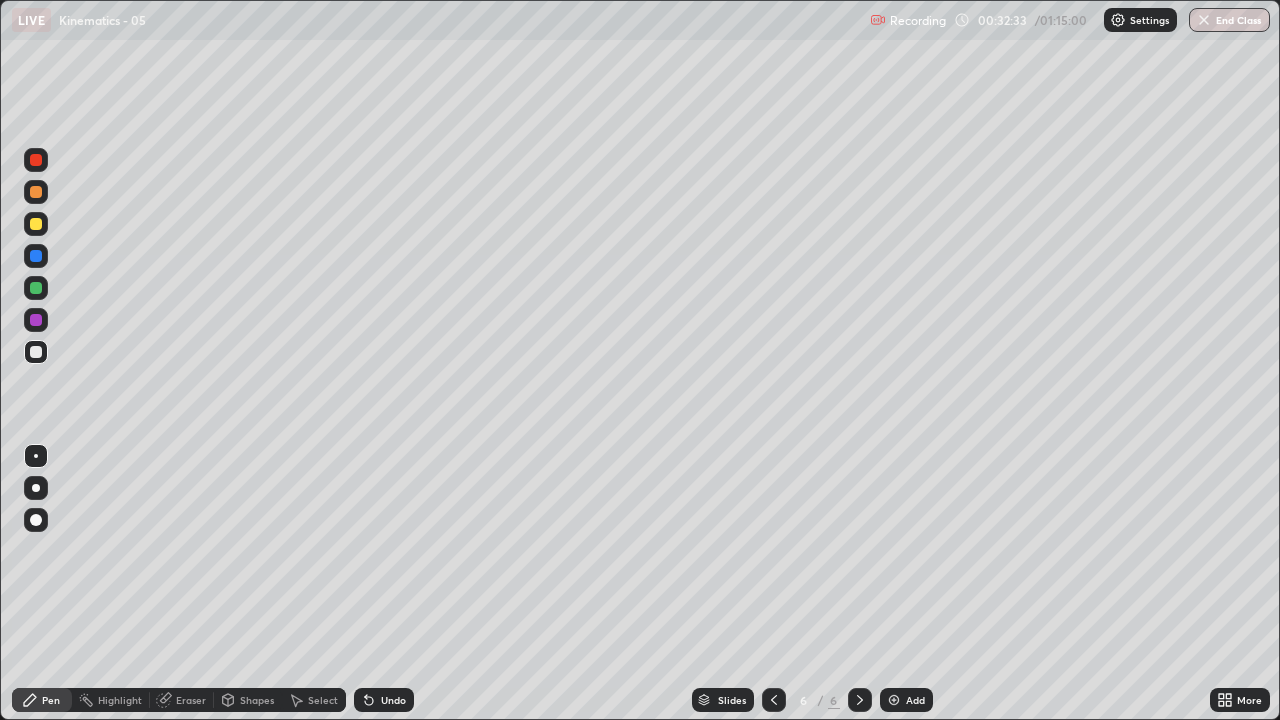click on "Eraser" at bounding box center (182, 700) 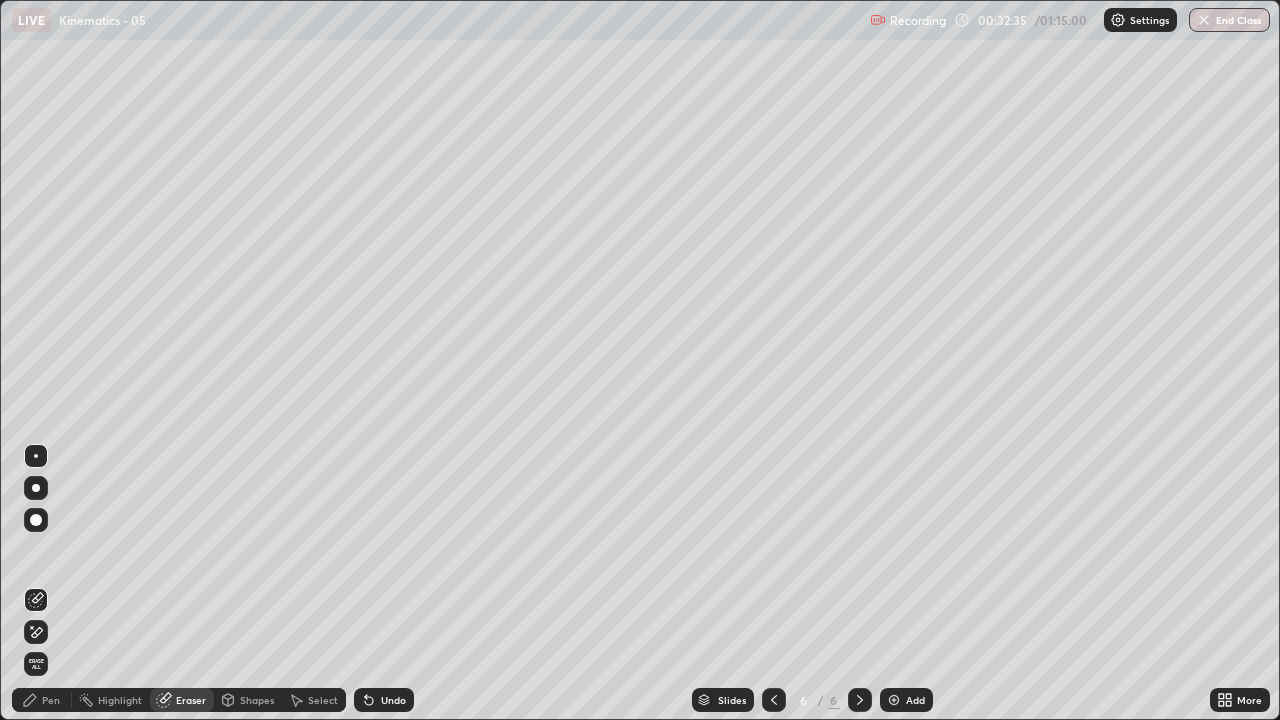 click on "Pen" at bounding box center [42, 700] 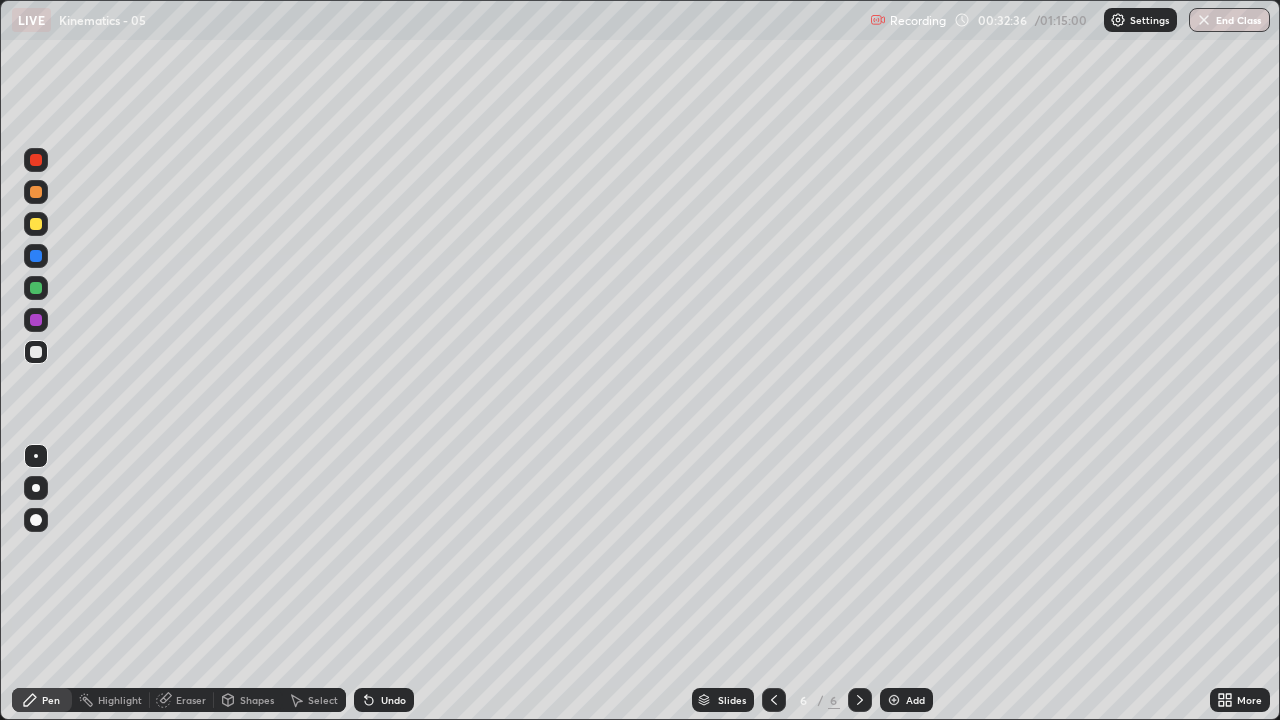 click at bounding box center [36, 320] 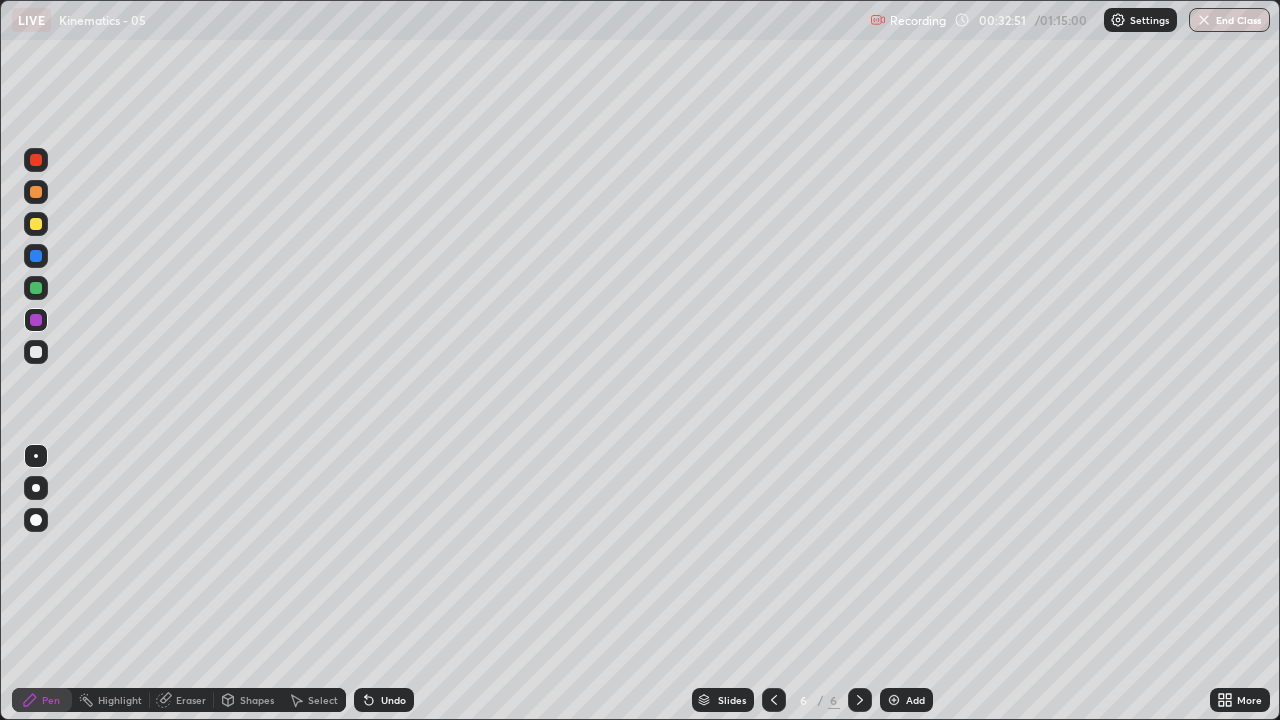 click at bounding box center [36, 352] 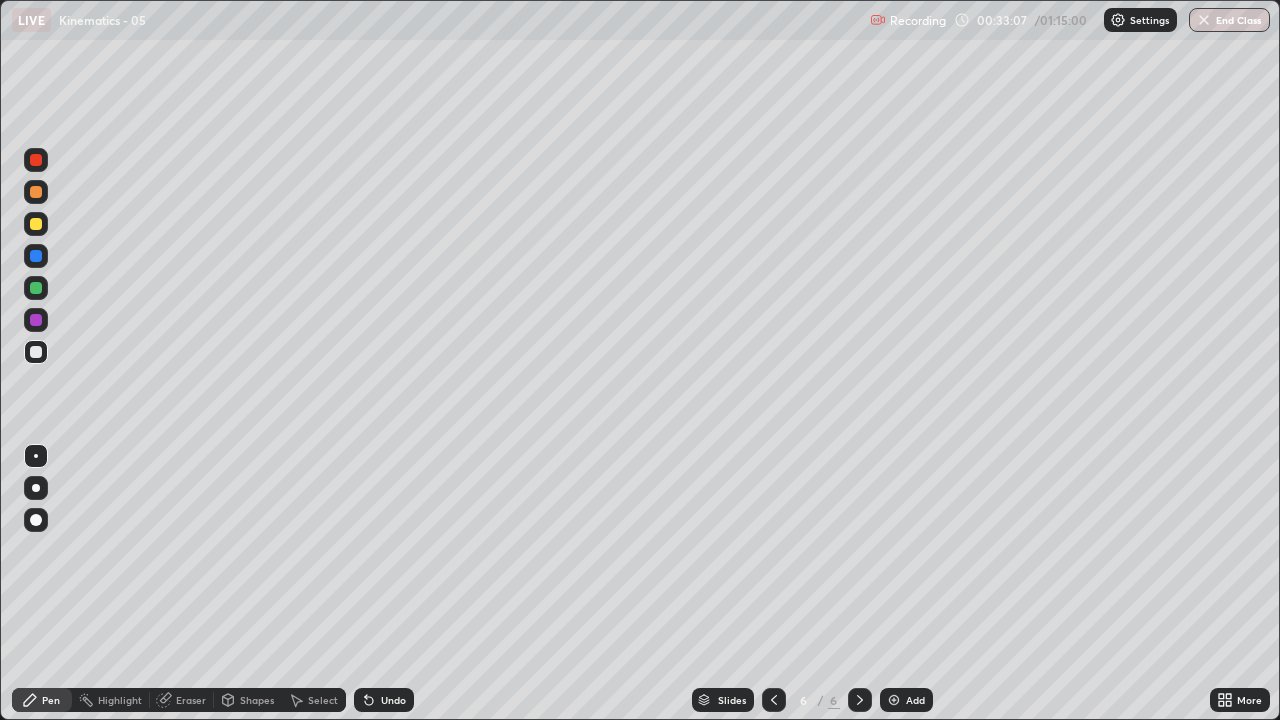 click at bounding box center (36, 288) 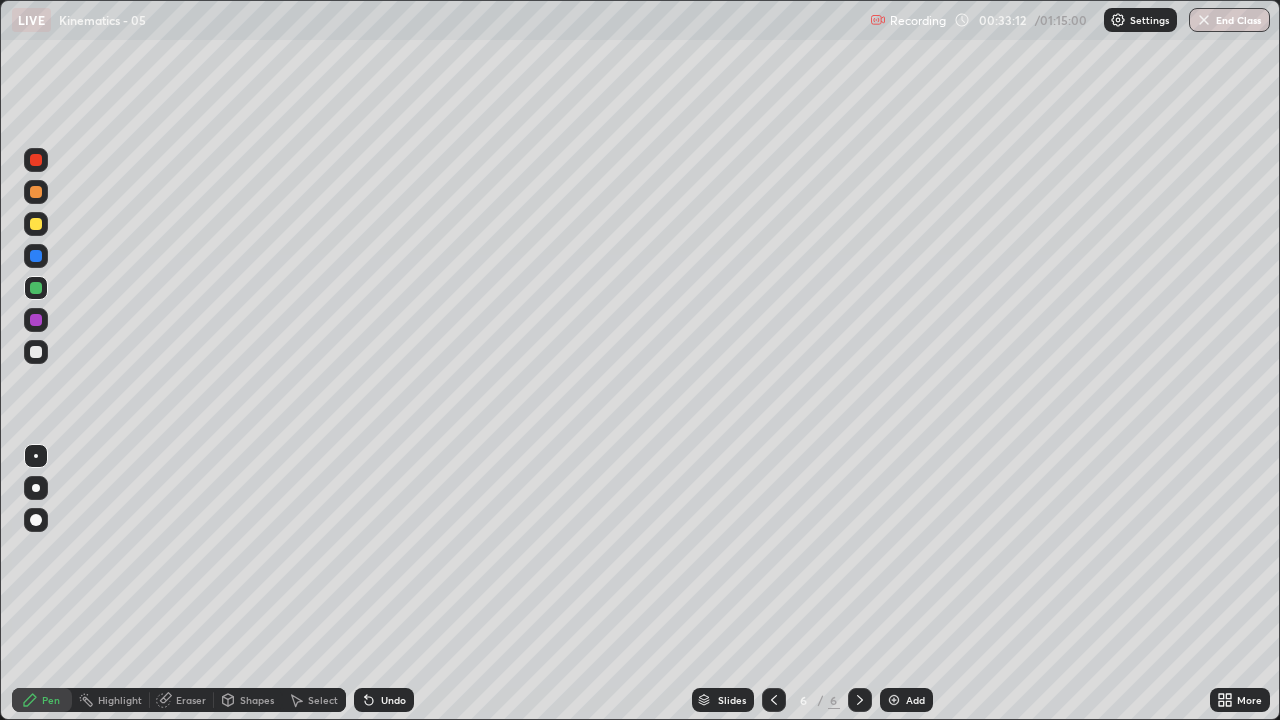 click at bounding box center (36, 224) 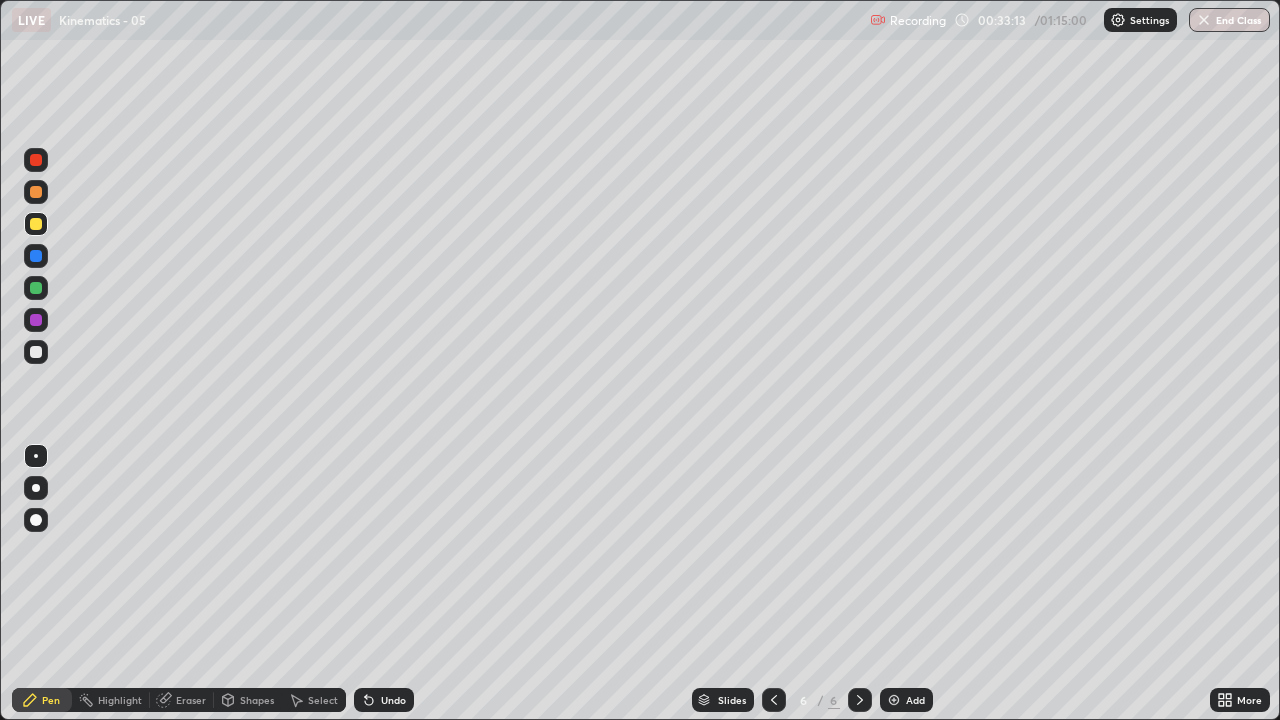 click at bounding box center [36, 192] 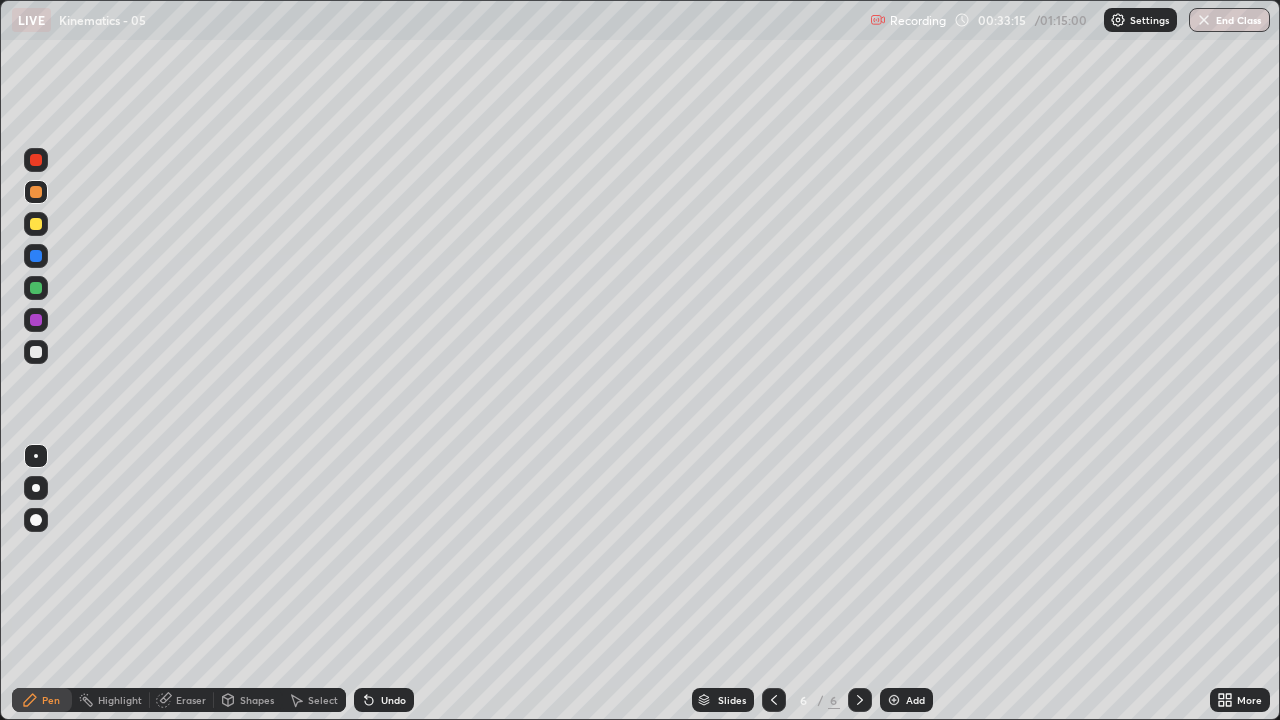 click on "Select" at bounding box center [323, 700] 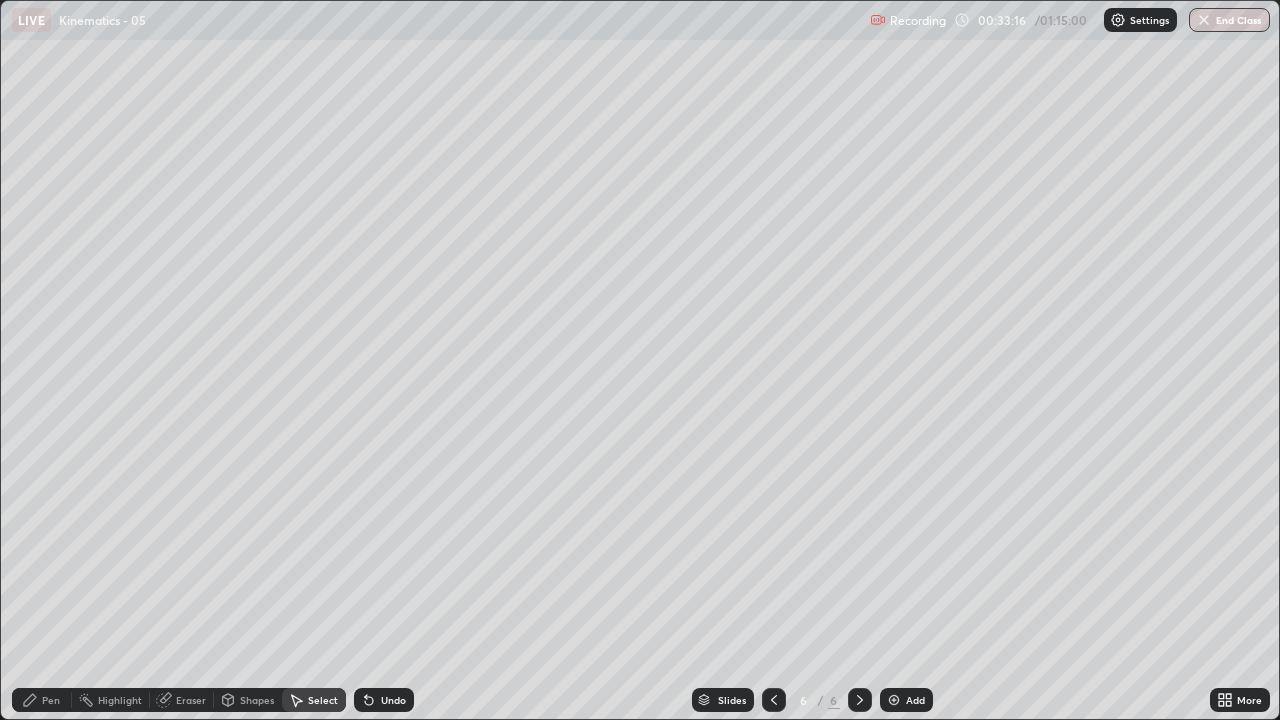click on "Shapes" at bounding box center (257, 700) 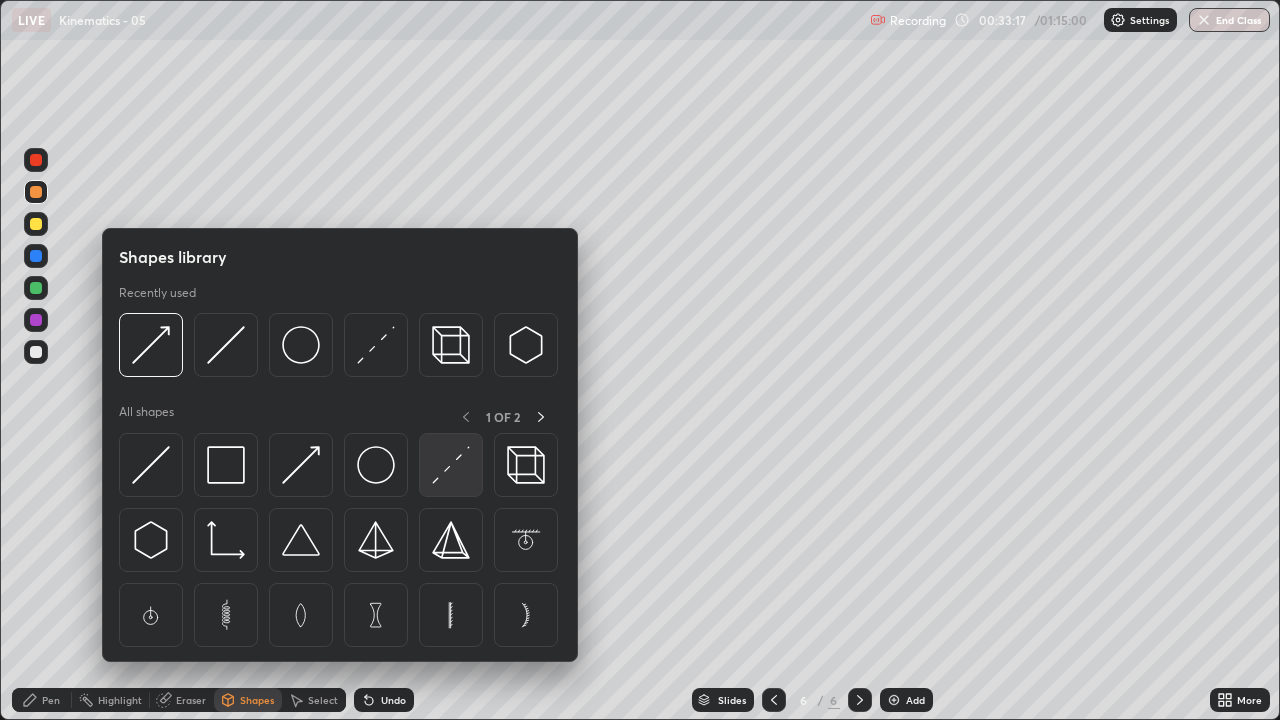 click at bounding box center (451, 465) 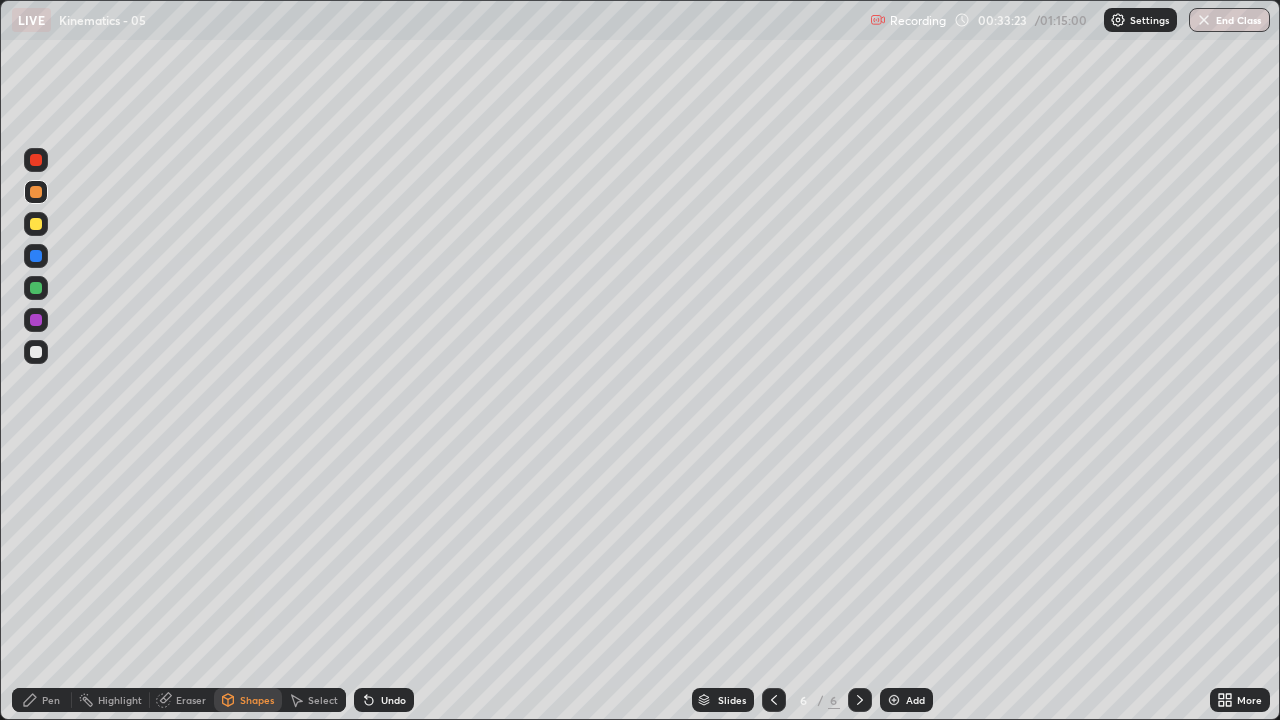 click at bounding box center [36, 288] 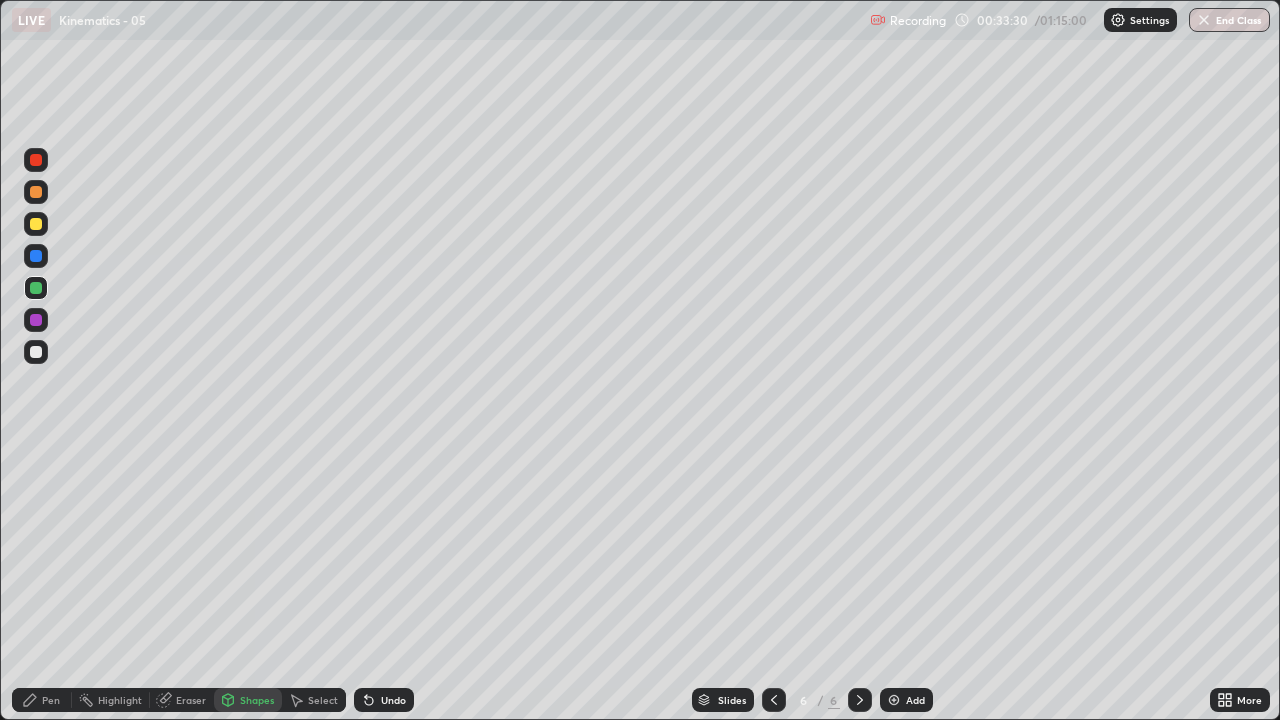 click on "Undo" at bounding box center [384, 700] 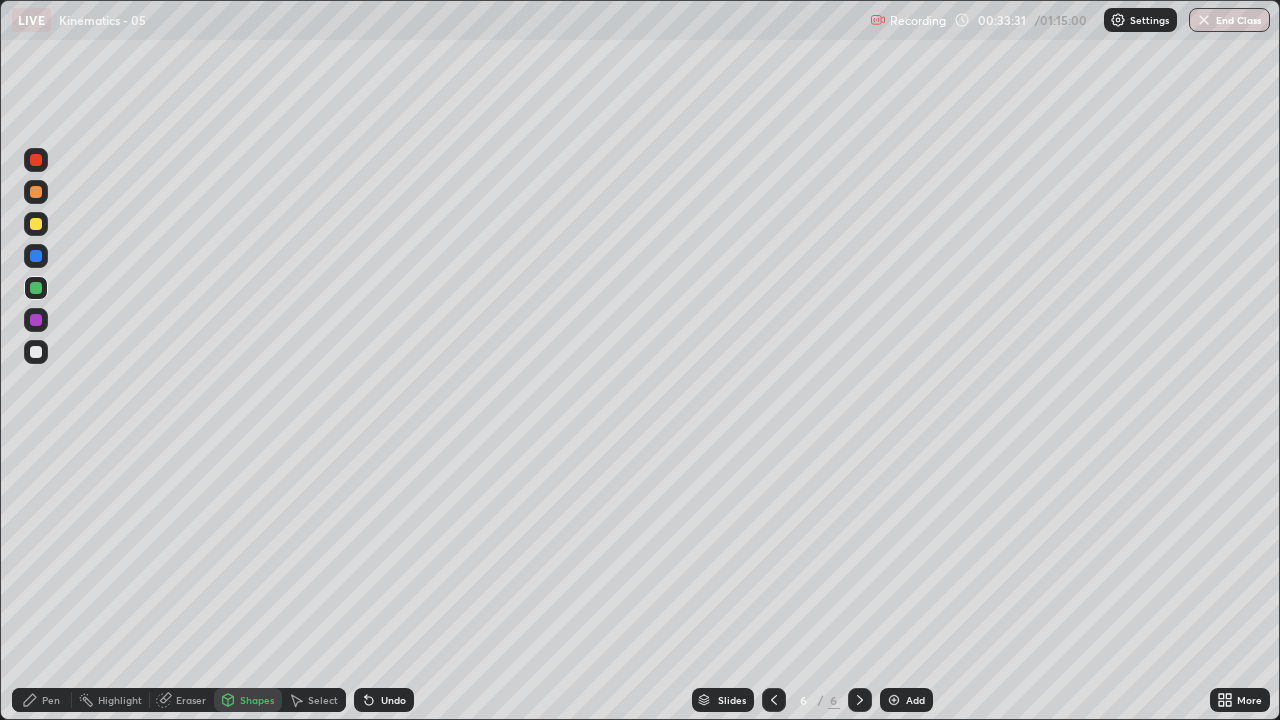 click on "Pen" at bounding box center [51, 700] 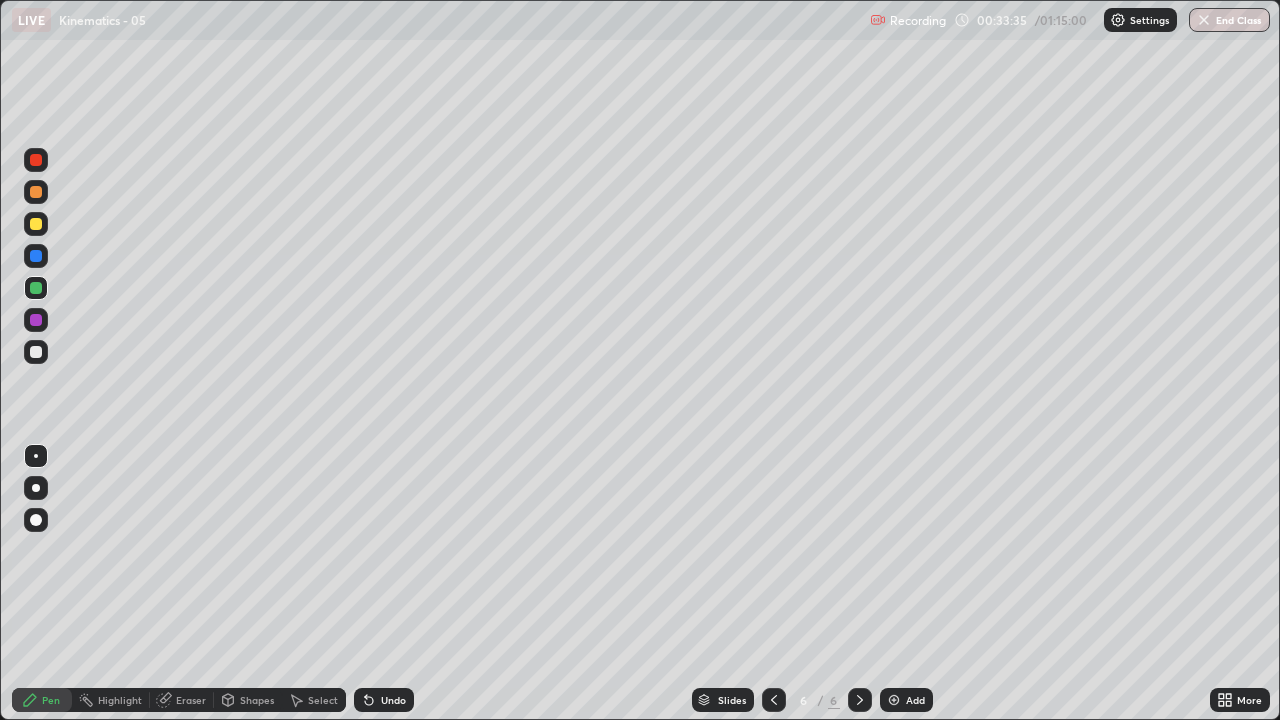 click on "Eraser" at bounding box center (191, 700) 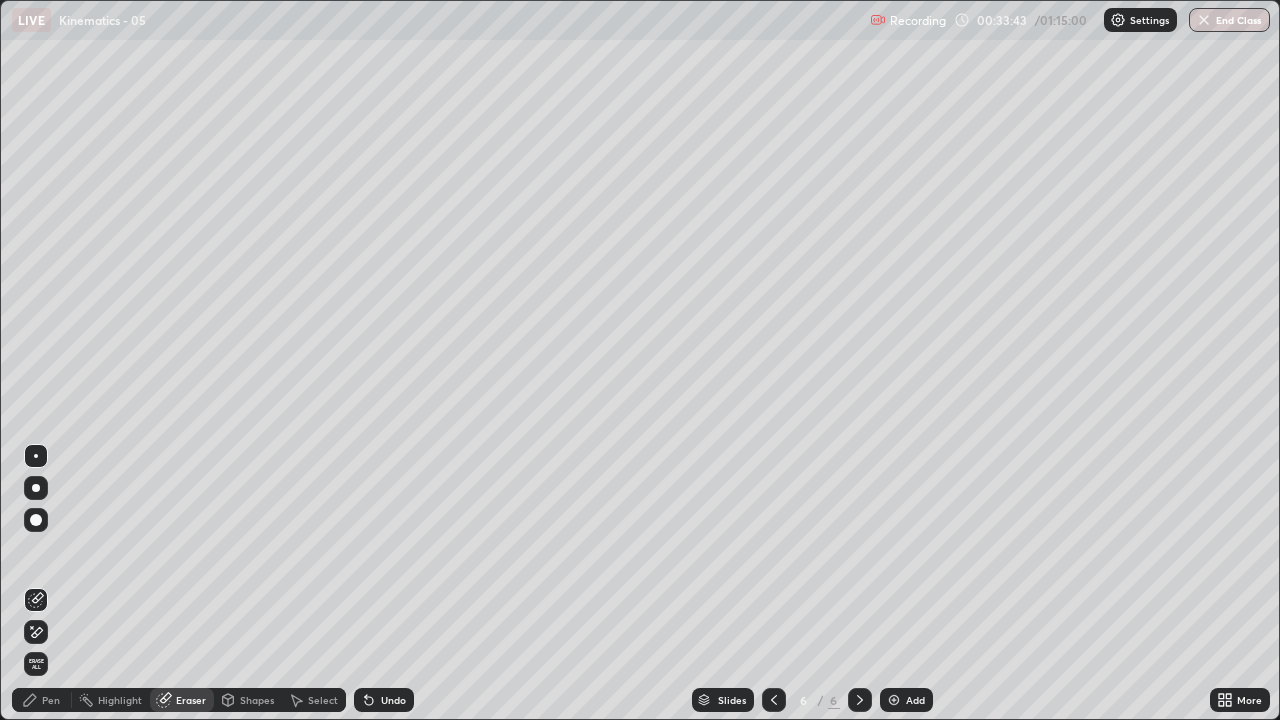 click 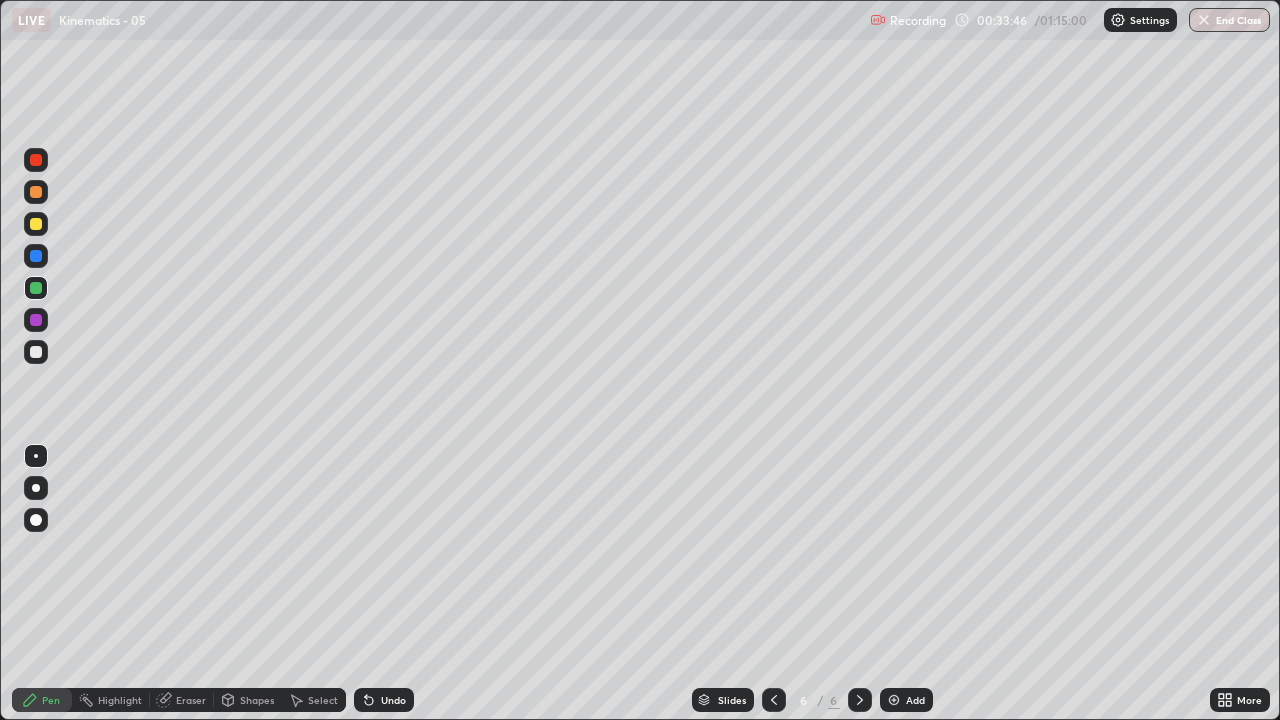 click at bounding box center (36, 288) 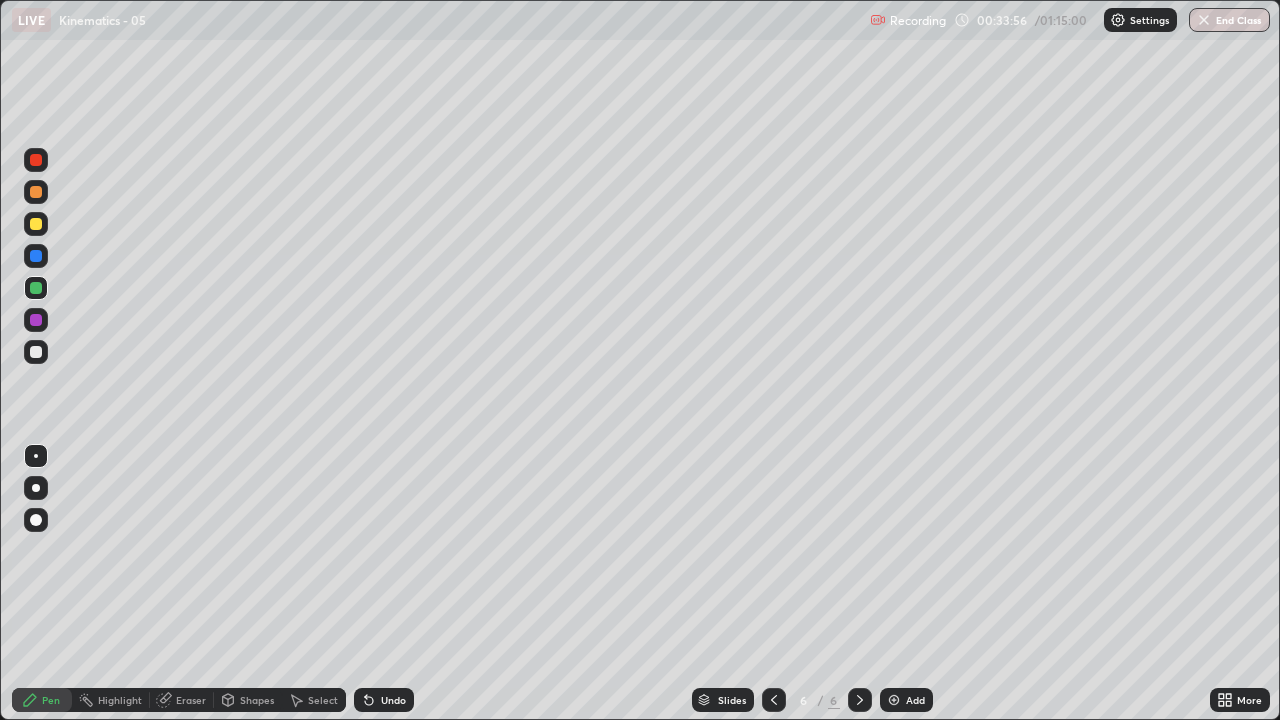click at bounding box center (36, 224) 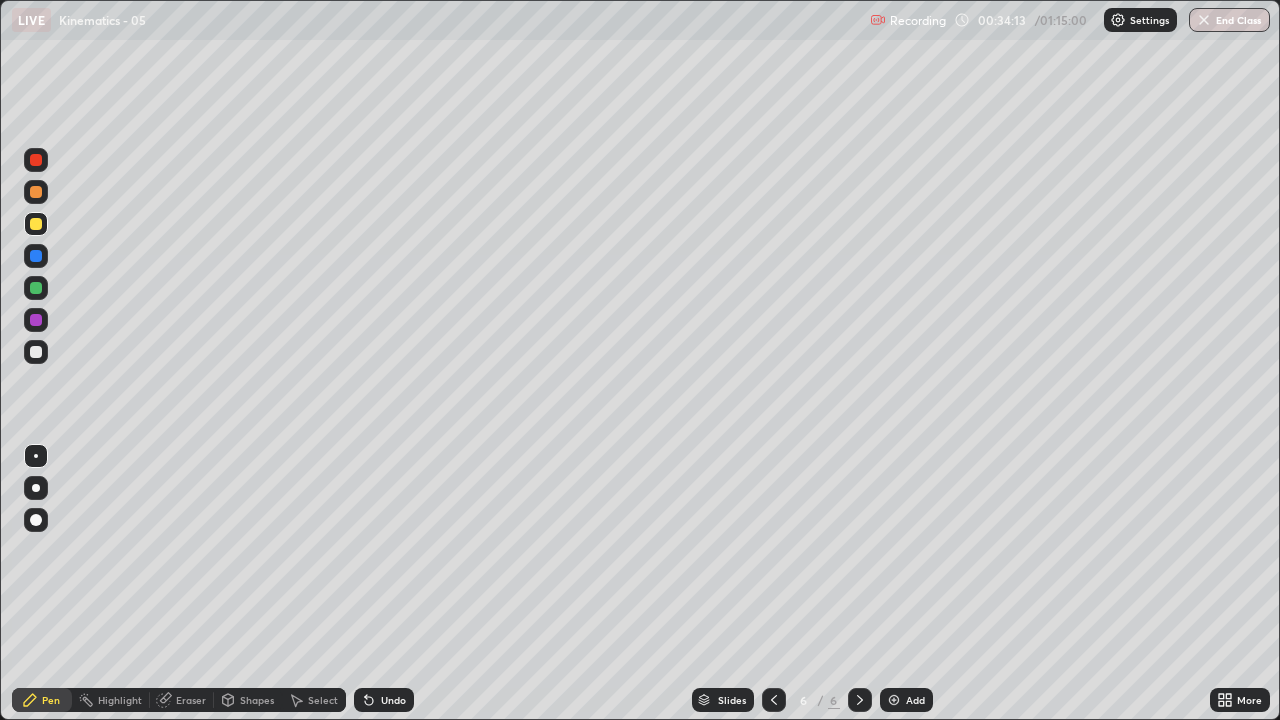 click at bounding box center (36, 352) 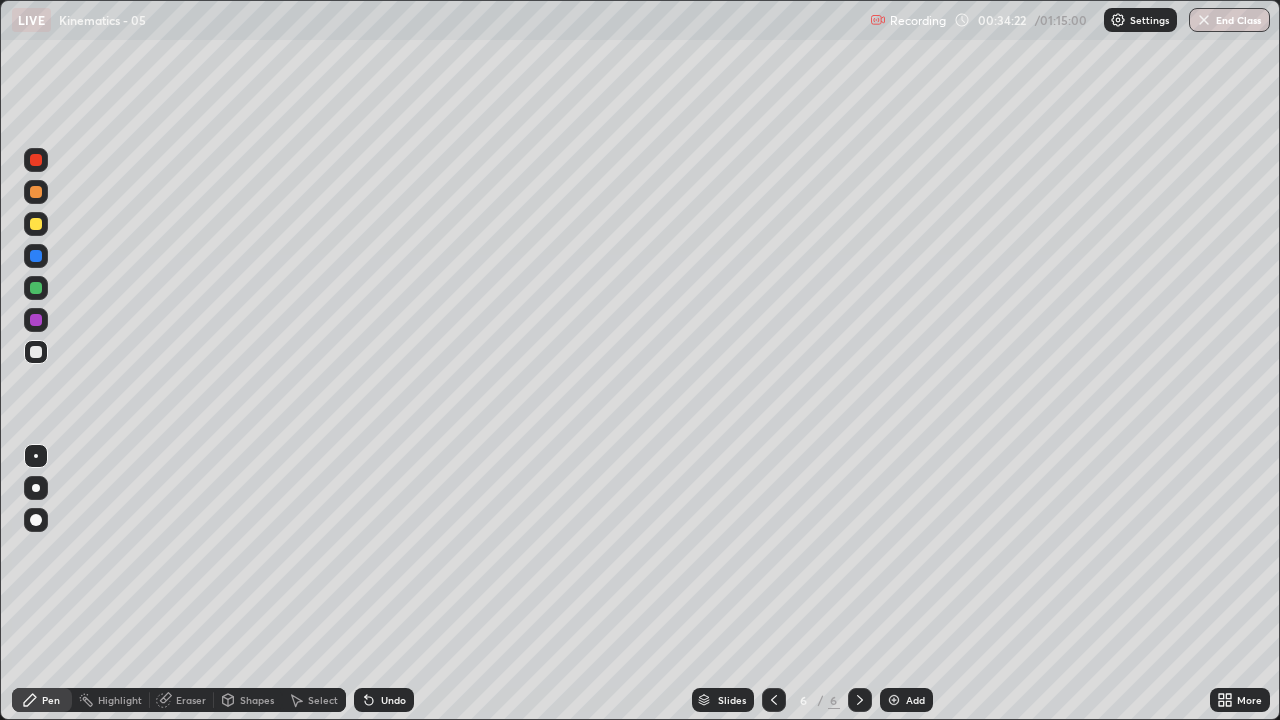 click at bounding box center [36, 352] 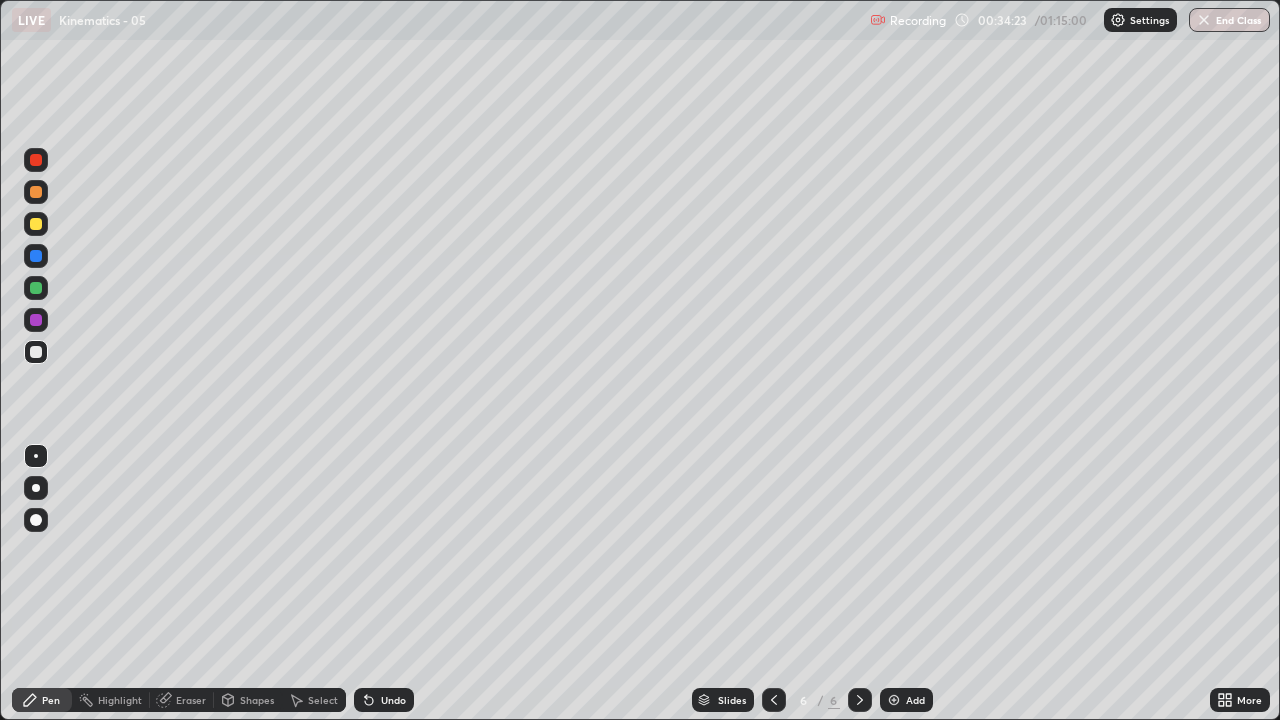 click at bounding box center [36, 256] 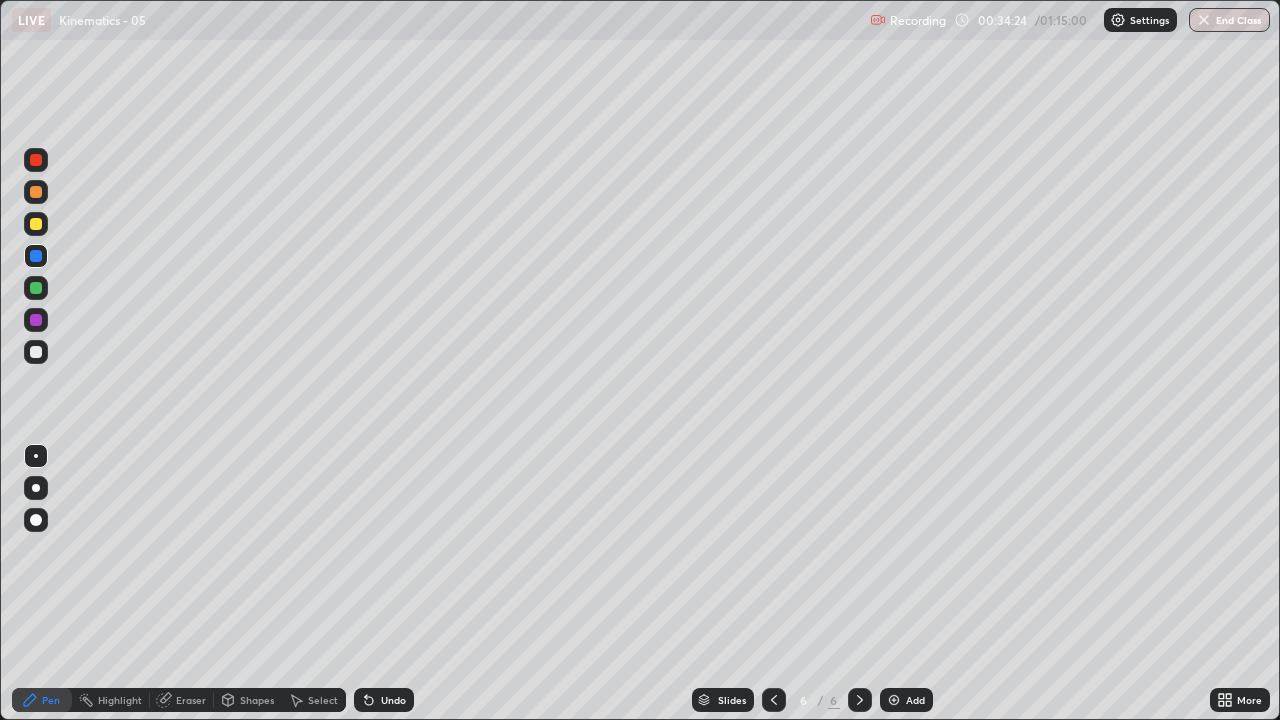 click at bounding box center [36, 160] 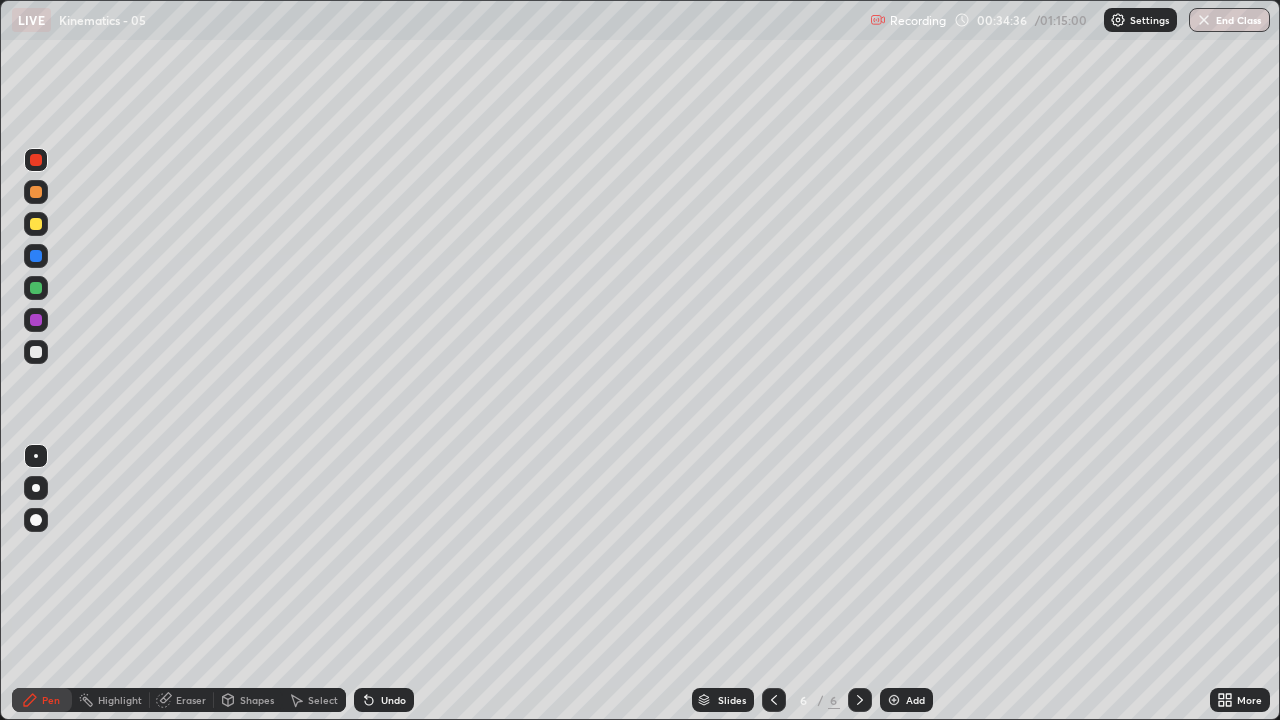 click 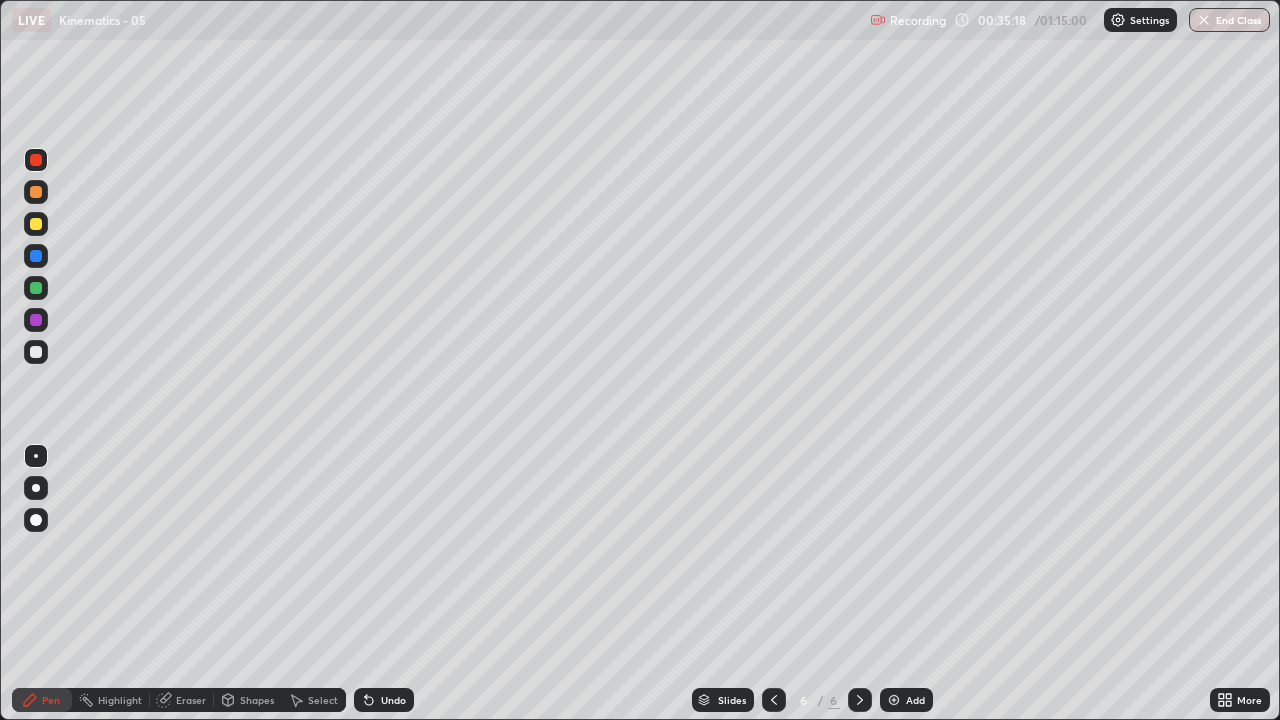 click at bounding box center [36, 352] 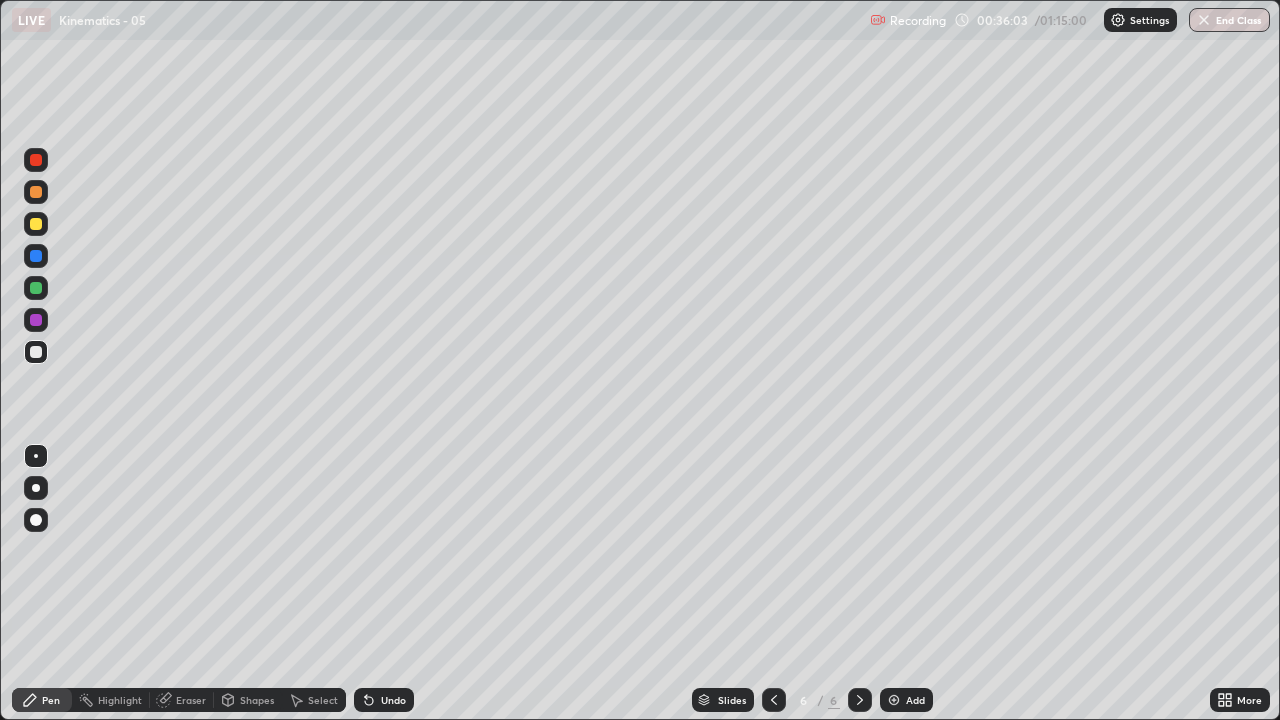 click on "Undo" at bounding box center [384, 700] 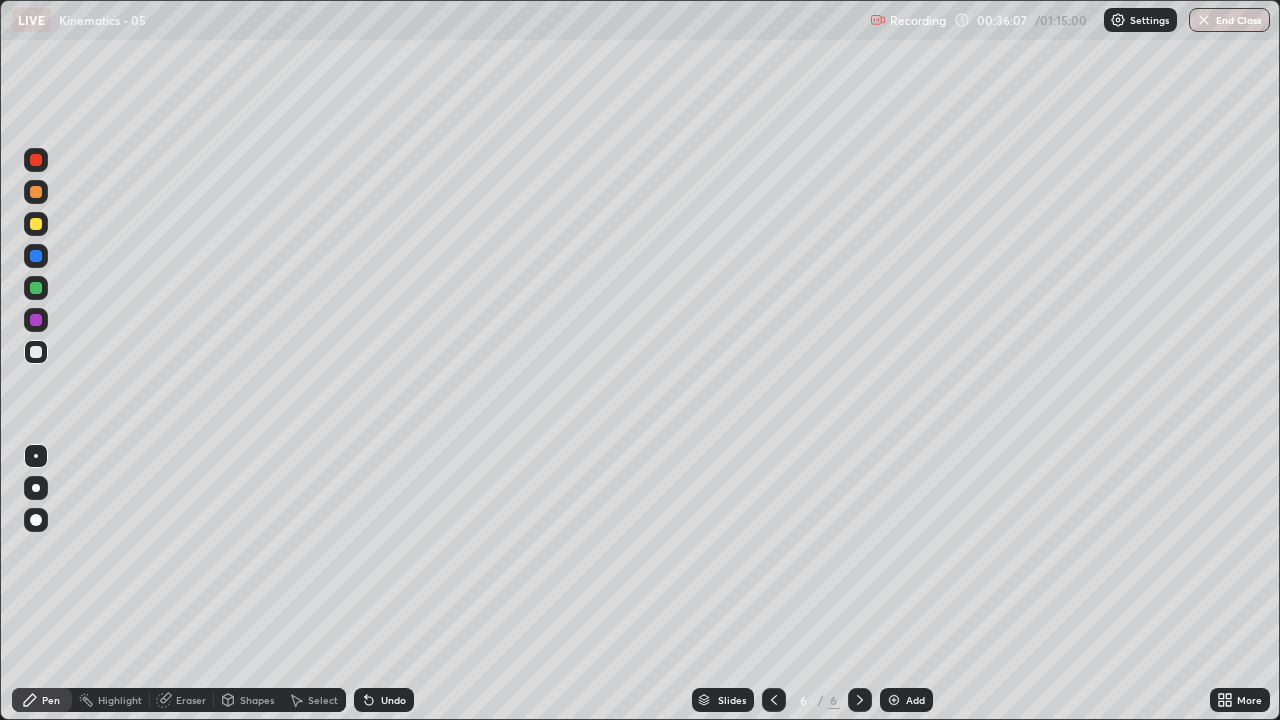 click at bounding box center (36, 256) 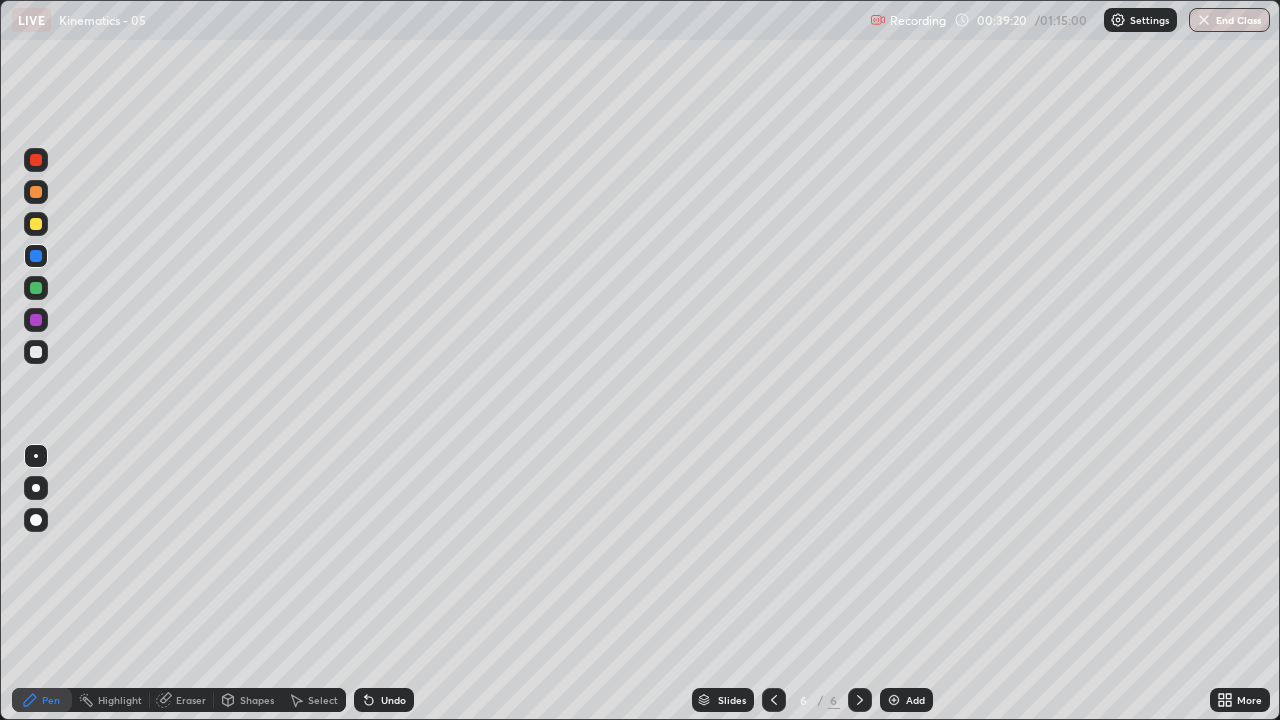 click on "Eraser" at bounding box center [182, 700] 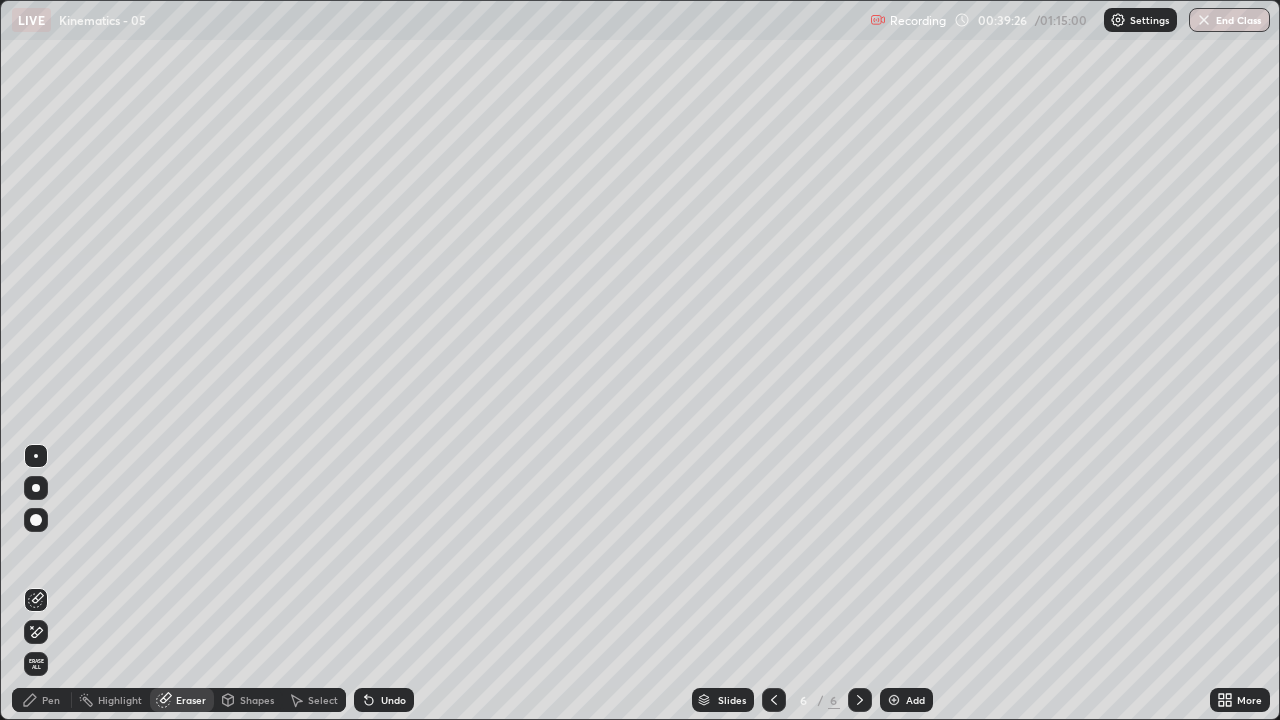 click on "Pen" at bounding box center (51, 700) 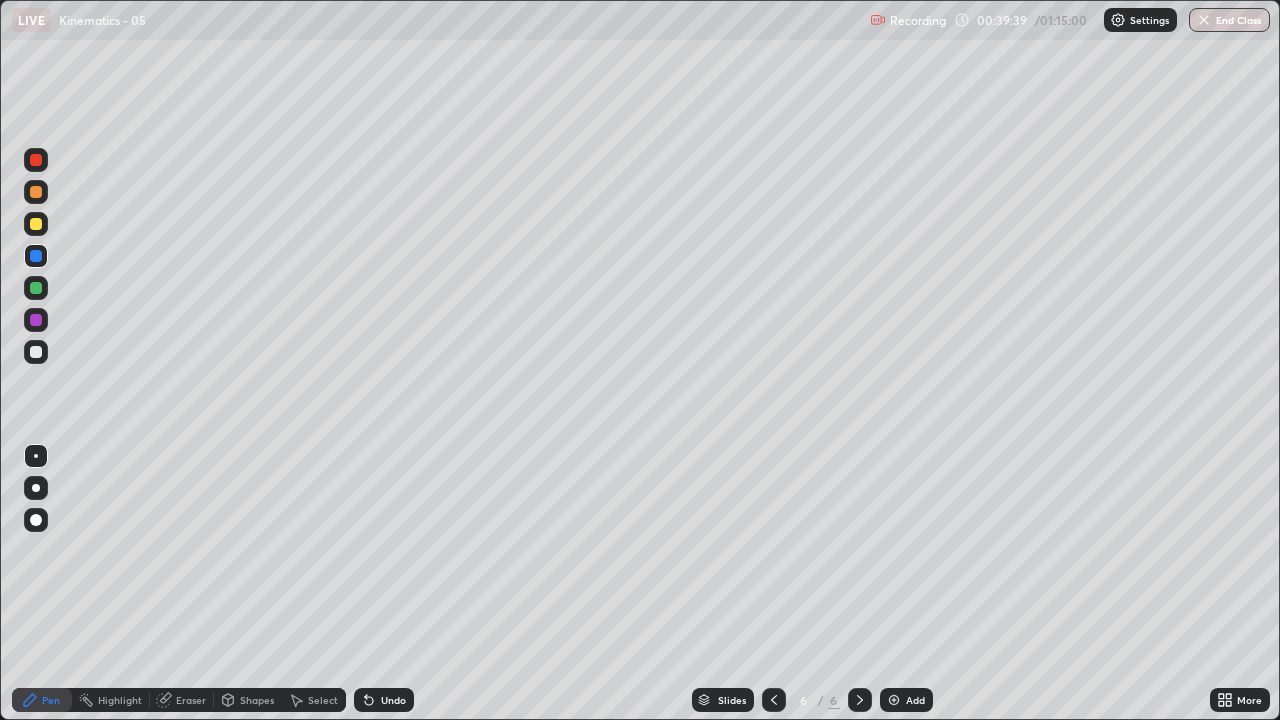 click on "Undo" at bounding box center (393, 700) 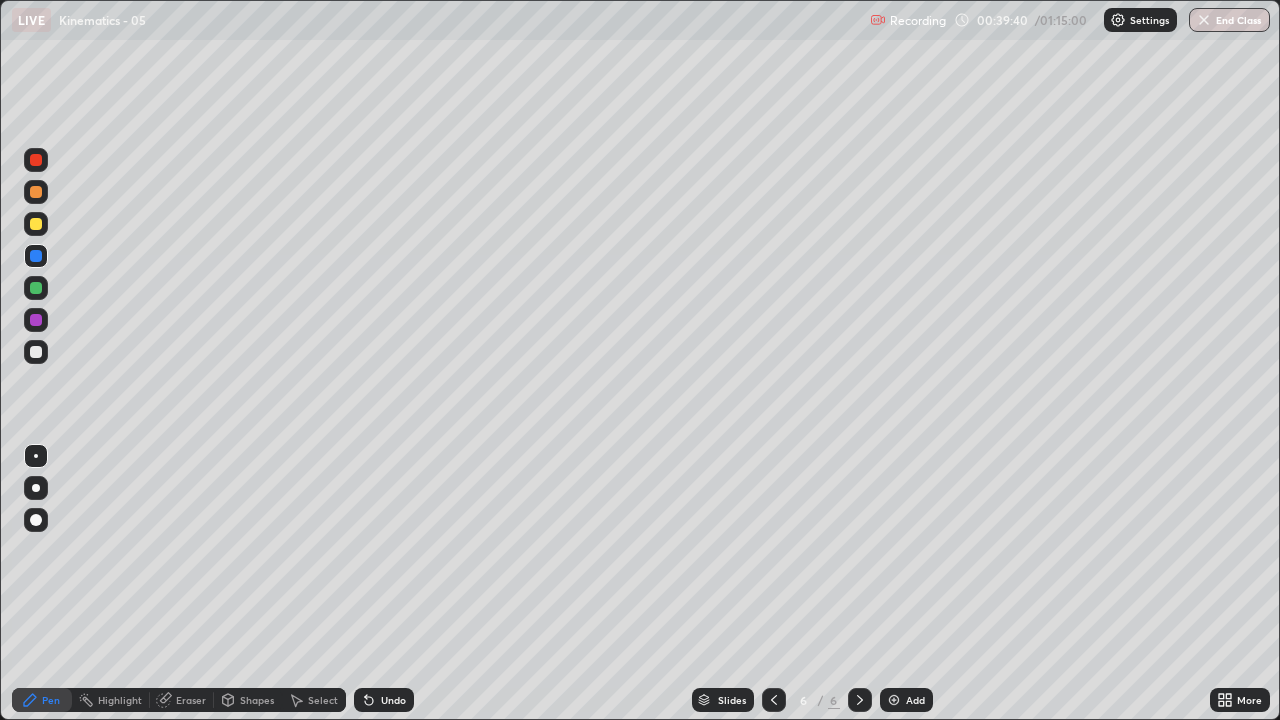 click on "Undo" at bounding box center (384, 700) 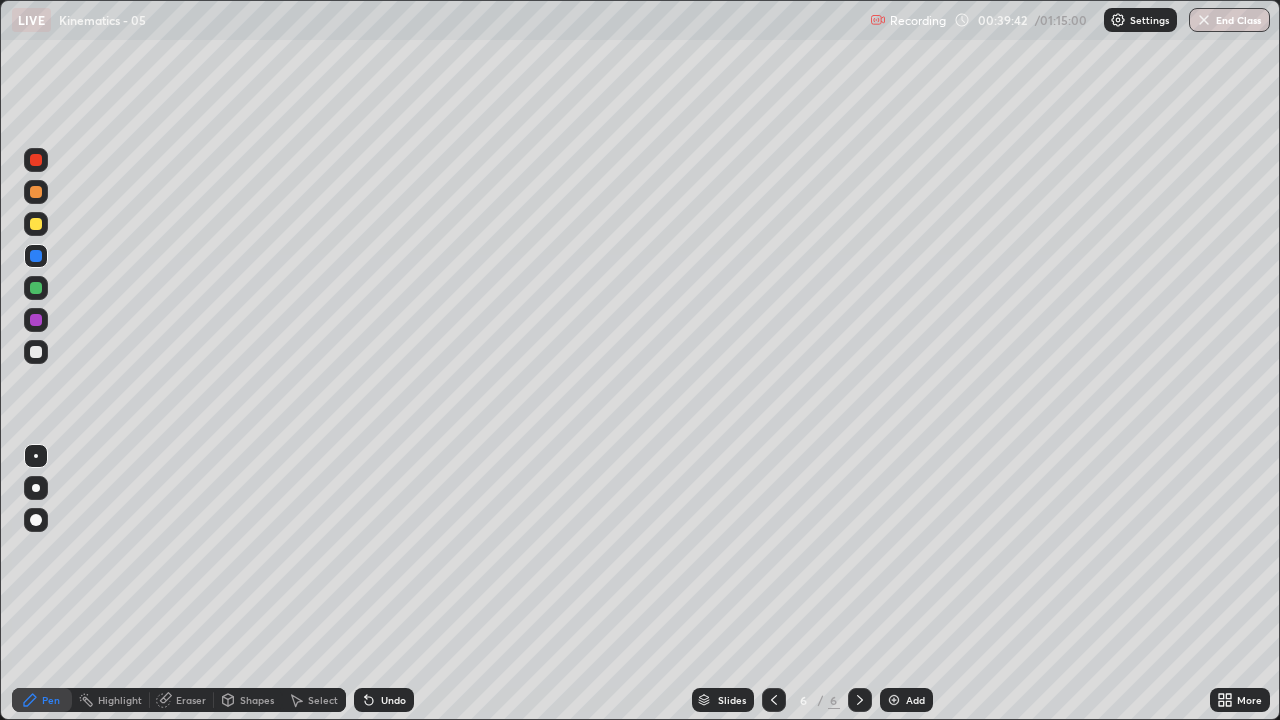 click at bounding box center [36, 488] 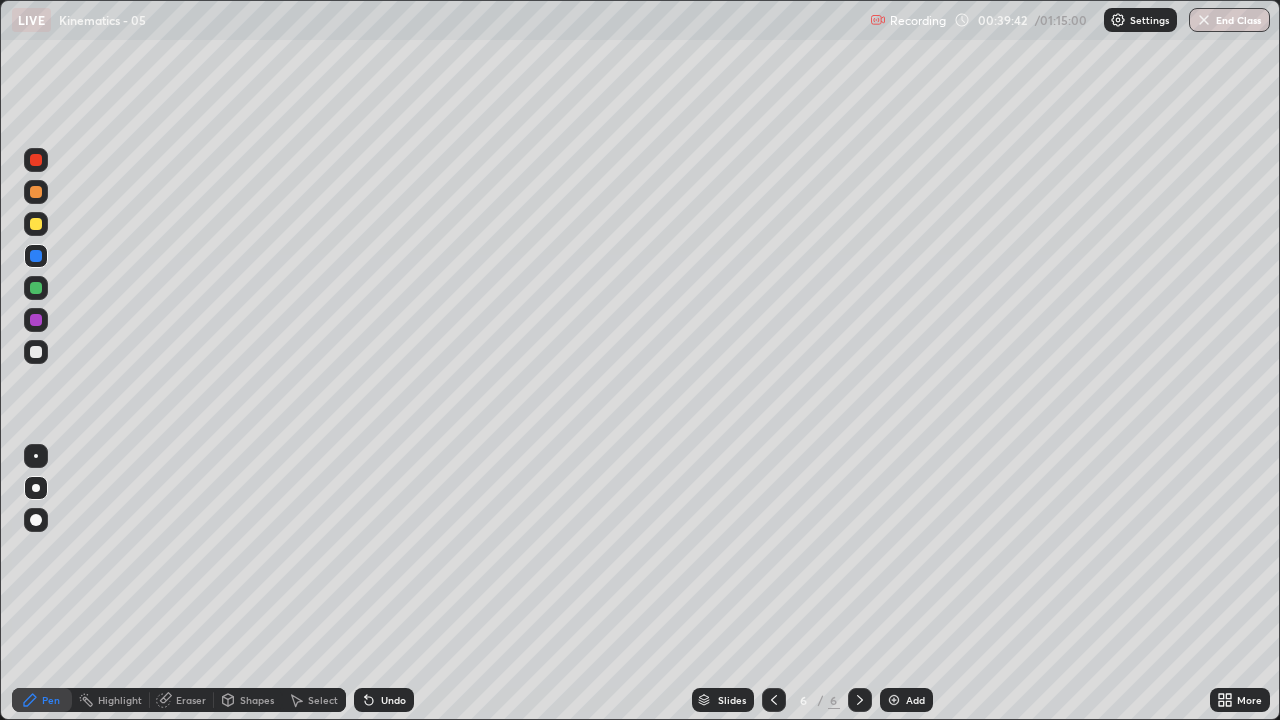 click at bounding box center (36, 352) 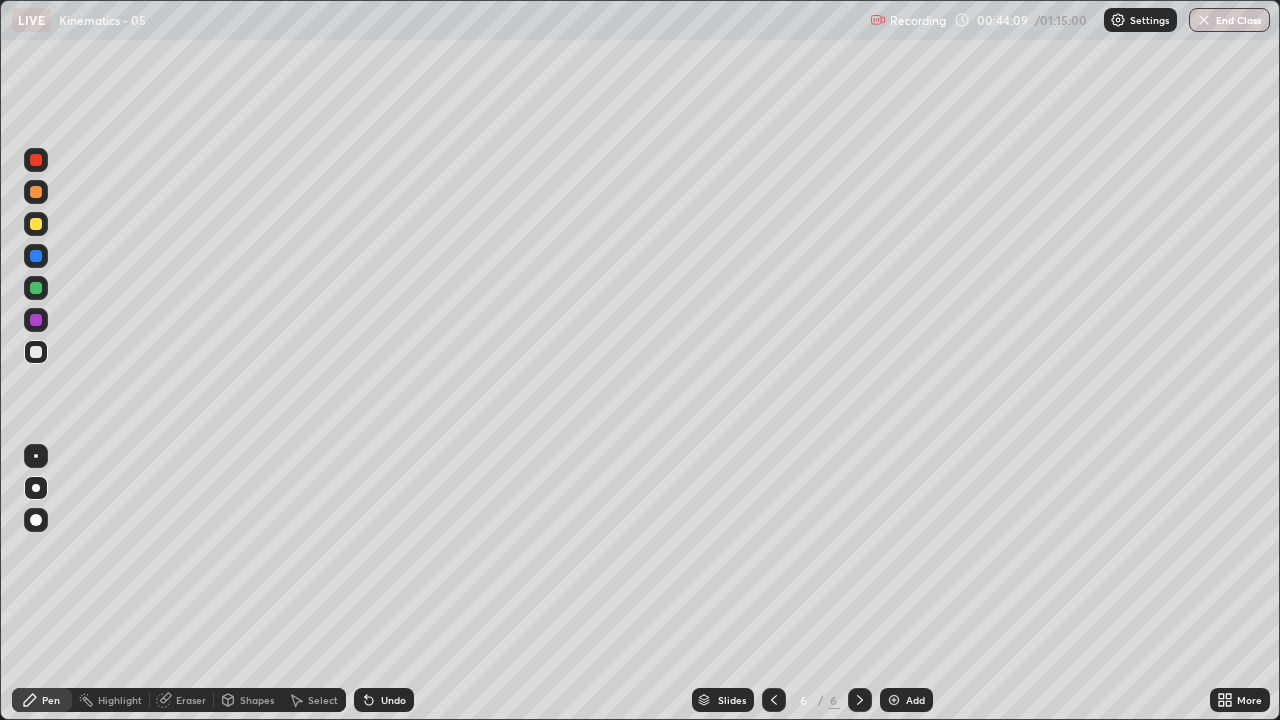 click on "Add" at bounding box center (906, 700) 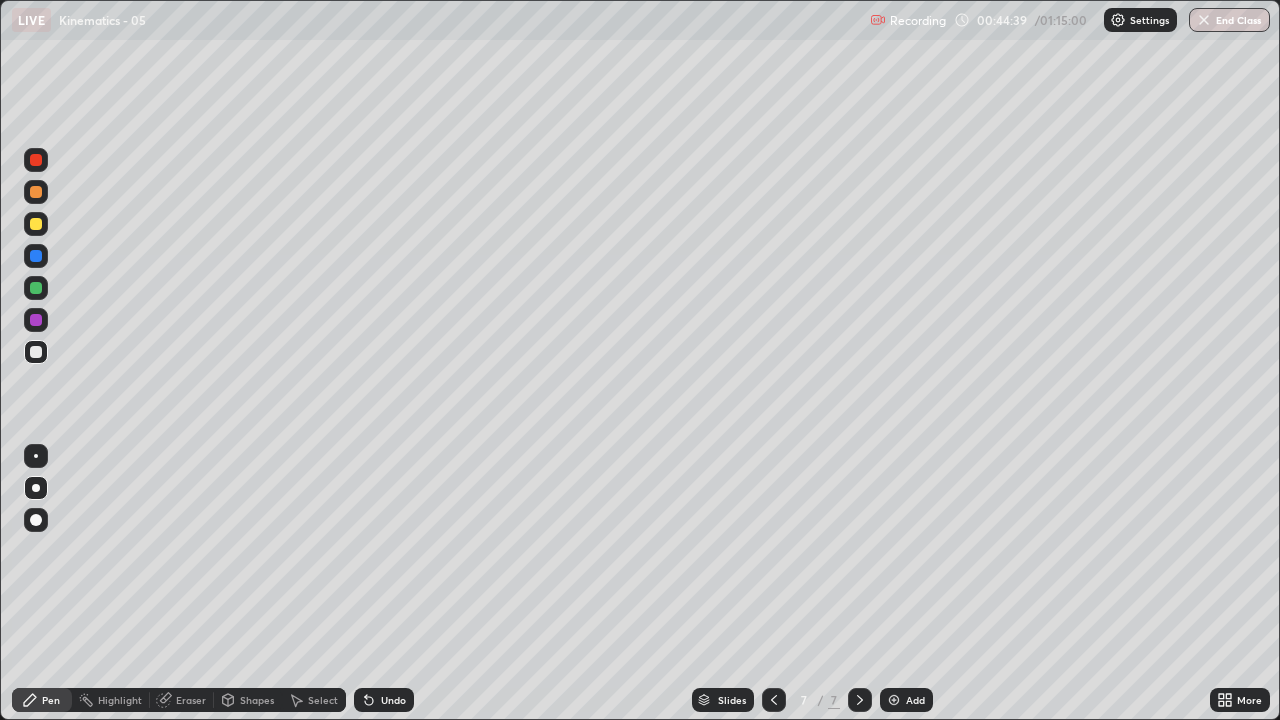 click on "Shapes" at bounding box center [257, 700] 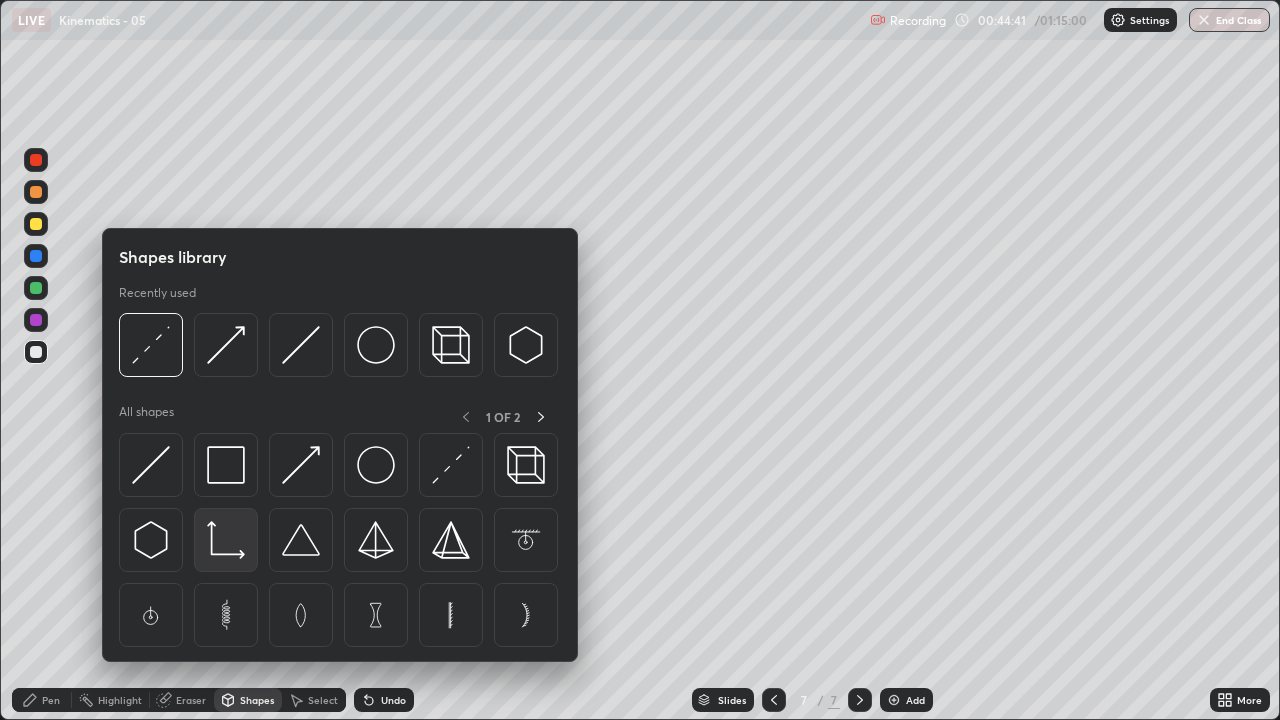 click at bounding box center [226, 540] 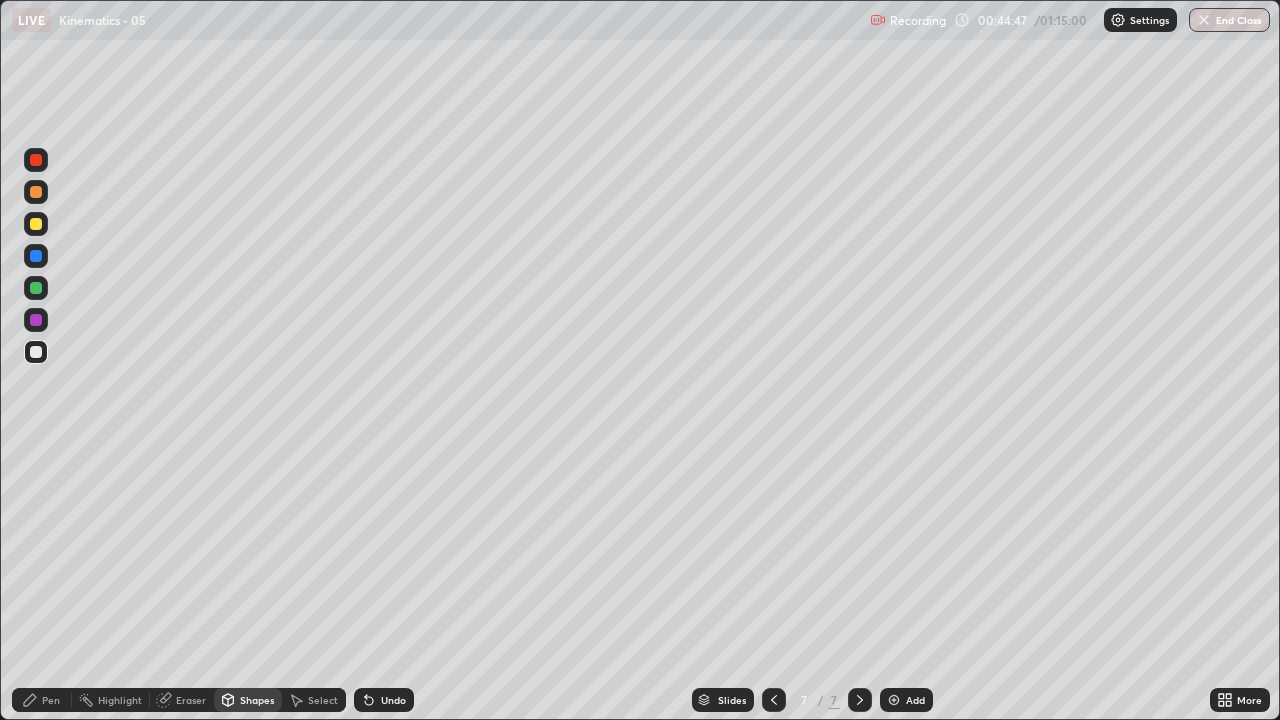 click at bounding box center [36, 320] 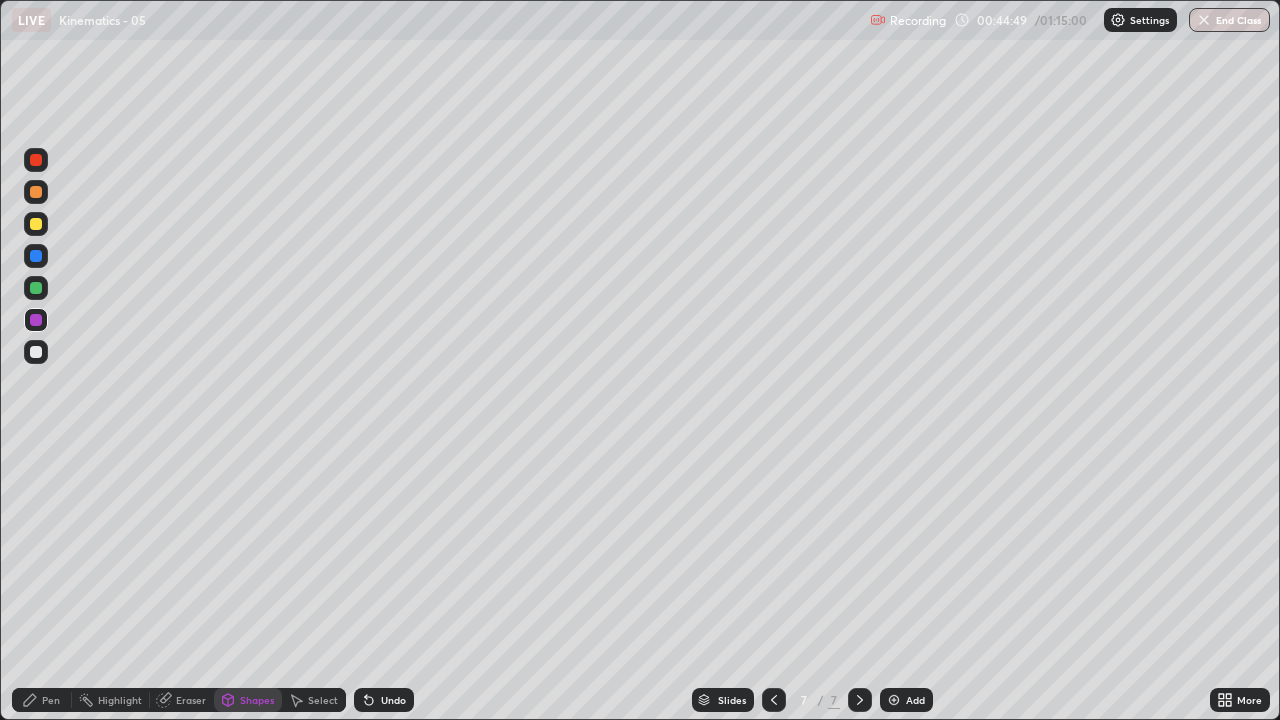 click on "Select" at bounding box center (323, 700) 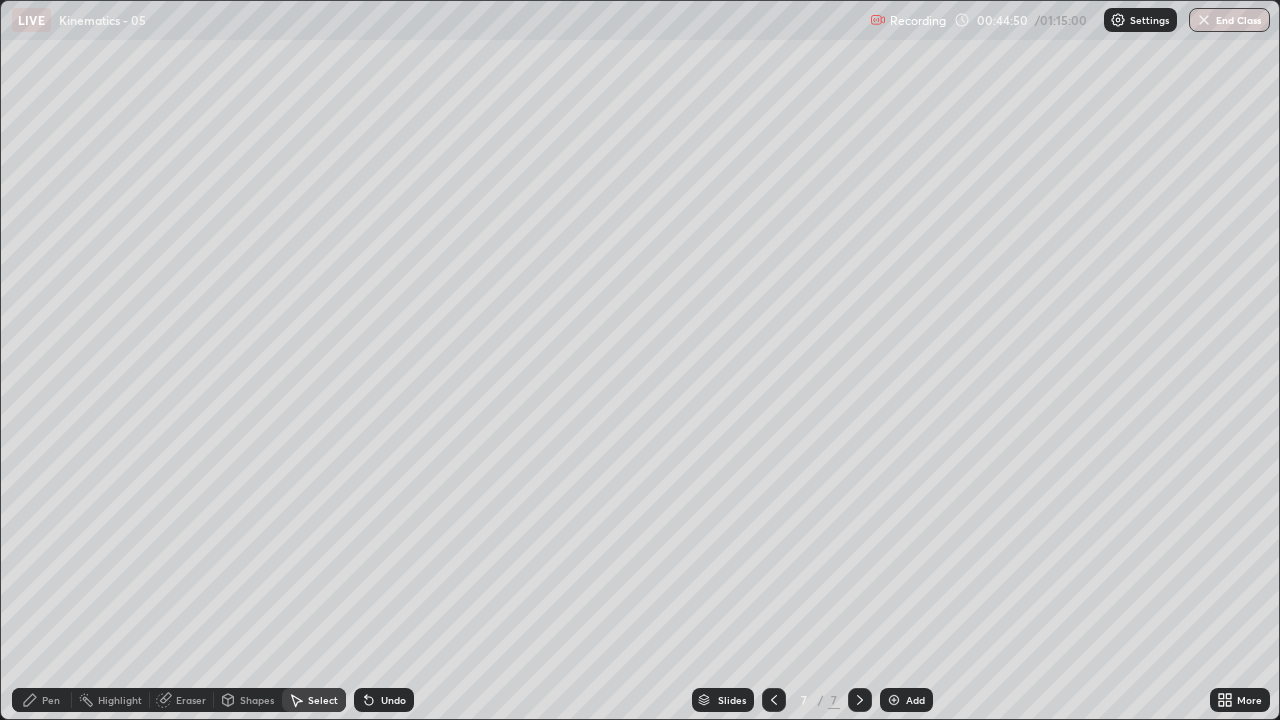 click on "Shapes" at bounding box center [257, 700] 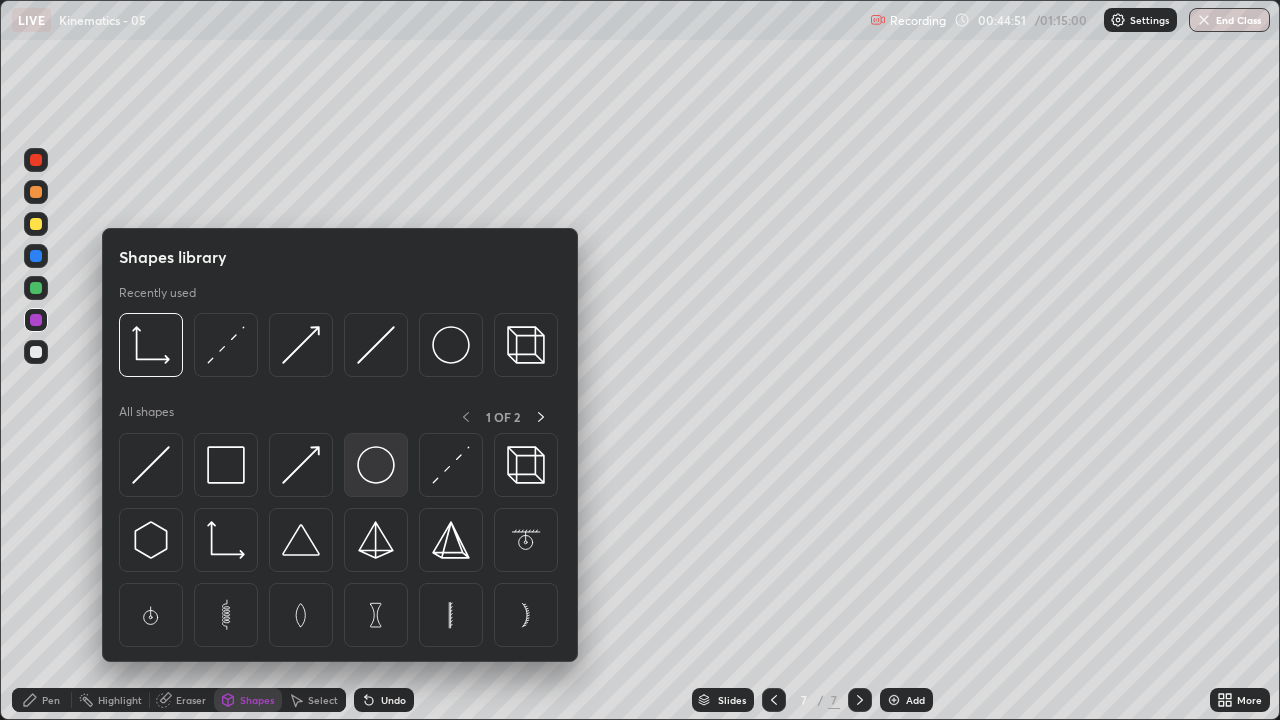 click at bounding box center (376, 465) 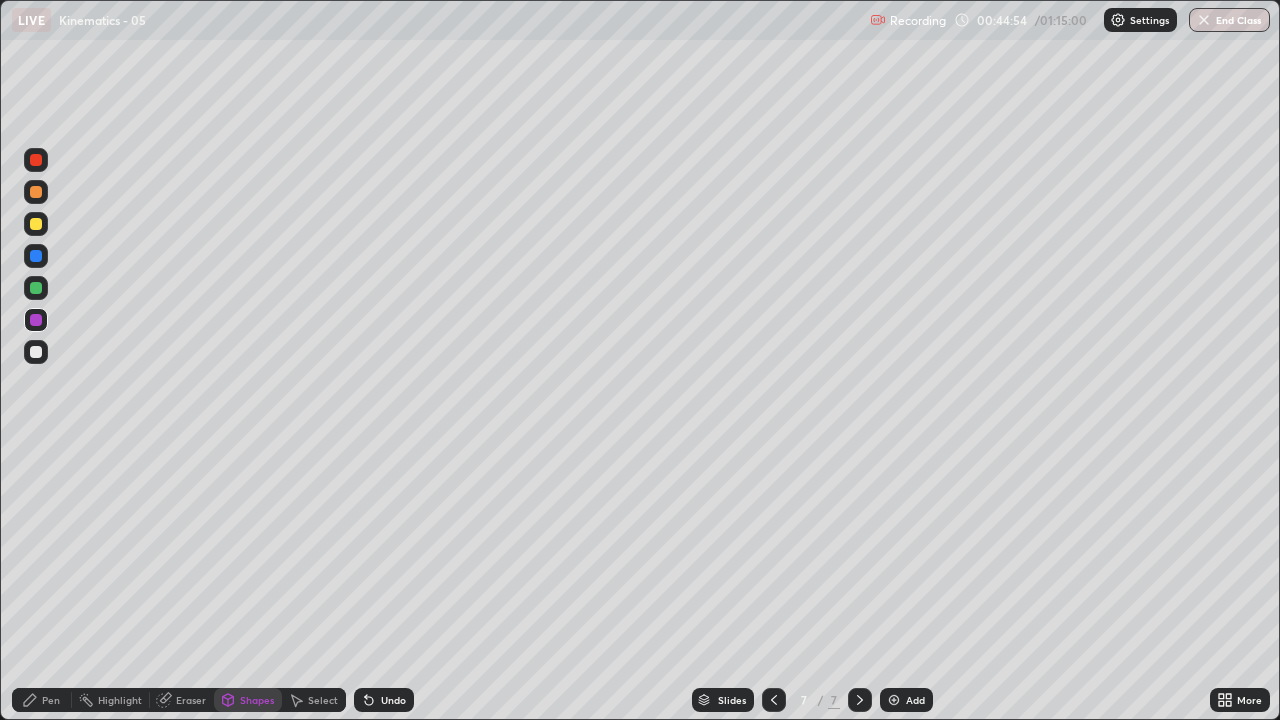 click on "Pen" at bounding box center (51, 700) 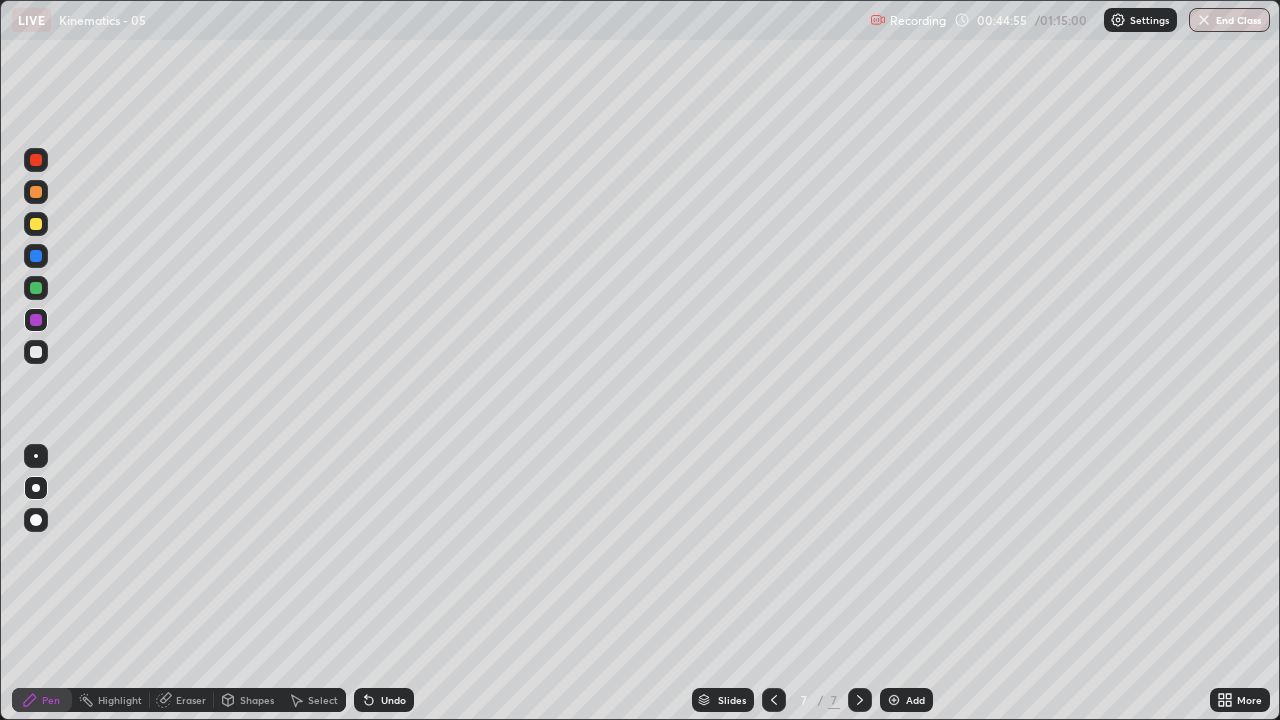 click at bounding box center [36, 320] 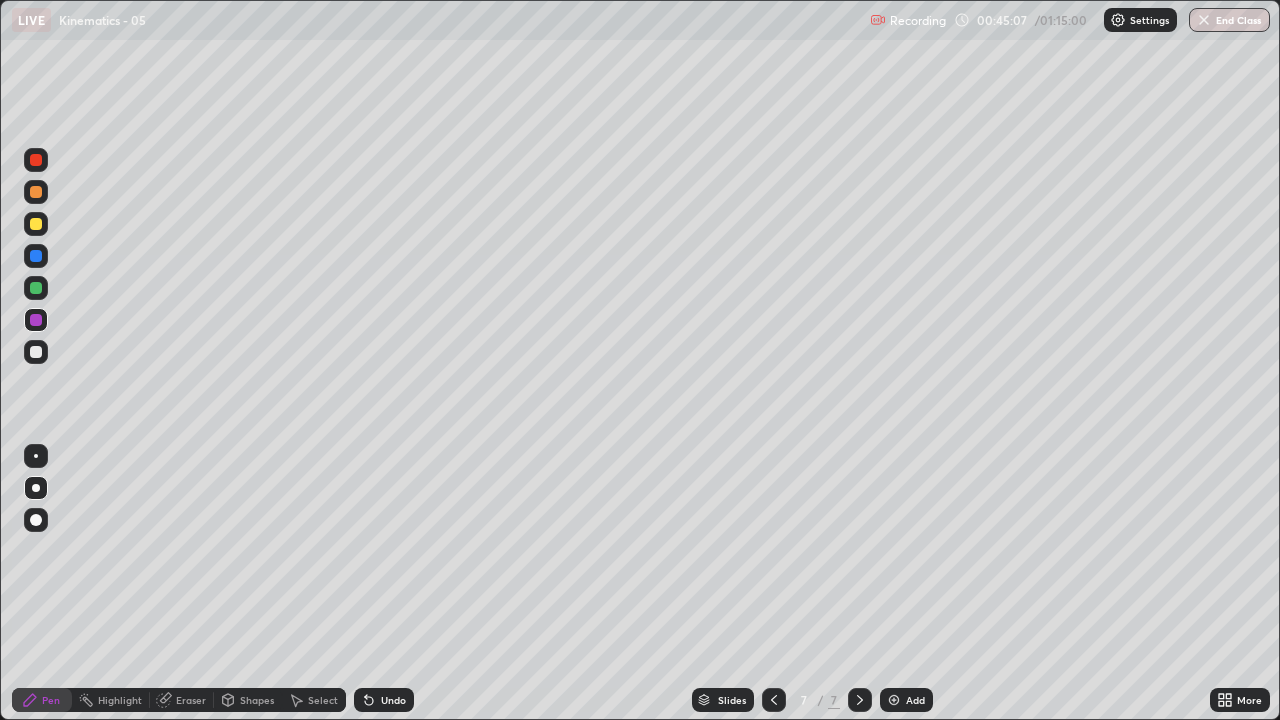 click at bounding box center [36, 288] 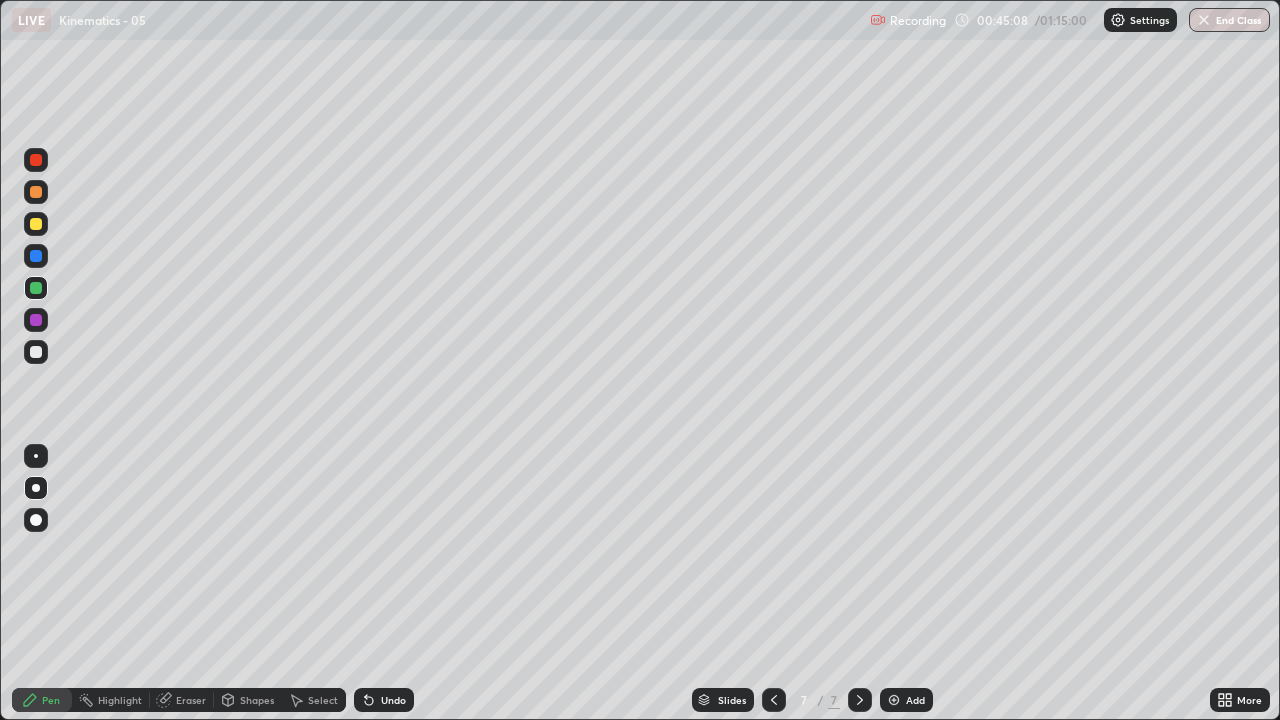 click at bounding box center (36, 488) 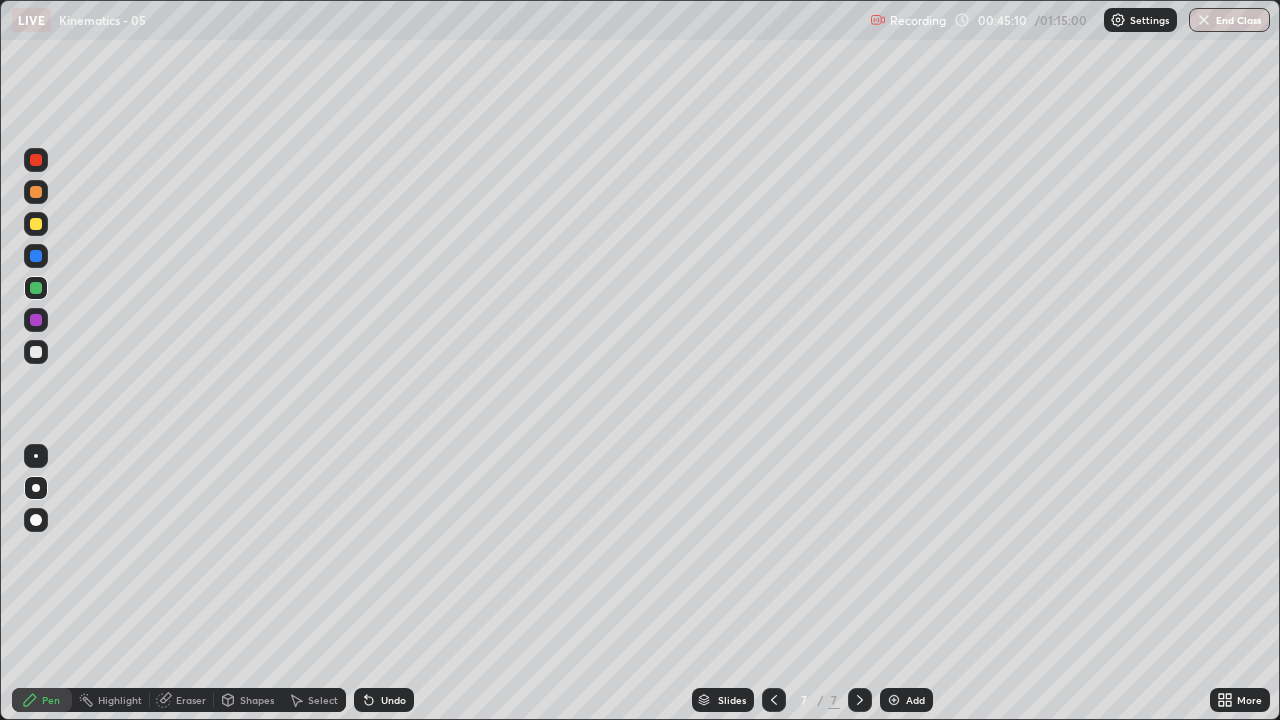 click on "Shapes" at bounding box center (257, 700) 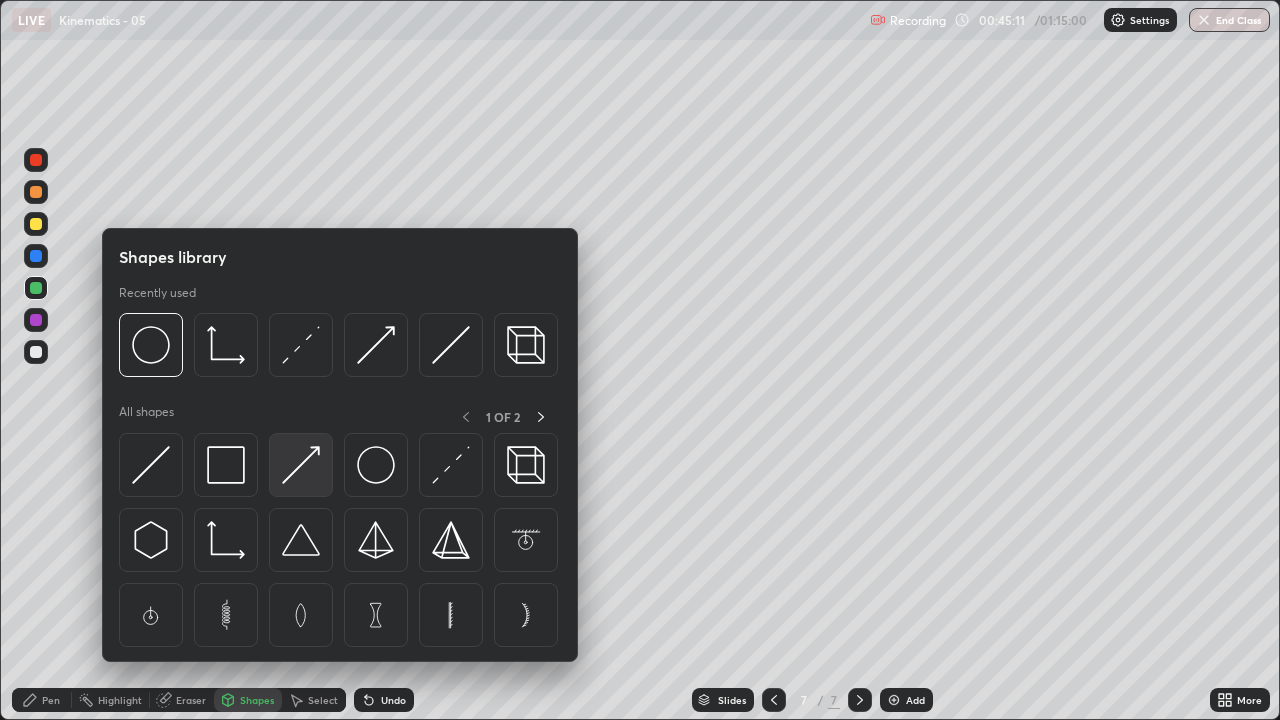 click at bounding box center [301, 465] 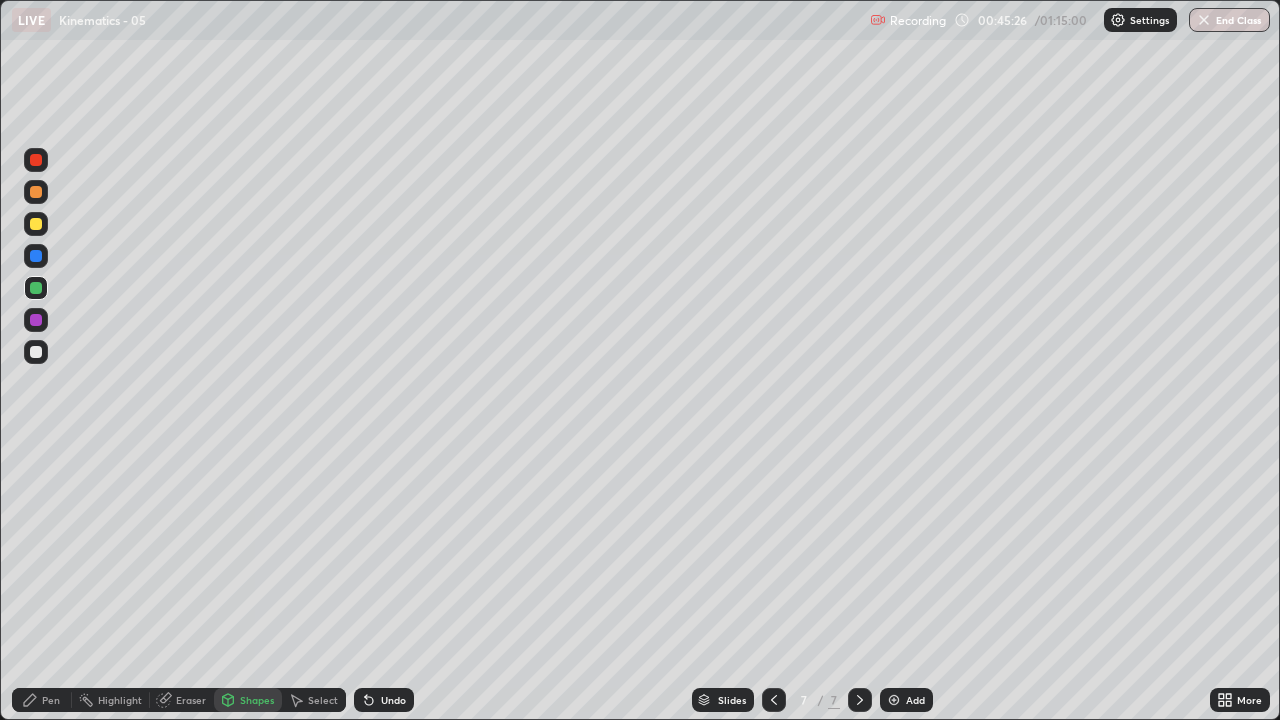 click on "Pen" at bounding box center (51, 700) 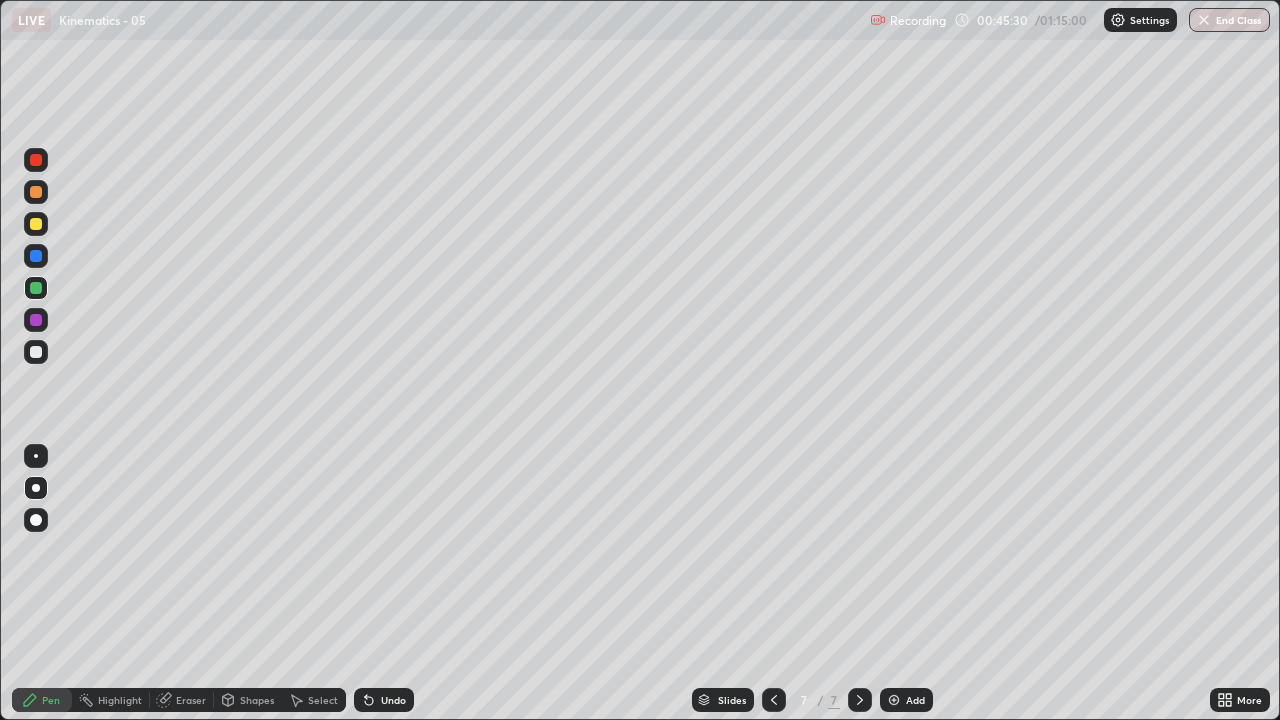 click at bounding box center (36, 224) 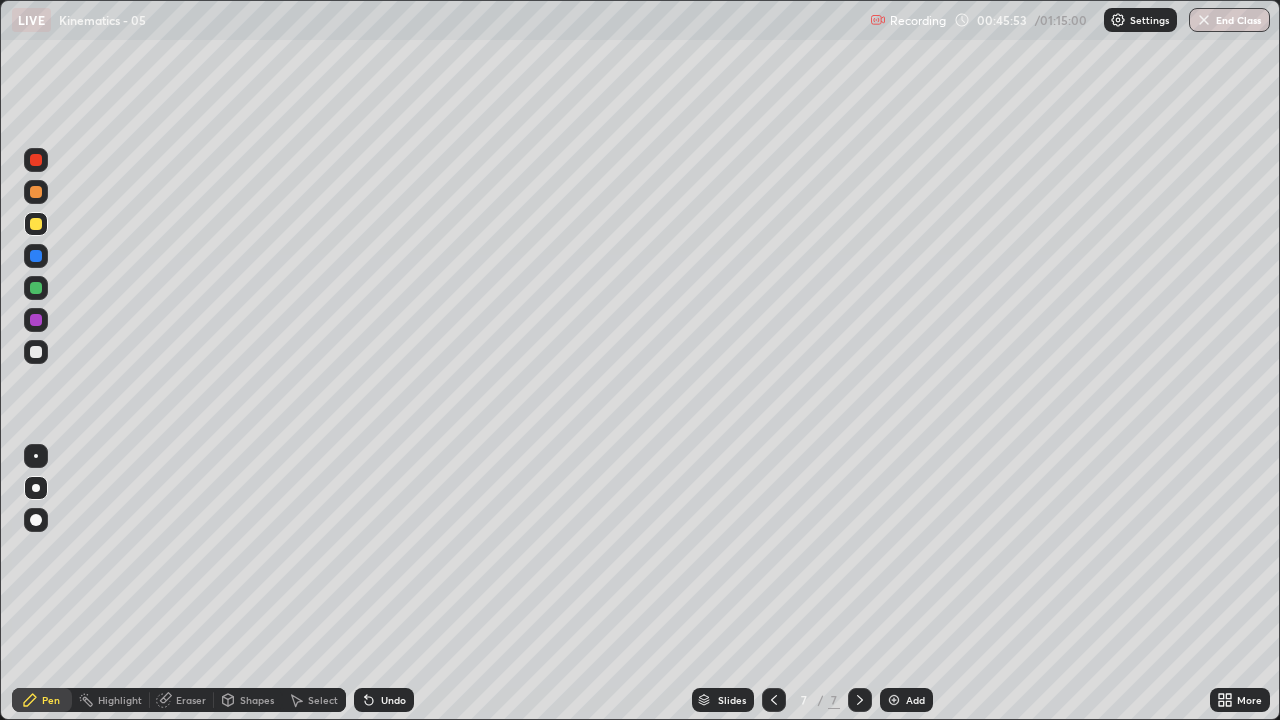 click at bounding box center (36, 320) 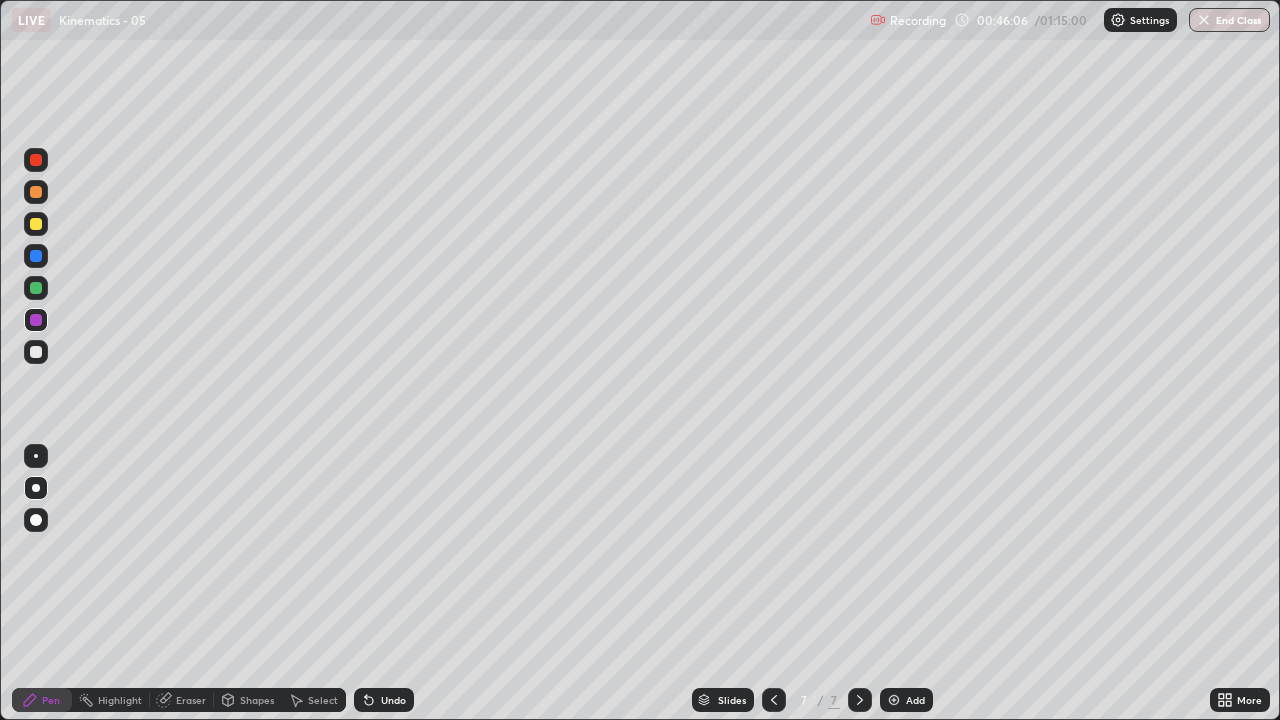 click on "Shapes" at bounding box center (248, 700) 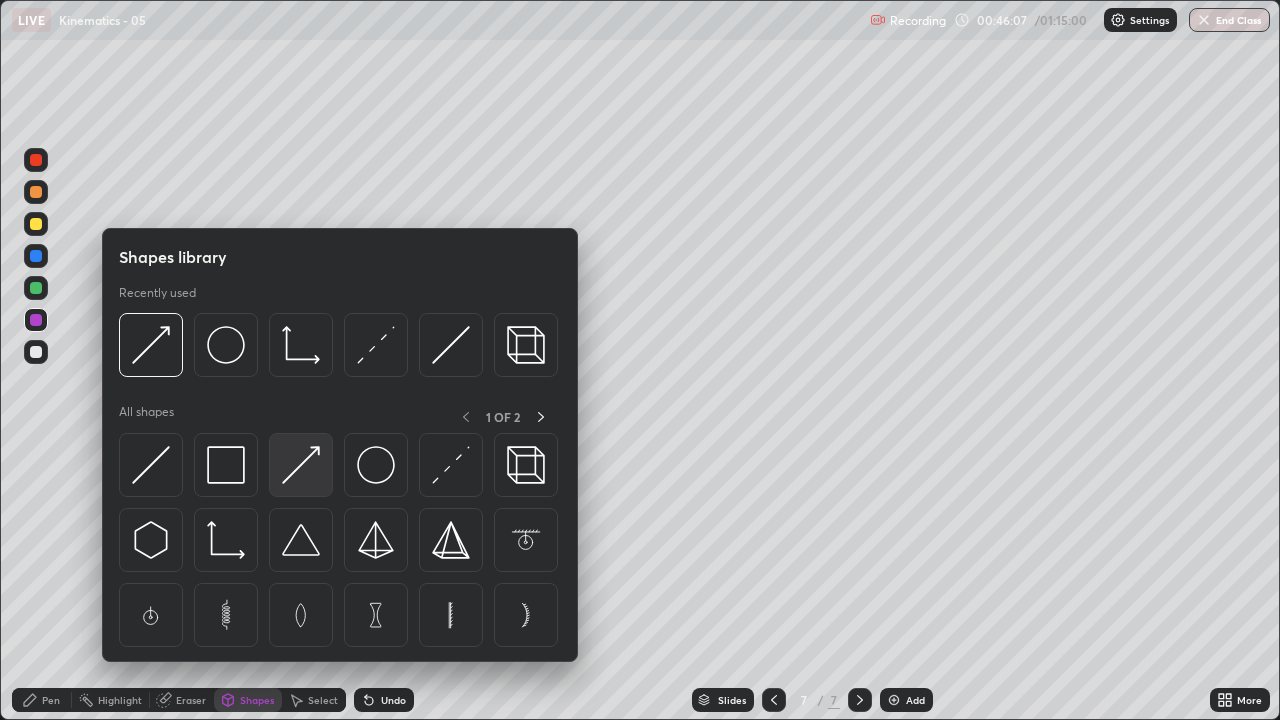 click at bounding box center (301, 465) 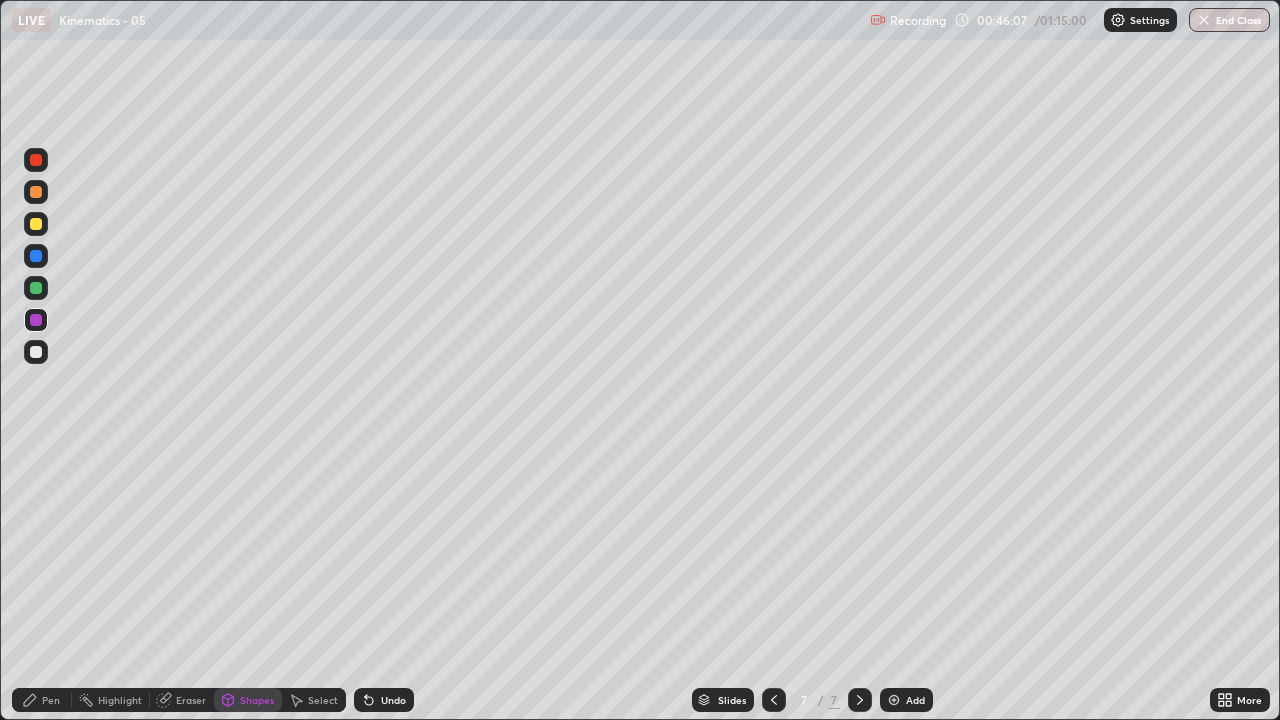 click at bounding box center [36, 352] 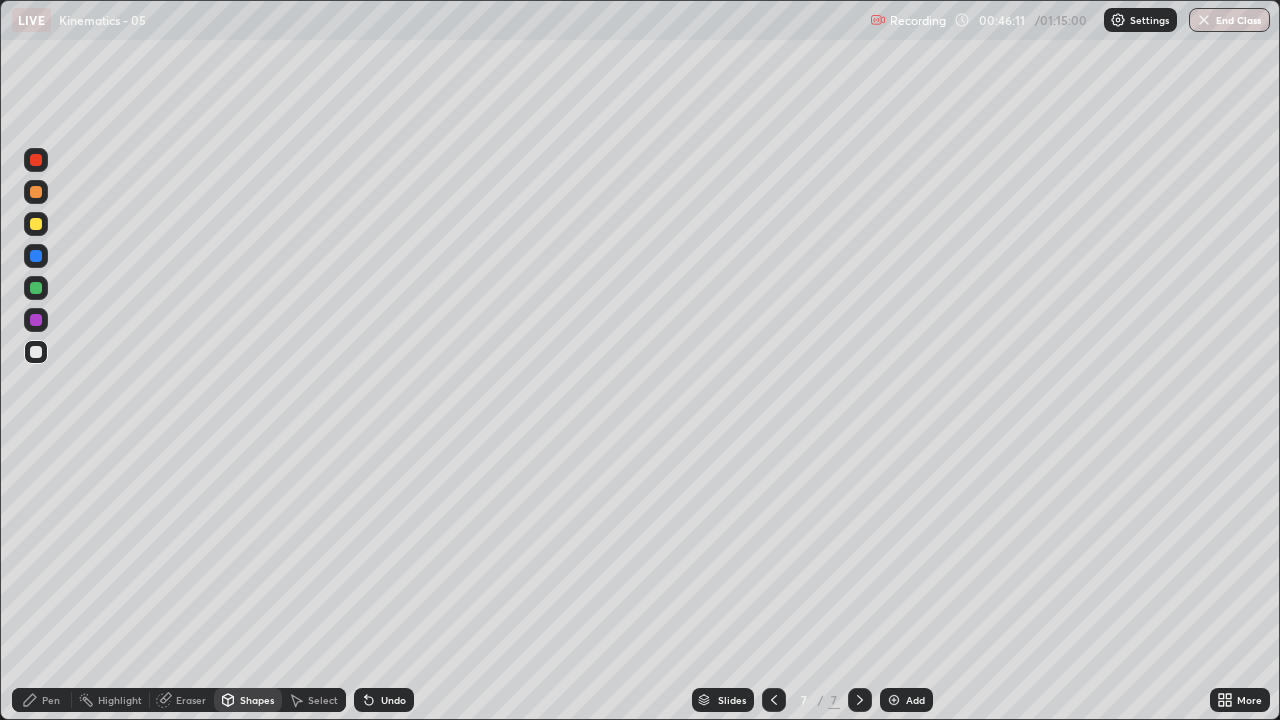 click at bounding box center [36, 192] 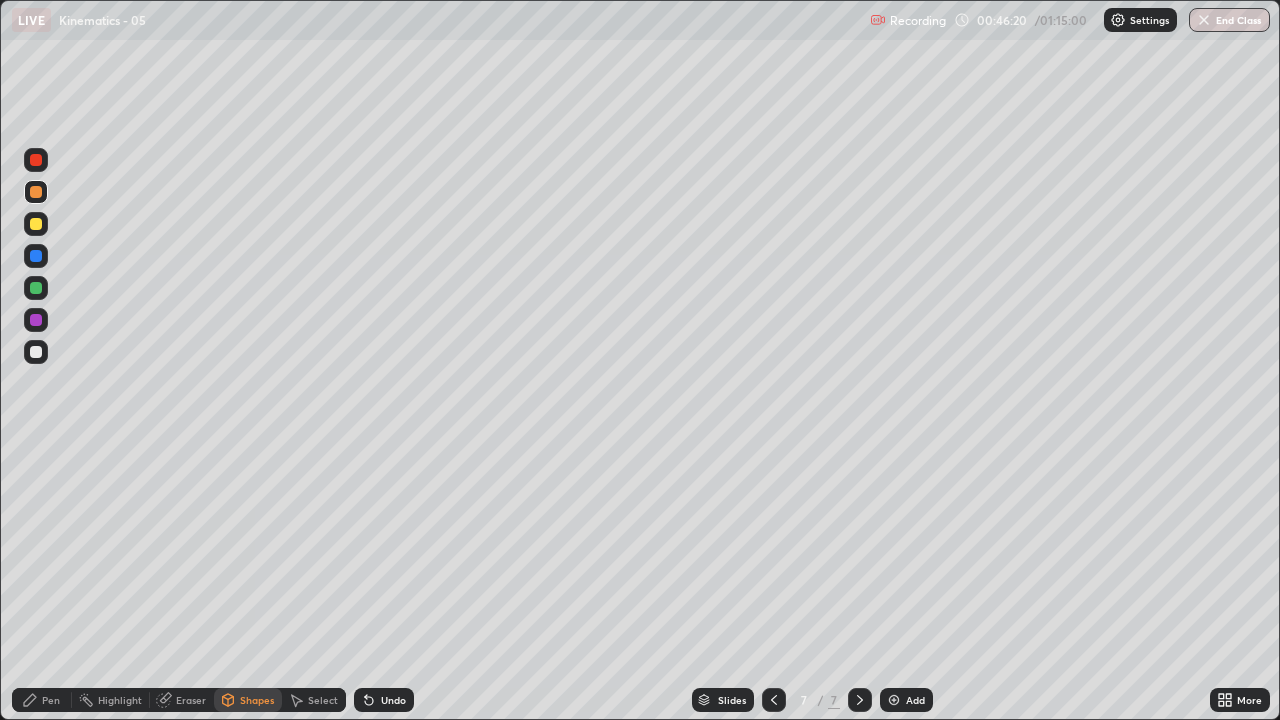 click on "Undo" at bounding box center [393, 700] 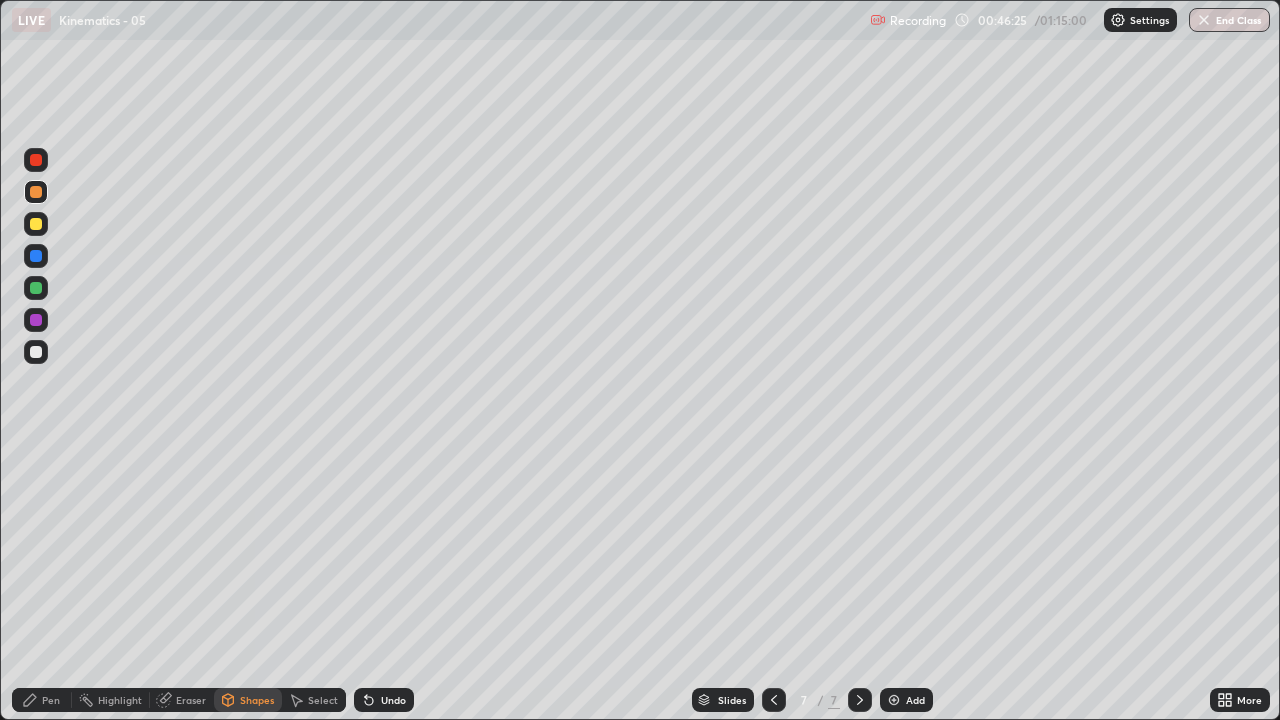 click at bounding box center (36, 192) 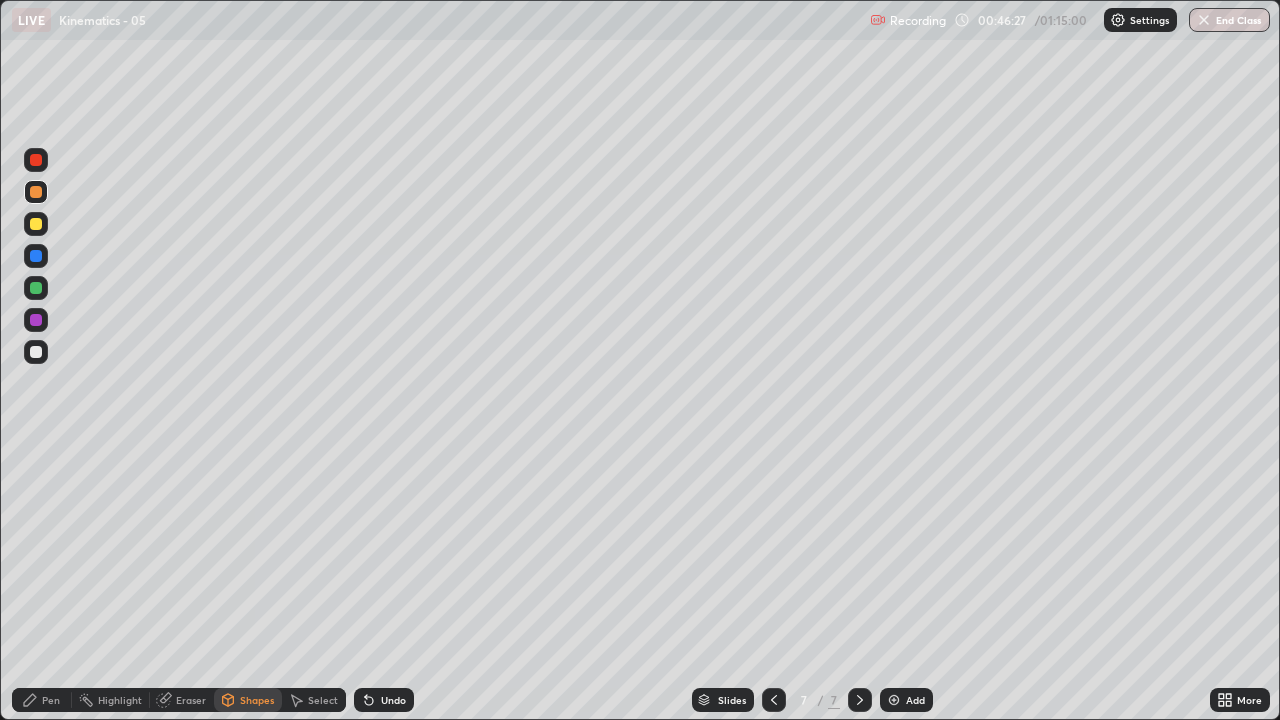 click on "Undo" at bounding box center [384, 700] 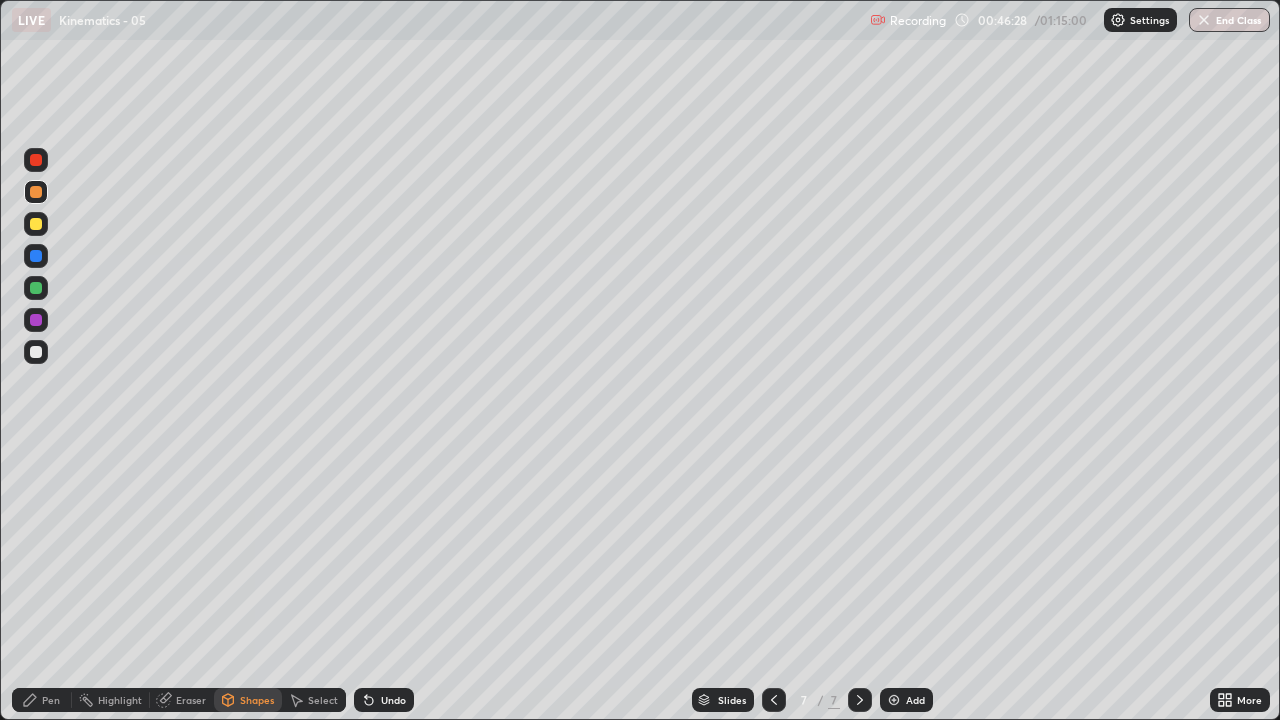 click on "Pen" at bounding box center [51, 700] 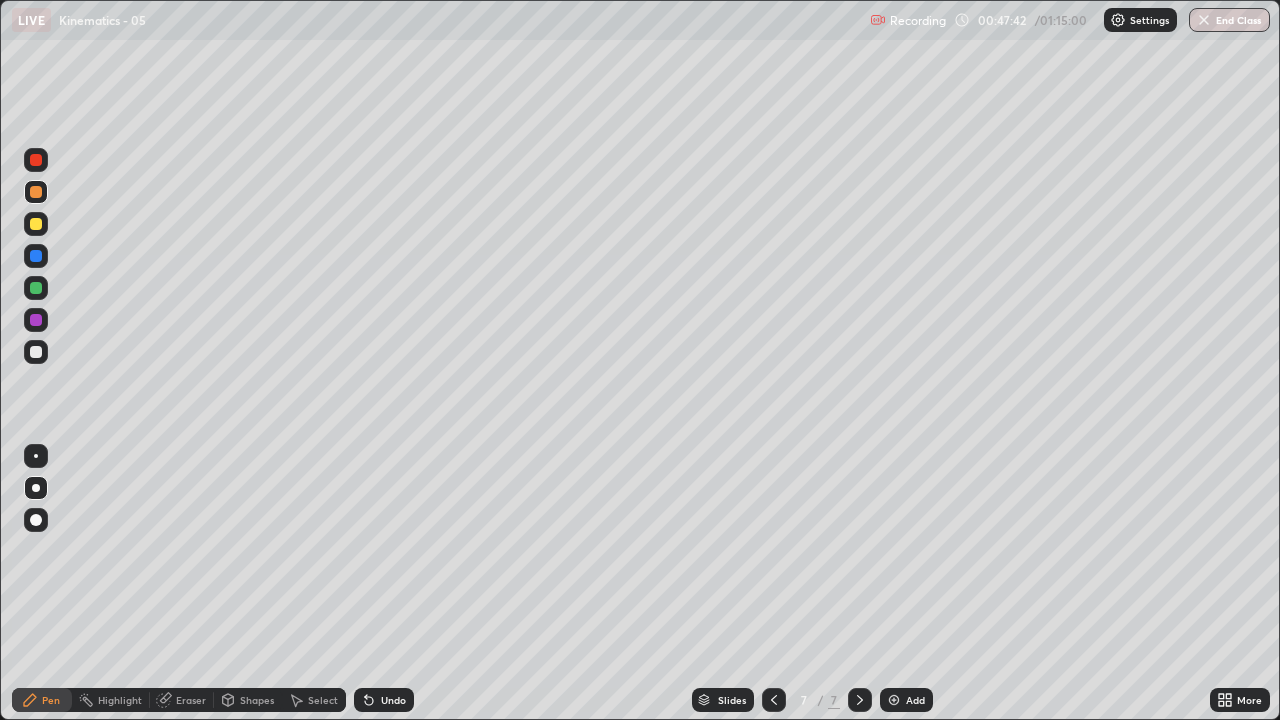 click on "Undo" at bounding box center [384, 700] 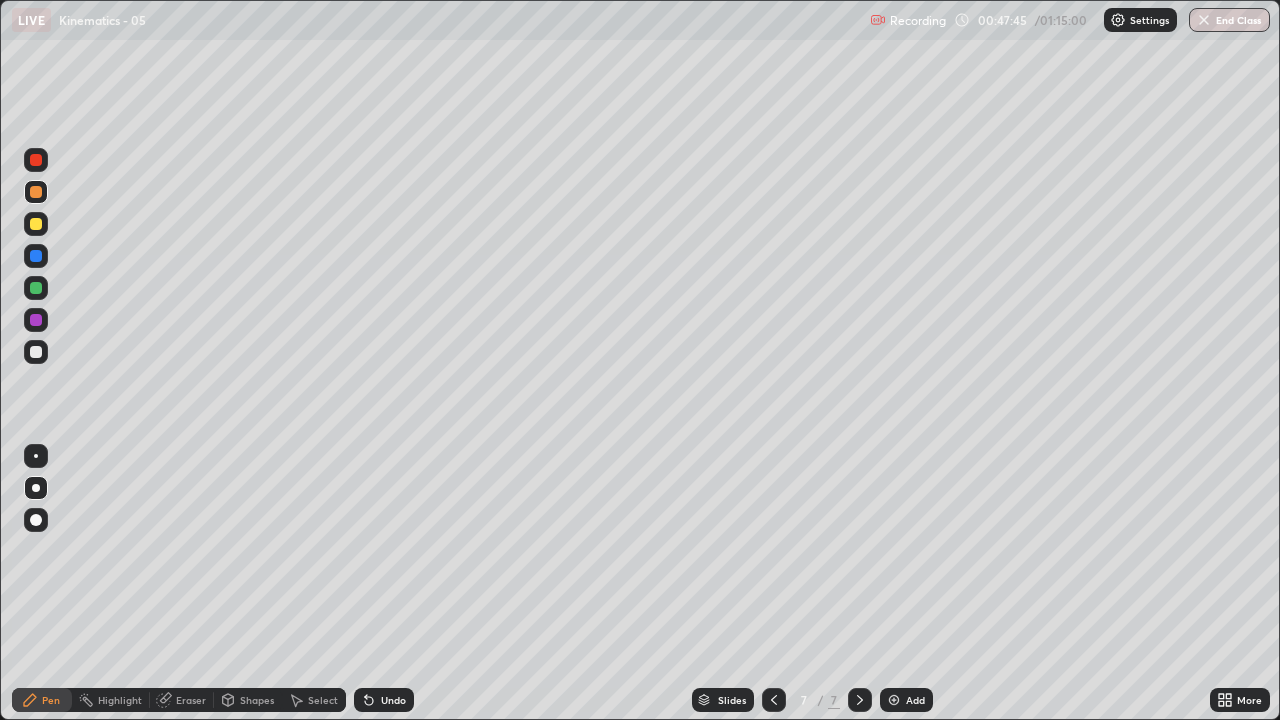 click on "Undo" at bounding box center (384, 700) 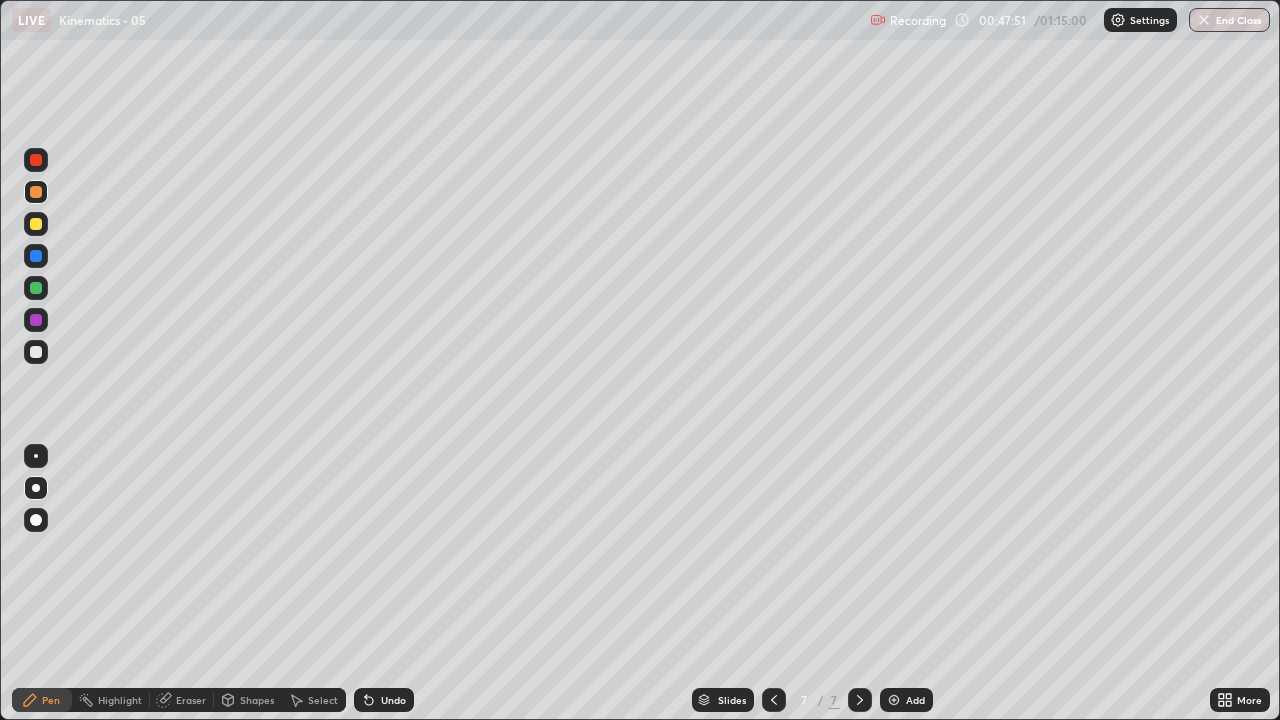 click on "Eraser" at bounding box center (191, 700) 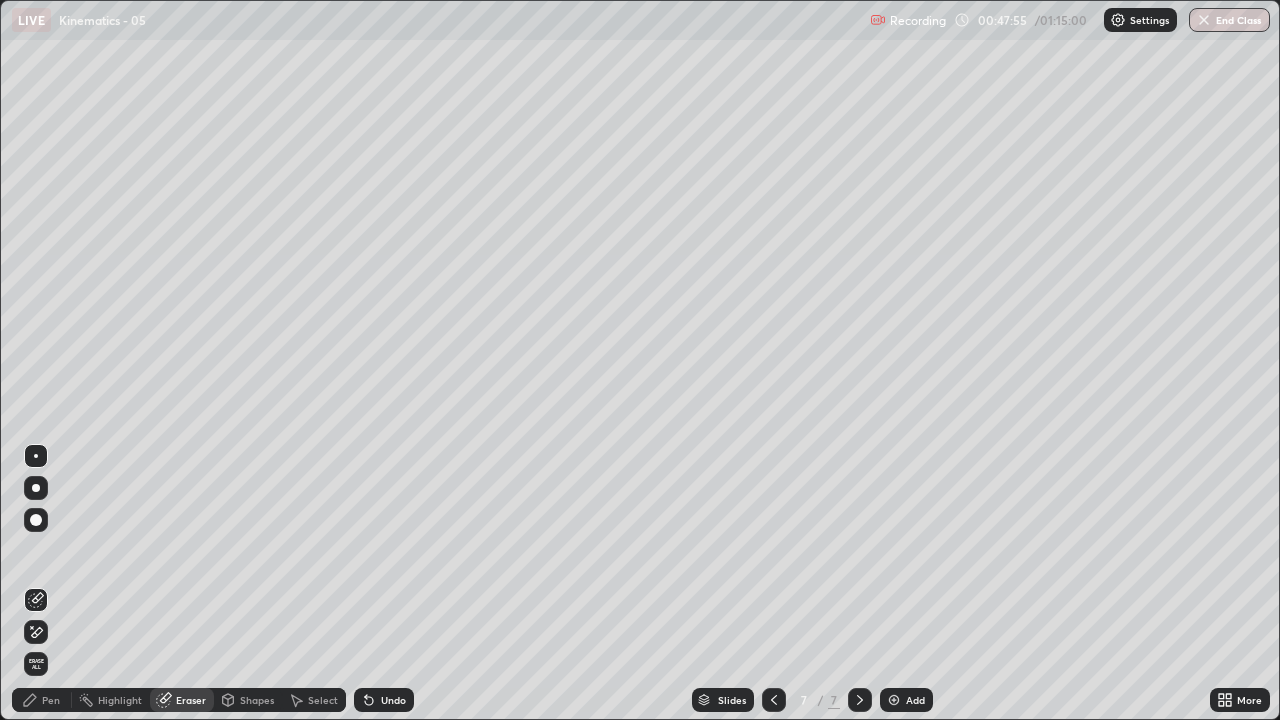 click on "Pen" at bounding box center (51, 700) 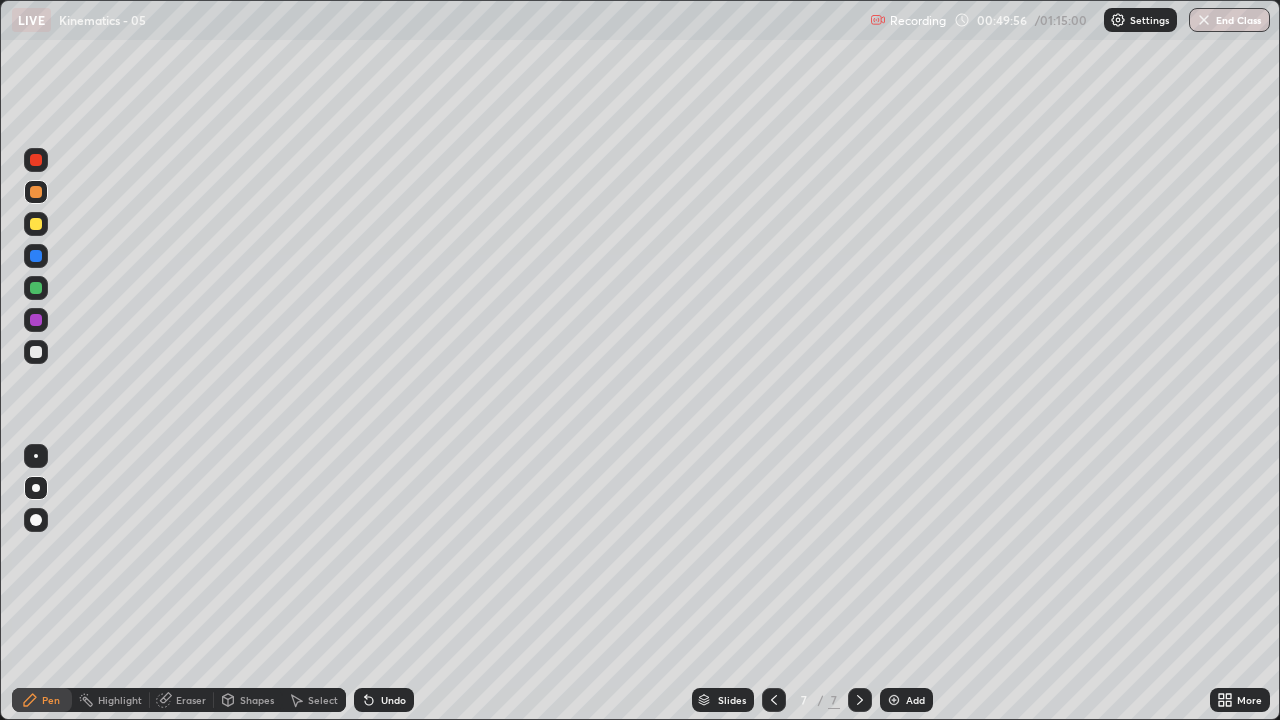 click on "Setting up your live class" at bounding box center (640, 360) 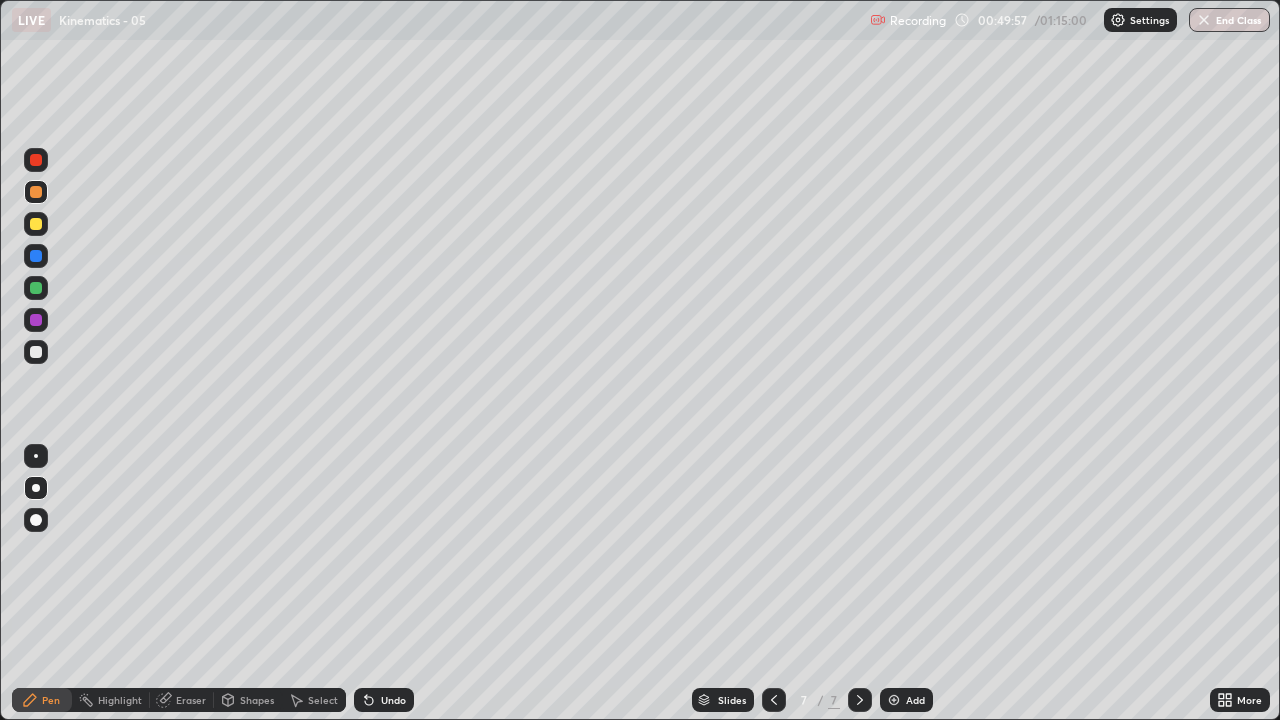 click on "Setting up your live class" at bounding box center [640, 360] 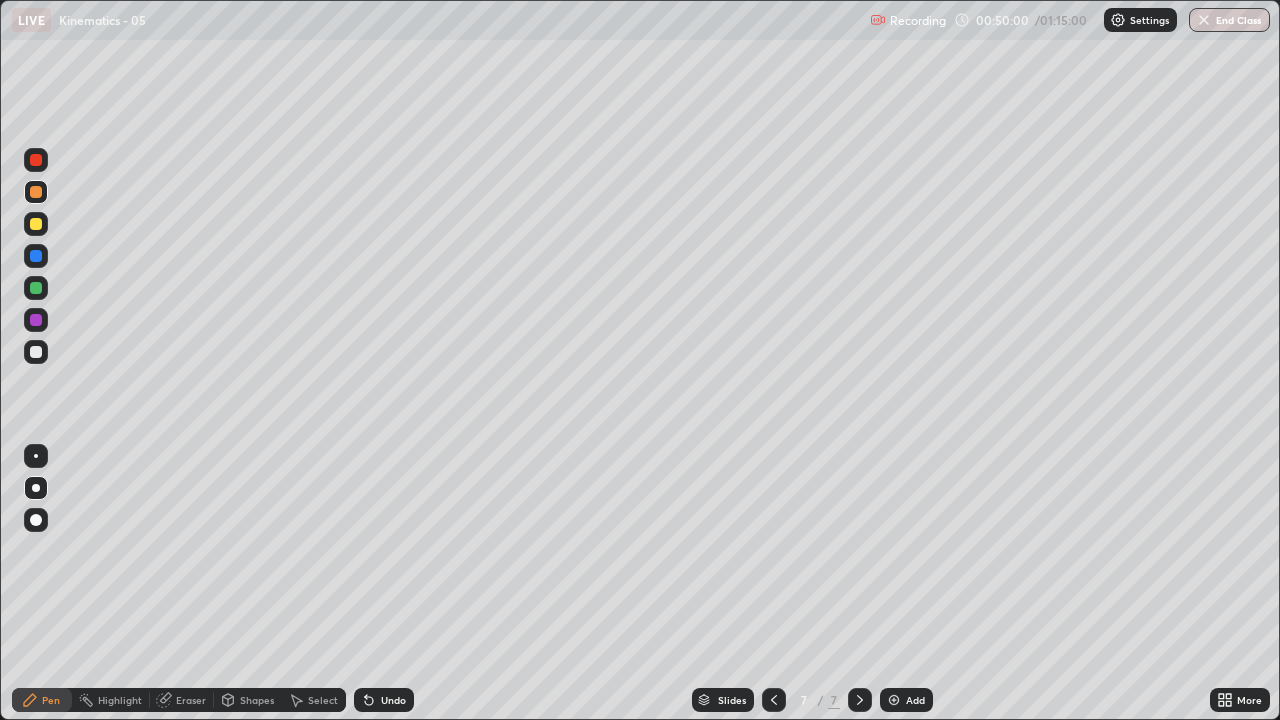 click on "Eraser" at bounding box center [191, 700] 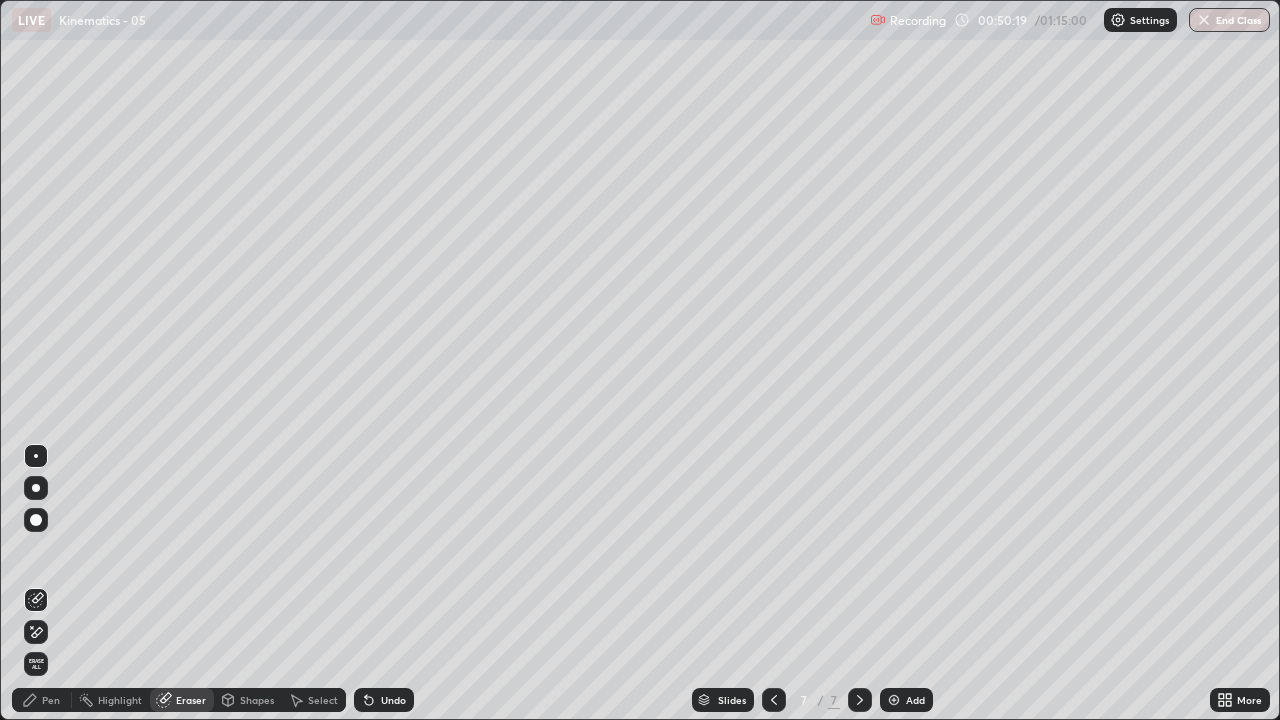 click on "Pen" at bounding box center [51, 700] 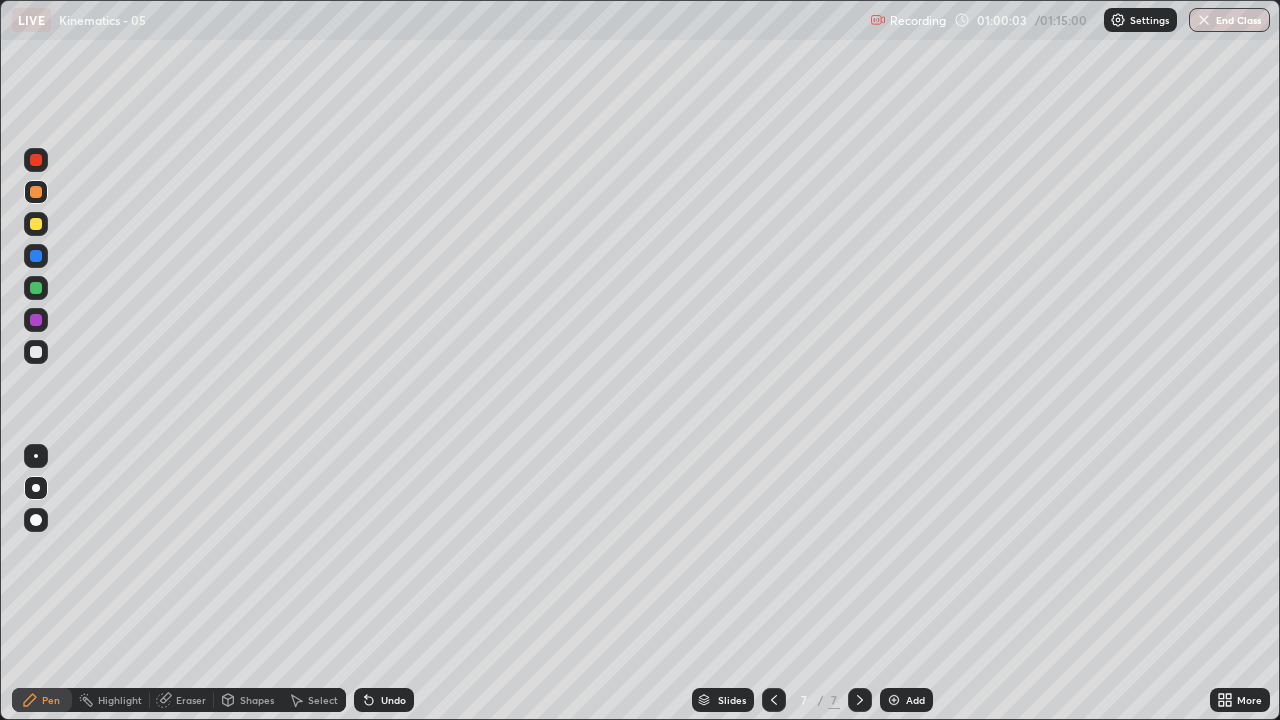 click at bounding box center [894, 700] 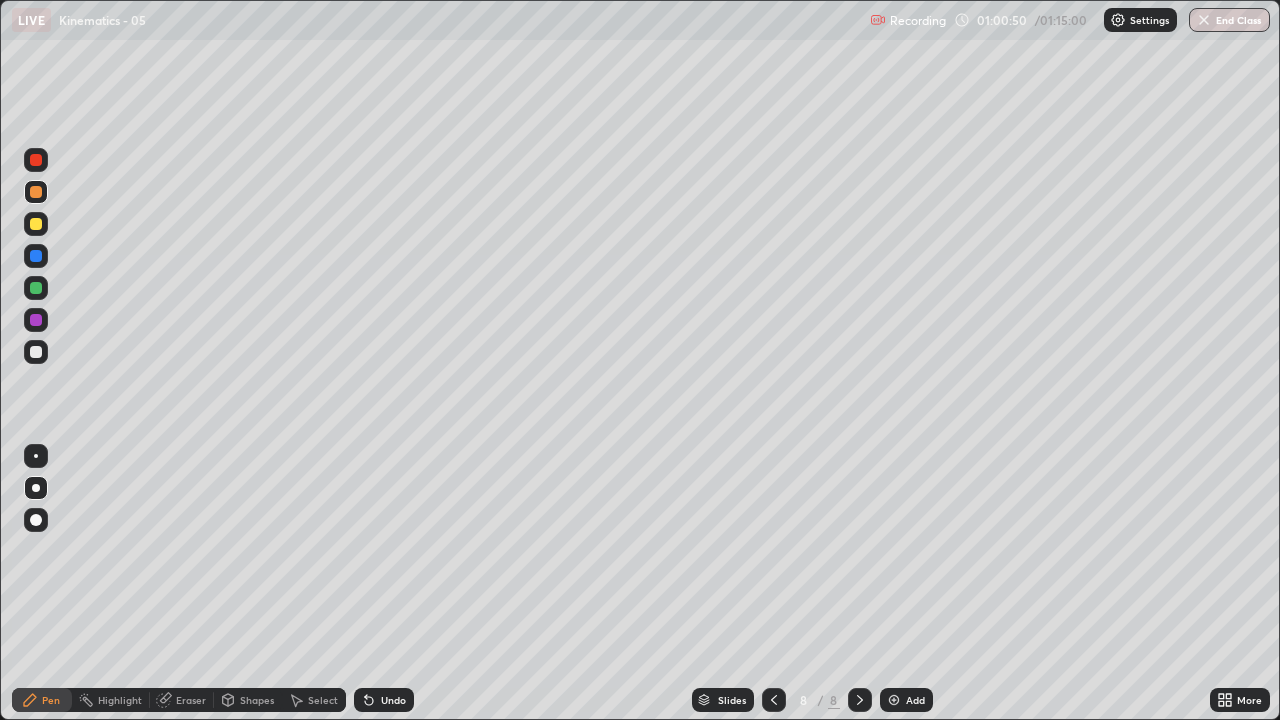 click on "Undo" at bounding box center (393, 700) 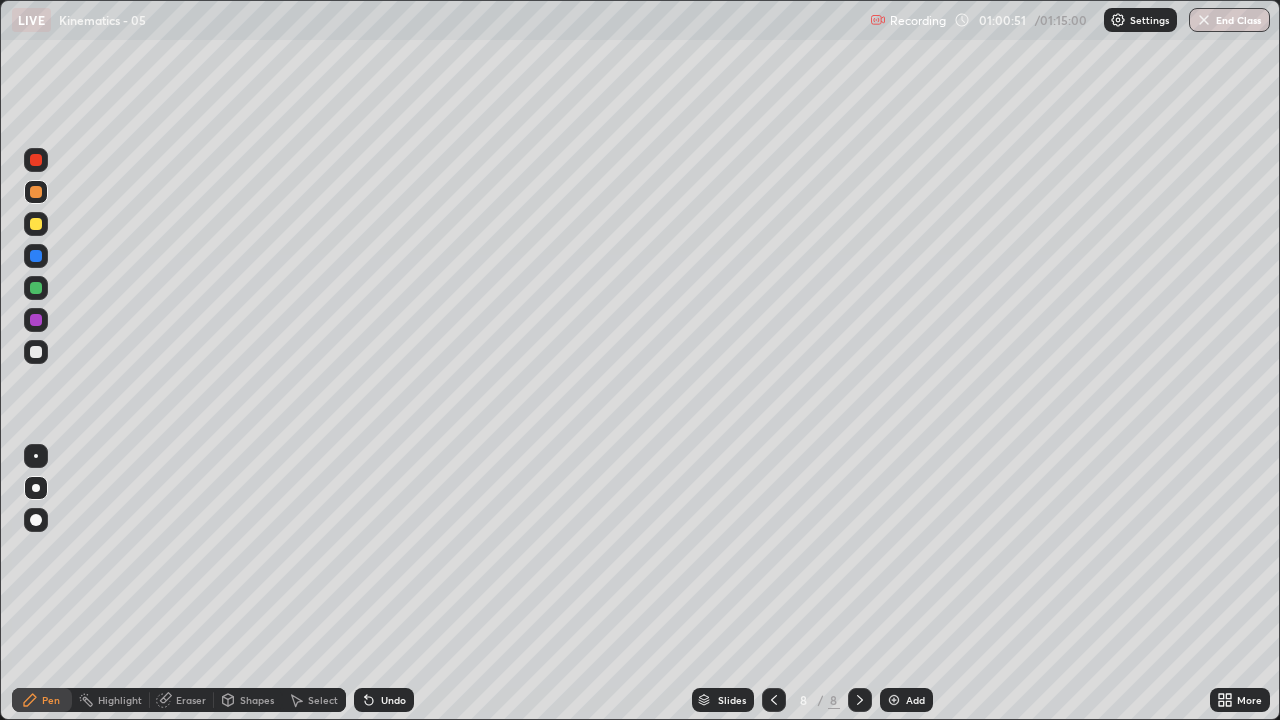 click on "Undo" at bounding box center [393, 700] 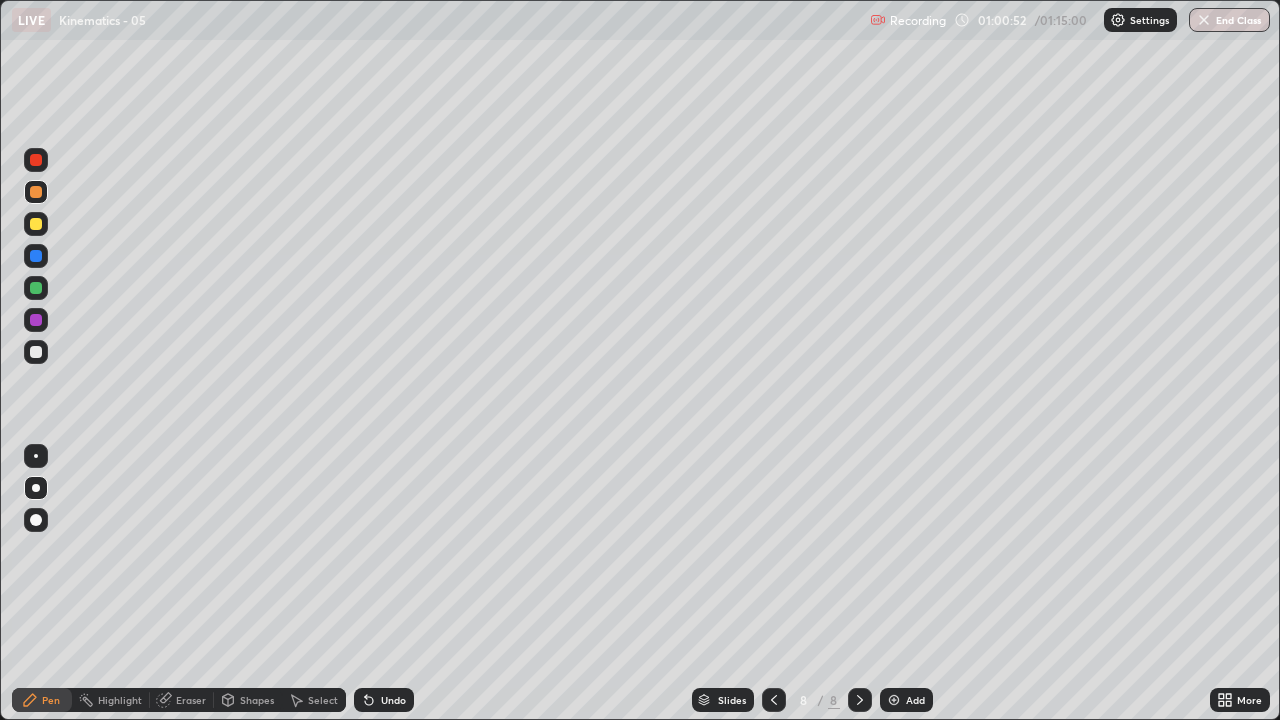 click on "Undo" at bounding box center (393, 700) 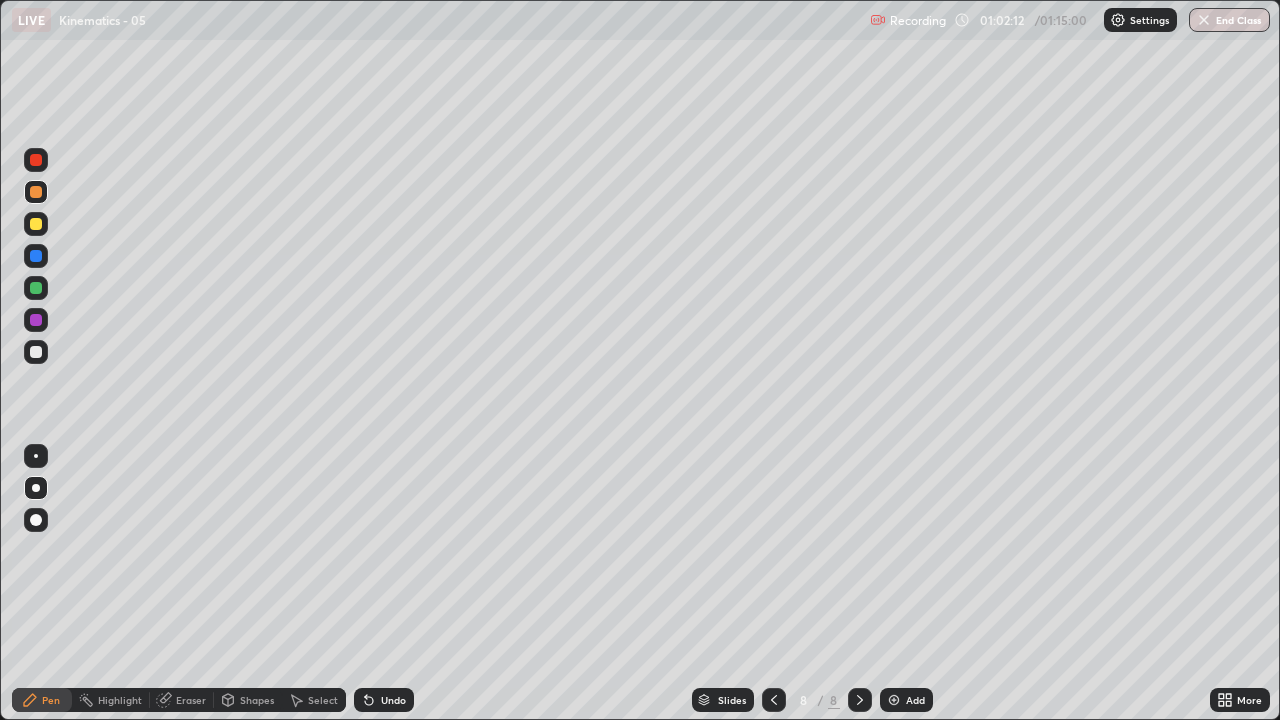 click at bounding box center (36, 224) 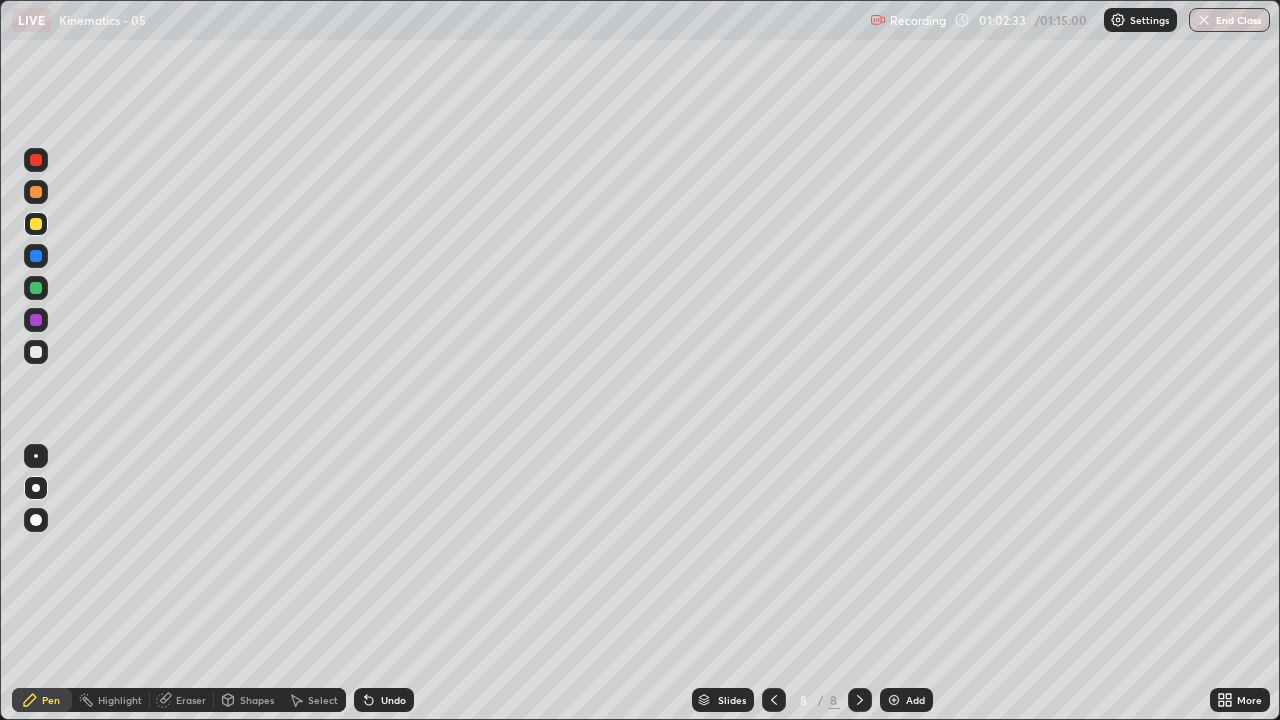 click 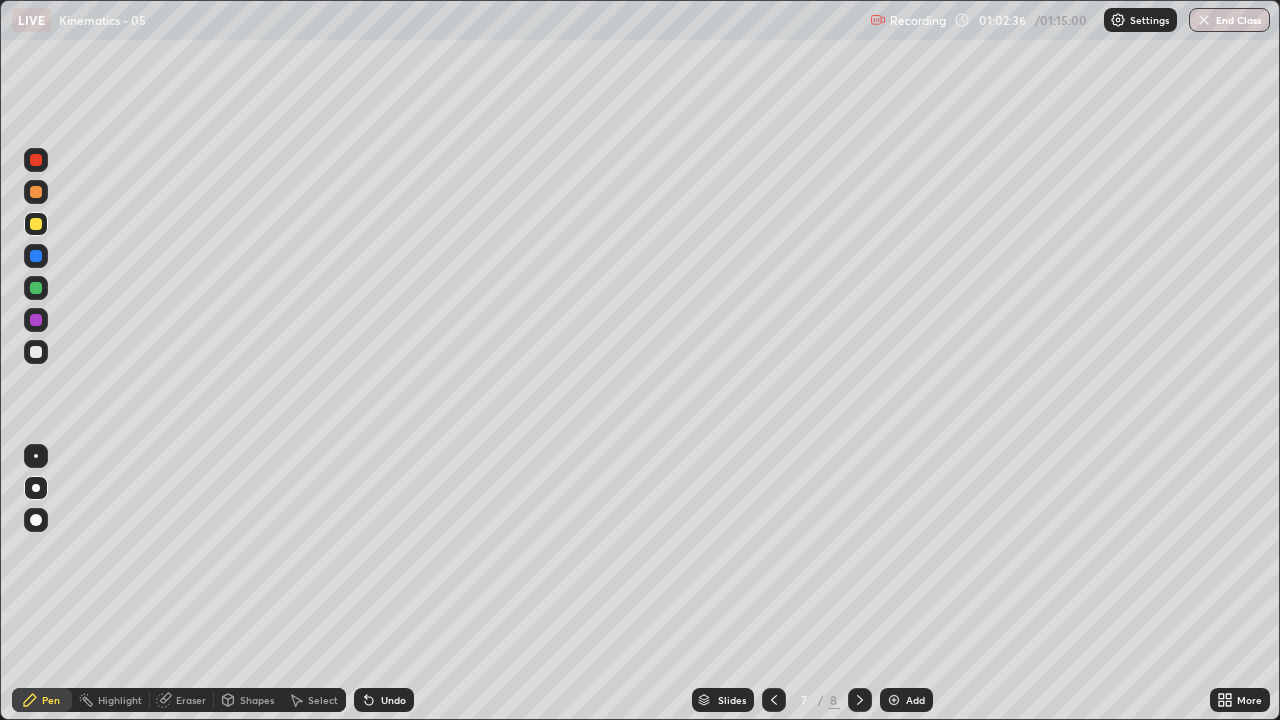 click on "Add" at bounding box center [915, 700] 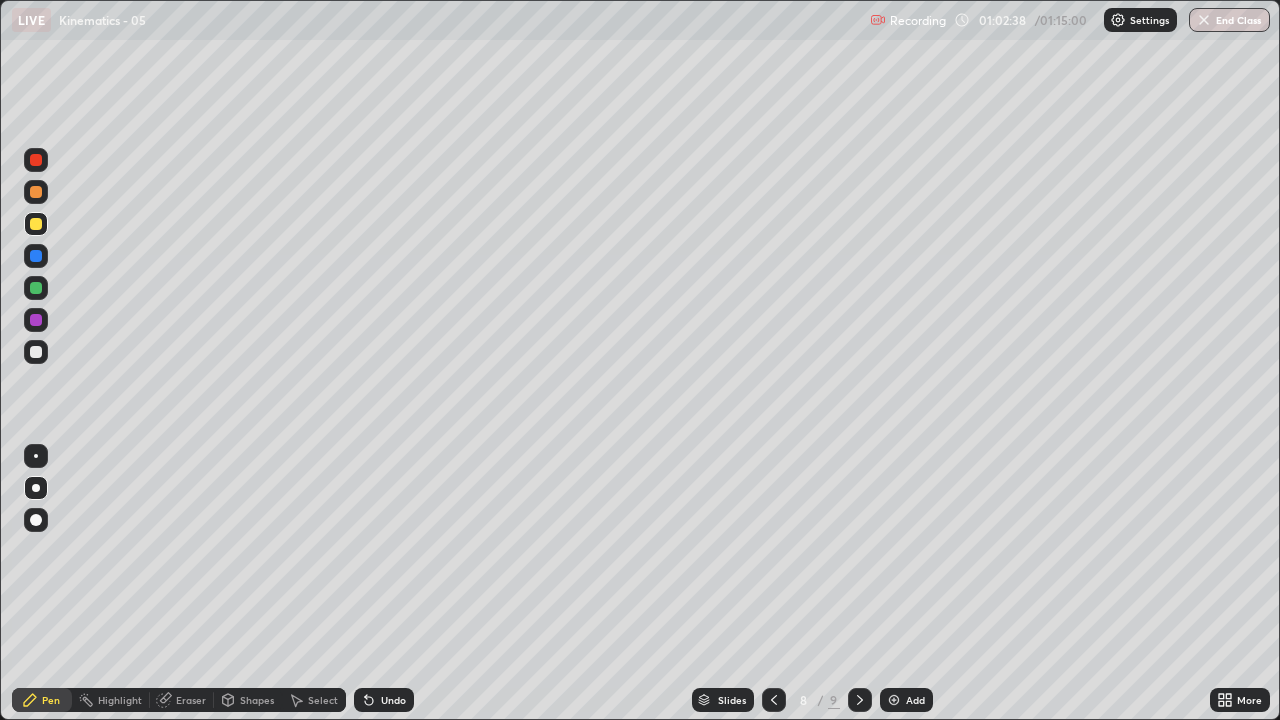 click 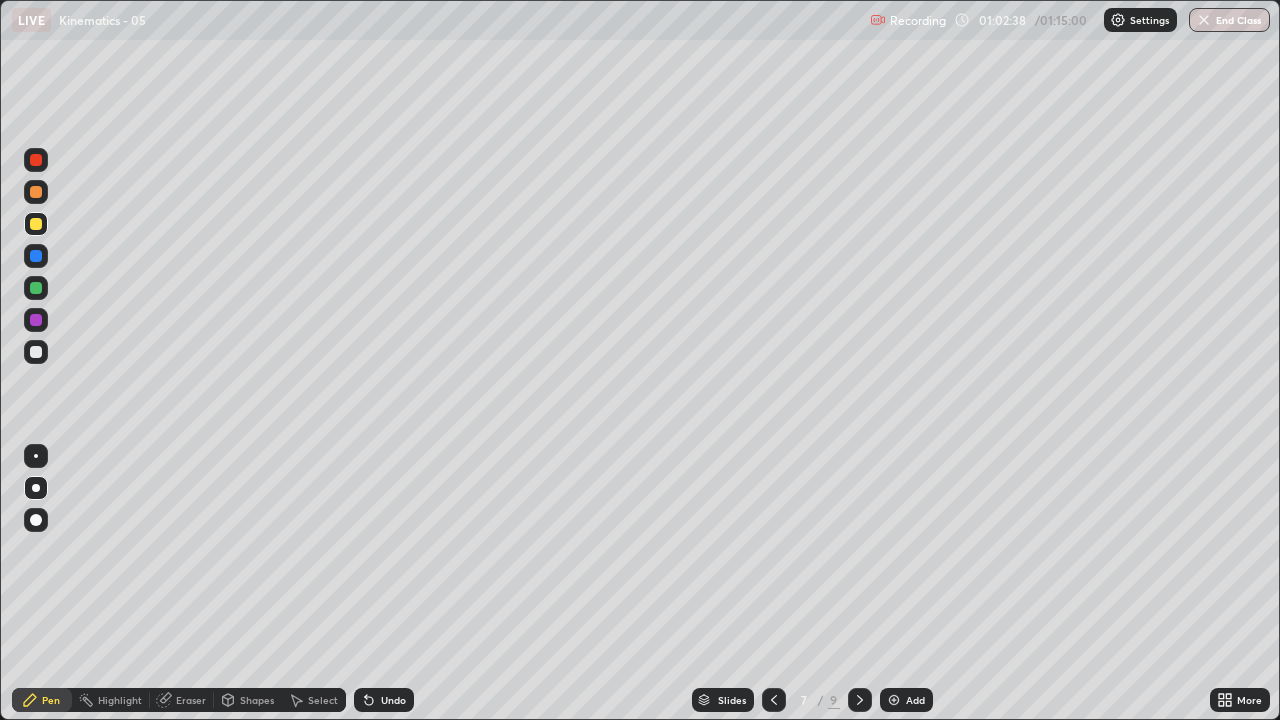 click 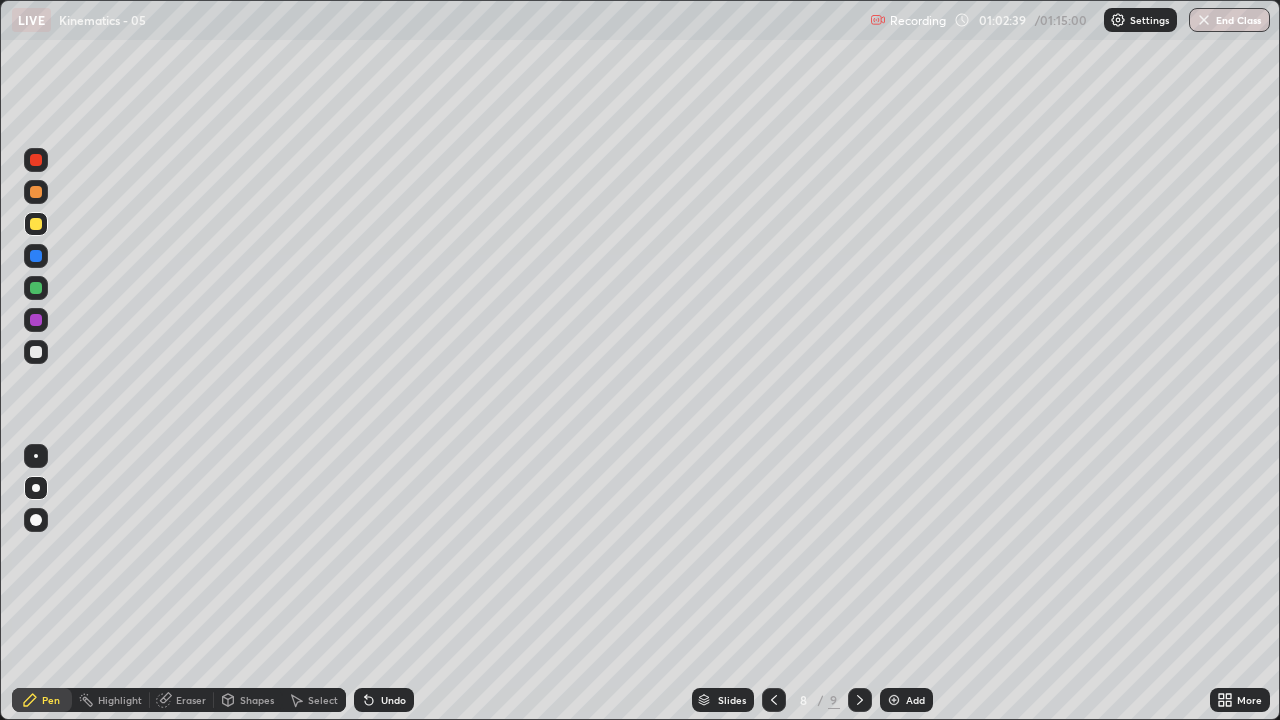 click 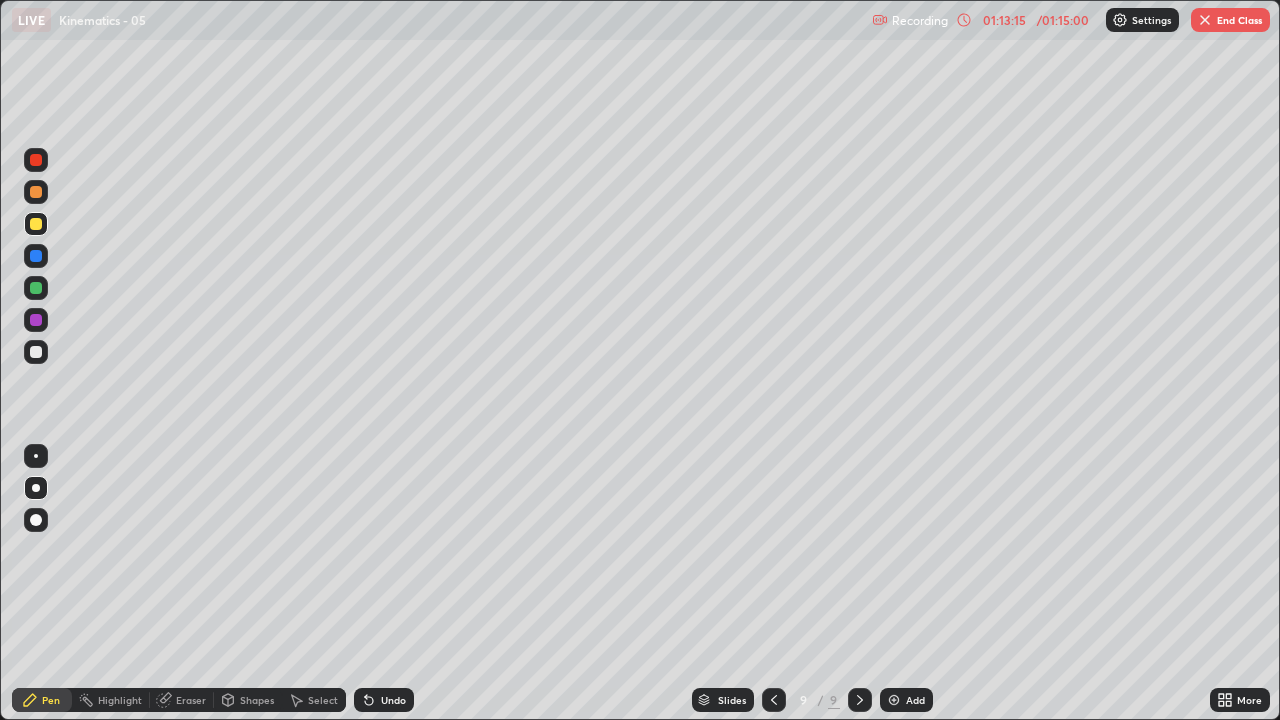 click on "End Class" at bounding box center [1230, 20] 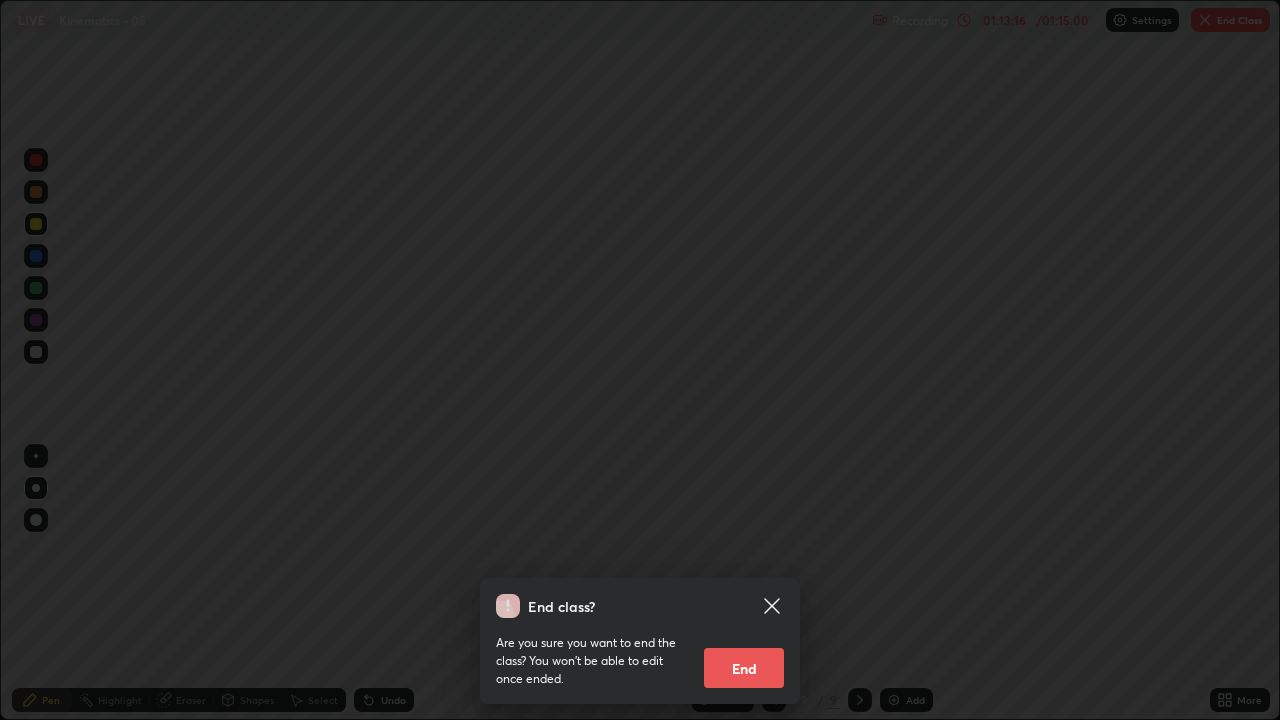 click on "End" at bounding box center [744, 668] 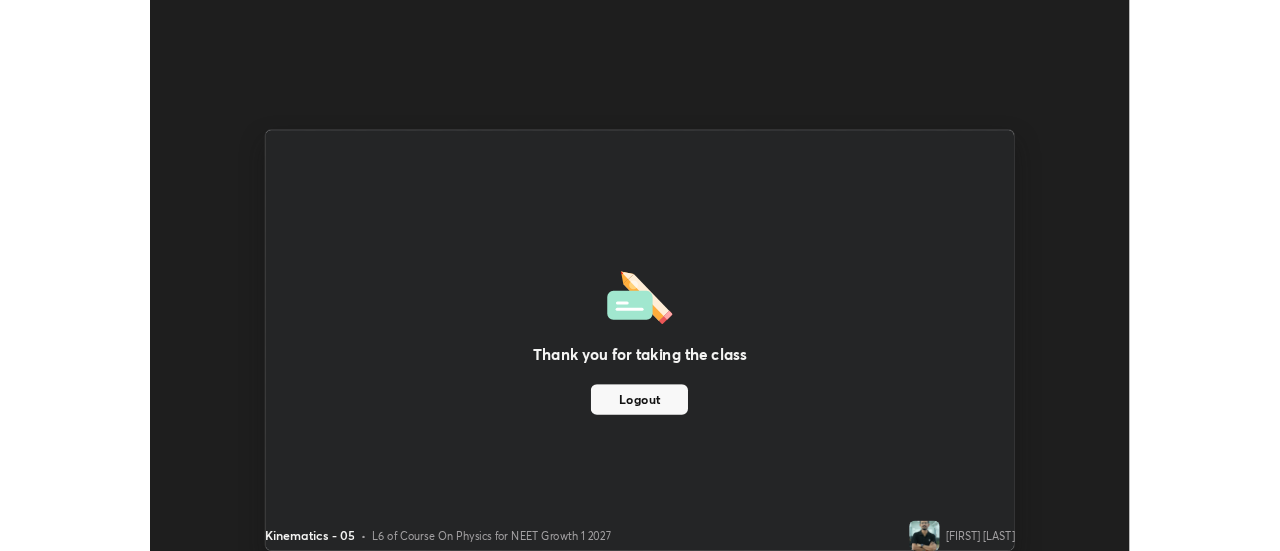 scroll, scrollTop: 551, scrollLeft: 1280, axis: both 